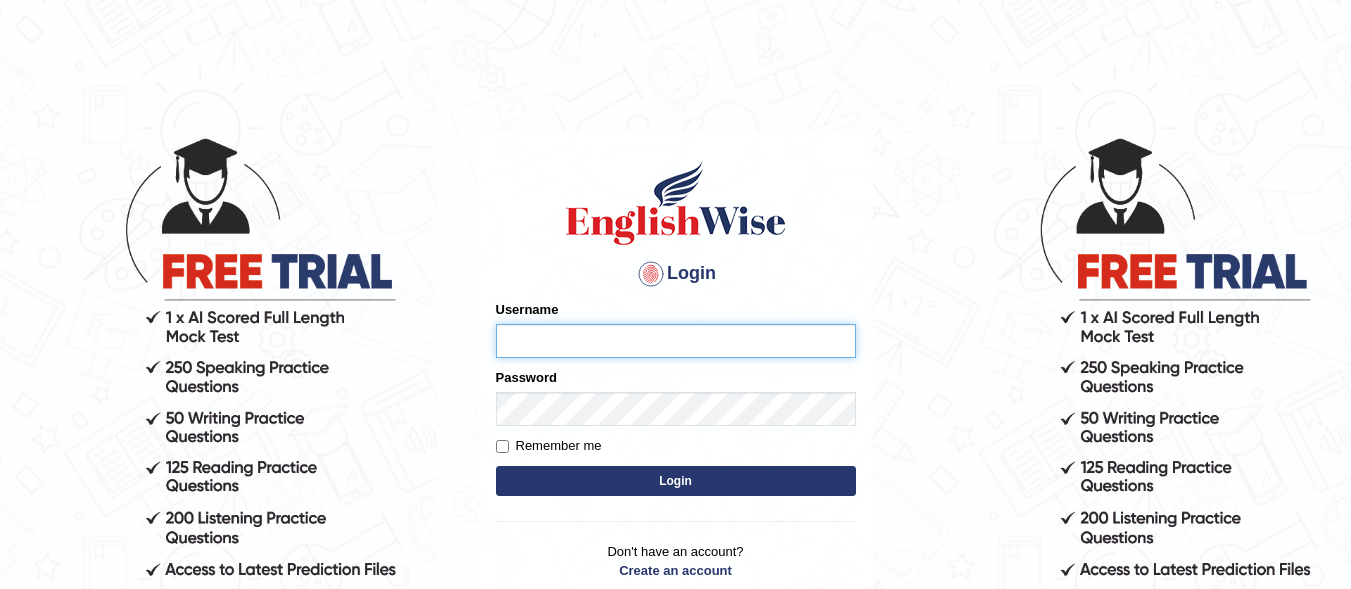 scroll, scrollTop: 0, scrollLeft: 0, axis: both 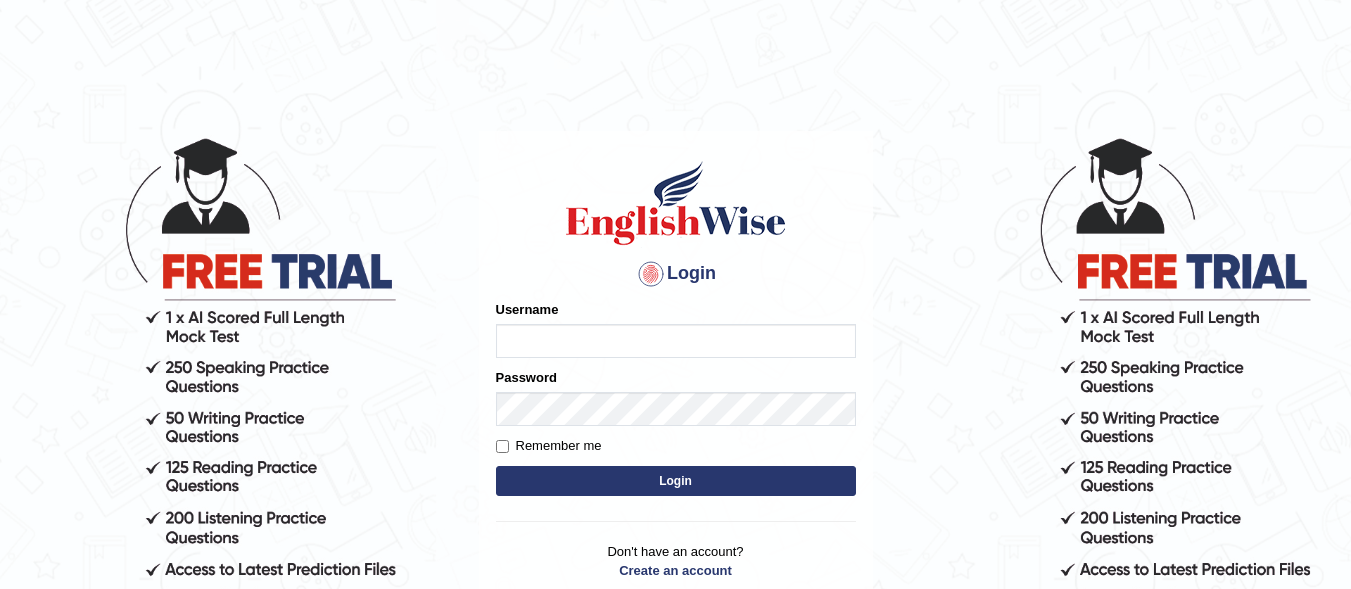 type on "asthani" 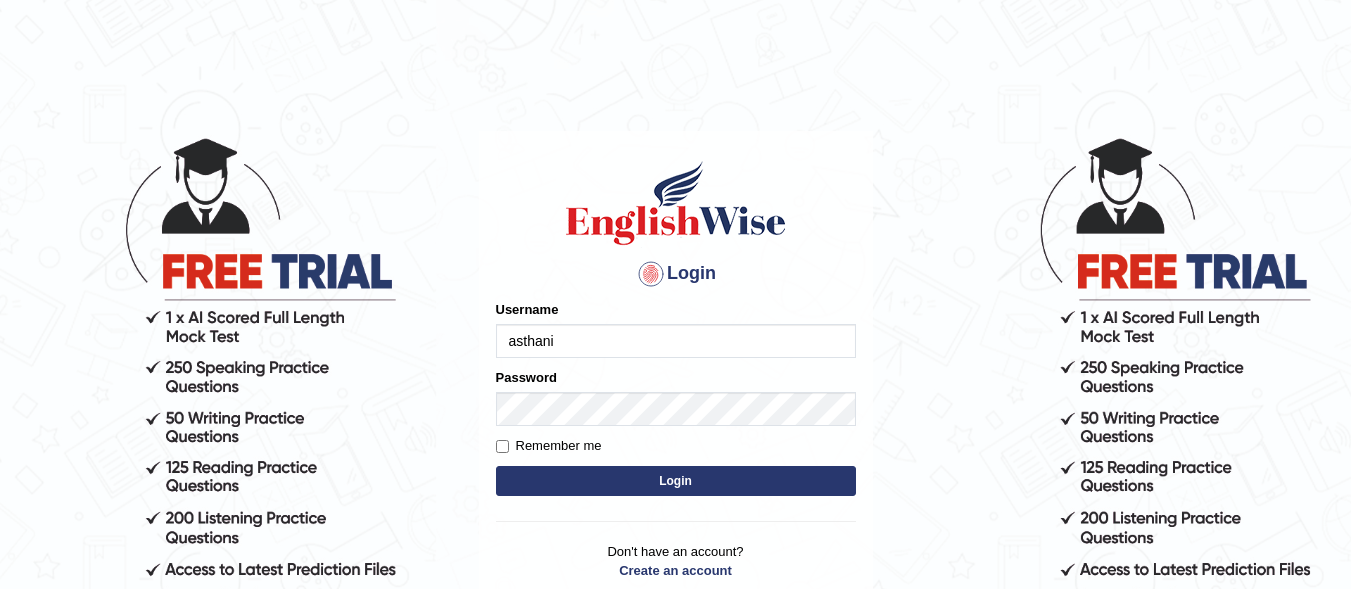 drag, startPoint x: 0, startPoint y: 0, endPoint x: 686, endPoint y: 339, distance: 765.1908 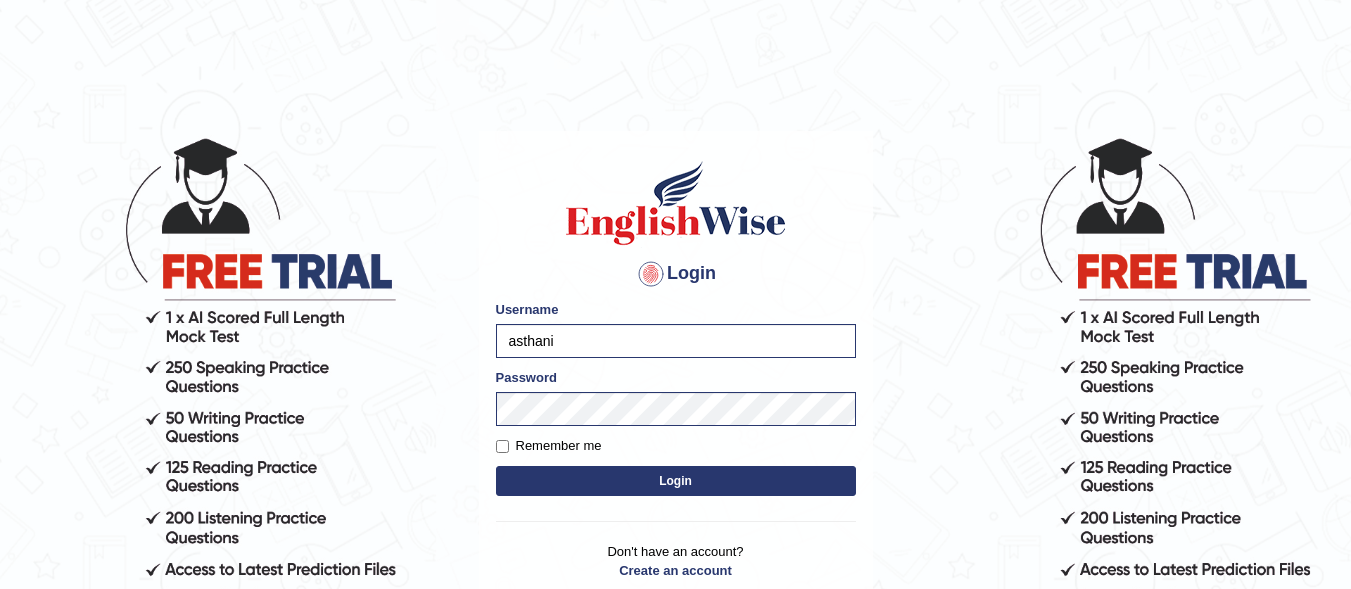 click on "Login" at bounding box center [676, 481] 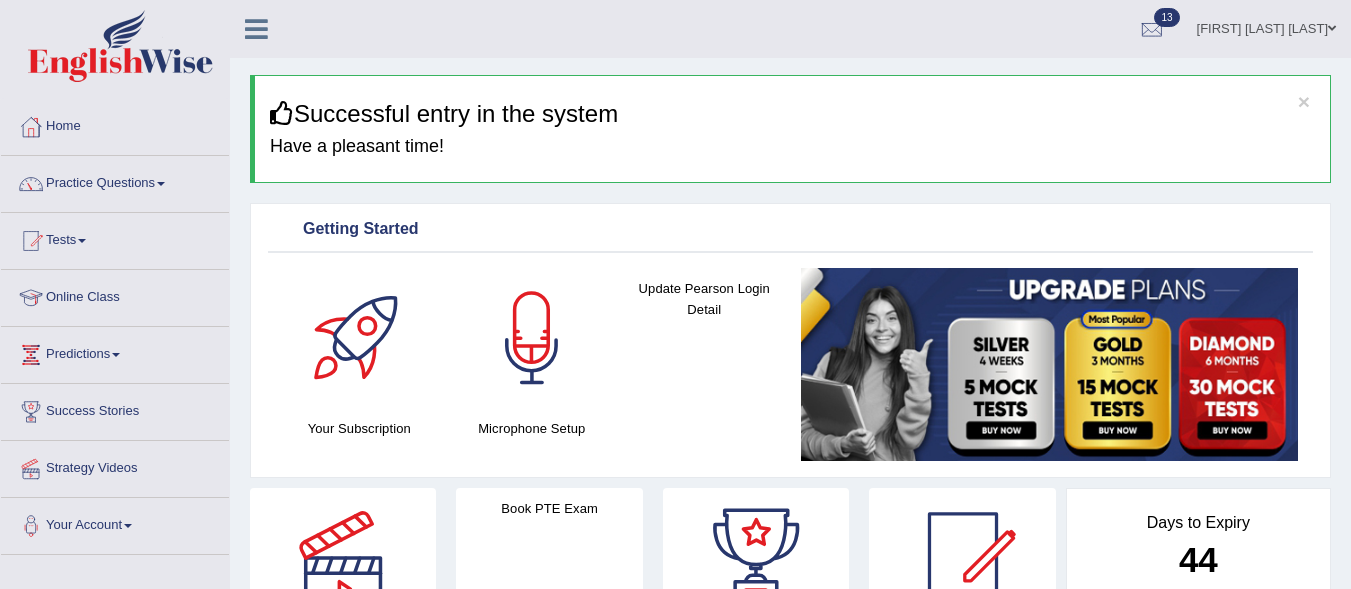 scroll, scrollTop: 0, scrollLeft: 0, axis: both 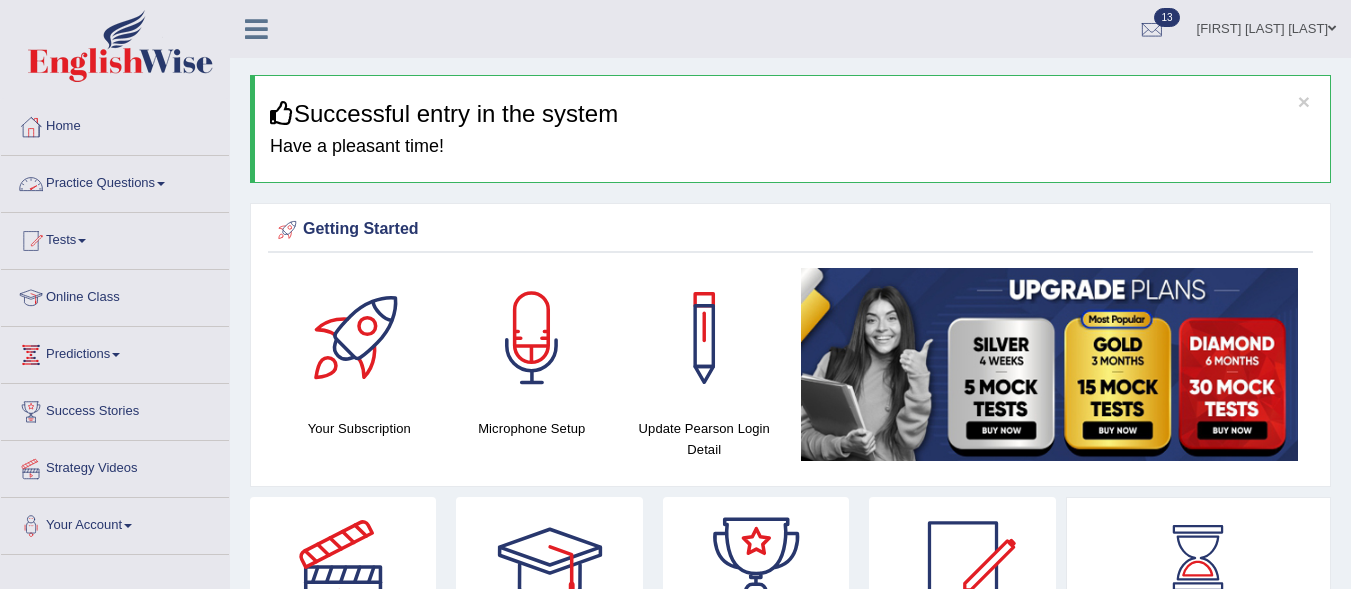 click on "Practice Questions" at bounding box center (115, 181) 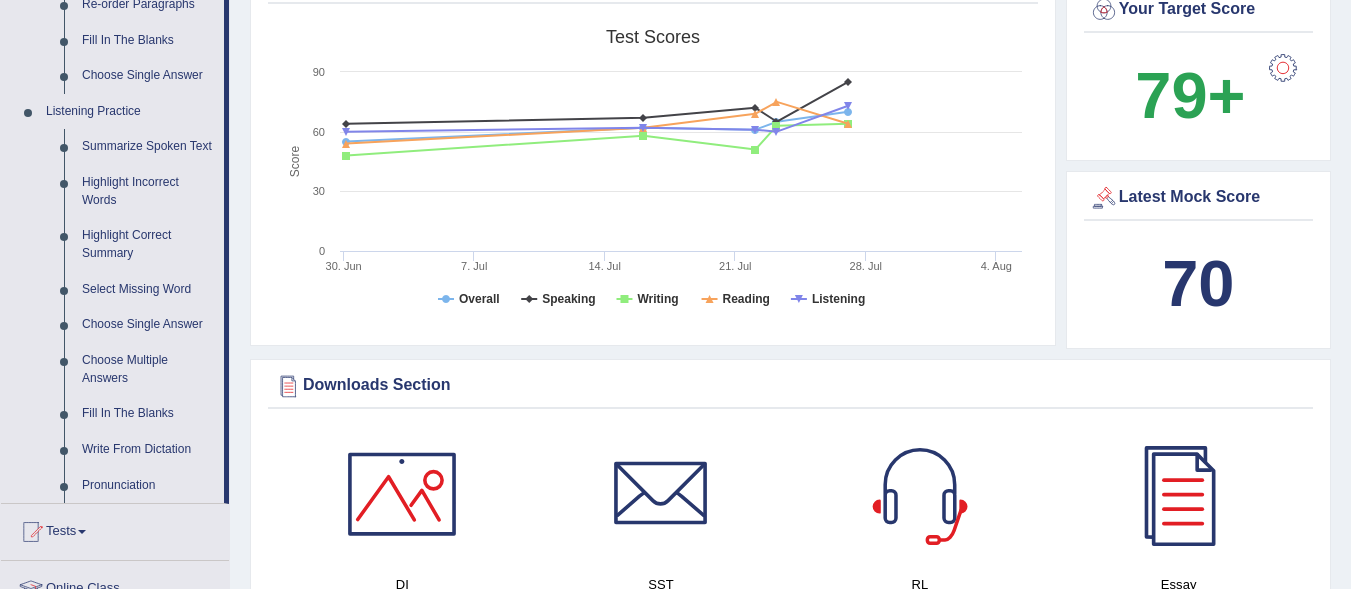 scroll, scrollTop: 771, scrollLeft: 0, axis: vertical 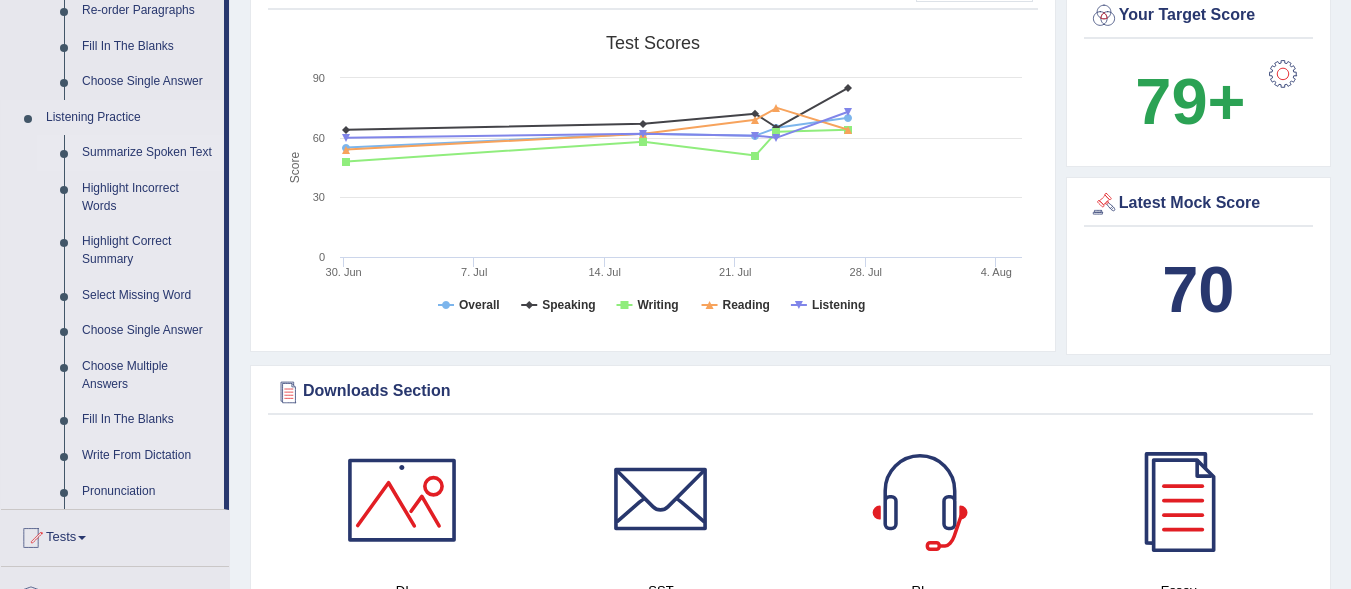click on "Summarize Spoken Text" at bounding box center [148, 153] 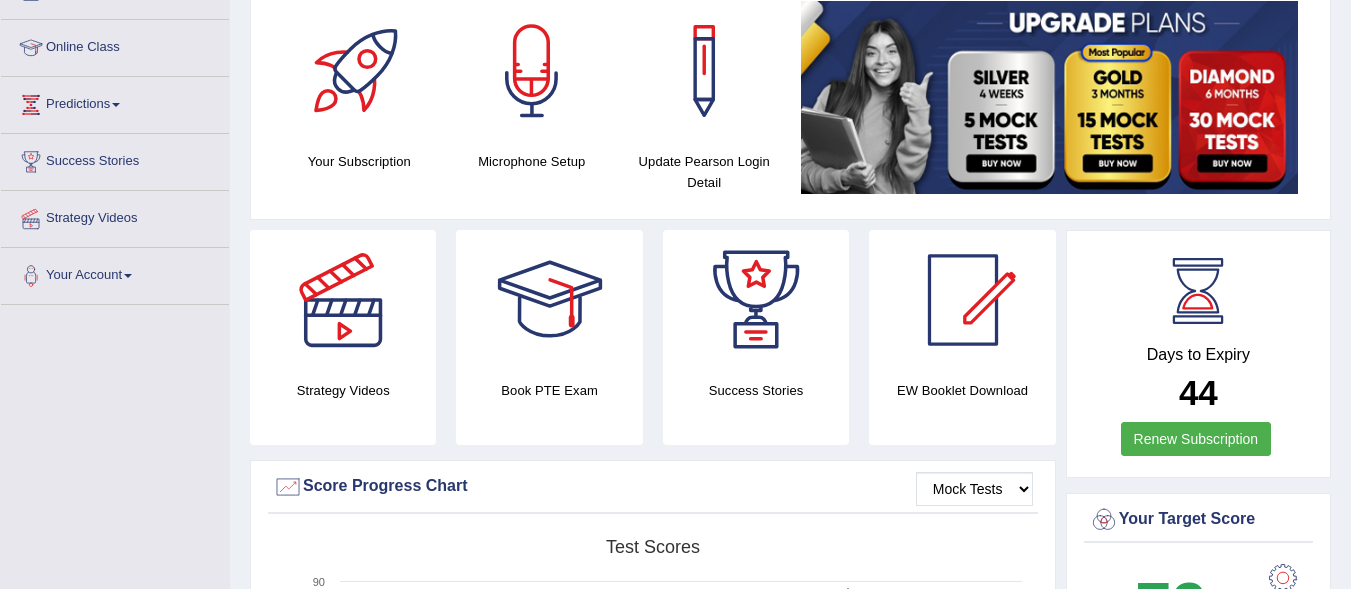 scroll, scrollTop: 447, scrollLeft: 0, axis: vertical 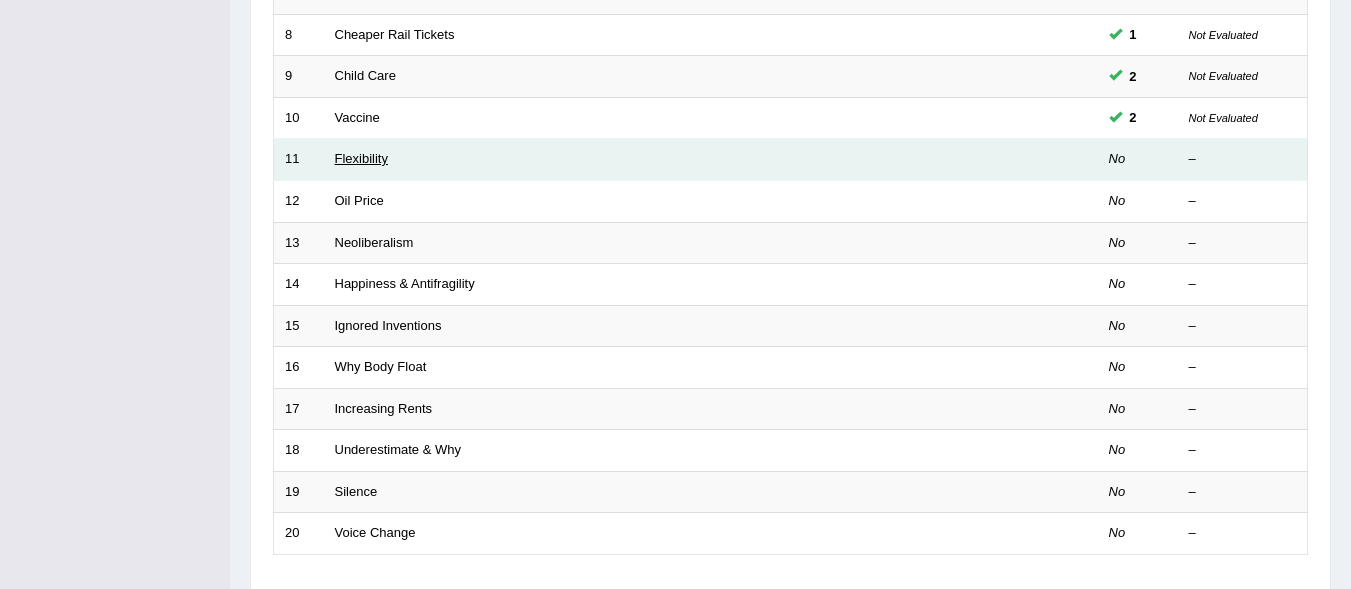 click on "Flexibility" at bounding box center [361, 158] 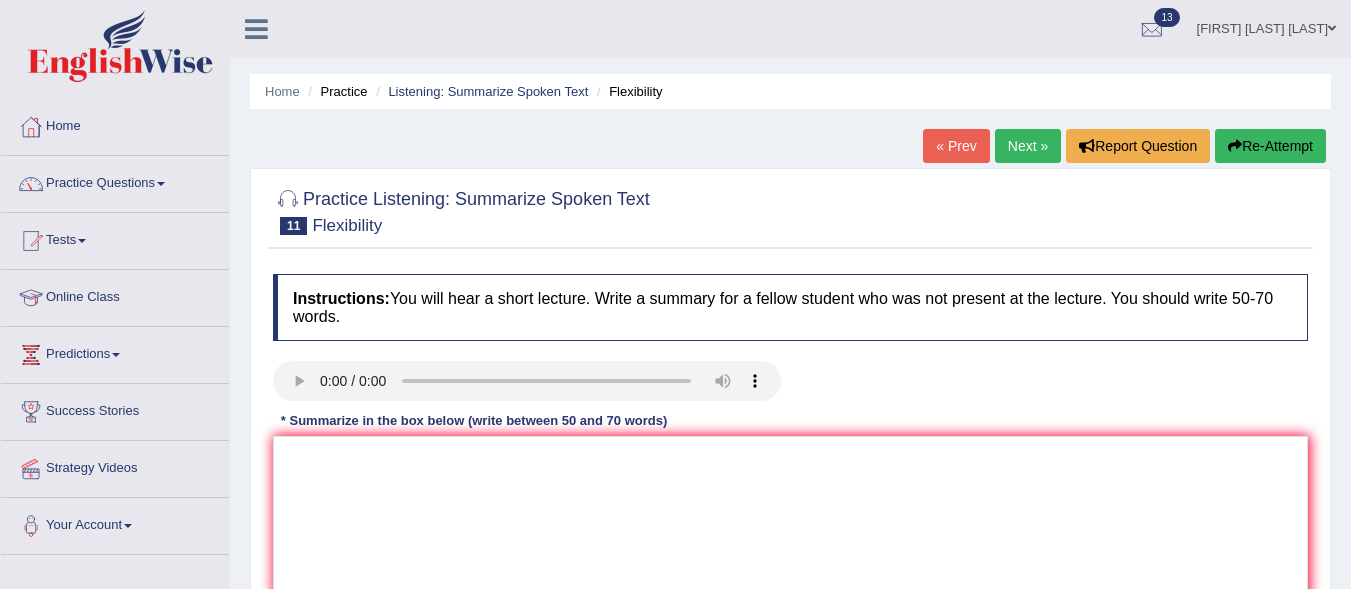 scroll, scrollTop: 0, scrollLeft: 0, axis: both 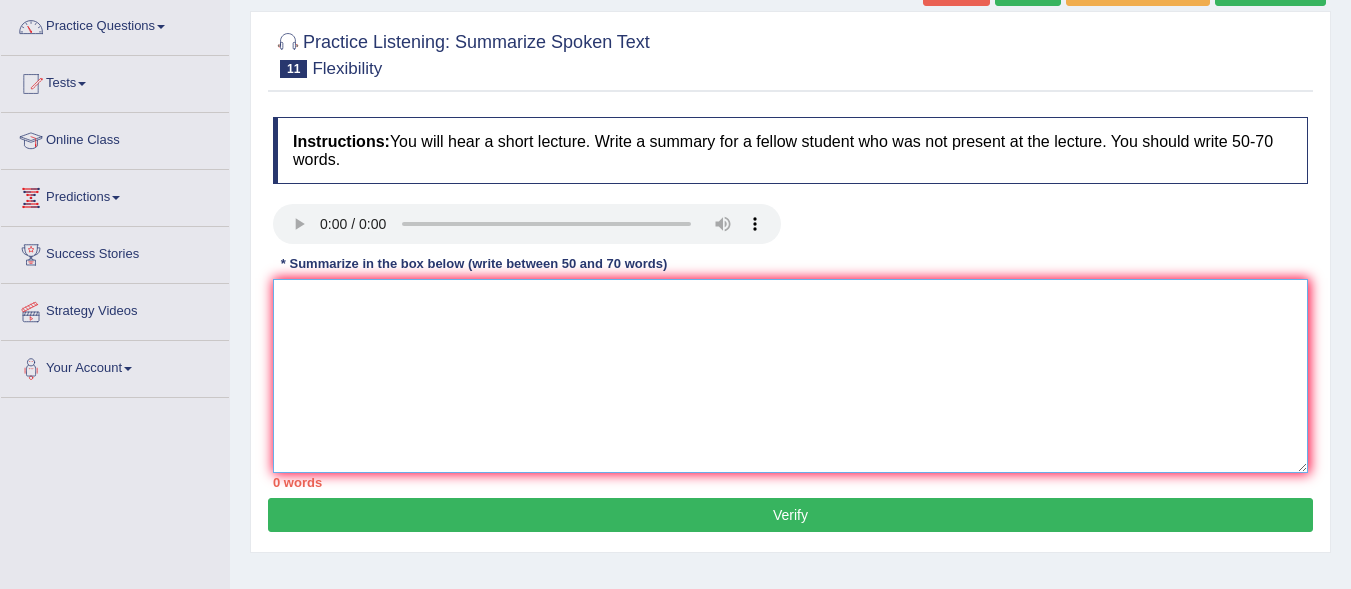 click at bounding box center [790, 376] 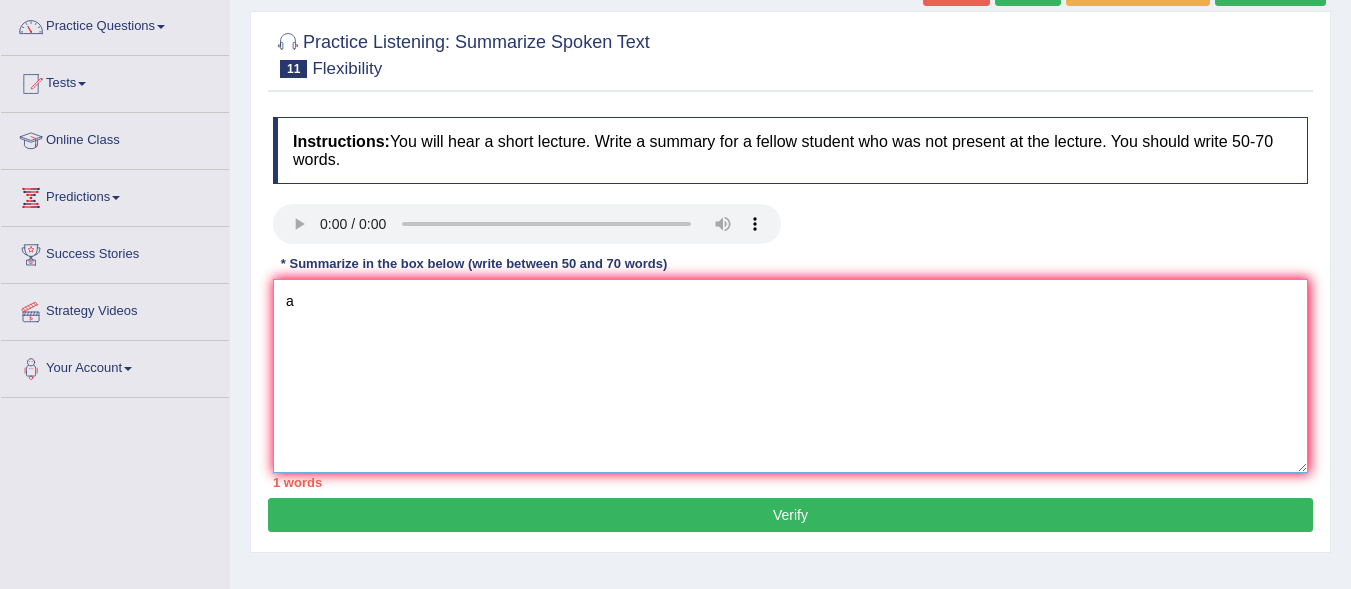 type on "a" 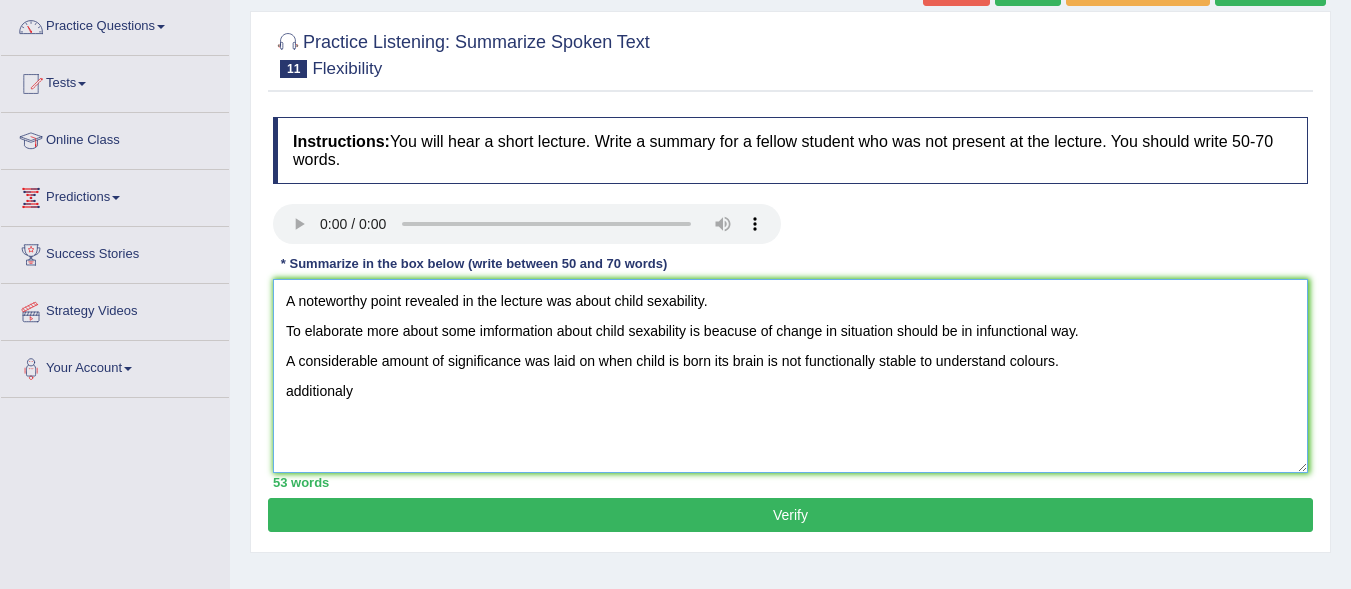 click on "A noteworthy point revealed in the lecture was about child sexability.
To elaborate more about some imformation about child sexability is beacuse of change in situation should be in infunctional way.
A considerable amount of significance was laid on when child is born its brain is not functionally stable to understand colours.
additionaly" at bounding box center [790, 376] 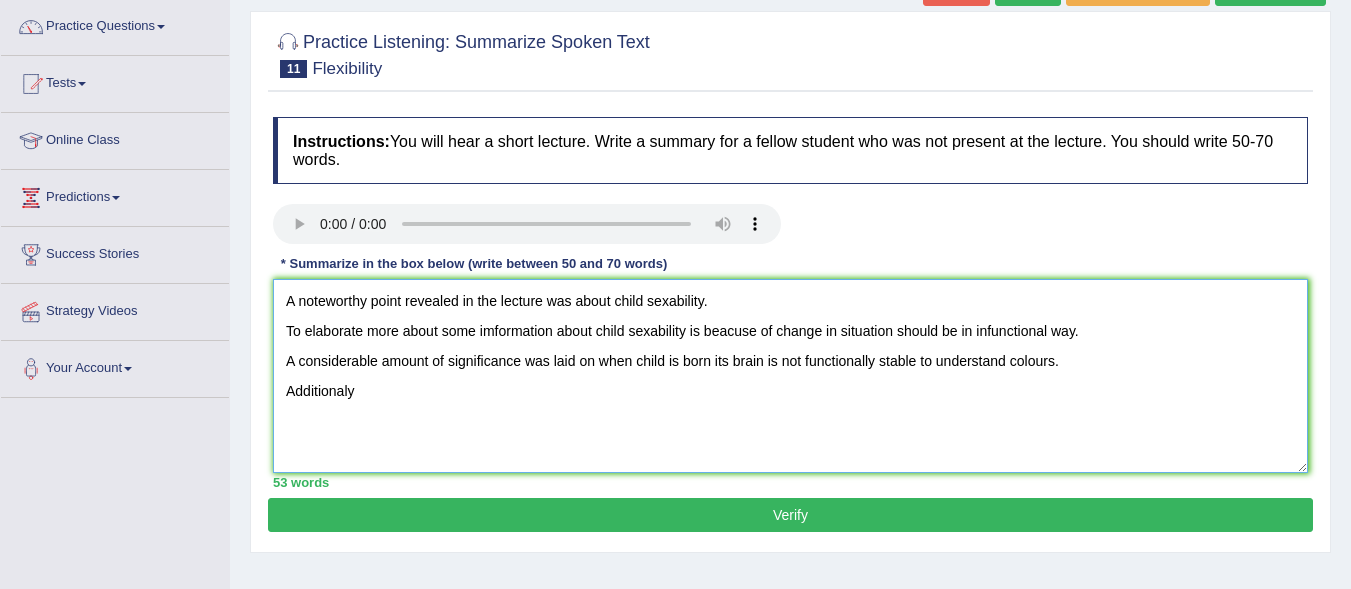 click on "A noteworthy point revealed in the lecture was about child sexability.
To elaborate more about some imformation about child sexability is beacuse of change in situation should be in infunctional way.
A considerable amount of significance was laid on when child is born its brain is not functionally stable to understand colours.
Additionaly" at bounding box center [790, 376] 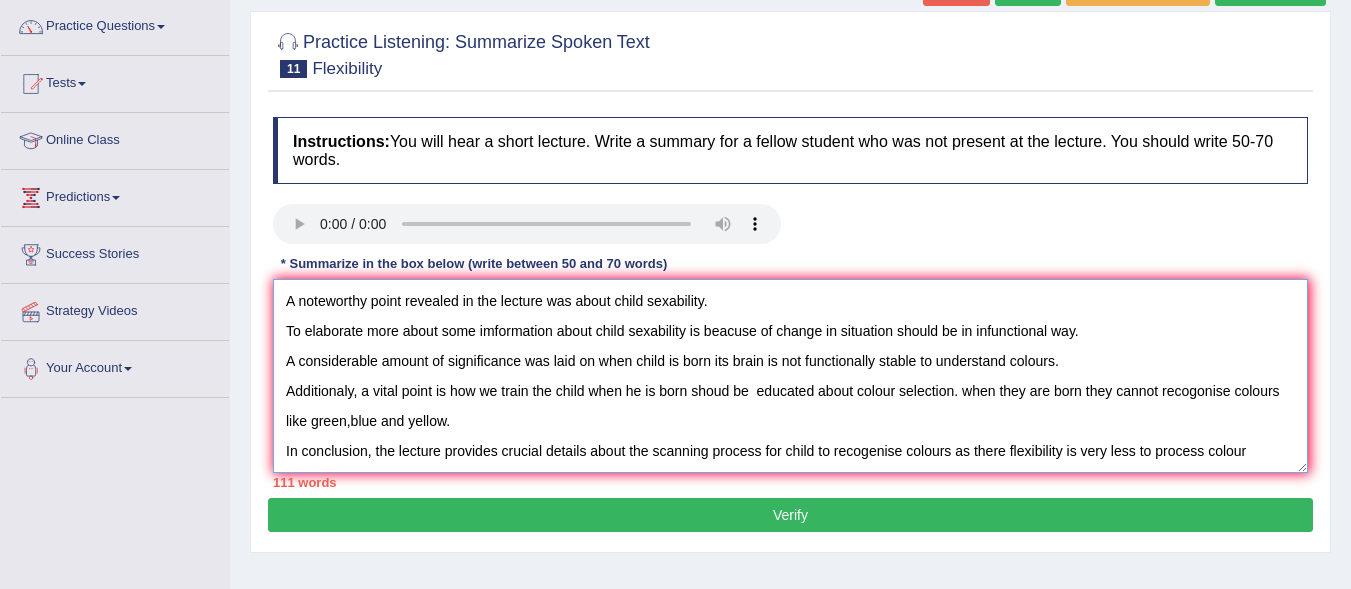 scroll, scrollTop: 17, scrollLeft: 0, axis: vertical 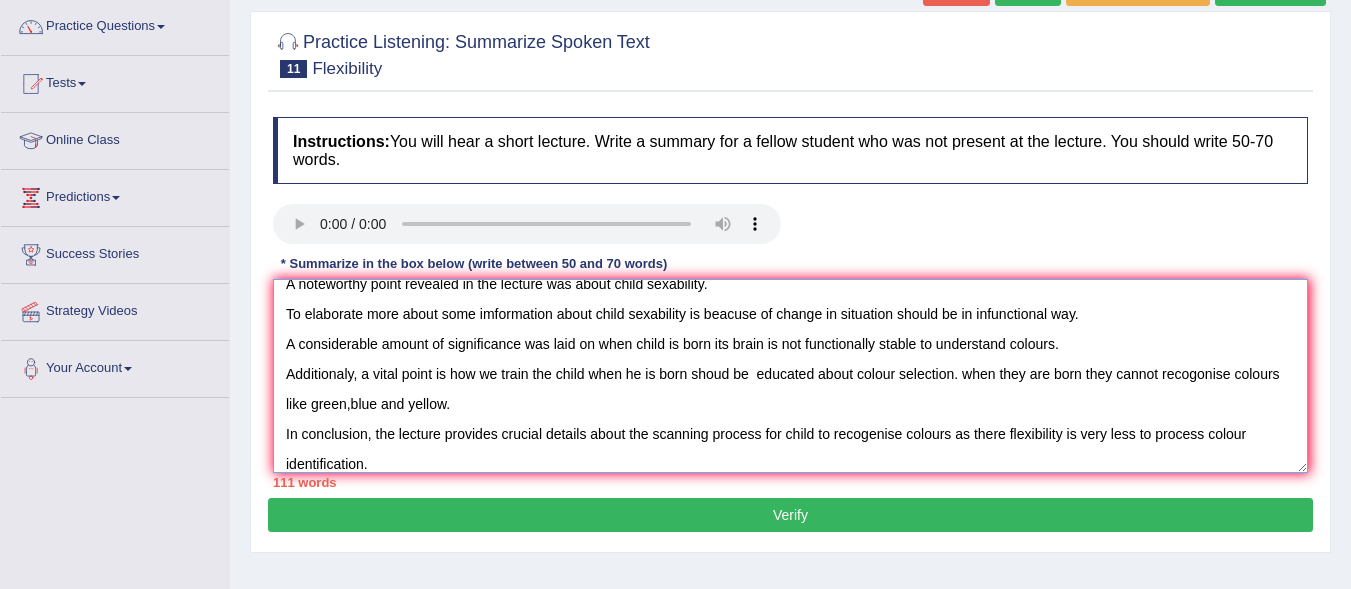 type on "A noteworthy point revealed in the lecture was about child sexability.
To elaborate more about some imformation about child sexability is beacuse of change in situation should be in infunctional way.
A considerable amount of significance was laid on when child is born its brain is not functionally stable to understand colours.
Additionaly, a vital point is how we train the child when he is born shoud be  educated about colour selection. when they are born they cannot recogonise colours like green,blue and yellow.
In conclusion, the lecture provides crucial details about the scanning process for child to recogenise colours as there flexibility is very less to process colour identification." 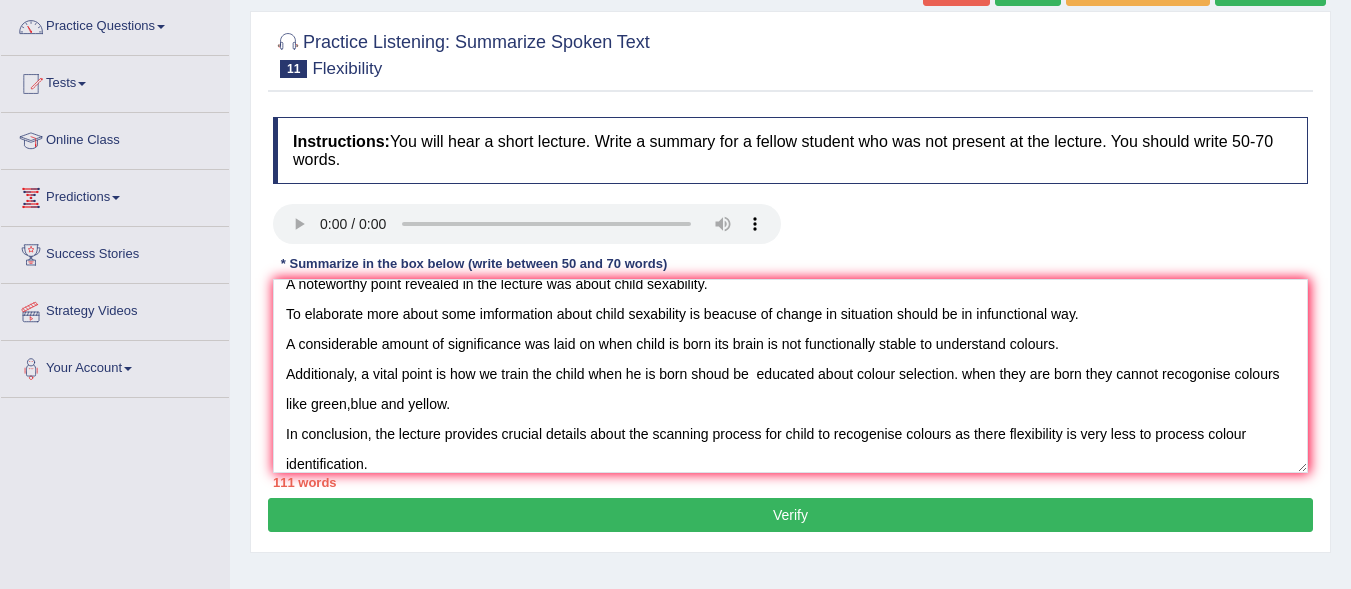 click on "Verify" at bounding box center [790, 515] 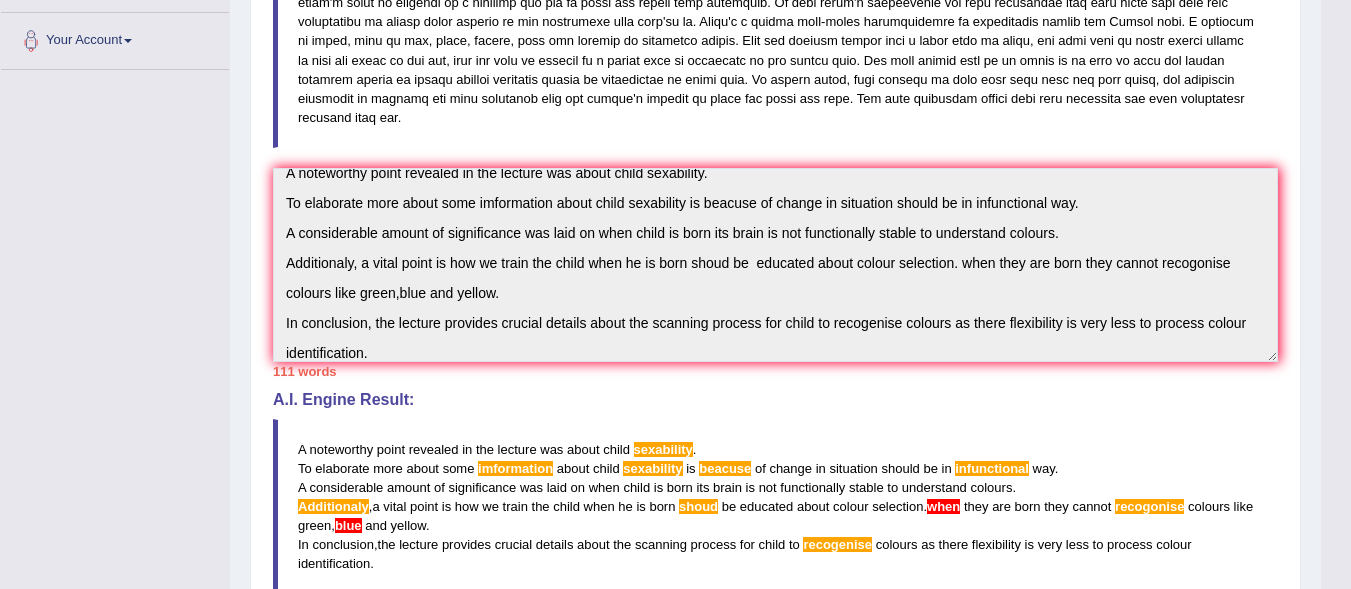 scroll, scrollTop: 480, scrollLeft: 0, axis: vertical 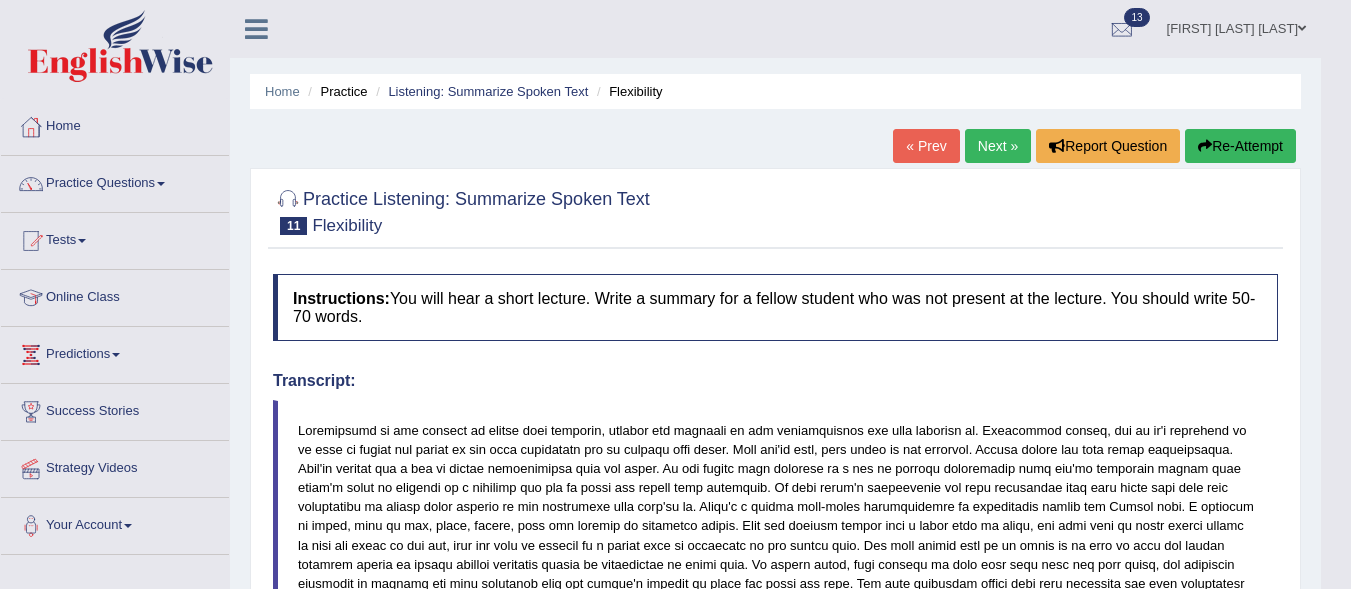 click on "Re-Attempt" at bounding box center [1240, 146] 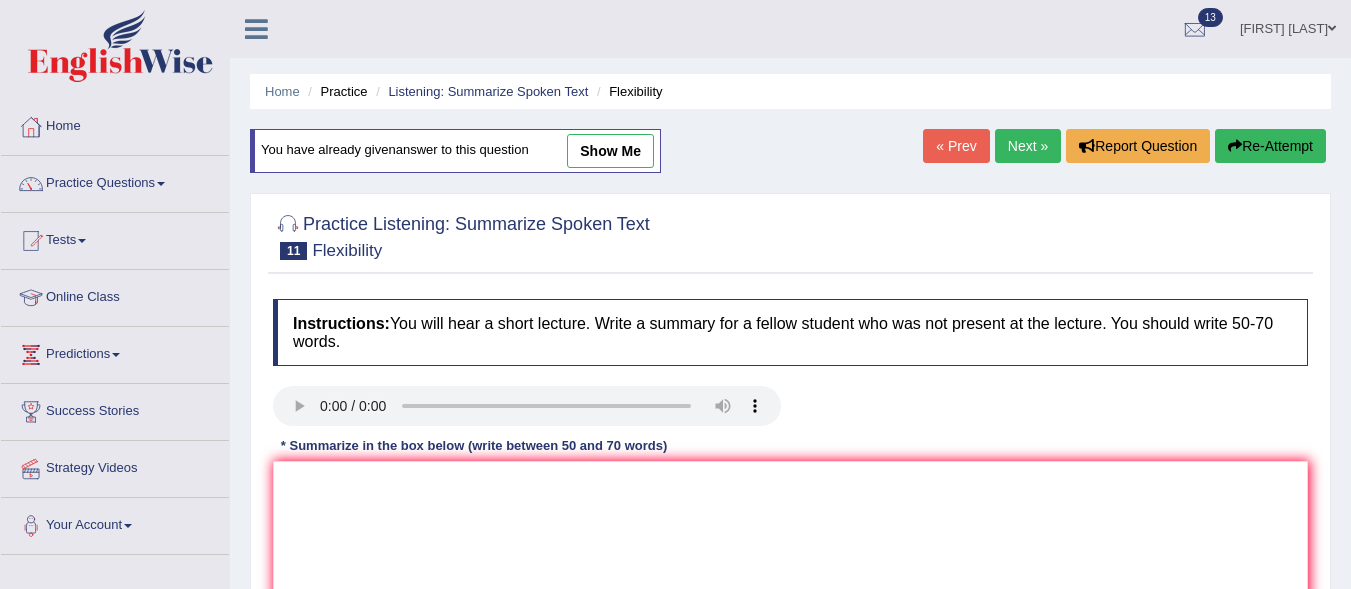 scroll, scrollTop: 0, scrollLeft: 0, axis: both 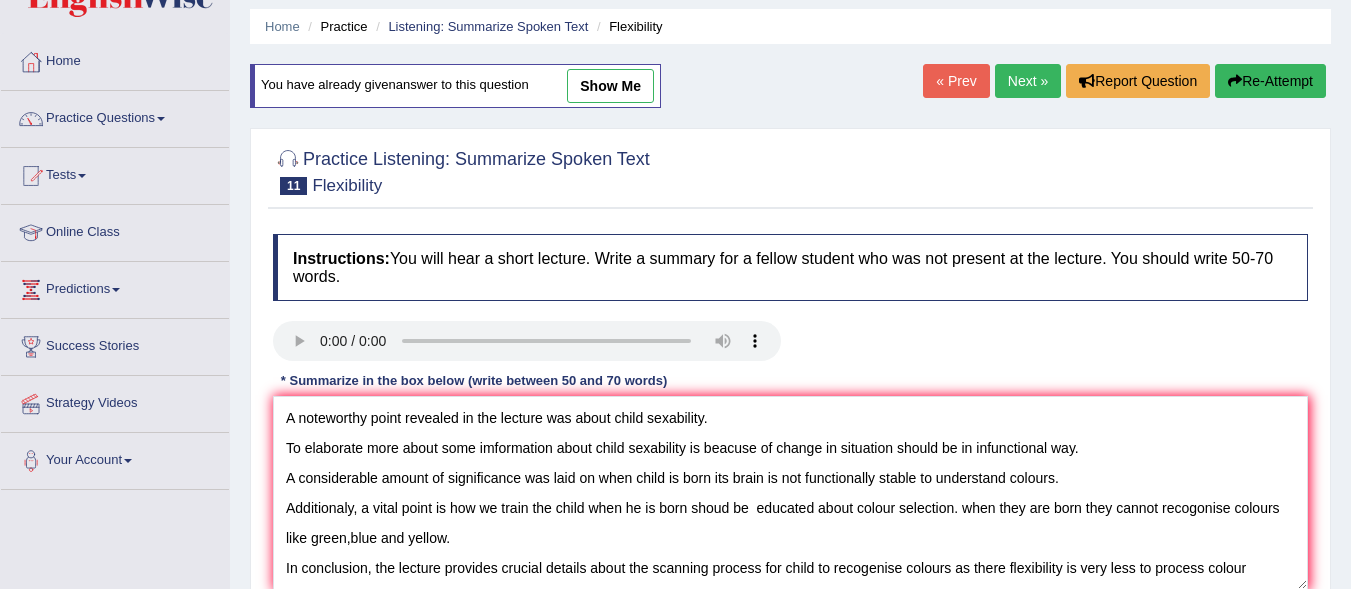 click on "A noteworthy point revealed in the lecture was about child sexability.
To elaborate more about some imformation about child sexability is beacuse of change in situation should be in infunctional way.
A considerable amount of significance was laid on when child is born its brain is not functionally stable to understand colours.
Additionaly, a vital point is how we train the child when he is born shoud be  educated about colour selection. when they are born they cannot recogonise colours like green,blue and yellow.
In conclusion, the lecture provides crucial details about the scanning process for child to recogenise colours as there flexibility is very less to process colour identification." at bounding box center [790, 493] 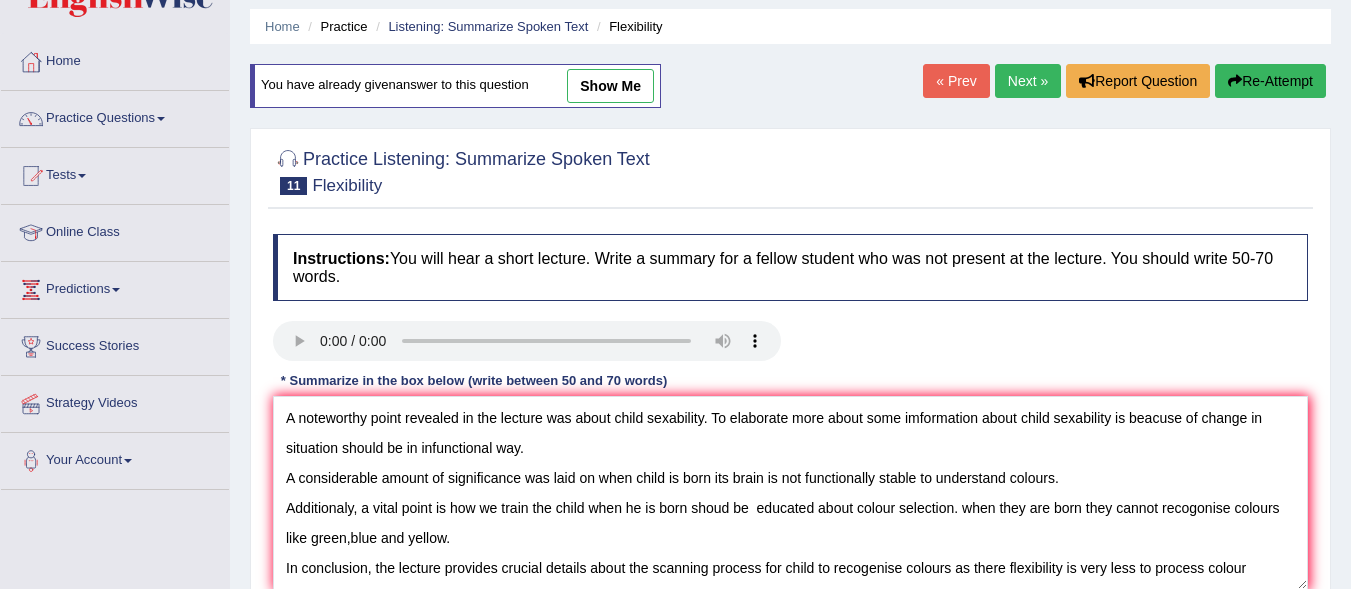 click on "A noteworthy point revealed in the lecture was about child sexability. To elaborate more about some imformation about child sexability is beacuse of change in situation should be in infunctional way.
A considerable amount of significance was laid on when child is born its brain is not functionally stable to understand colours.
Additionaly, a vital point is how we train the child when he is born shoud be  educated about colour selection. when they are born they cannot recogonise colours like green,blue and yellow.
In conclusion, the lecture provides crucial details about the scanning process for child to recogenise colours as there flexibility is very less to process colour identification." at bounding box center (790, 493) 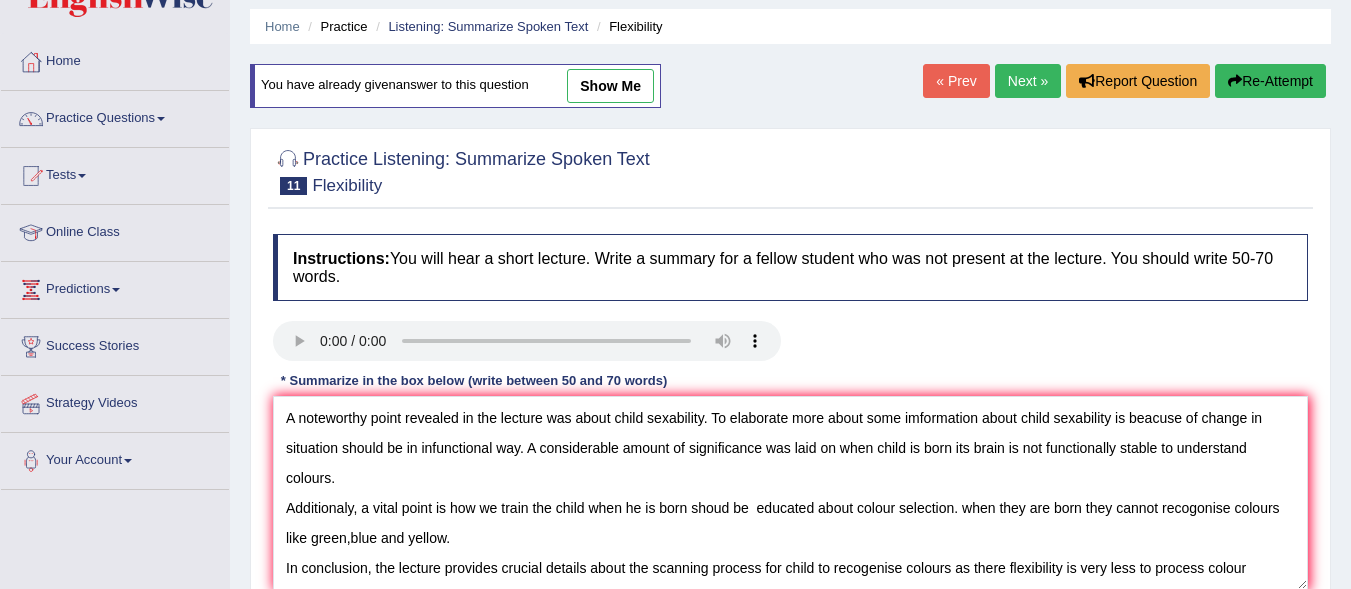 click on "A noteworthy point revealed in the lecture was about child sexability. To elaborate more about some imformation about child sexability is beacuse of change in situation should be in infunctional way. A considerable amount of significance was laid on when child is born its brain is not functionally stable to understand colours.
Additionaly, a vital point is how we train the child when he is born shoud be  educated about colour selection. when they are born they cannot recogonise colours like green,blue and yellow.
In conclusion, the lecture provides crucial details about the scanning process for child to recogenise colours as there flexibility is very less to process colour identification." at bounding box center (790, 493) 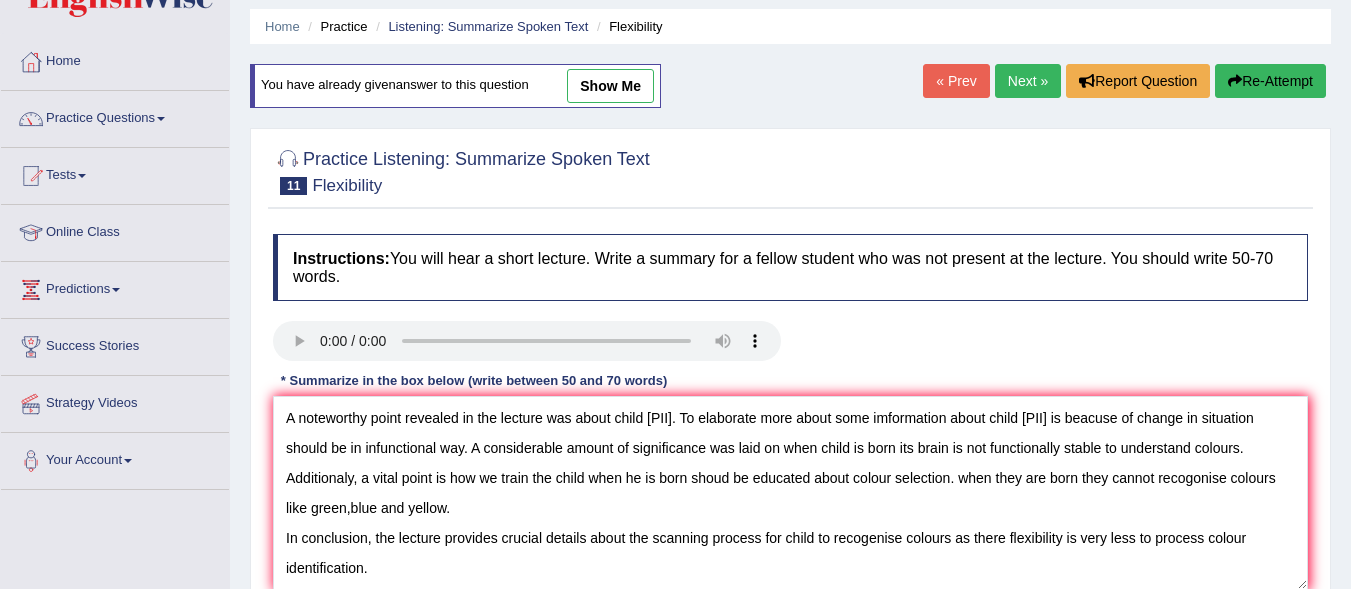 click on "A noteworthy point revealed in the lecture was about child sexability. To elaborate more about some imformation about child sexability is beacuse of change in situation should be in infunctional way. A considerable amount of significance was laid on when child is born its brain is not functionally stable to understand colours. Additionaly, a vital point is how we train the child when he is born shoud be  educated about colour selection. when they are born they cannot recogonise colours like green,blue and yellow.
In conclusion, the lecture provides crucial details about the scanning process for child to recogenise colours as there flexibility is very less to process colour identification." at bounding box center [790, 493] 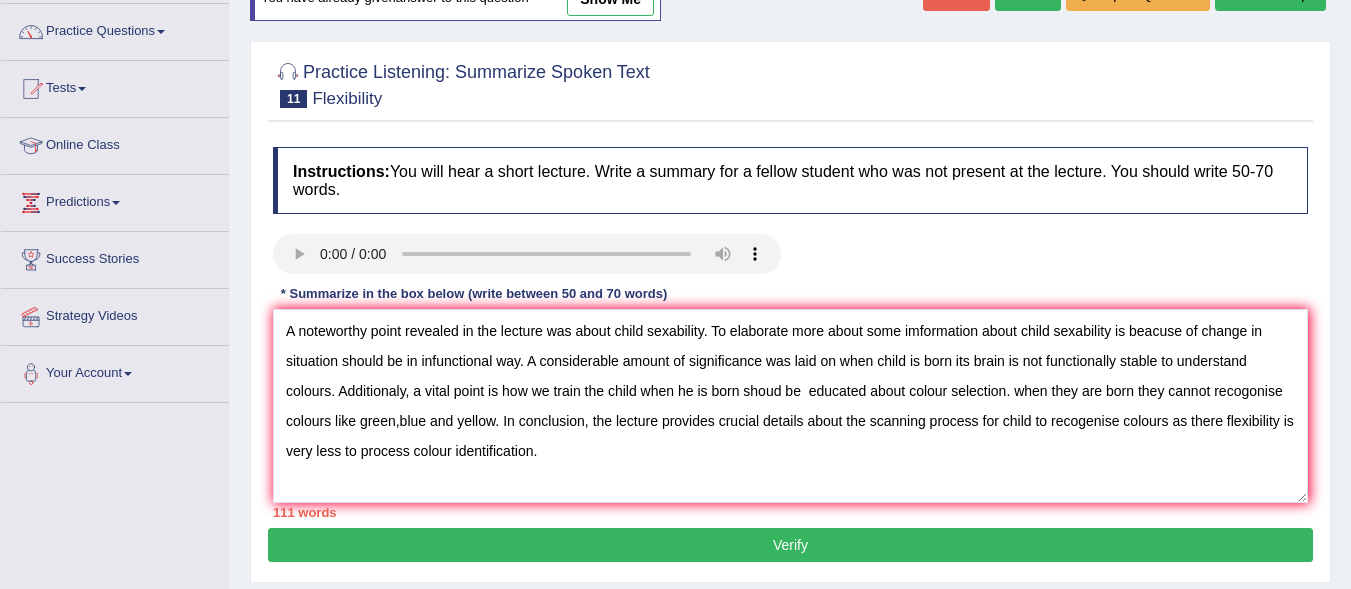 scroll, scrollTop: 148, scrollLeft: 0, axis: vertical 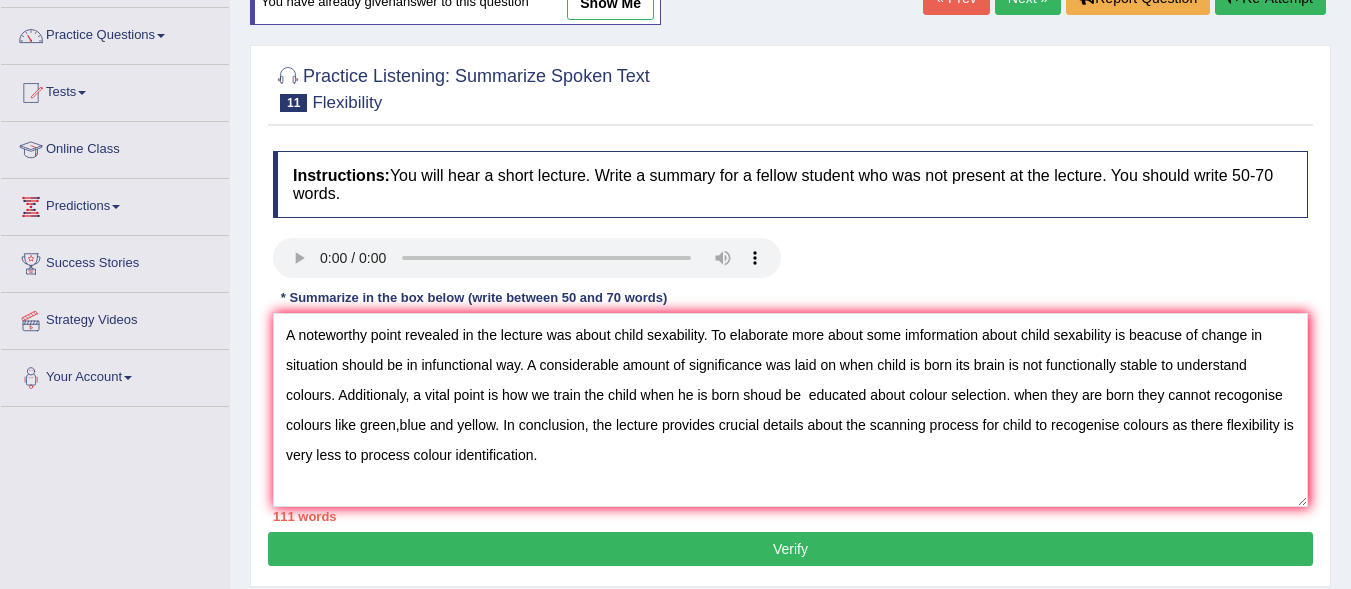 click on "A noteworthy point revealed in the lecture was about child sexability. To elaborate more about some imformation about child sexability is beacuse of change in situation should be in infunctional way. A considerable amount of significance was laid on when child is born its brain is not functionally stable to understand colours. Additionaly, a vital point is how we train the child when he is born shoud be  educated about colour selection. when they are born they cannot recogonise colours like green,blue and yellow. In conclusion, the lecture provides crucial details about the scanning process for child to recogenise colours as there flexibility is very less to process colour identification." at bounding box center [790, 410] 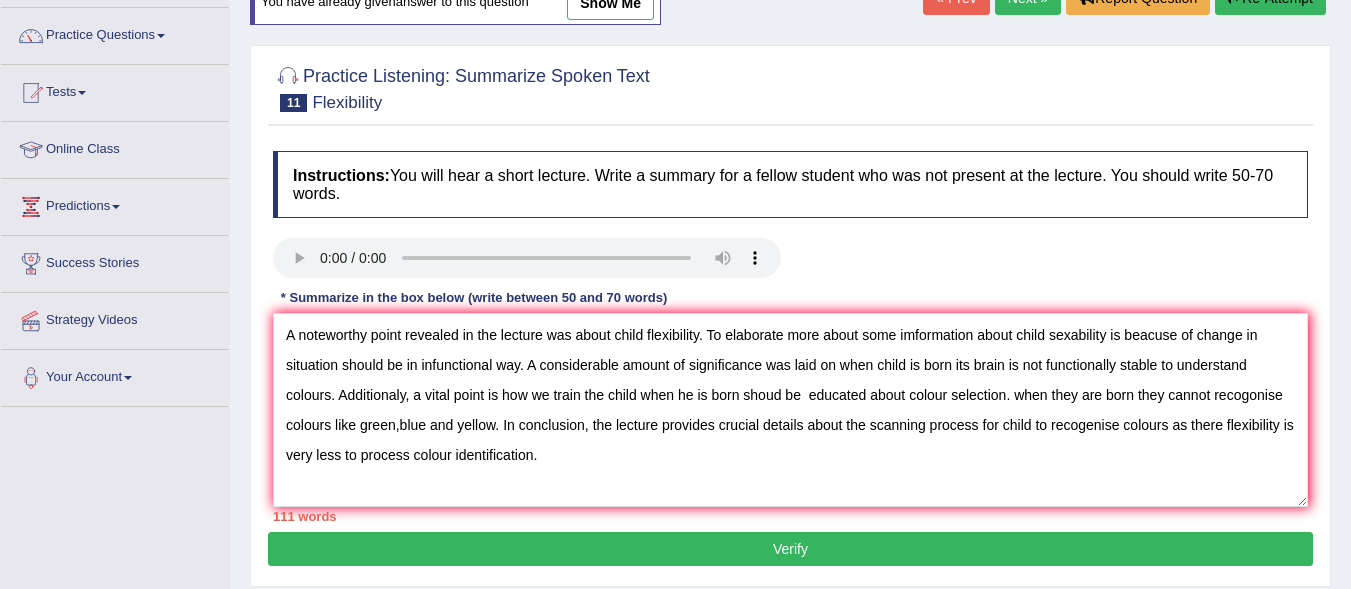 click on "A noteworthy point revealed in the lecture was about child flexibility. To elaborate more about some imformation about child sexability is beacuse of change in situation should be in infunctional way. A considerable amount of significance was laid on when child is born its brain is not functionally stable to understand colours. Additionaly, a vital point is how we train the child when he is born shoud be  educated about colour selection. when they are born they cannot recogonise colours like green,blue and yellow. In conclusion, the lecture provides crucial details about the scanning process for child to recogenise colours as there flexibility is very less to process colour identification." at bounding box center (790, 410) 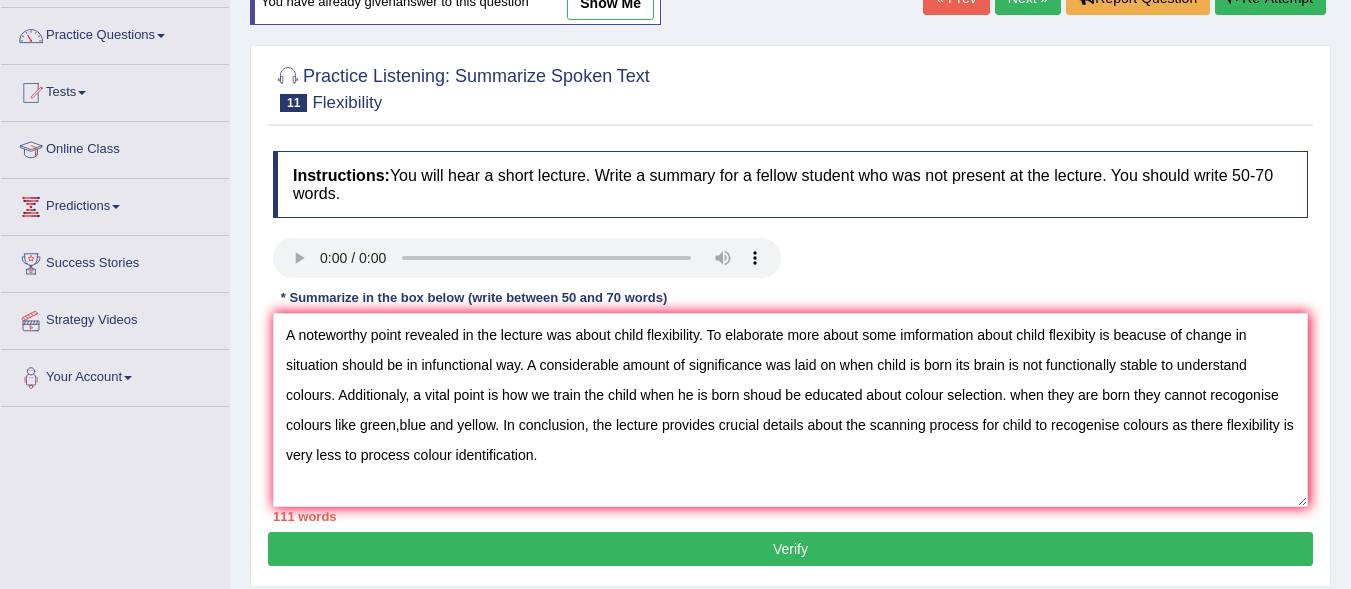 click on "A noteworthy point revealed in the lecture was about child flexibility. To elaborate more about some imformation about child flexibity is beacuse of change in situation should be in infunctional way. A considerable amount of significance was laid on when child is born its brain is not functionally stable to understand colours. Additionaly, a vital point is how we train the child when he is born shoud be  educated about colour selection. when they are born they cannot recogonise colours like green,blue and yellow. In conclusion, the lecture provides crucial details about the scanning process for child to recogenise colours as there flexibility is very less to process colour identification." at bounding box center [790, 410] 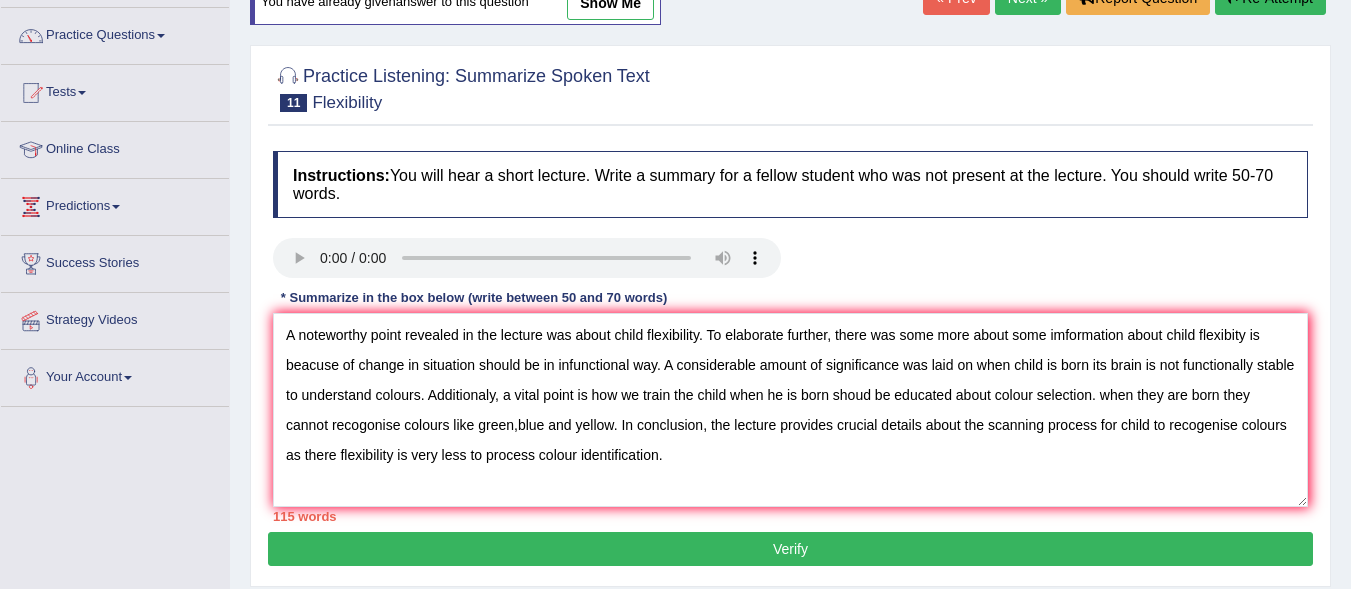 drag, startPoint x: 1008, startPoint y: 336, endPoint x: 901, endPoint y: 347, distance: 107.563934 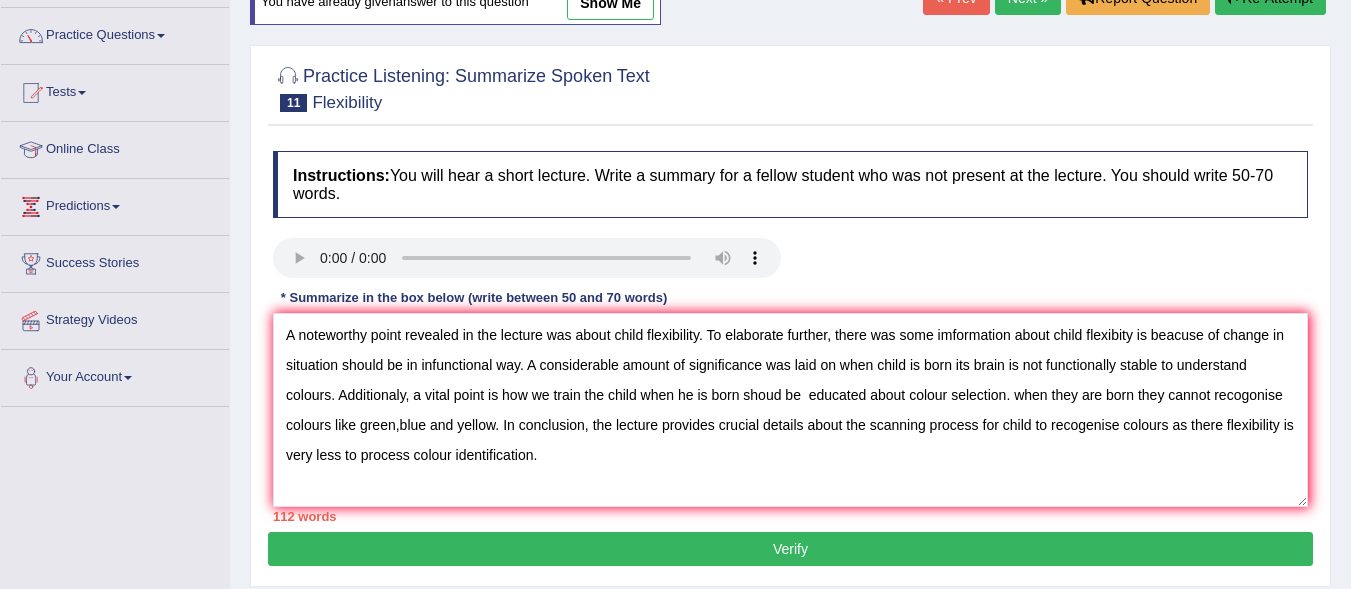 click on "A noteworthy point revealed in the lecture was about child flexibility. To elaborate further, there was some imformation about child flexibity is beacuse of change in situation should be in infunctional way. A considerable amount of significance was laid on when child is born its brain is not functionally stable to understand colours. Additionaly, a vital point is how we train the child when he is born shoud be  educated about colour selection. when they are born they cannot recogonise colours like green,blue and yellow. In conclusion, the lecture provides crucial details about the scanning process for child to recogenise colours as there flexibility is very less to process colour identification." at bounding box center (790, 410) 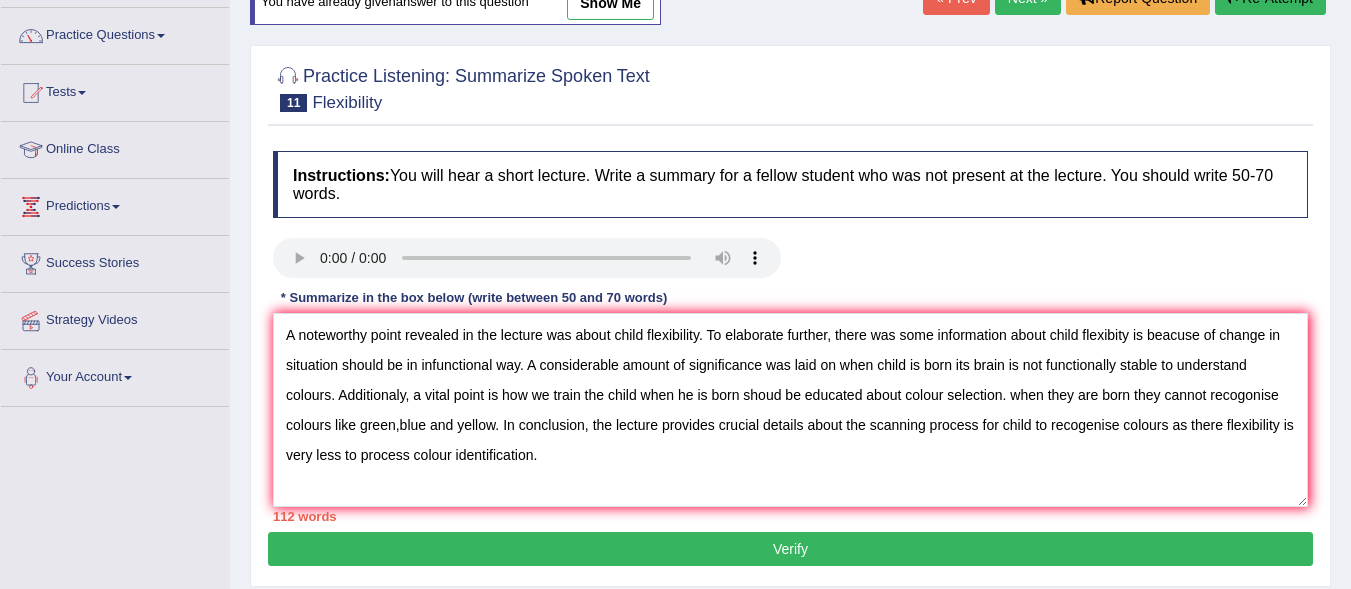 click on "A noteworthy point revealed in the lecture was about child flexibility. To elaborate further, there was some information about child flexibity is beacuse of change in situation should be in infunctional way. A considerable amount of significance was laid on when child is born its brain is not functionally stable to understand colours. Additionaly, a vital point is how we train the child when he is born shoud be  educated about colour selection. when they are born they cannot recogonise colours like green,blue and yellow. In conclusion, the lecture provides crucial details about the scanning process for child to recogenise colours as there flexibility is very less to process colour identification." at bounding box center (790, 410) 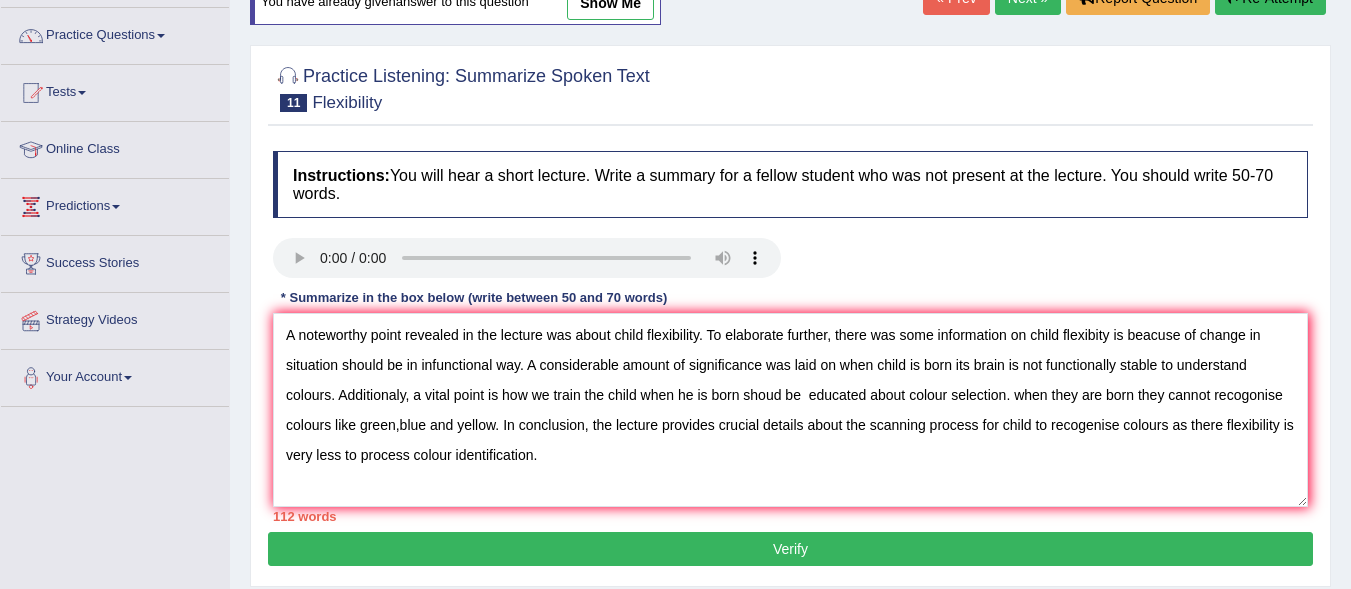 click on "A noteworthy point revealed in the lecture was about child flexibility. To elaborate further, there was some information on child flexibity is beacuse of change in situation should be in infunctional way. A considerable amount of significance was laid on when child is born its brain is not functionally stable to understand colours. Additionaly, a vital point is how we train the child when he is born shoud be  educated about colour selection. when they are born they cannot recogonise colours like green,blue and yellow. In conclusion, the lecture provides crucial details about the scanning process for child to recogenise colours as there flexibility is very less to process colour identification." at bounding box center [790, 410] 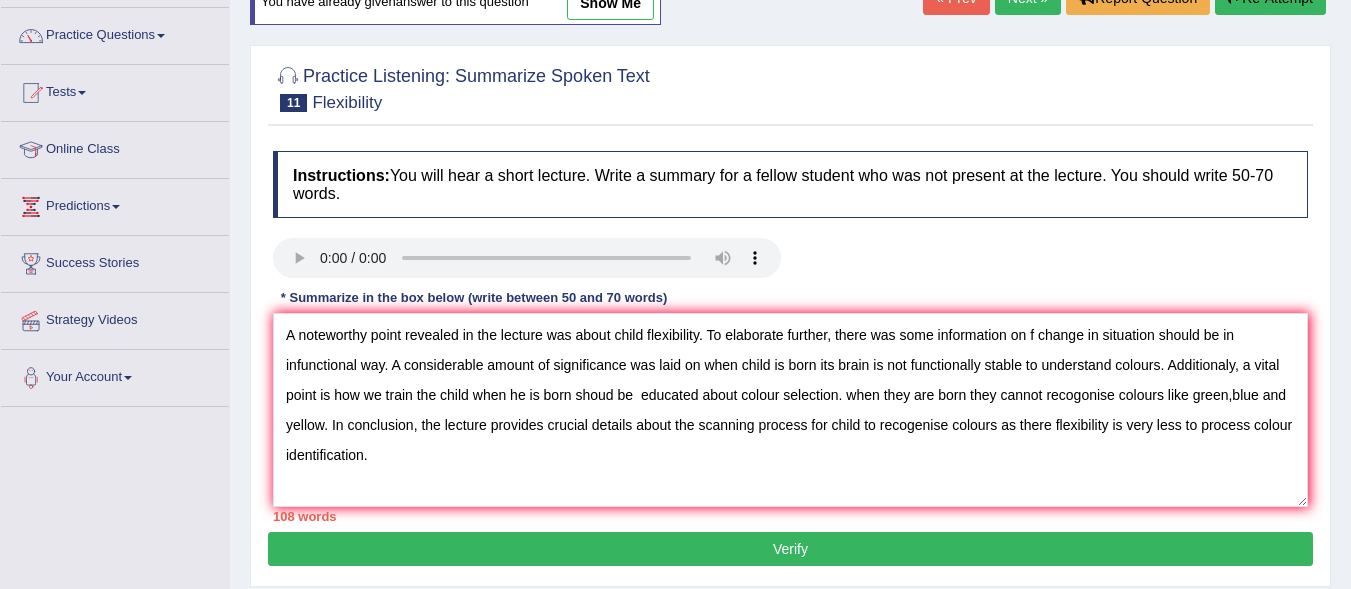 click on "A noteworthy point revealed in the lecture was about child flexibility. To elaborate further, there was some information on f change in situation should be in infunctional way. A considerable amount of significance was laid on when child is born its brain is not functionally stable to understand colours. Additionaly, a vital point is how we train the child when he is born shoud be  educated about colour selection. when they are born they cannot recogonise colours like green,blue and yellow. In conclusion, the lecture provides crucial details about the scanning process for child to recogenise colours as there flexibility is very less to process colour identification." at bounding box center (790, 410) 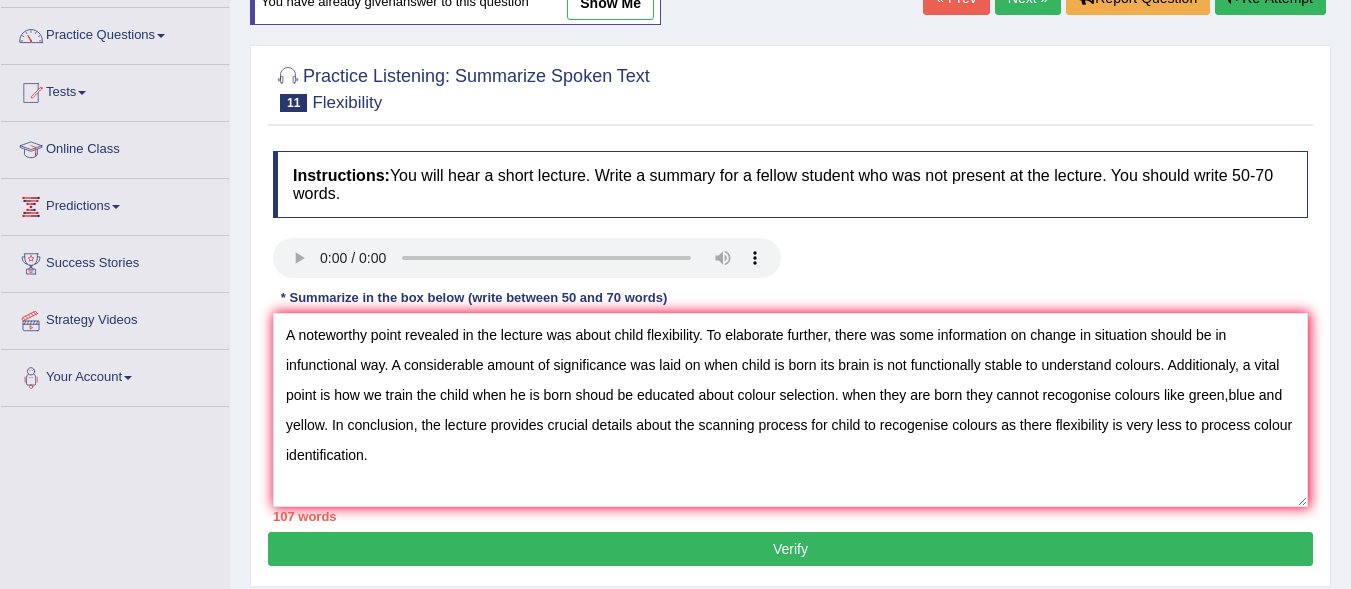 drag, startPoint x: 381, startPoint y: 365, endPoint x: 282, endPoint y: 365, distance: 99 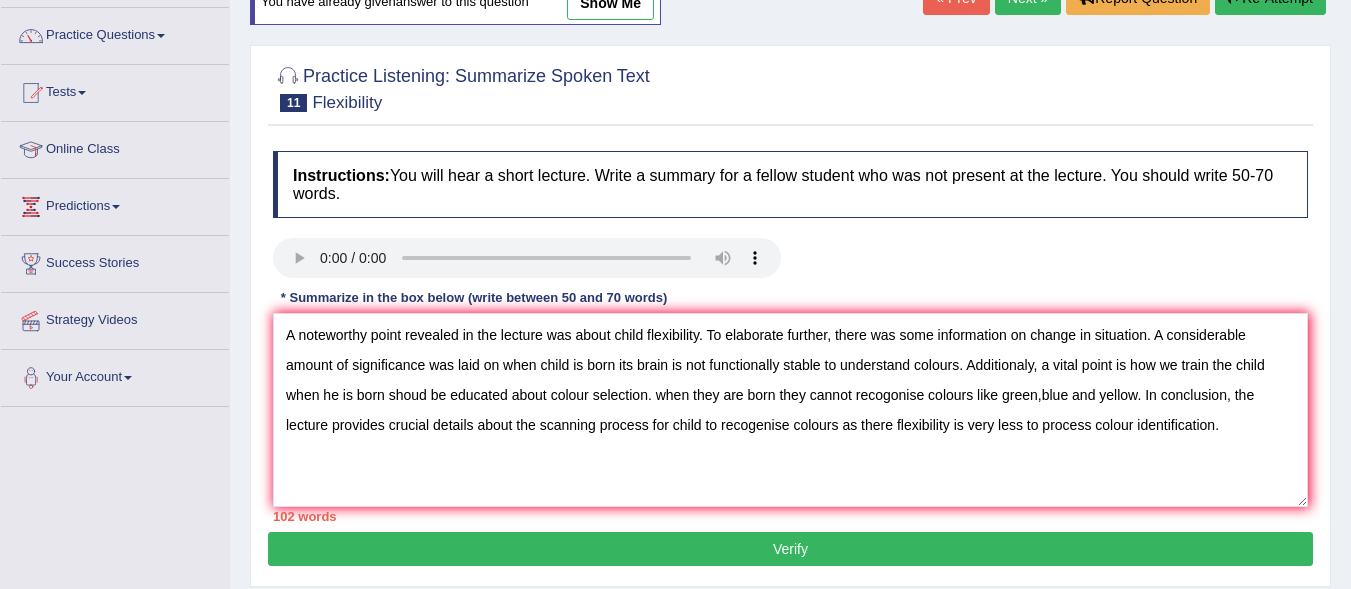 click on "A noteworthy point revealed in the lecture was about child flexibility. To elaborate further, there was some information on change in situation. A considerable amount of significance was laid on when child is born its brain is not functionally stable to understand colours. Additionaly, a vital point is how we train the child when he is born shoud be  educated about colour selection. when they are born they cannot recogonise colours like green,blue and yellow. In conclusion, the lecture provides crucial details about the scanning process for child to recogenise colours as there flexibility is very less to process colour identification." at bounding box center (790, 410) 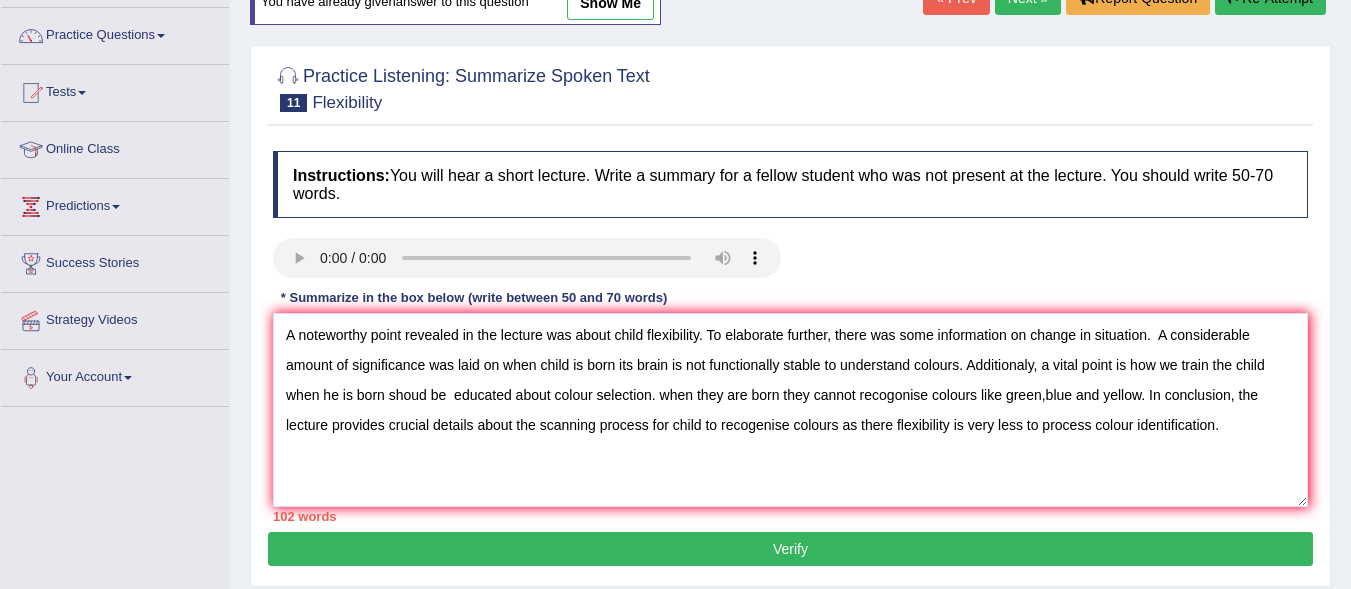 drag, startPoint x: 534, startPoint y: 362, endPoint x: 501, endPoint y: 366, distance: 33.24154 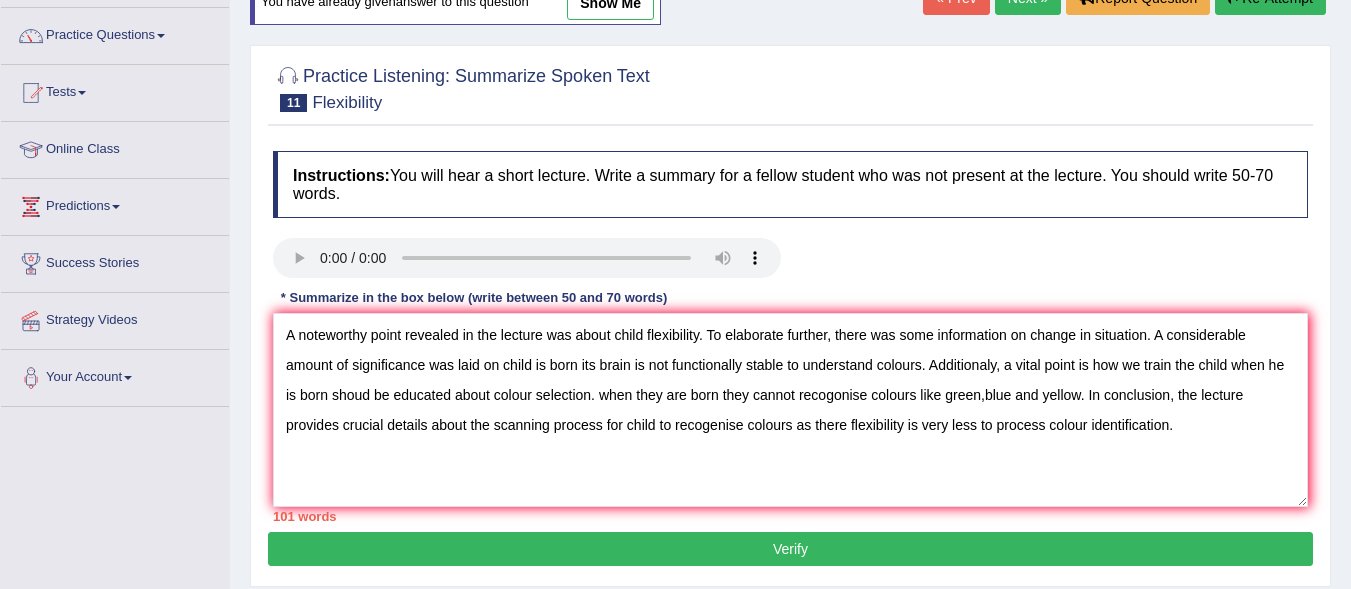 drag, startPoint x: 596, startPoint y: 364, endPoint x: 537, endPoint y: 365, distance: 59.008472 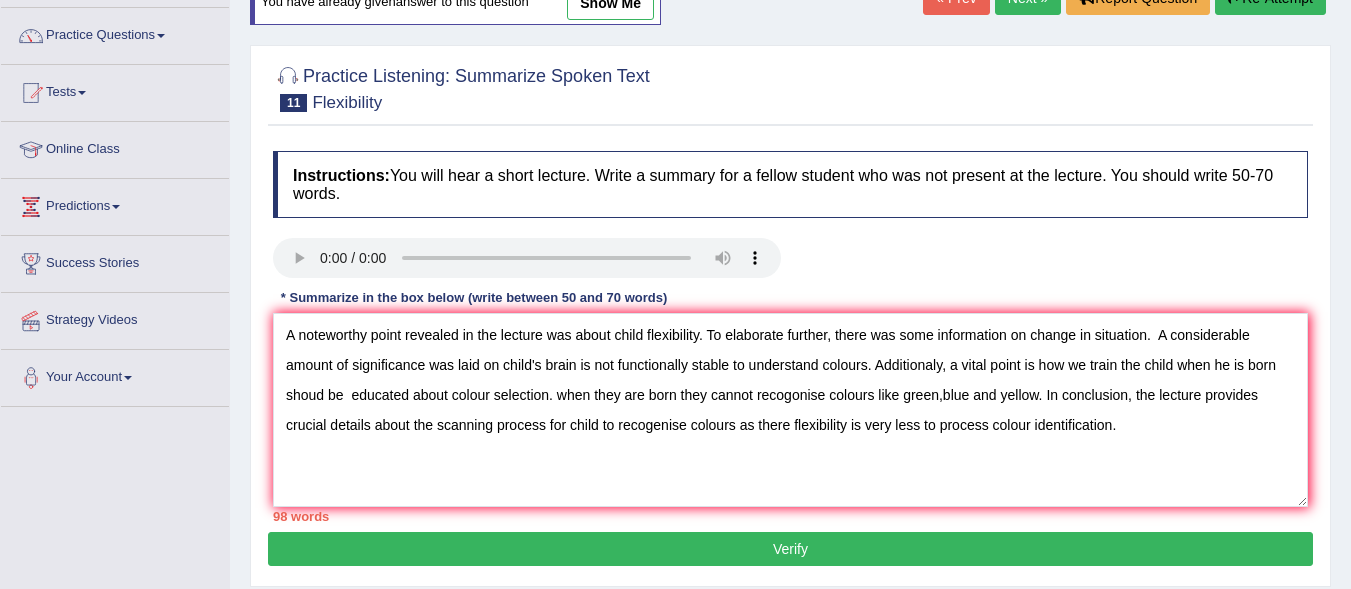click on "A noteworthy point revealed in the lecture was about child flexibility. To elaborate further, there was some information on change in situation.  A considerable amount of significance was laid on child's brain is not functionally stable to understand colours. Additionaly, a vital point is how we train the child when he is born shoud be  educated about colour selection. when they are born they cannot recogonise colours like green,blue and yellow. In conclusion, the lecture provides crucial details about the scanning process for child to recogenise colours as there flexibility is very less to process colour identification." at bounding box center [790, 410] 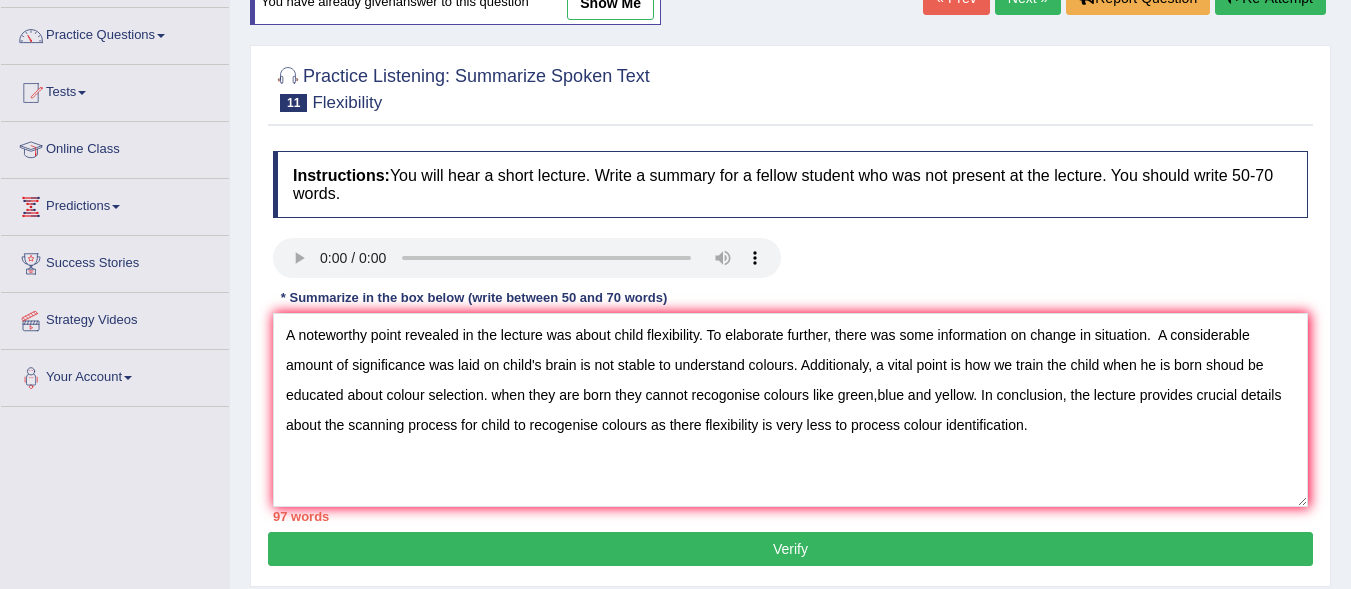 click on "A noteworthy point revealed in the lecture was about child flexibility. To elaborate further, there was some information on change in situation.  A considerable amount of significance was laid on child's brain is not stable to understand colours. Additionaly, a vital point is how we train the child when he is born shoud be  educated about colour selection. when they are born they cannot recogonise colours like green,blue and yellow. In conclusion, the lecture provides crucial details about the scanning process for child to recogenise colours as there flexibility is very less to process colour identification." at bounding box center (790, 410) 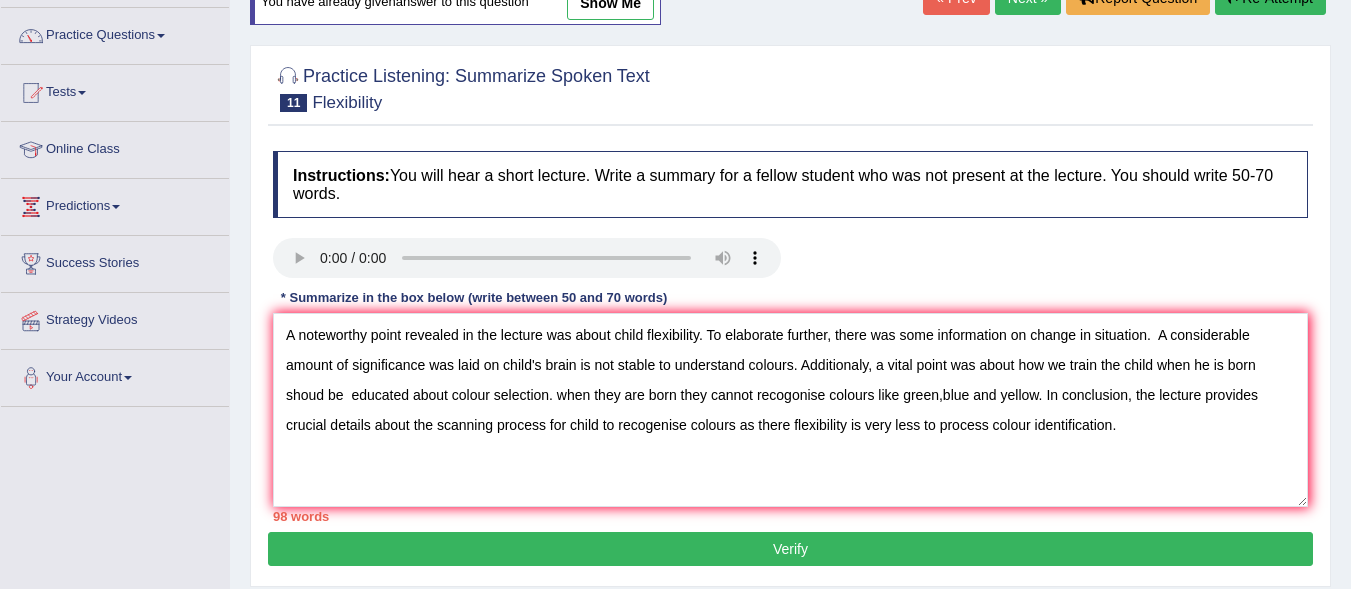 drag, startPoint x: 548, startPoint y: 395, endPoint x: 294, endPoint y: 391, distance: 254.0315 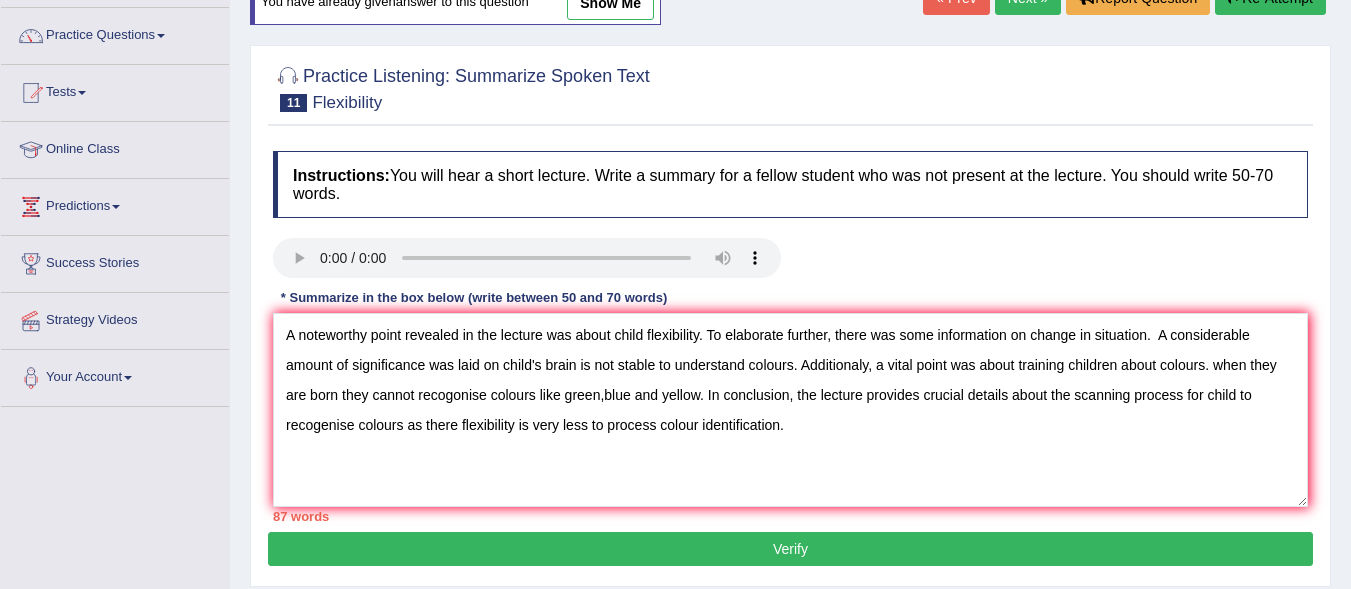 drag, startPoint x: 1214, startPoint y: 364, endPoint x: 1286, endPoint y: 375, distance: 72.835434 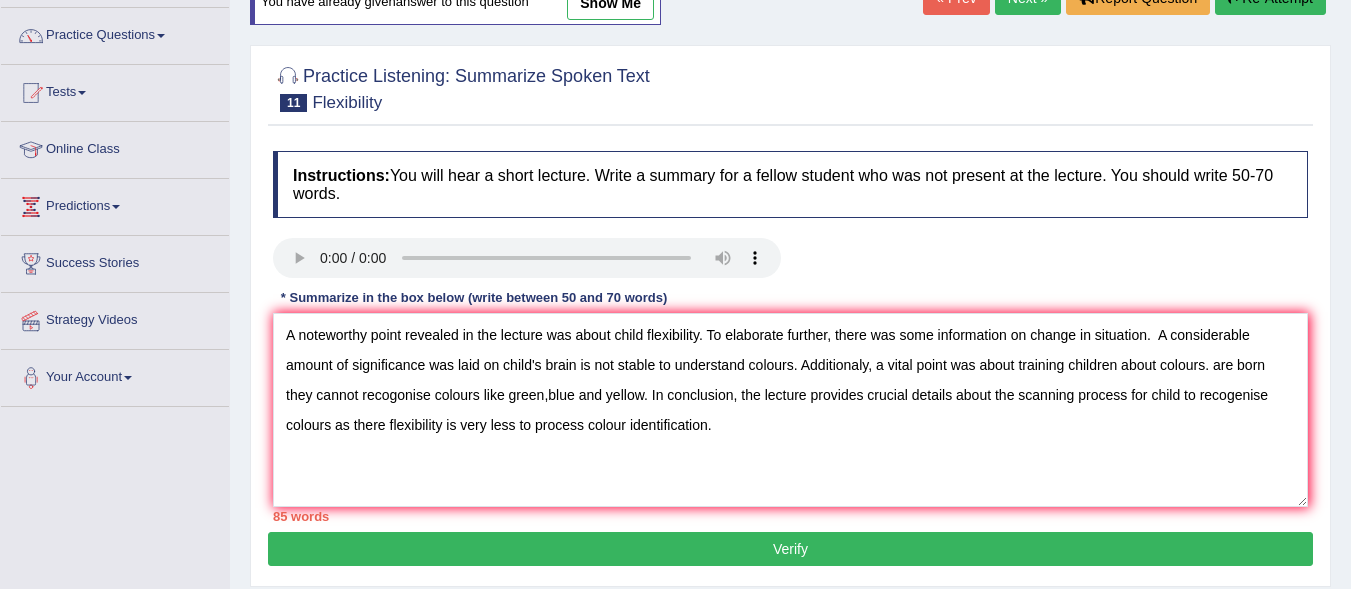 drag, startPoint x: 642, startPoint y: 394, endPoint x: 272, endPoint y: 391, distance: 370.01218 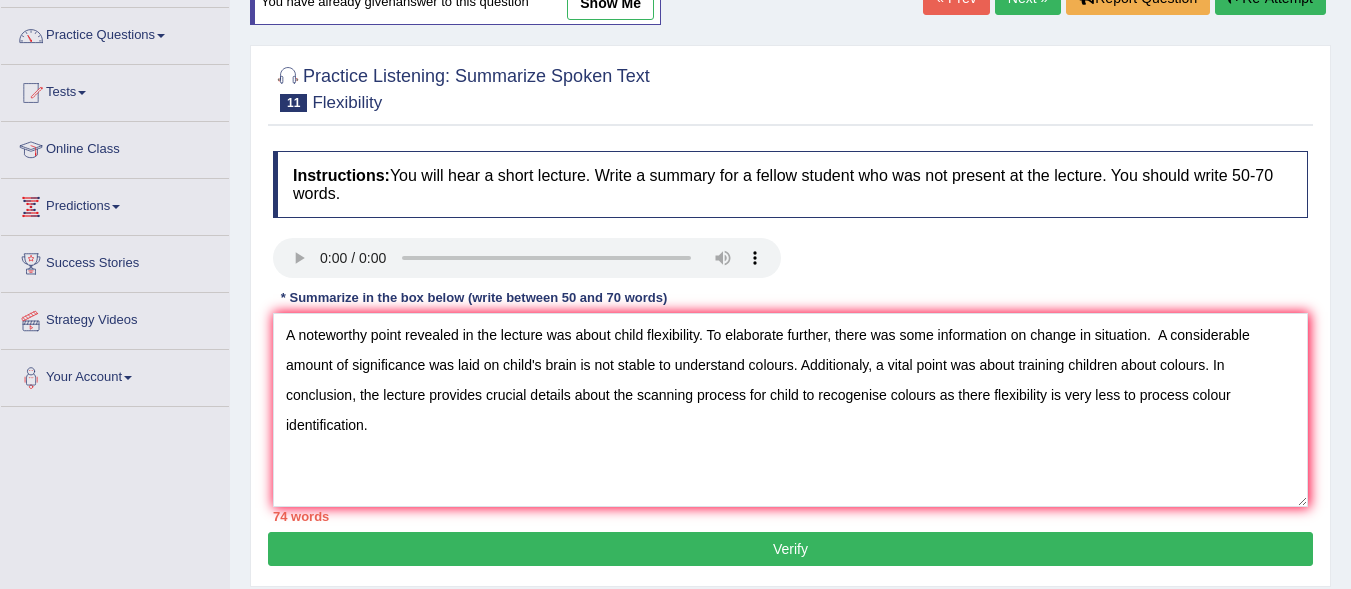 click on "A noteworthy point revealed in the lecture was about child flexibility. To elaborate further, there was some information on change in situation.  A considerable amount of significance was laid on child's brain is not stable to understand colours. Additionaly, a vital point was about training children about colours. In conclusion, the lecture provides crucial details about the scanning process for child to recogenise colours as there flexibility is very less to process colour identification." at bounding box center (790, 410) 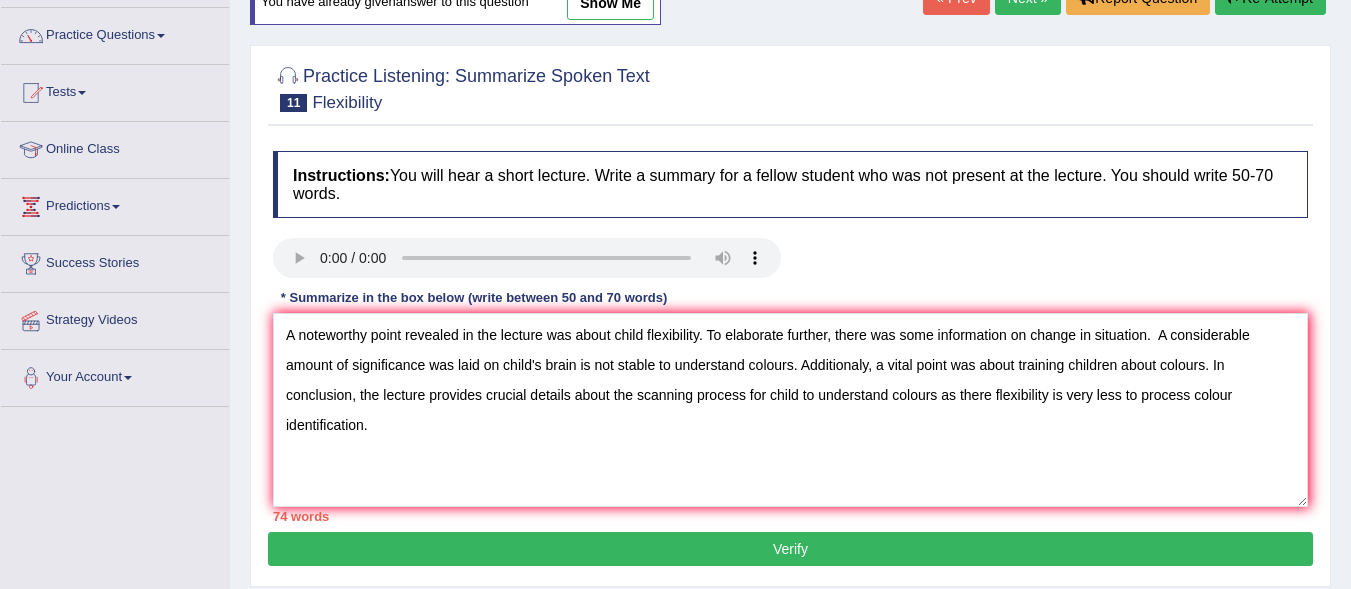 drag, startPoint x: 941, startPoint y: 395, endPoint x: 1225, endPoint y: 408, distance: 284.2974 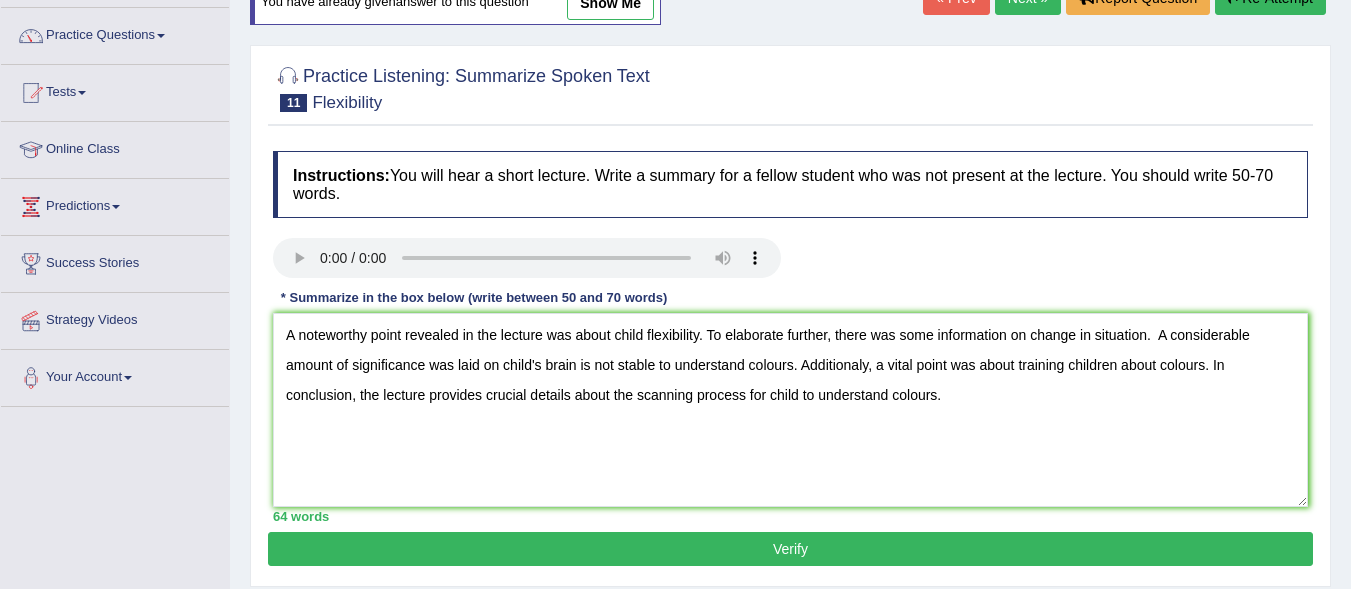 click on "A noteworthy point revealed in the lecture was about child flexibility. To elaborate further, there was some information on change in situation.  A considerable amount of significance was laid on child's brain is not stable to understand colours. Additionaly, a vital point was about training children about colours. In conclusion, the lecture provides crucial details about the scanning process for child to understand colours." 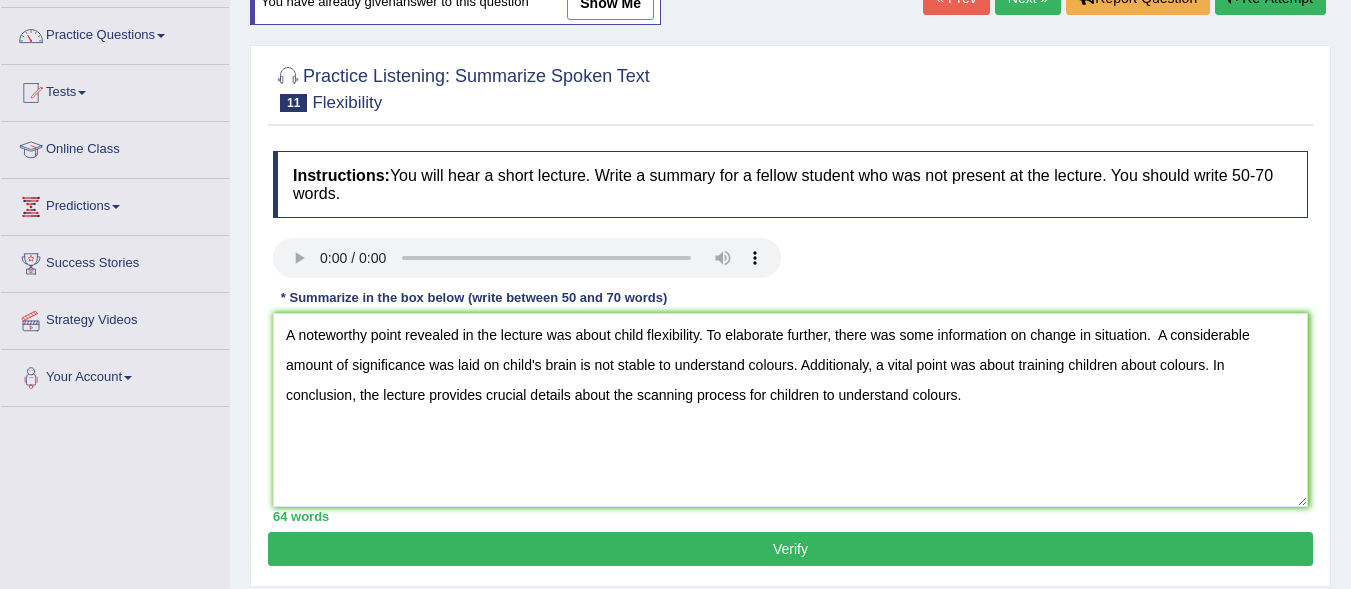 click on "A noteworthy point revealed in the lecture was about child flexibility. To elaborate further, there was some information on change in situation.  A considerable amount of significance was laid on child's brain is not stable to understand colours. Additionaly, a vital point was about training children about colours. In conclusion, the lecture provides crucial details about the scanning process for children to understand colours." 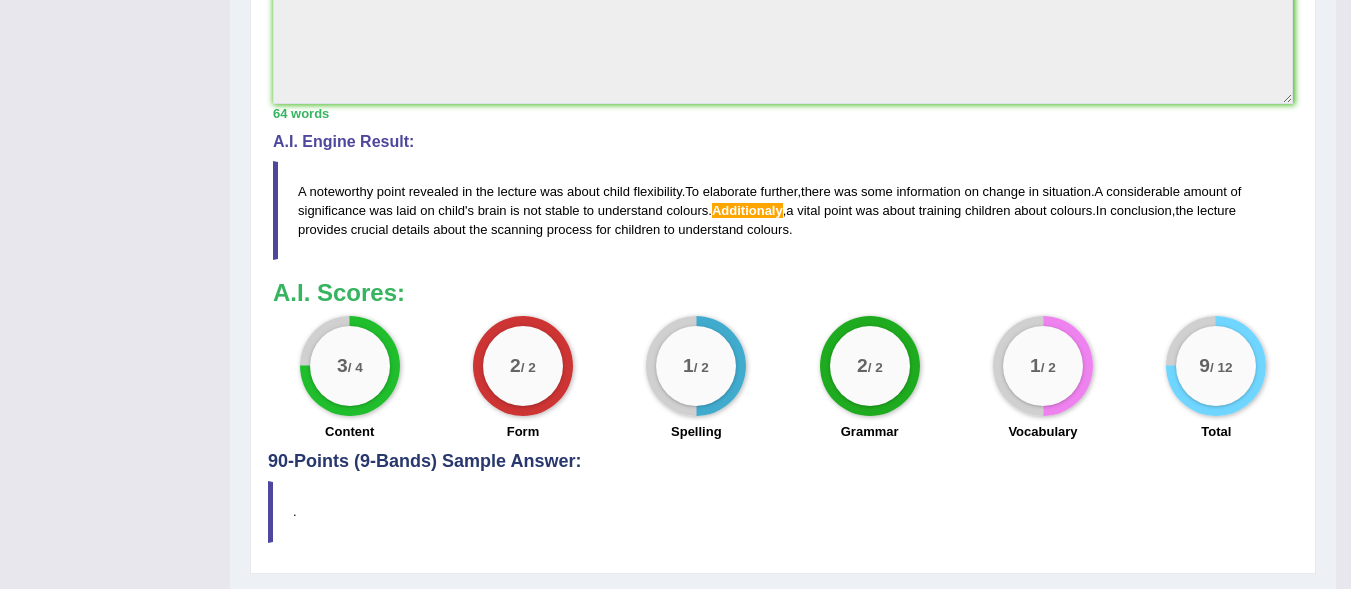 scroll, scrollTop: 732, scrollLeft: 0, axis: vertical 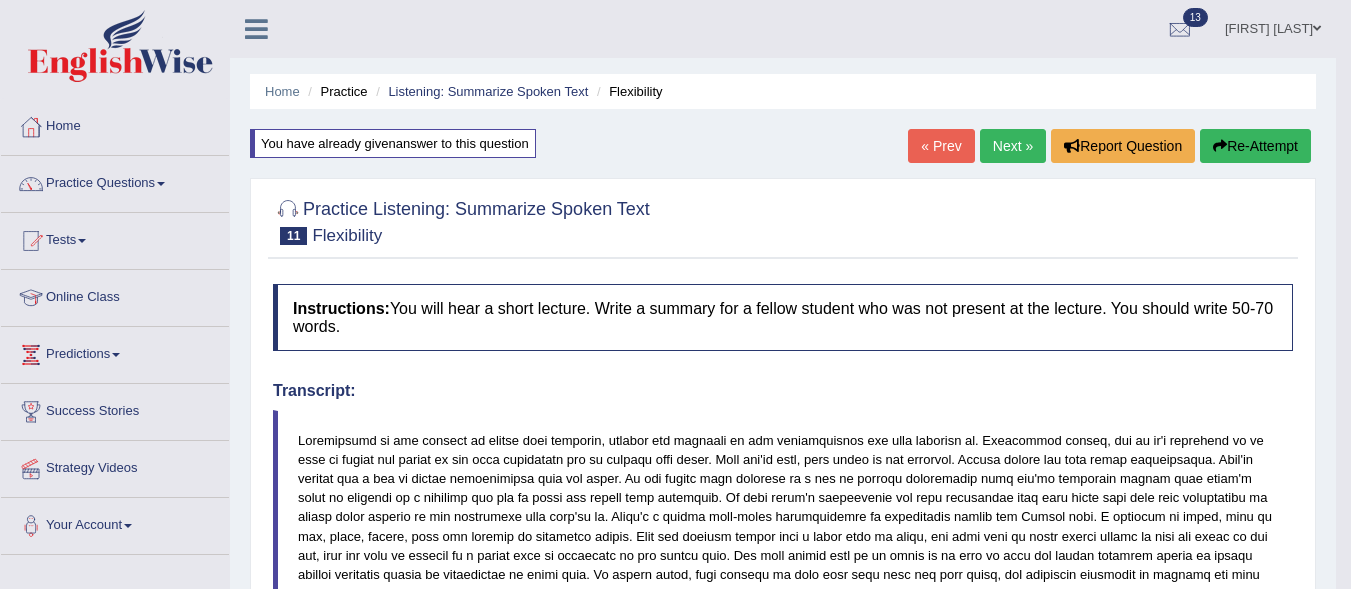 click on "Re-Attempt" 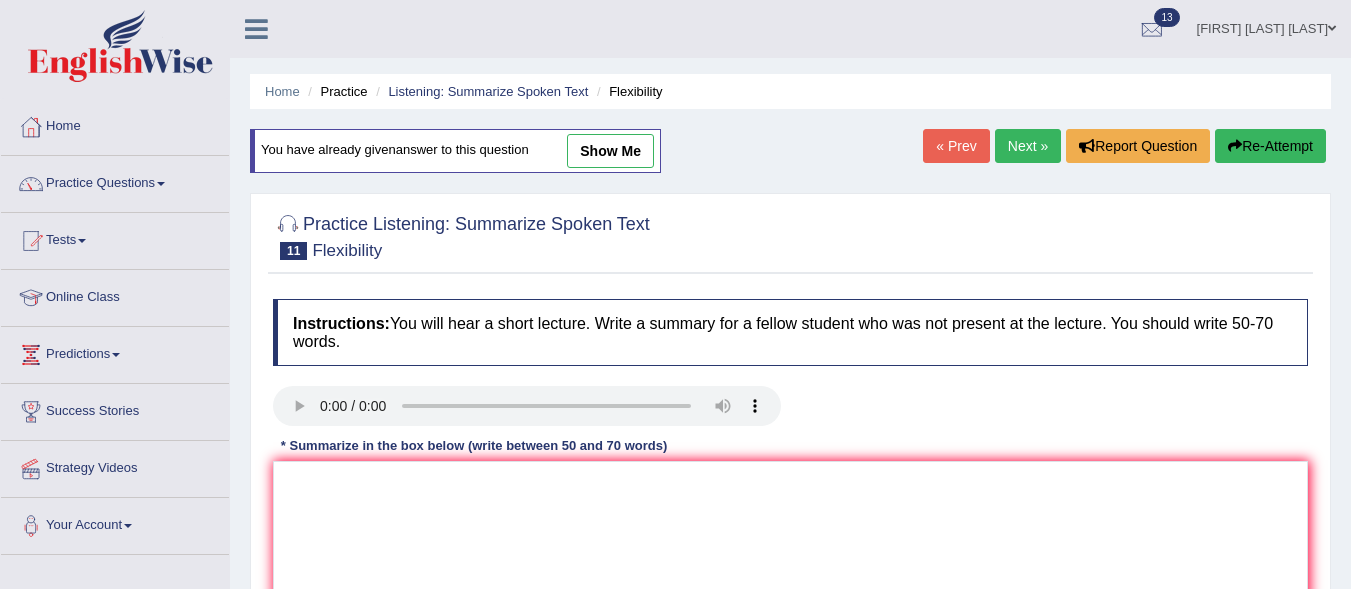 scroll, scrollTop: 406, scrollLeft: 0, axis: vertical 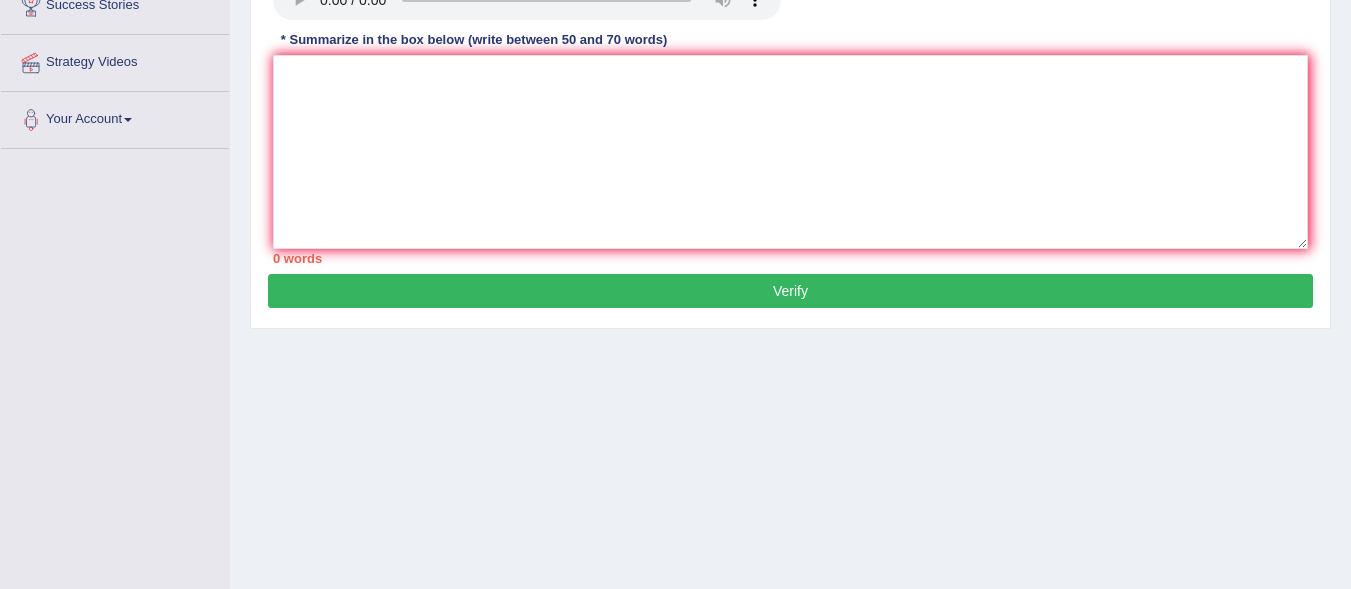 drag, startPoint x: 654, startPoint y: 248, endPoint x: 647, endPoint y: 172, distance: 76.321686 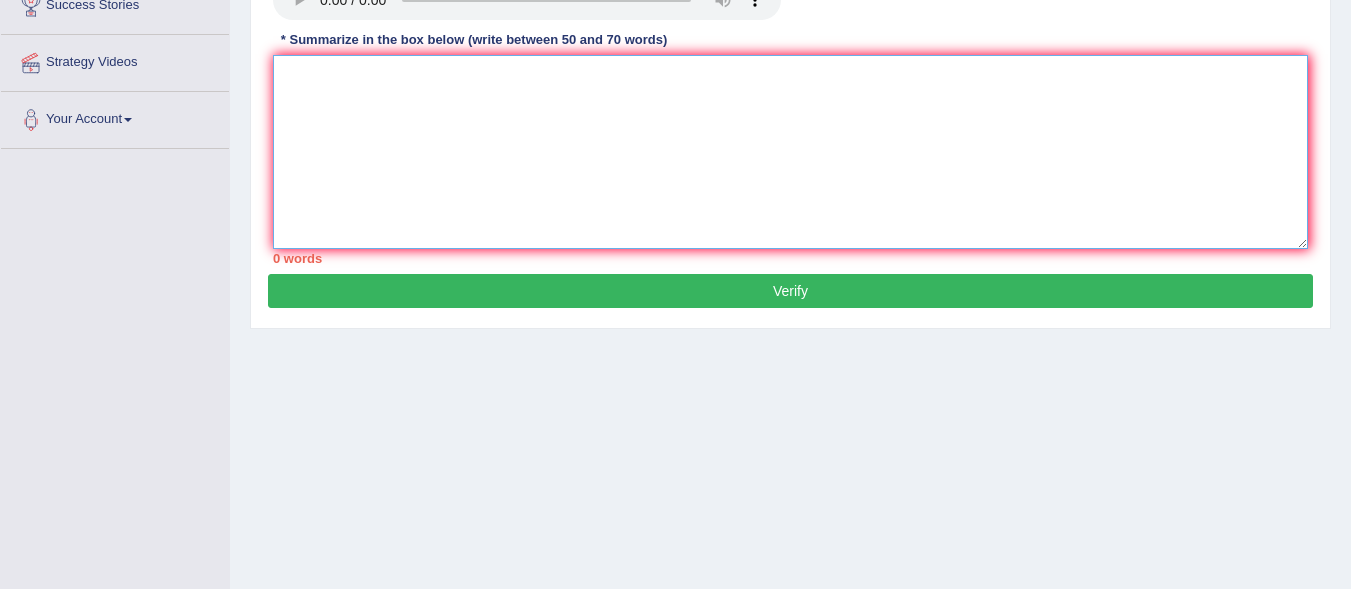 paste on "A noteworthy point revealed in the lecture was about child flexibility. To elaborate further, there was some information on change in situation.  A considerable amount of significance was laid on child's brain is not stable to understand colours. Additionaly, a vital point was about training children about colours. In conclusion, the lecture provides crucial details about the scanning process for children to understand colours." 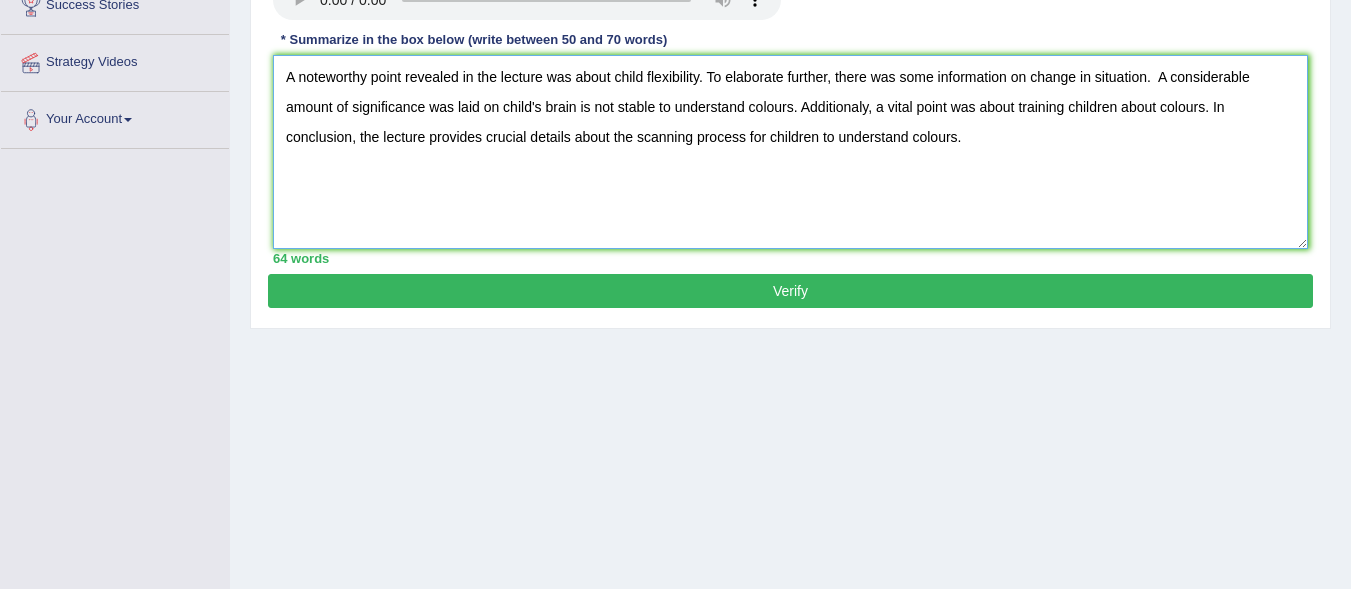 click on "A noteworthy point revealed in the lecture was about child flexibility. To elaborate further, there was some information on change in situation.  A considerable amount of significance was laid on child's brain is not stable to understand colours. Additionaly, a vital point was about training children about colours. In conclusion, the lecture provides crucial details about the scanning process for children to understand colours." at bounding box center (790, 152) 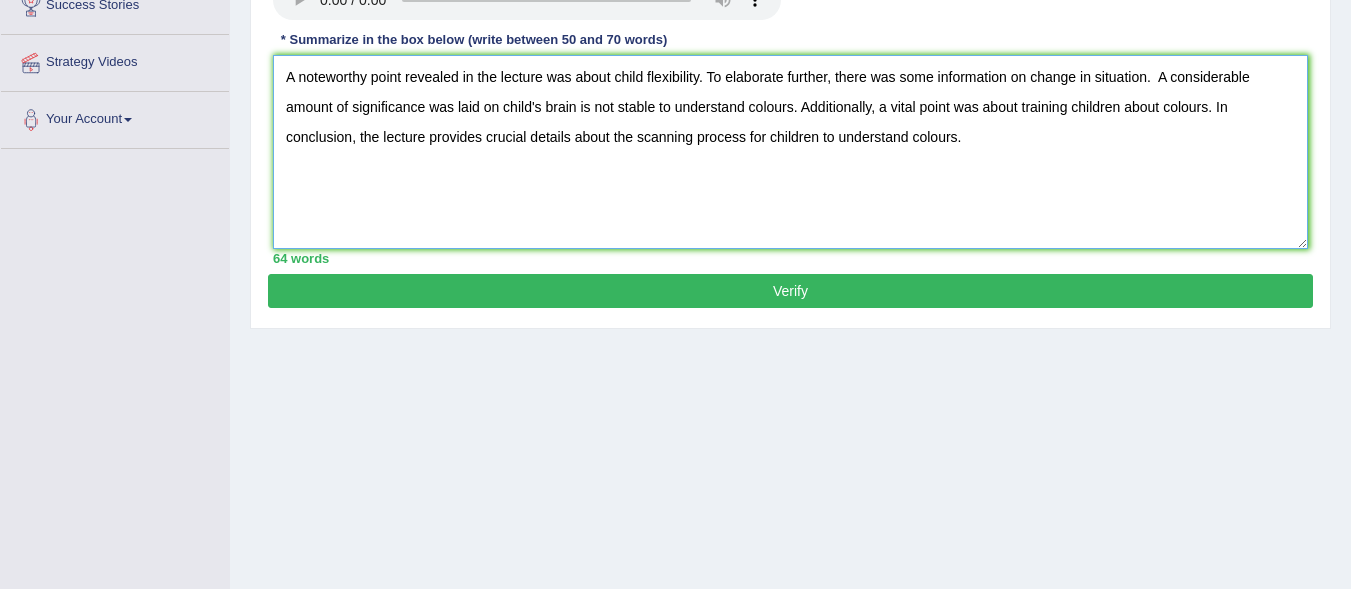 type on "A noteworthy point revealed in the lecture was about child flexibility. To elaborate further, there was some information on change in situation.  A considerable amount of significance was laid on child's brain is not stable to understand colours. Additionally, a vital point was about training children about colours. In conclusion, the lecture provides crucial details about the scanning process for children to understand colours." 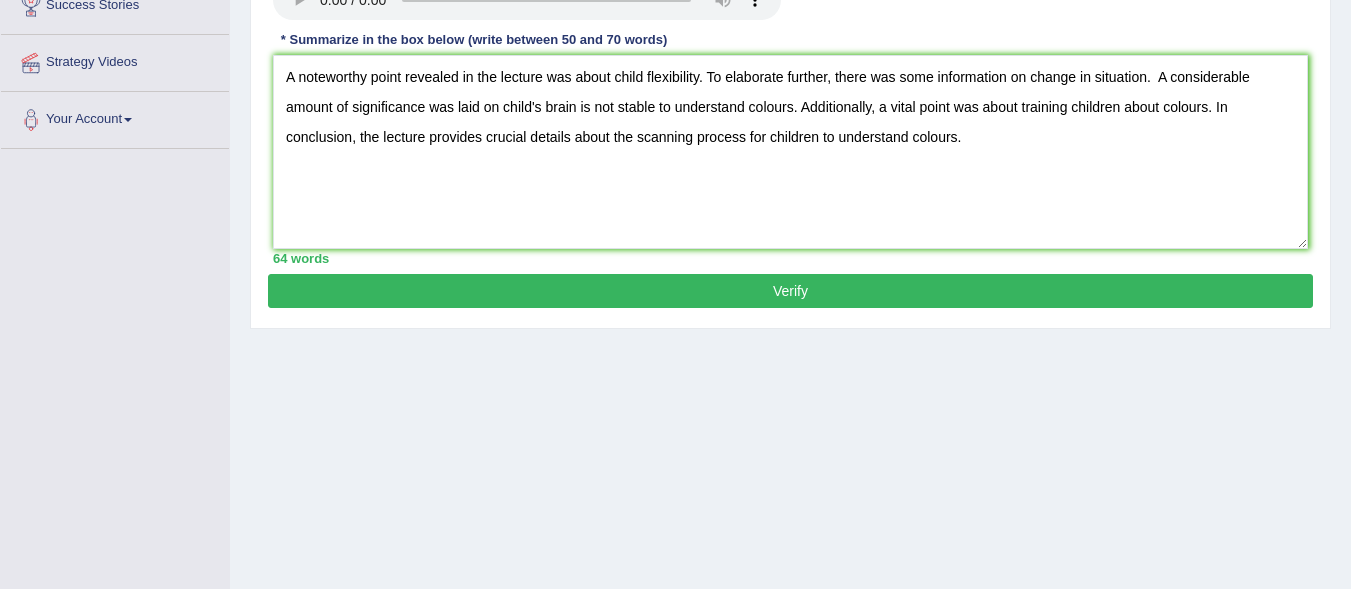 click on "Verify" at bounding box center [790, 291] 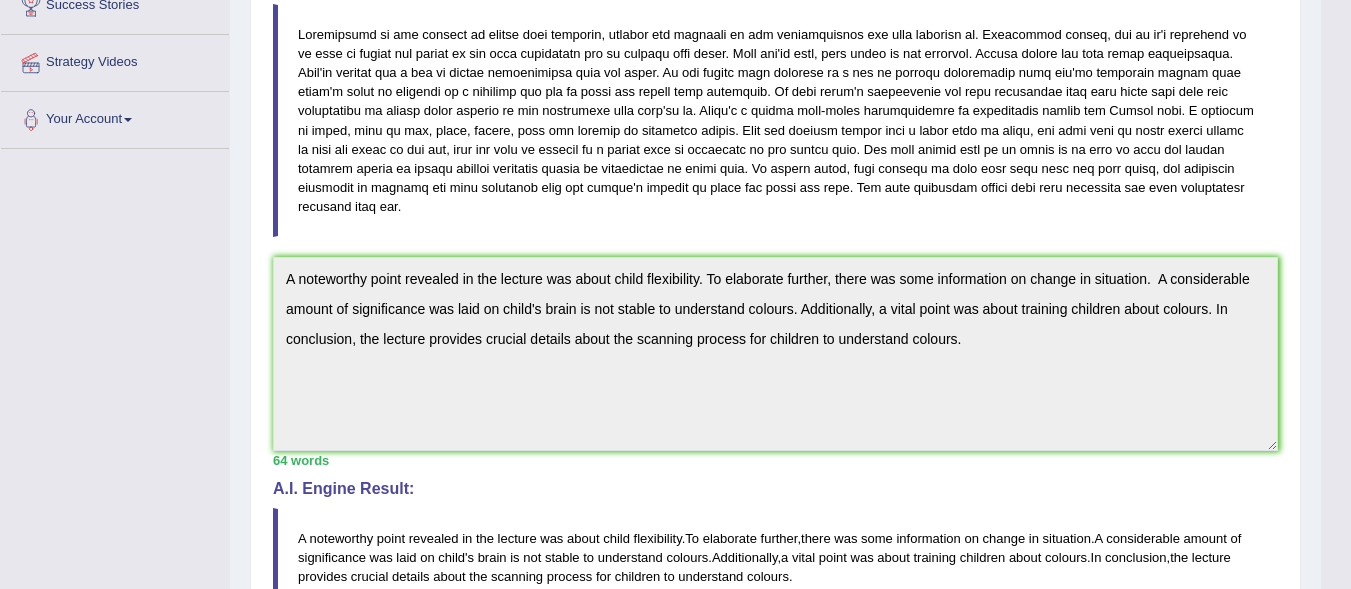 scroll, scrollTop: 784, scrollLeft: 0, axis: vertical 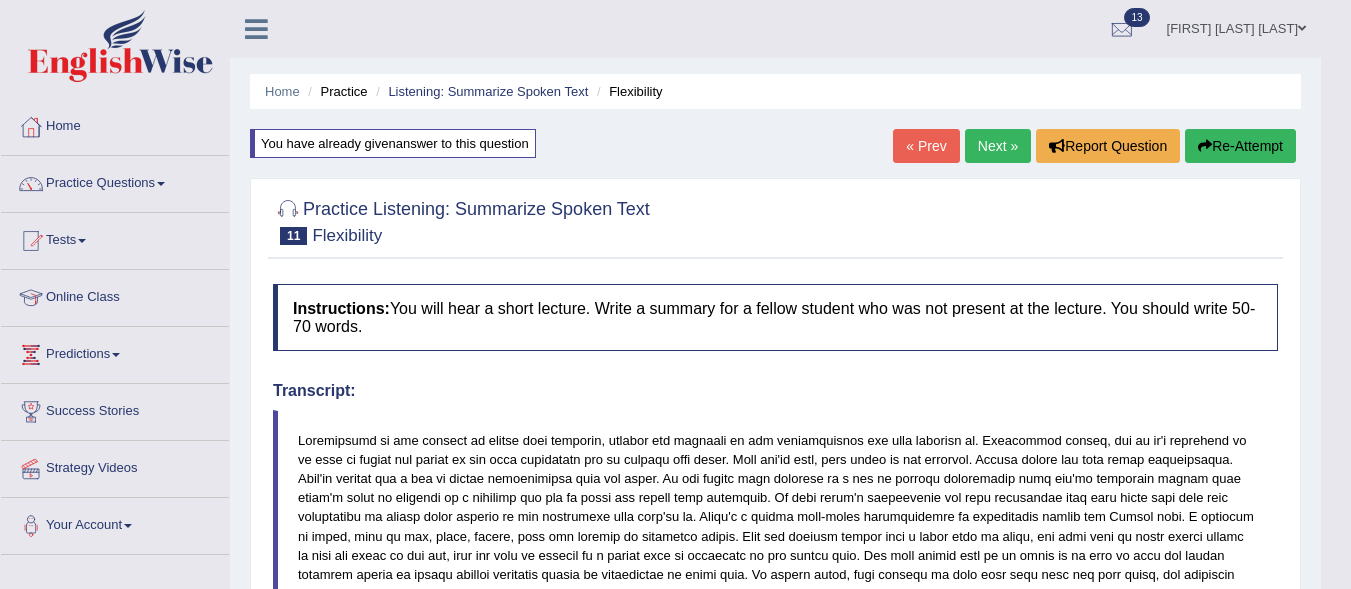 click on "Re-Attempt" at bounding box center (1240, 146) 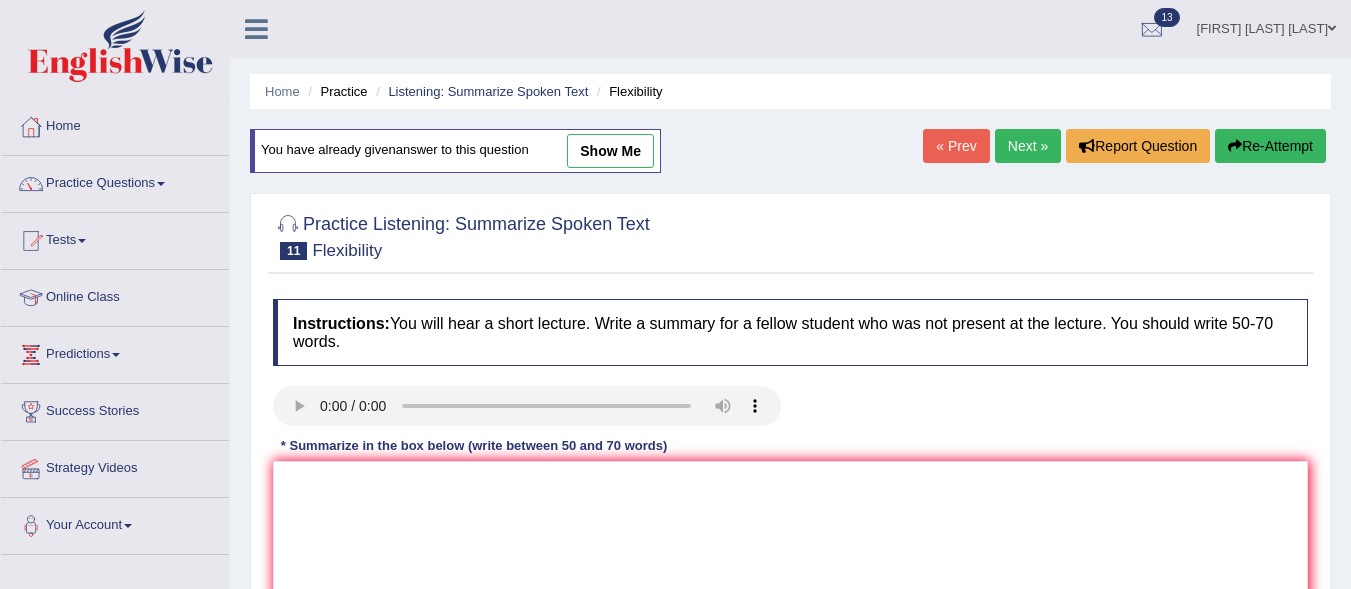 scroll, scrollTop: 0, scrollLeft: 0, axis: both 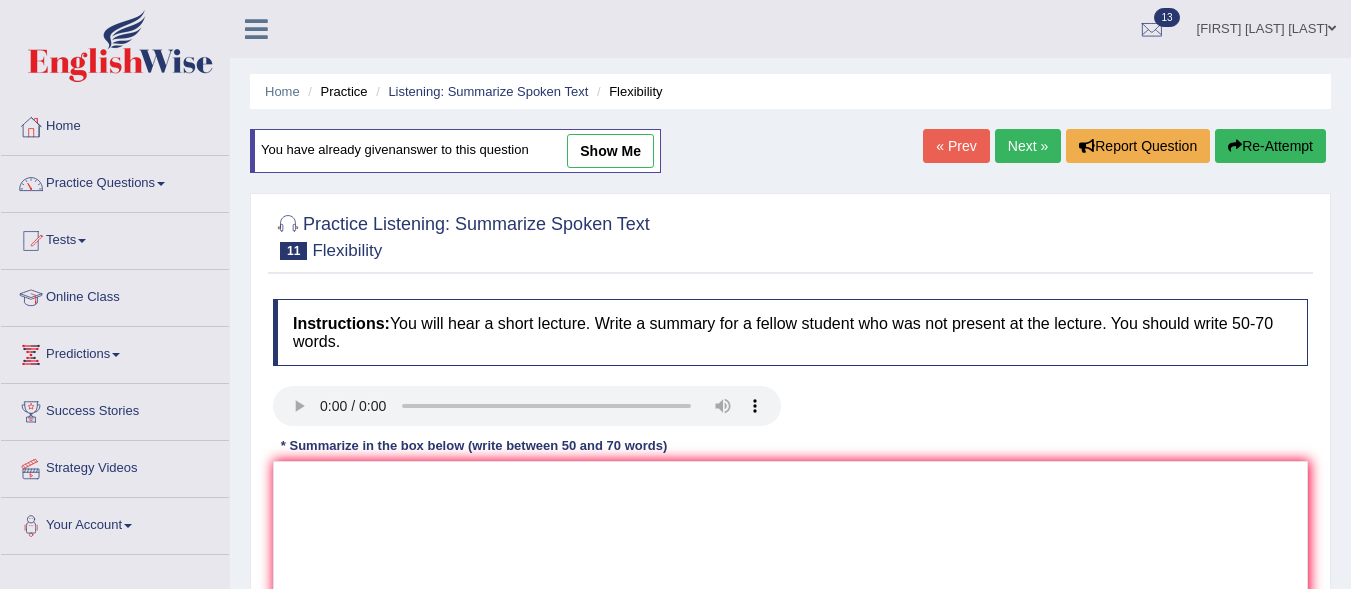 click on "Re-Attempt" at bounding box center [1270, 146] 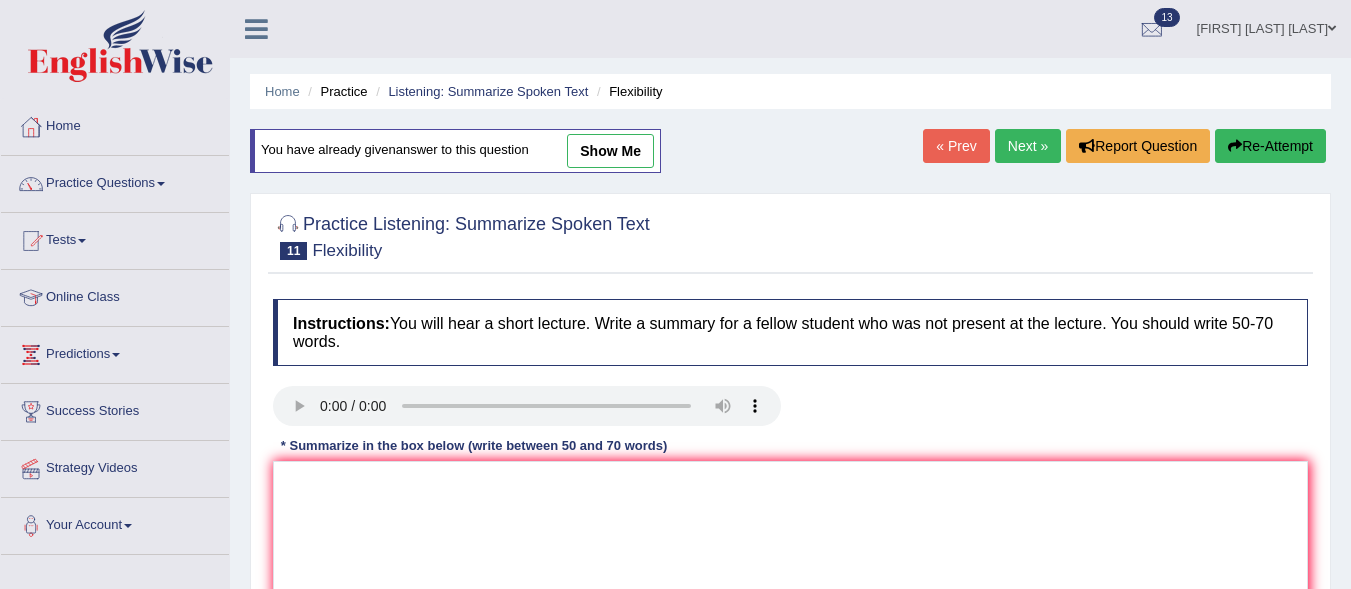 scroll, scrollTop: 0, scrollLeft: 0, axis: both 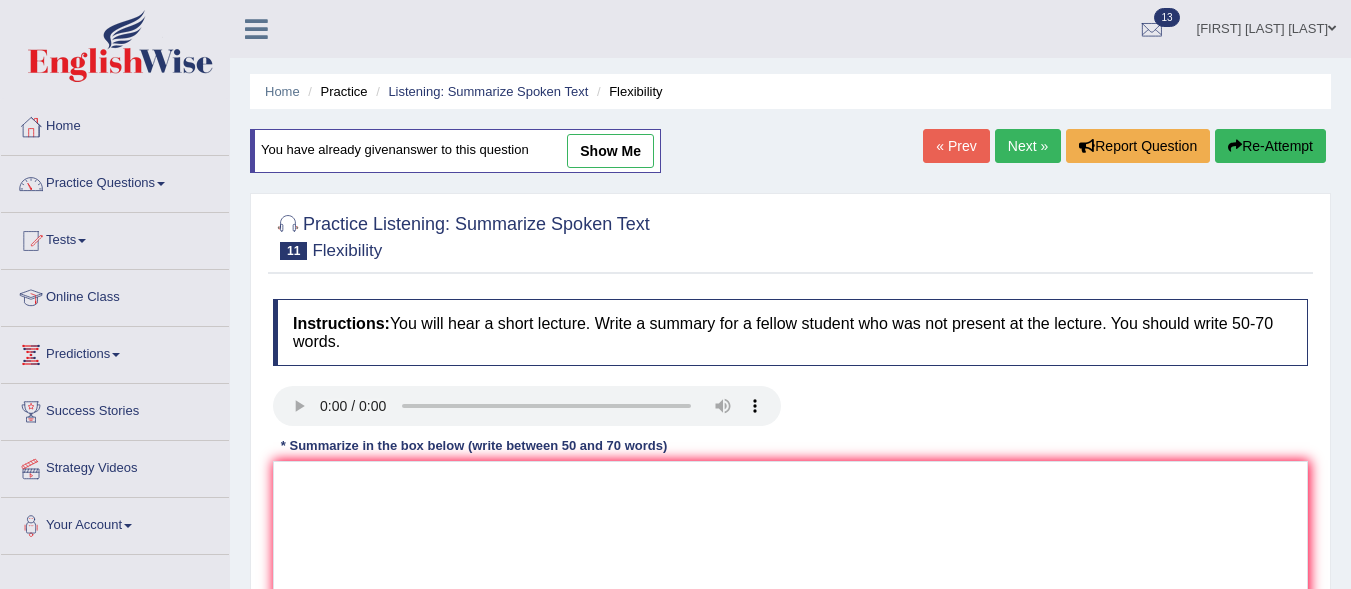 type 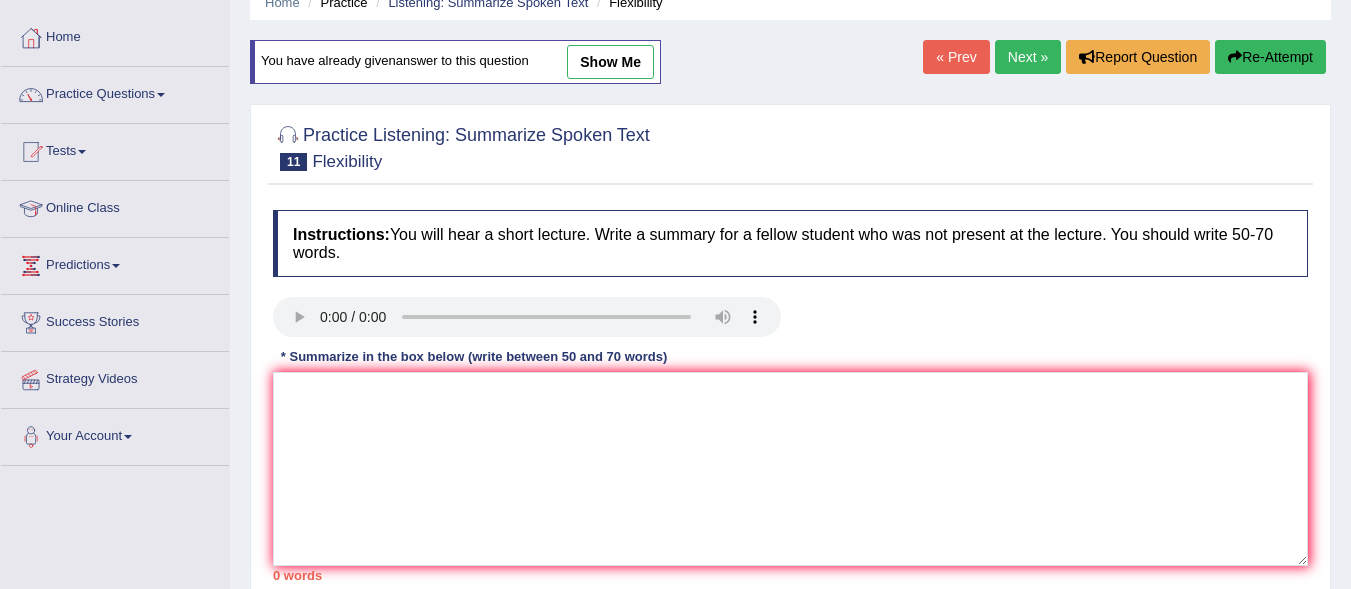 scroll, scrollTop: 296, scrollLeft: 0, axis: vertical 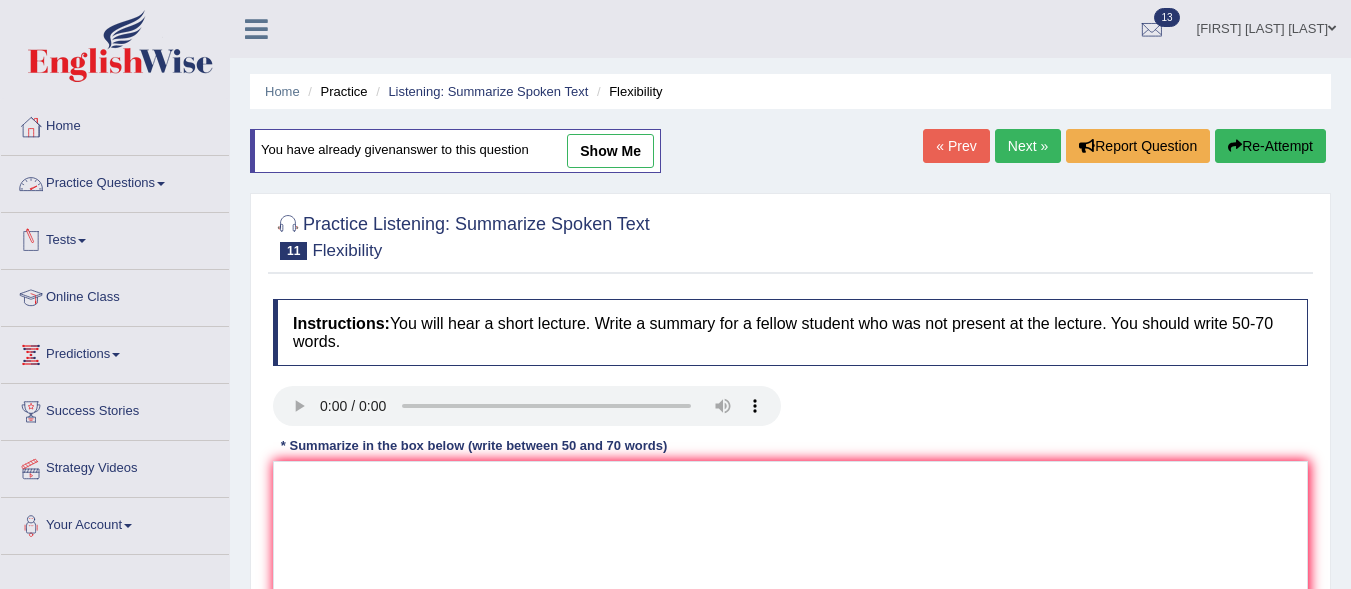 click on "Practice Questions" at bounding box center [115, 181] 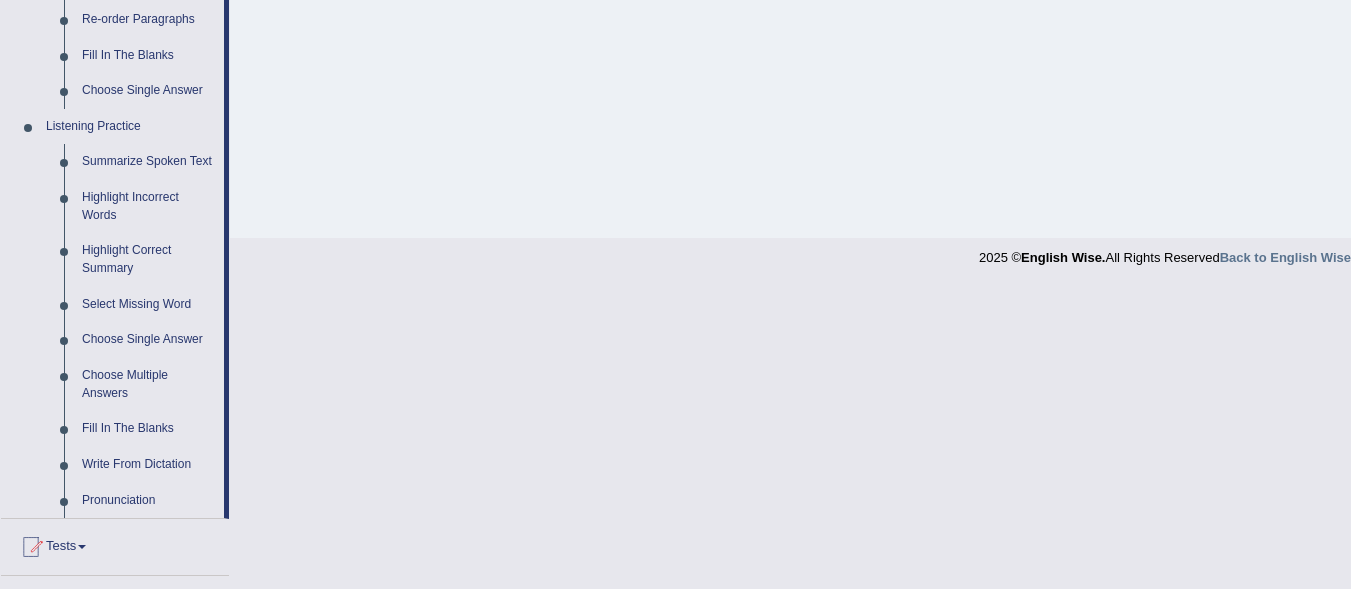 scroll, scrollTop: 759, scrollLeft: 0, axis: vertical 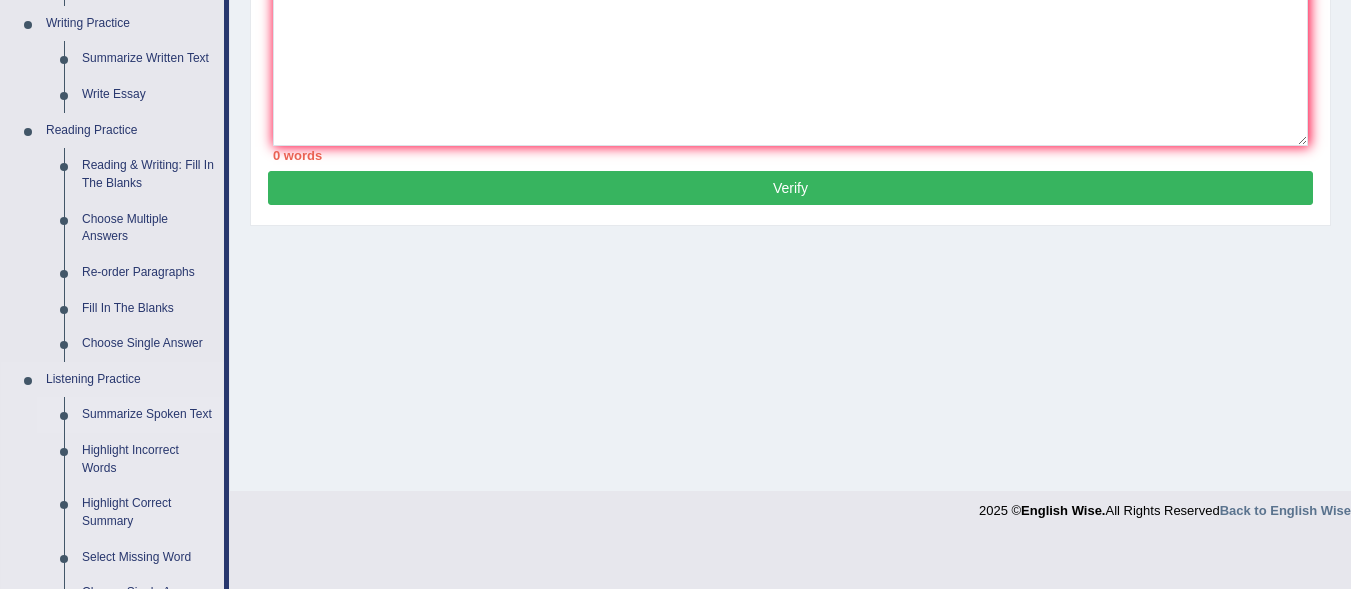 click on "Summarize Spoken Text" at bounding box center (148, 415) 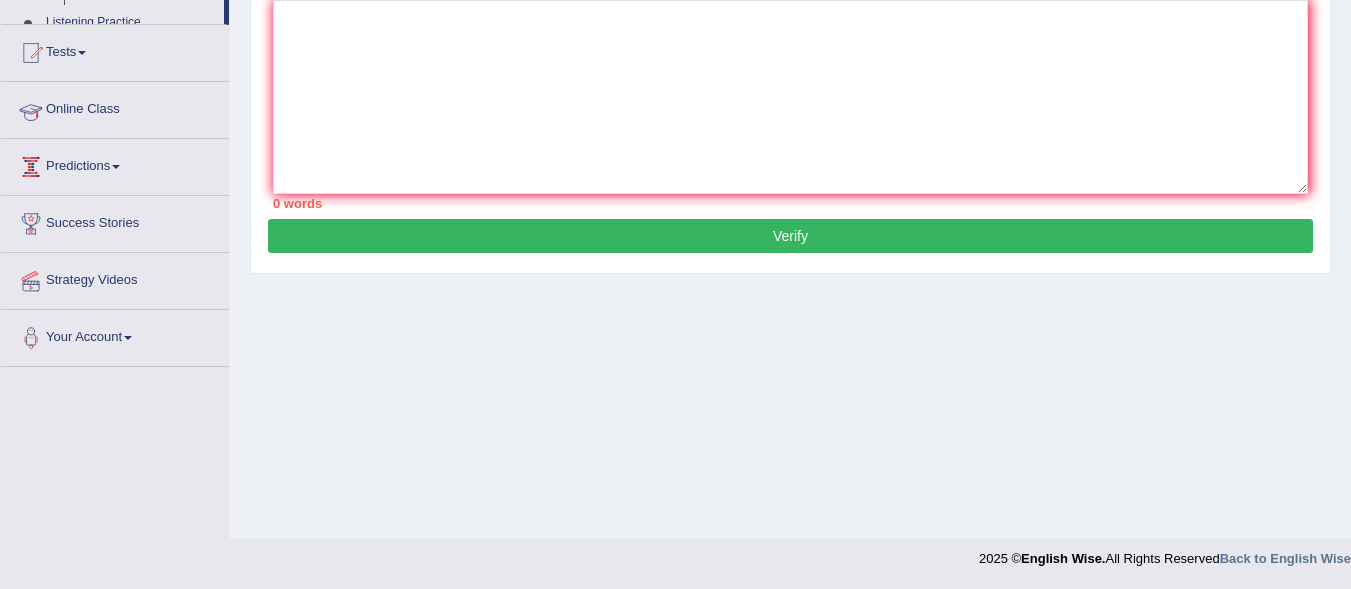 scroll, scrollTop: 379, scrollLeft: 0, axis: vertical 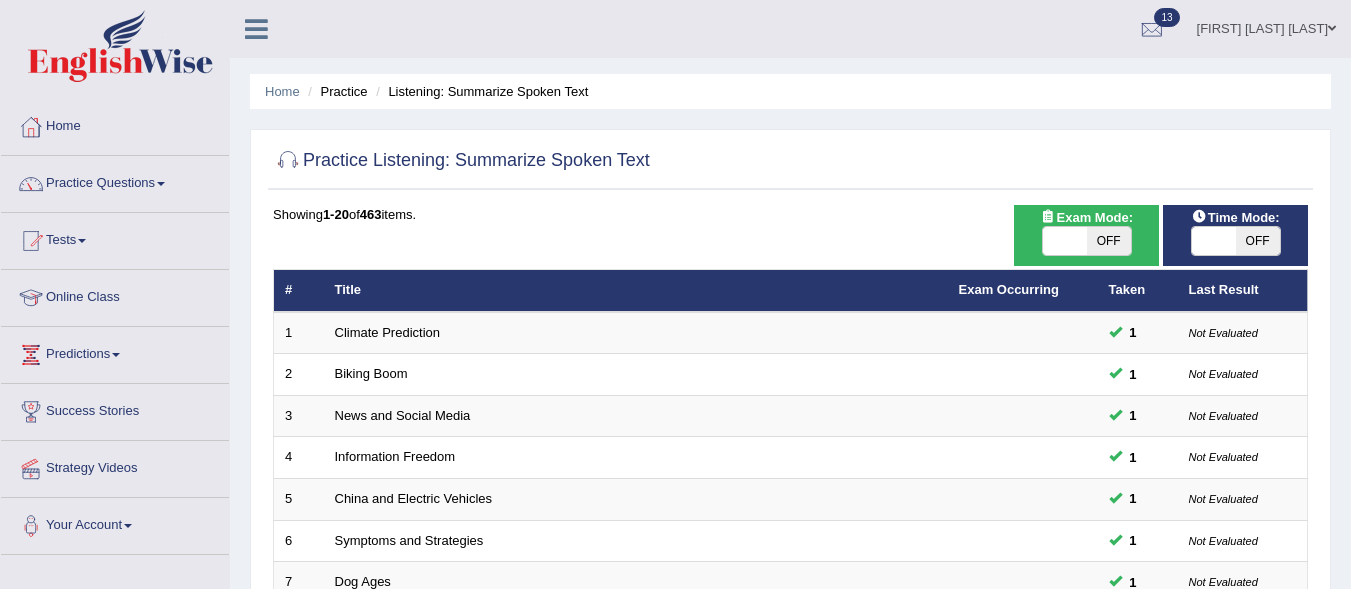 click on "OFF" at bounding box center [1109, 241] 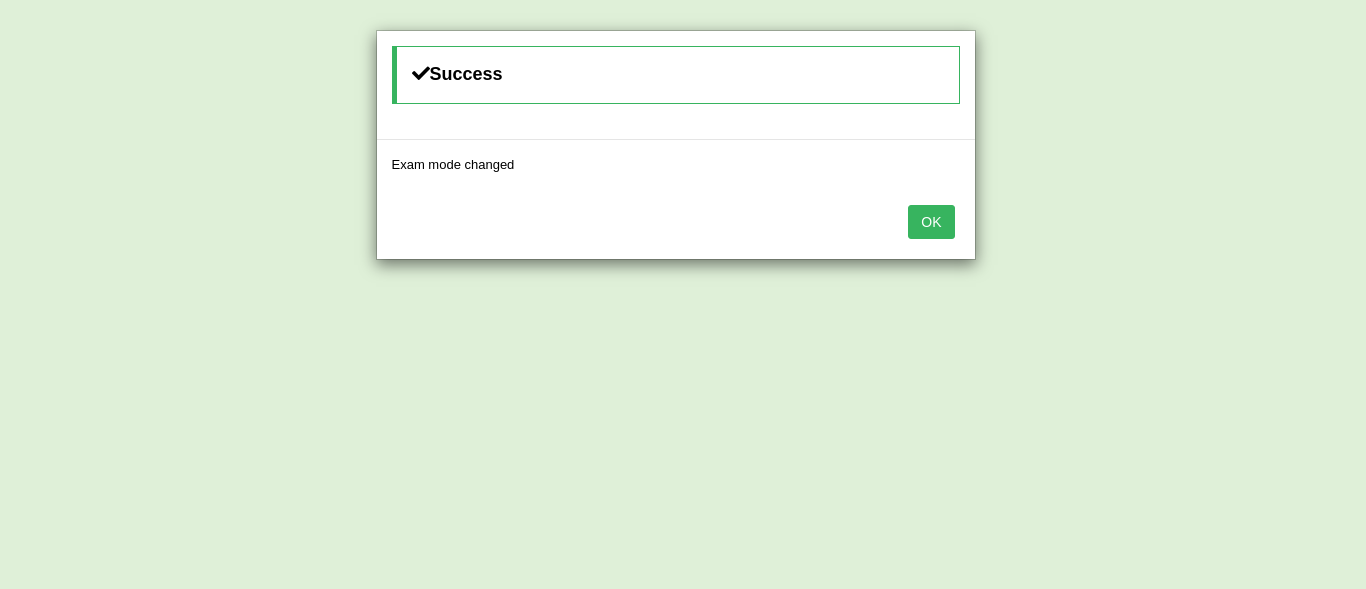 click on "OK" at bounding box center [931, 222] 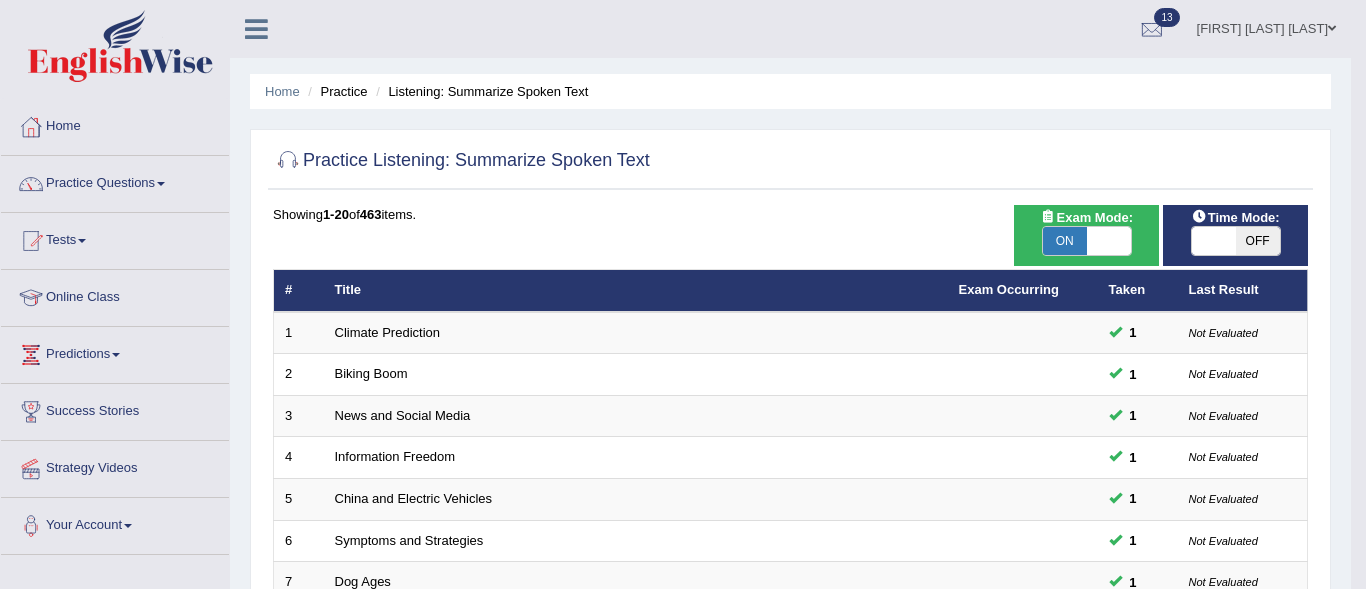 click on "OK" at bounding box center [676, 166] 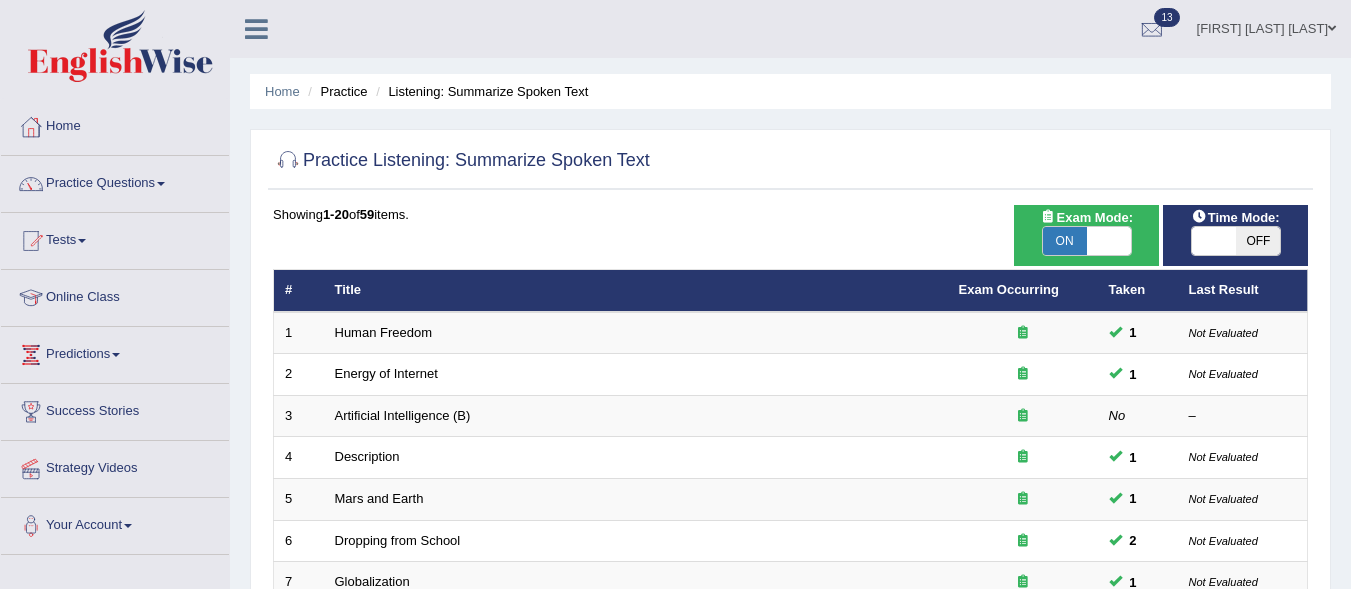 scroll, scrollTop: 0, scrollLeft: 0, axis: both 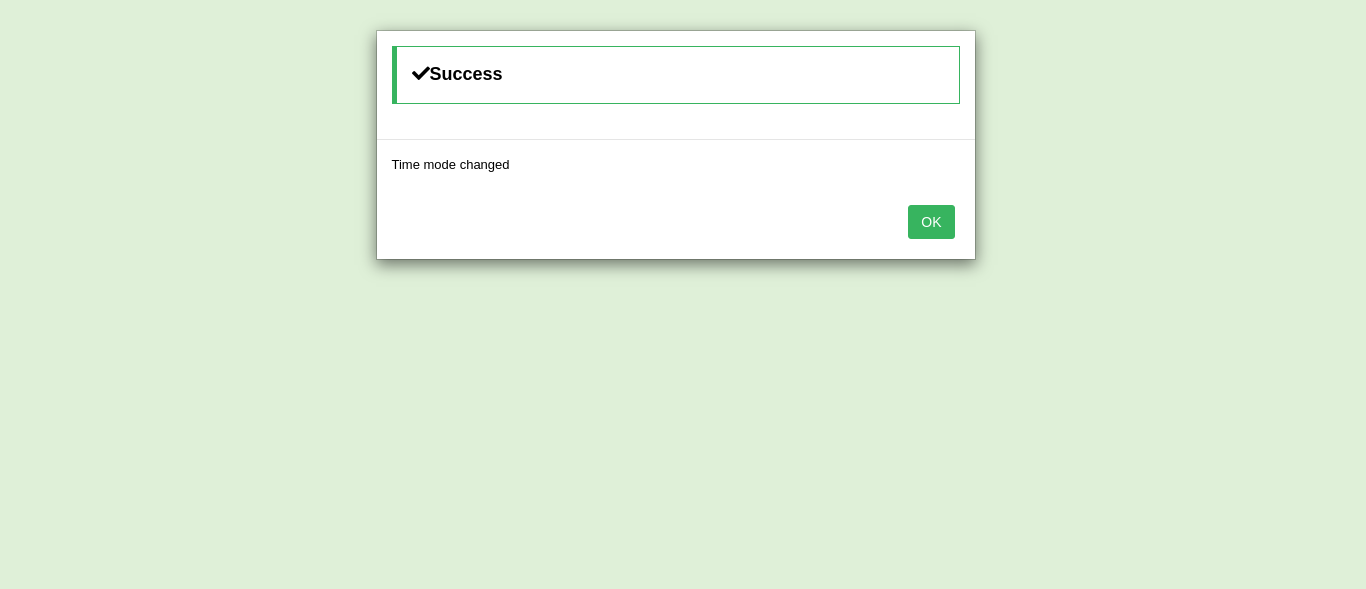 click on "OK" at bounding box center [931, 222] 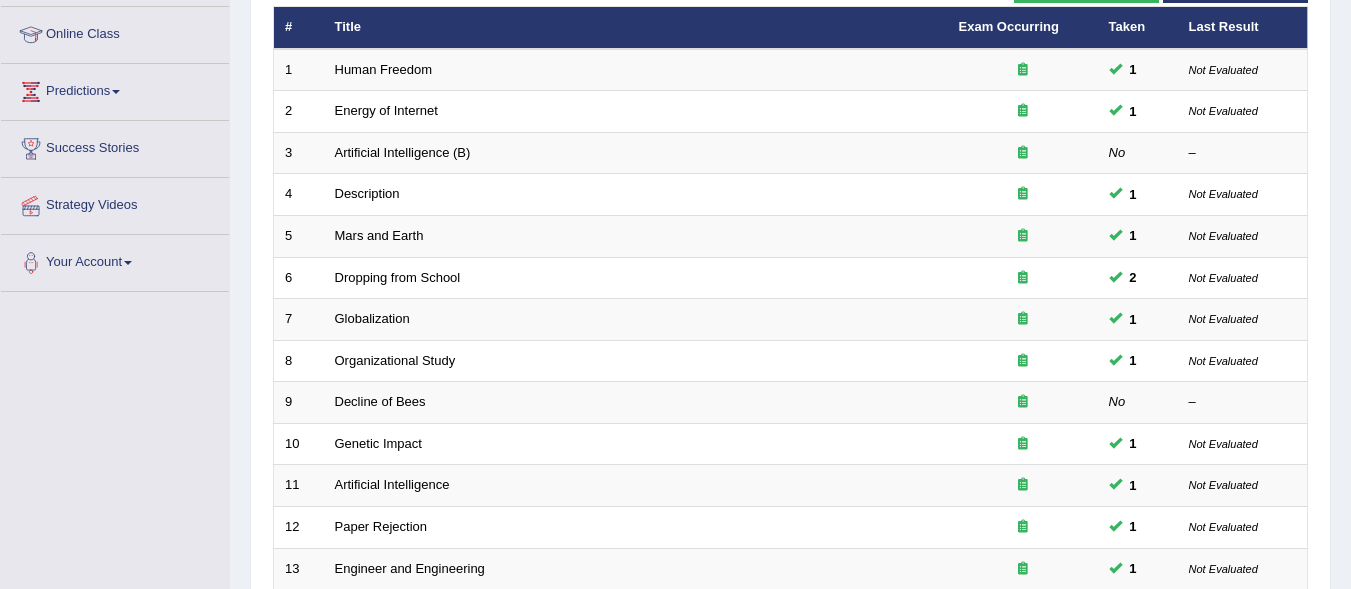 scroll, scrollTop: 280, scrollLeft: 0, axis: vertical 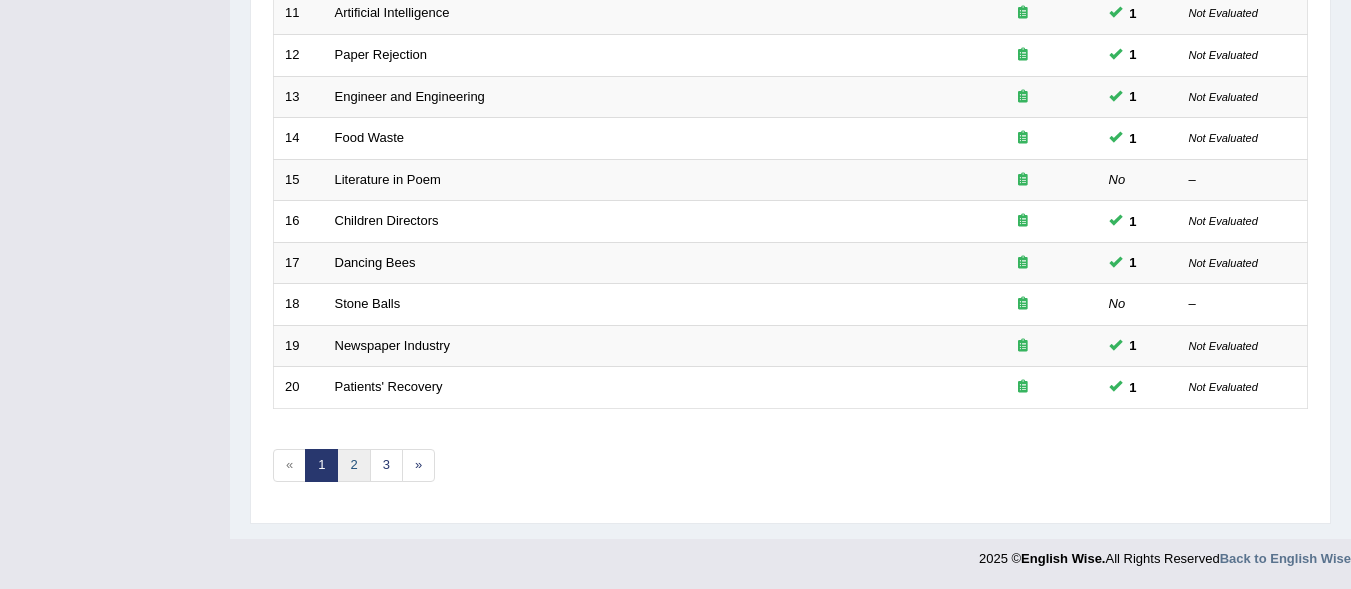 click on "2" at bounding box center (353, 465) 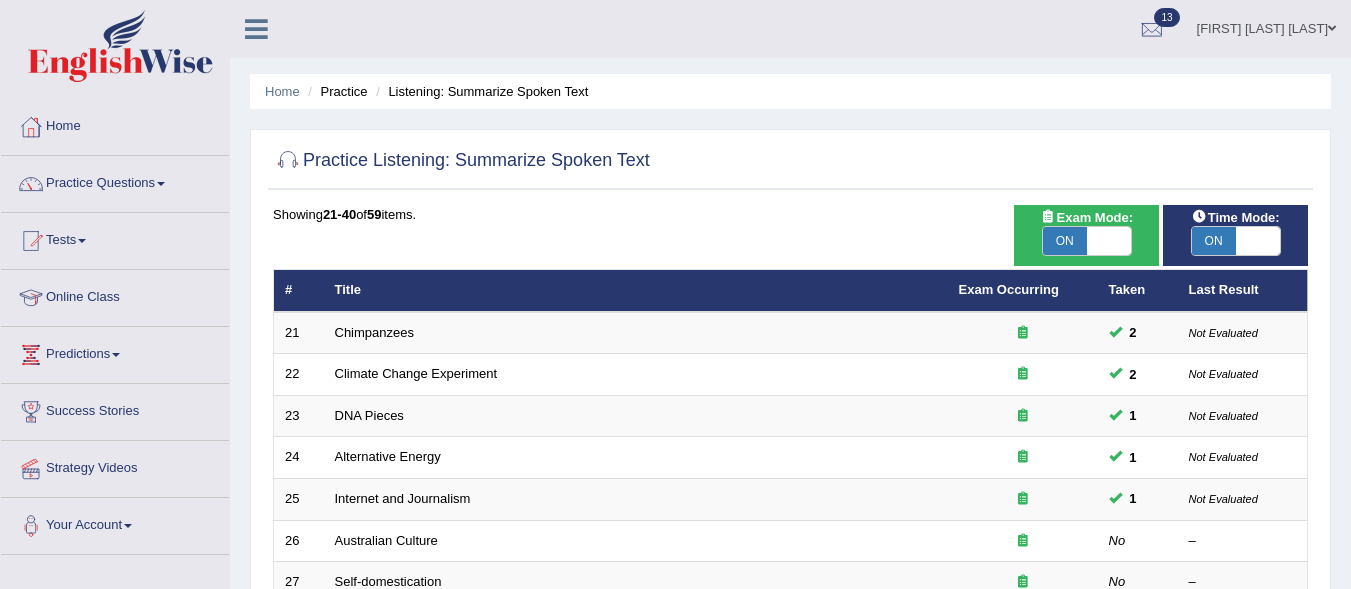scroll, scrollTop: 0, scrollLeft: 0, axis: both 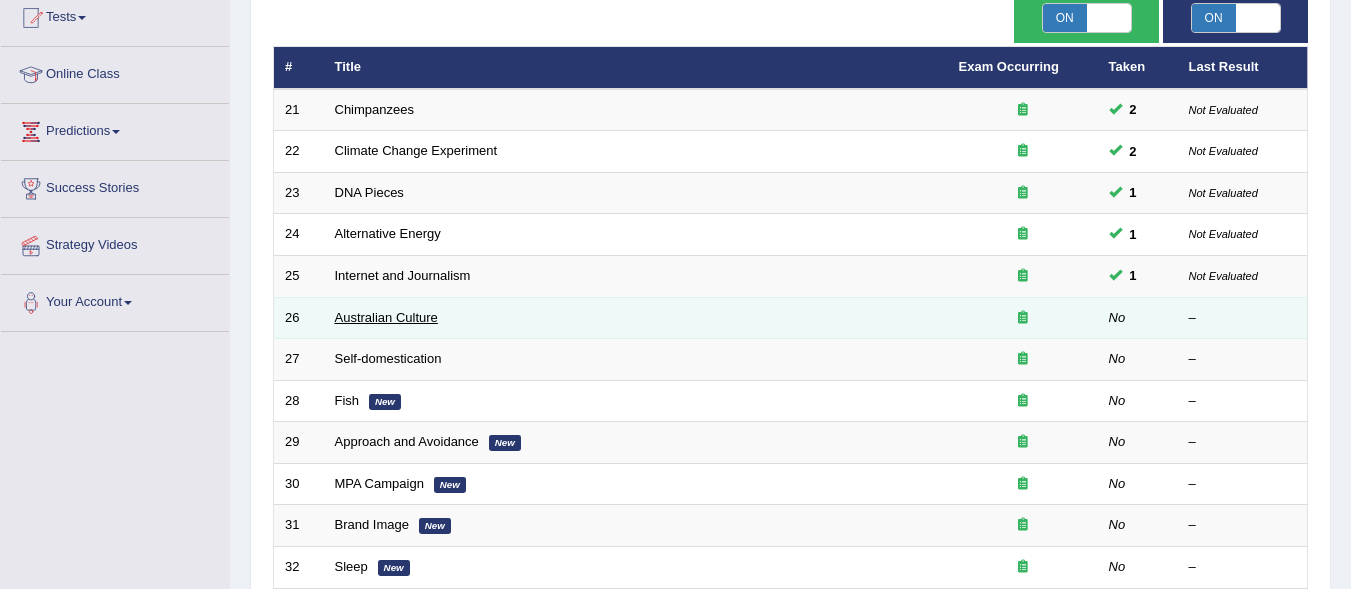 click on "Australian Culture" at bounding box center (386, 317) 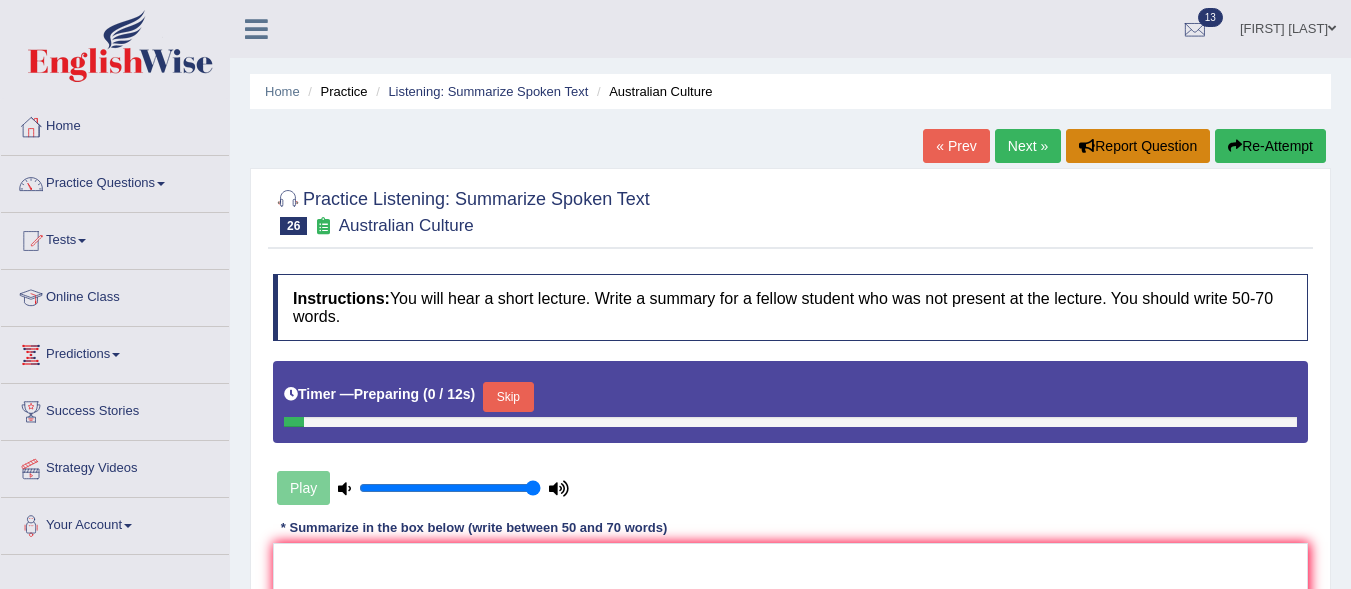 scroll, scrollTop: 0, scrollLeft: 0, axis: both 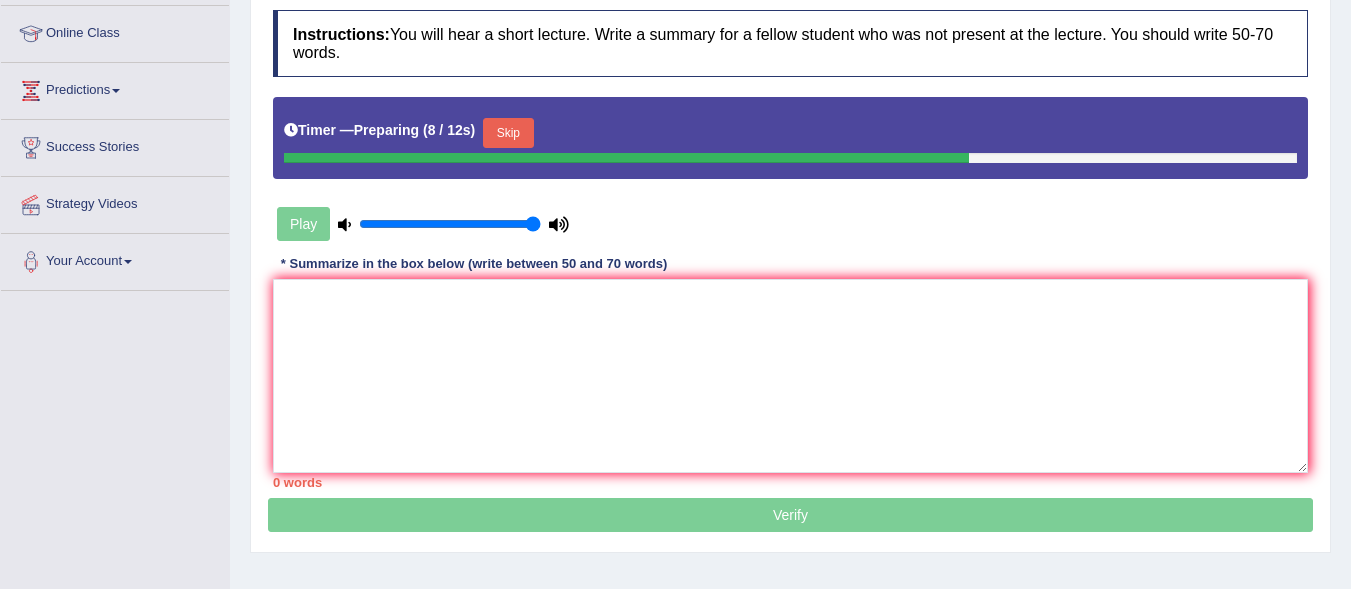 click on "Skip" at bounding box center [508, 133] 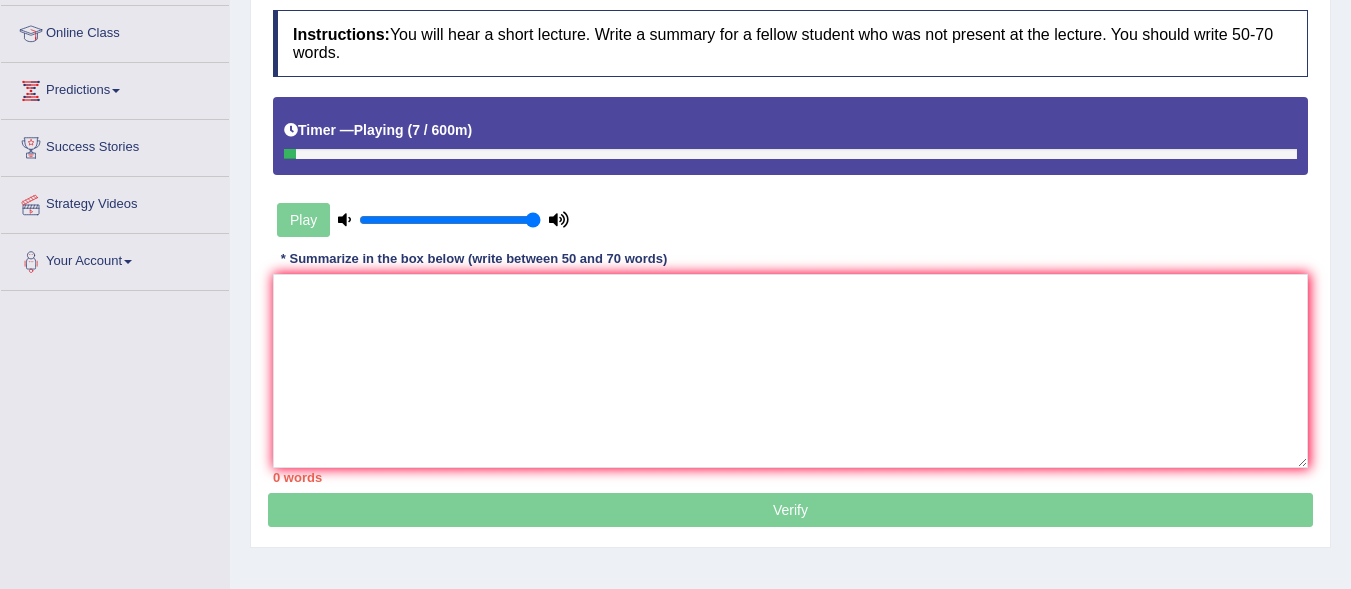 scroll, scrollTop: 0, scrollLeft: 0, axis: both 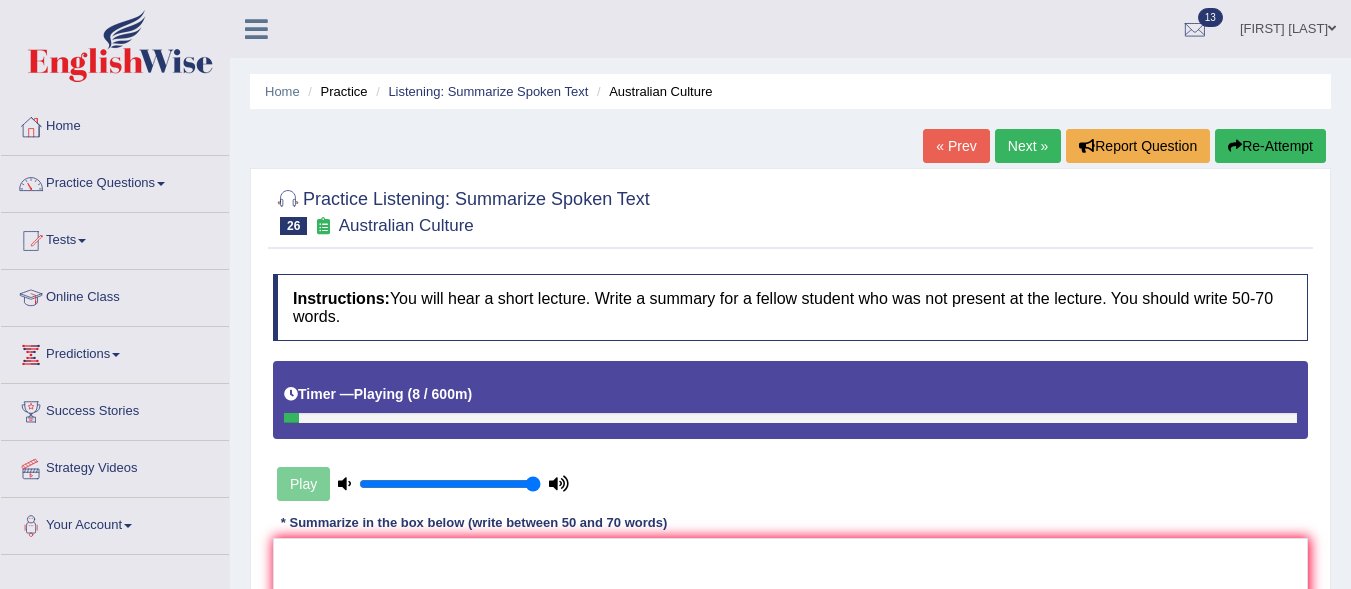 click on "Next »" at bounding box center [1028, 146] 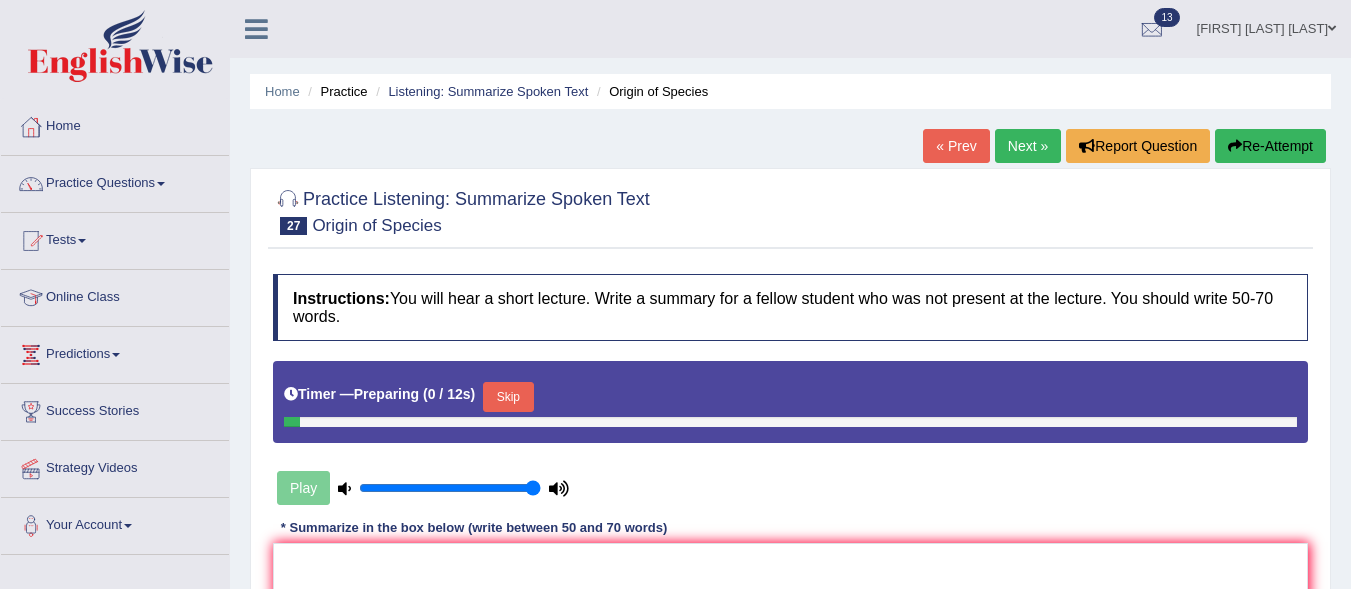 scroll, scrollTop: 0, scrollLeft: 0, axis: both 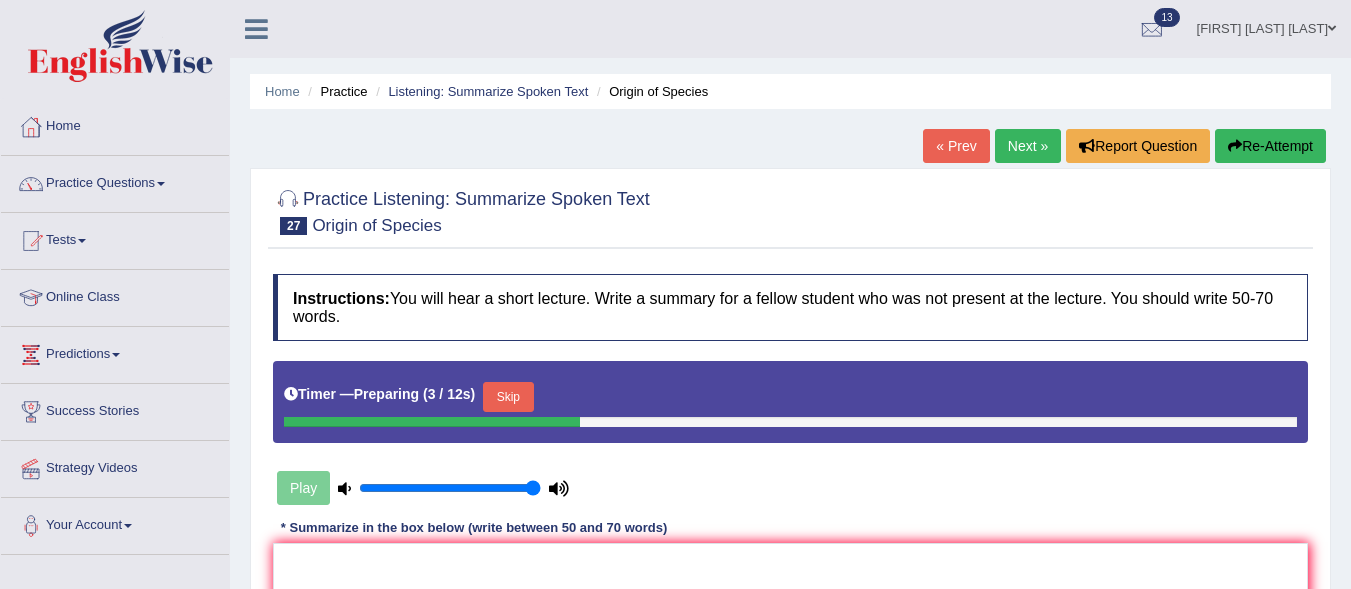 click on "Skip" at bounding box center [508, 397] 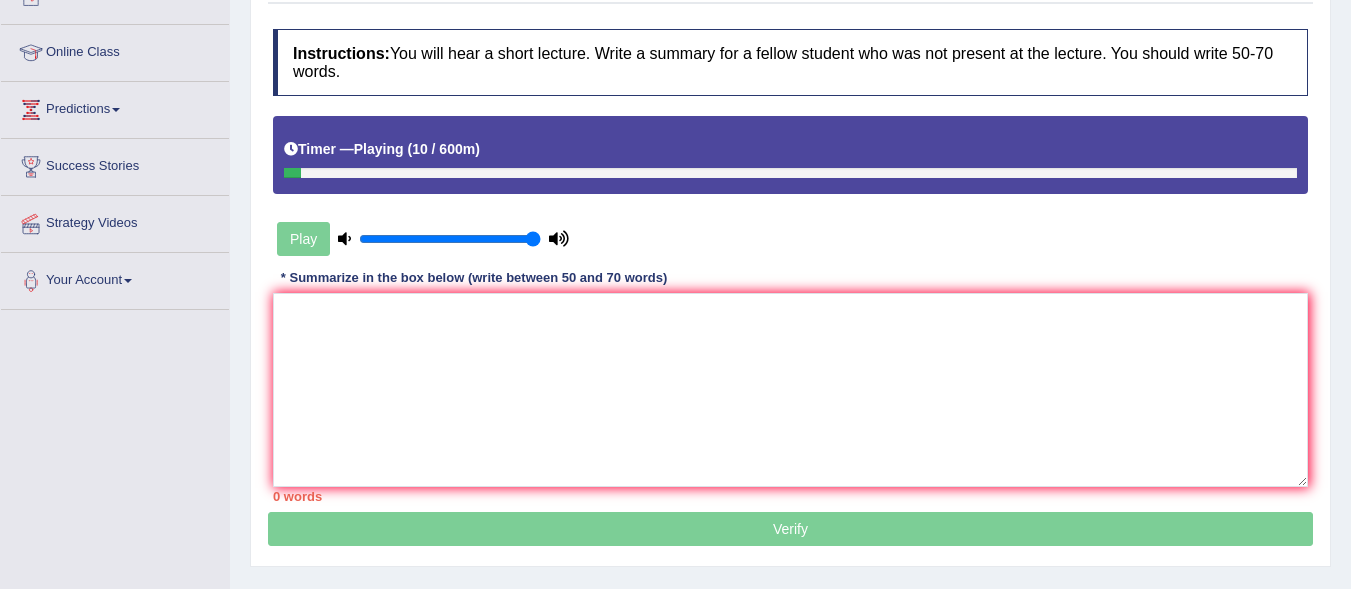 scroll, scrollTop: 243, scrollLeft: 0, axis: vertical 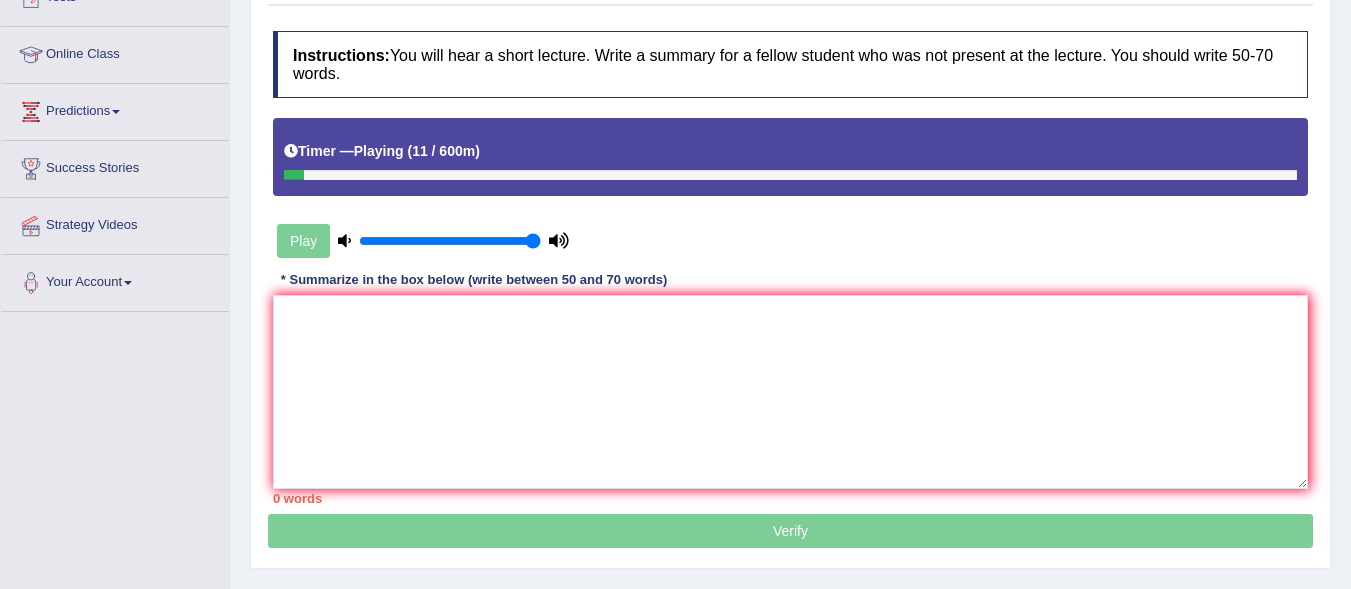 click at bounding box center (294, 175) 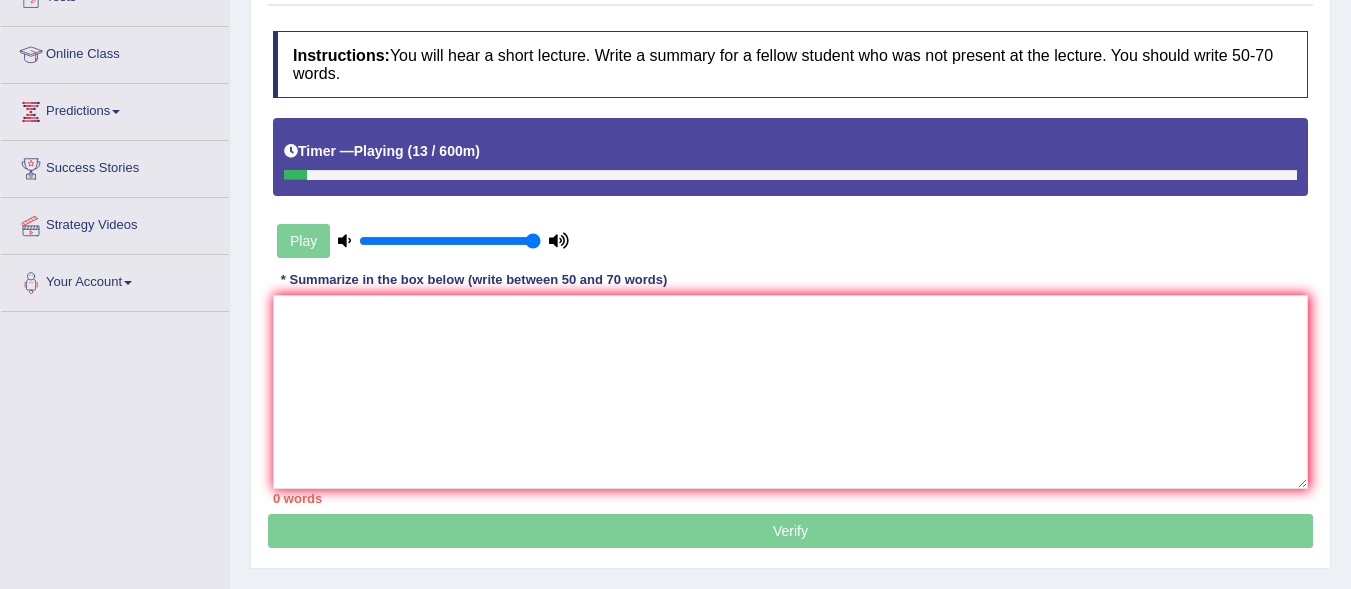 click at bounding box center (295, 175) 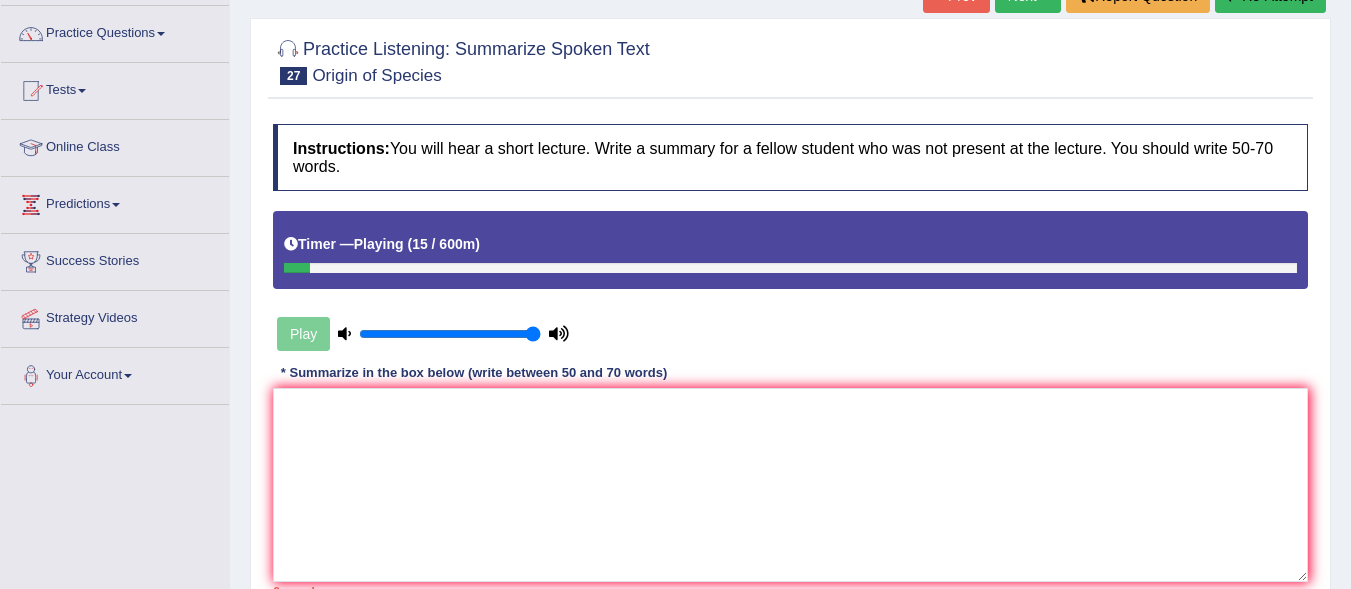 scroll, scrollTop: 11, scrollLeft: 0, axis: vertical 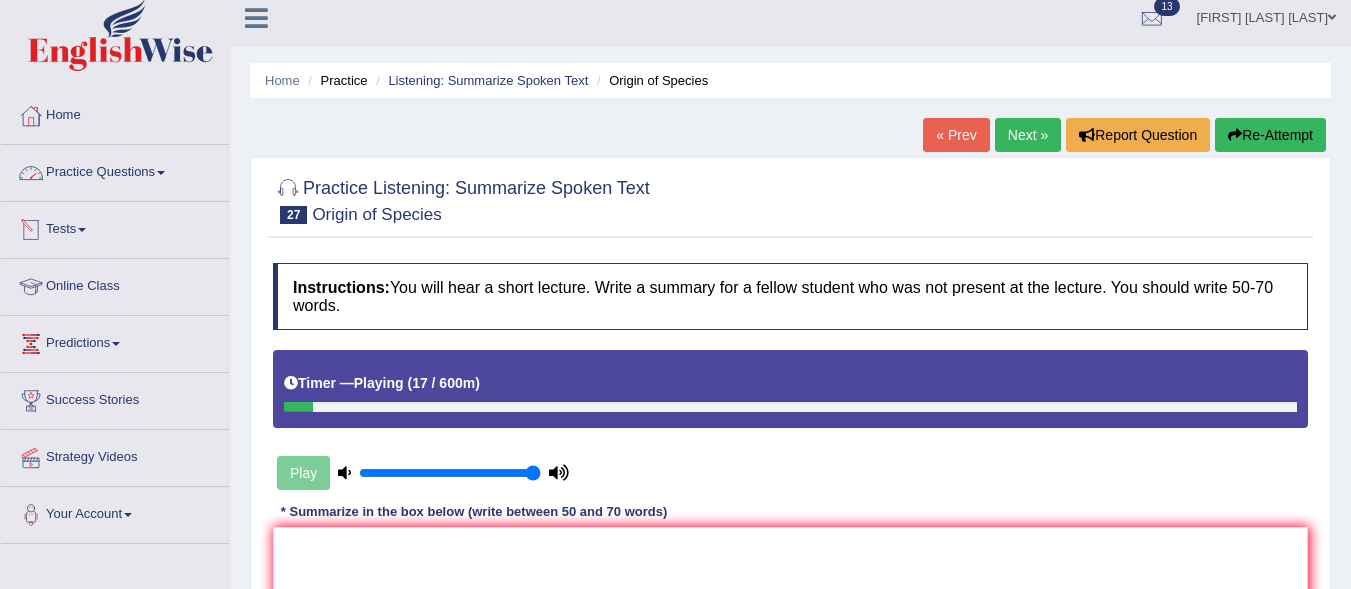 click on "Practice Questions" at bounding box center [115, 170] 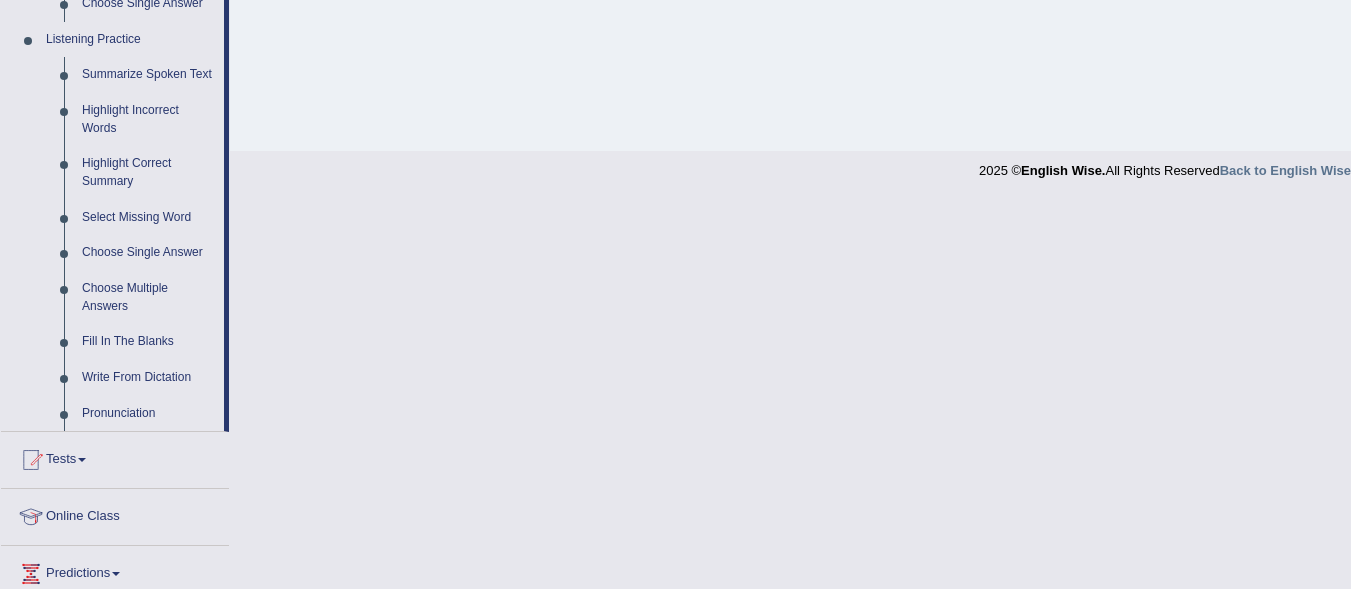 scroll, scrollTop: 814, scrollLeft: 0, axis: vertical 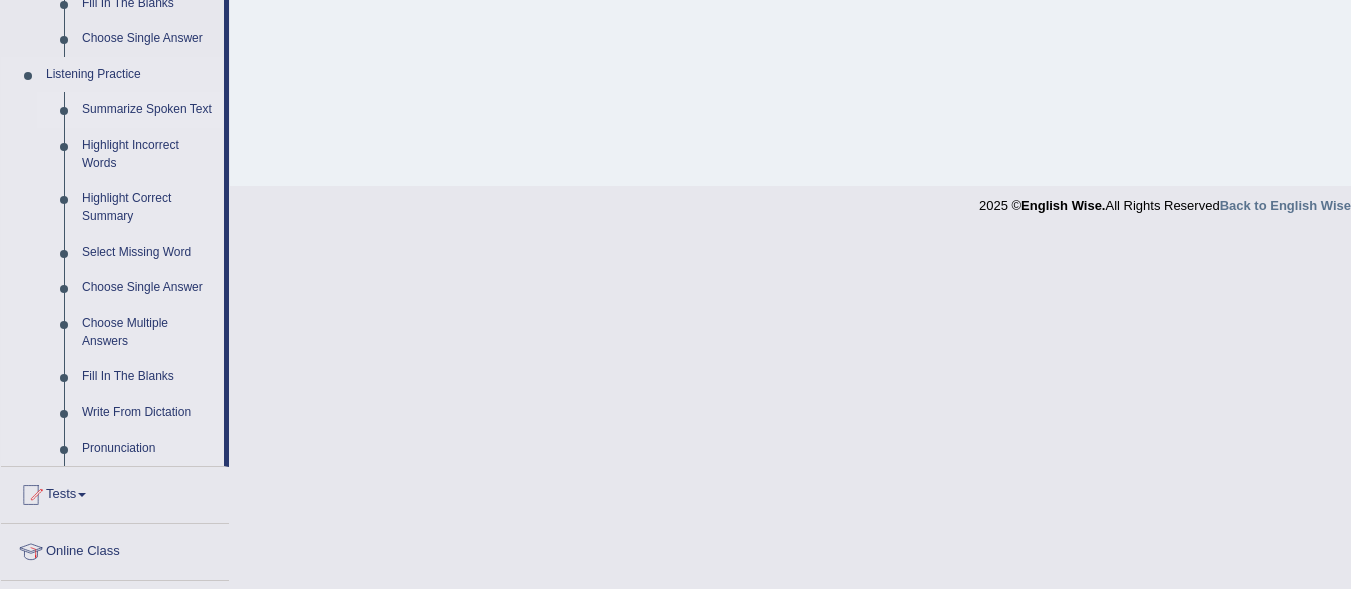 click on "Summarize Spoken Text" at bounding box center [148, 110] 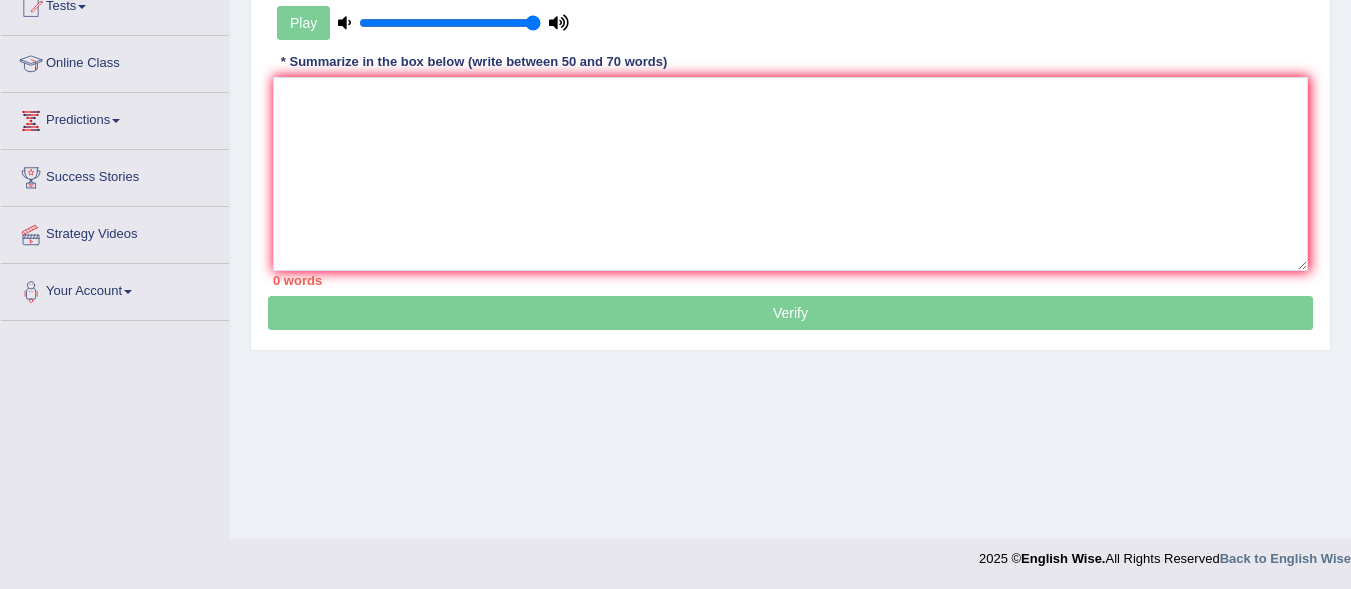 scroll, scrollTop: 234, scrollLeft: 0, axis: vertical 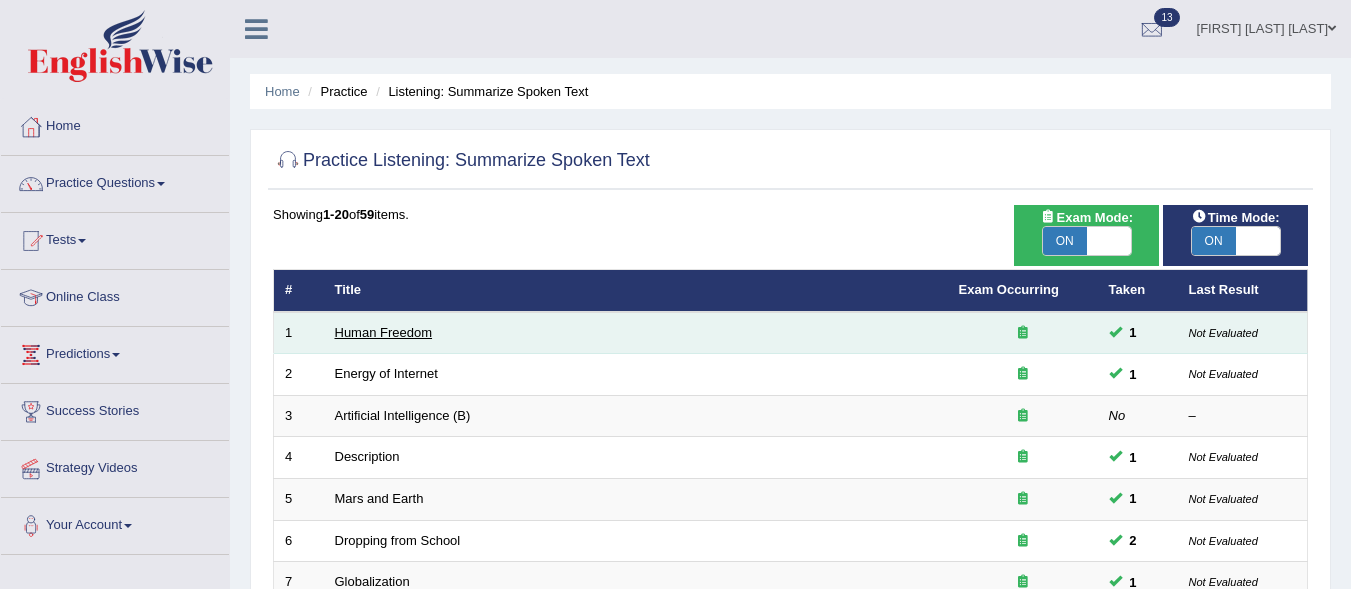 click on "Human Freedom" at bounding box center (384, 332) 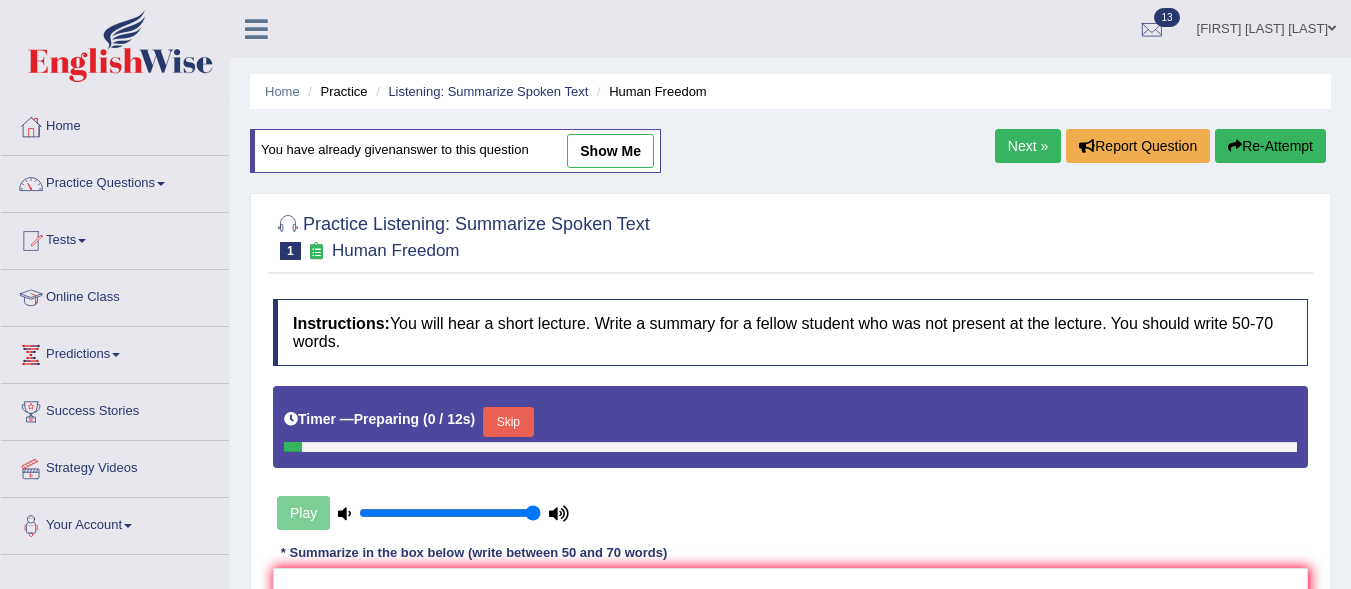 scroll, scrollTop: 0, scrollLeft: 0, axis: both 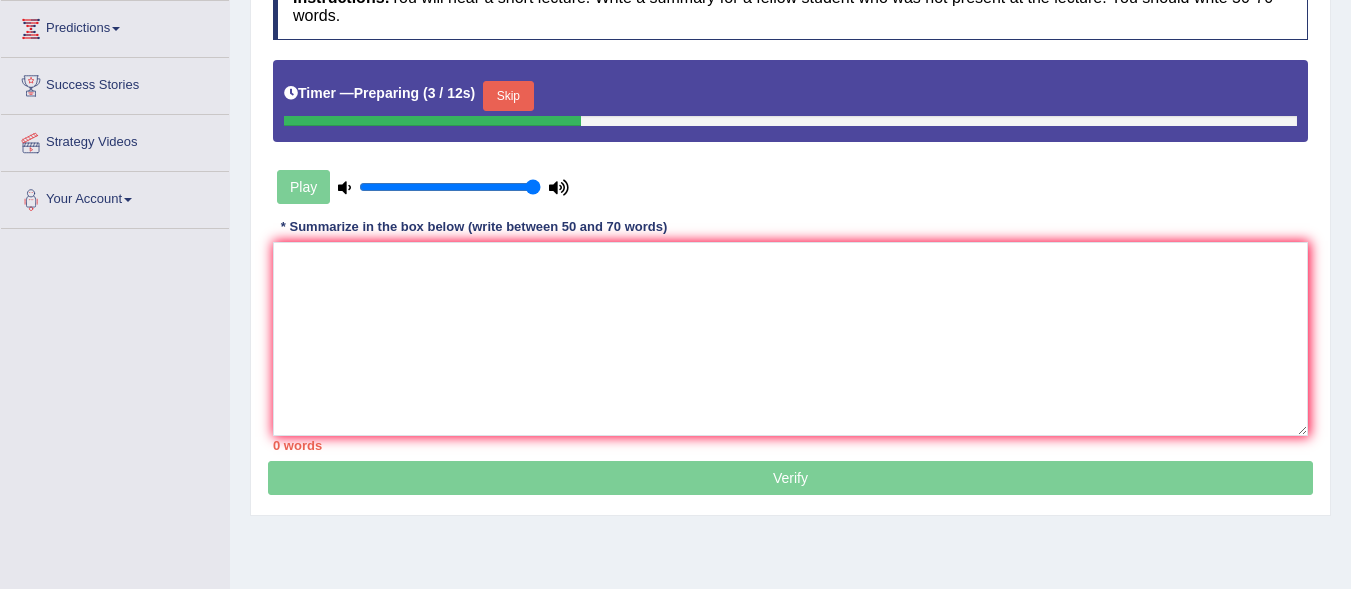 click on "Skip" at bounding box center (508, 96) 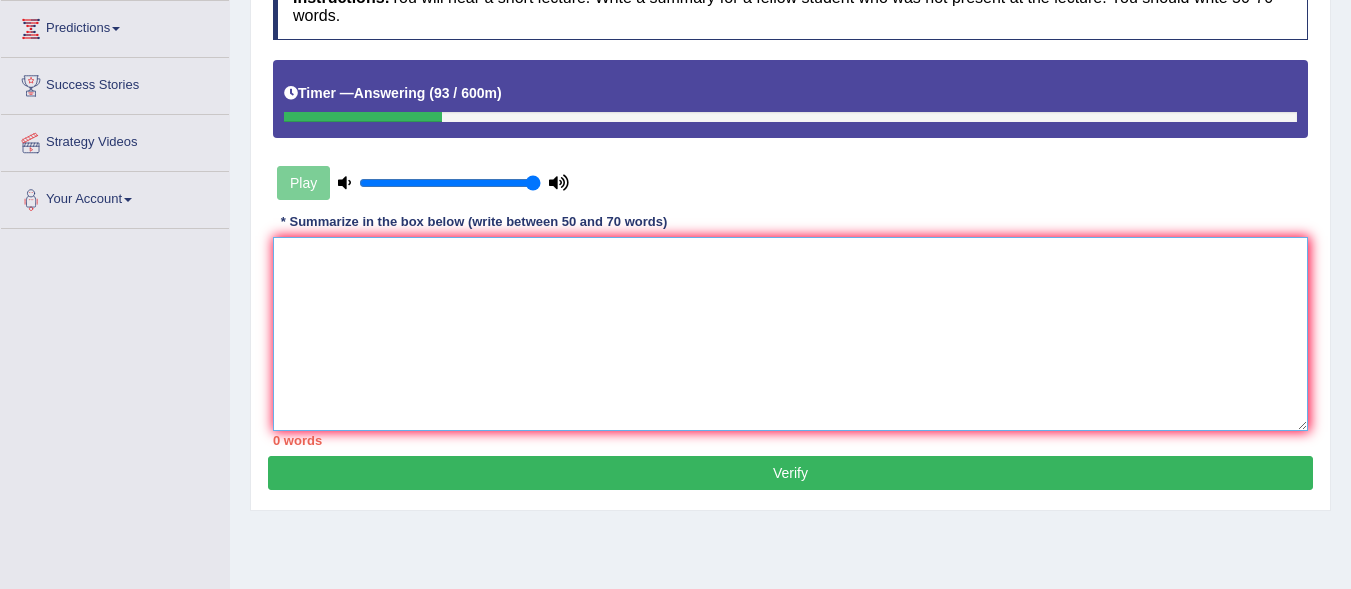 click at bounding box center [790, 334] 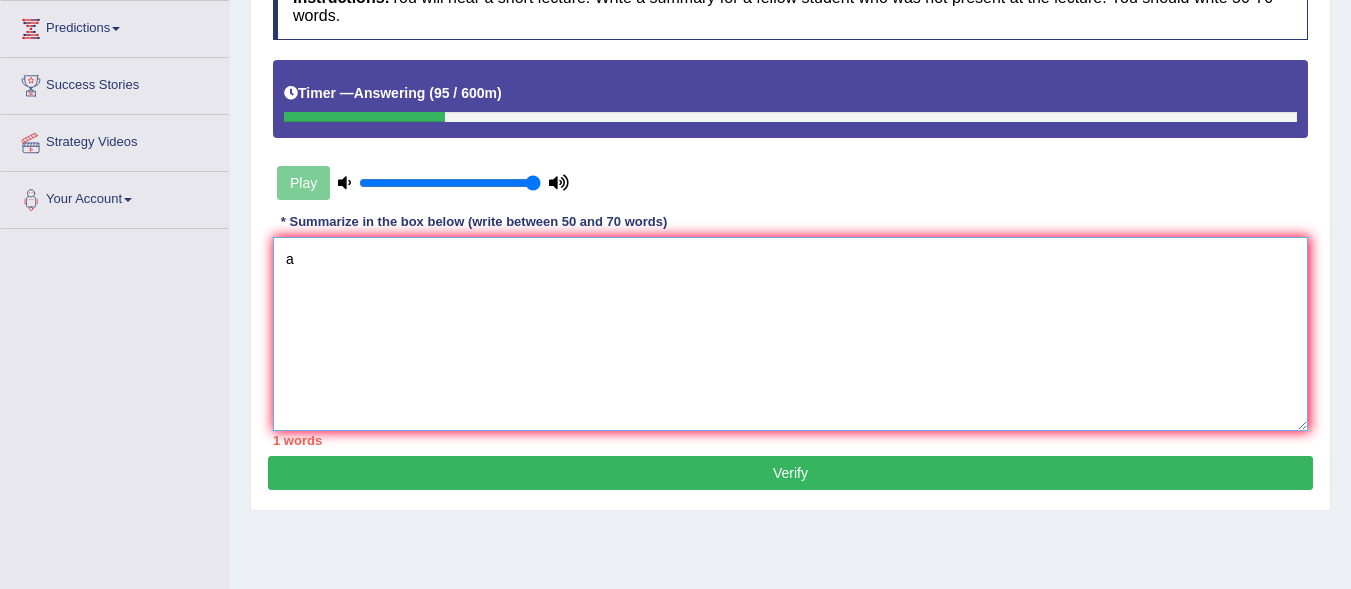 type on "a" 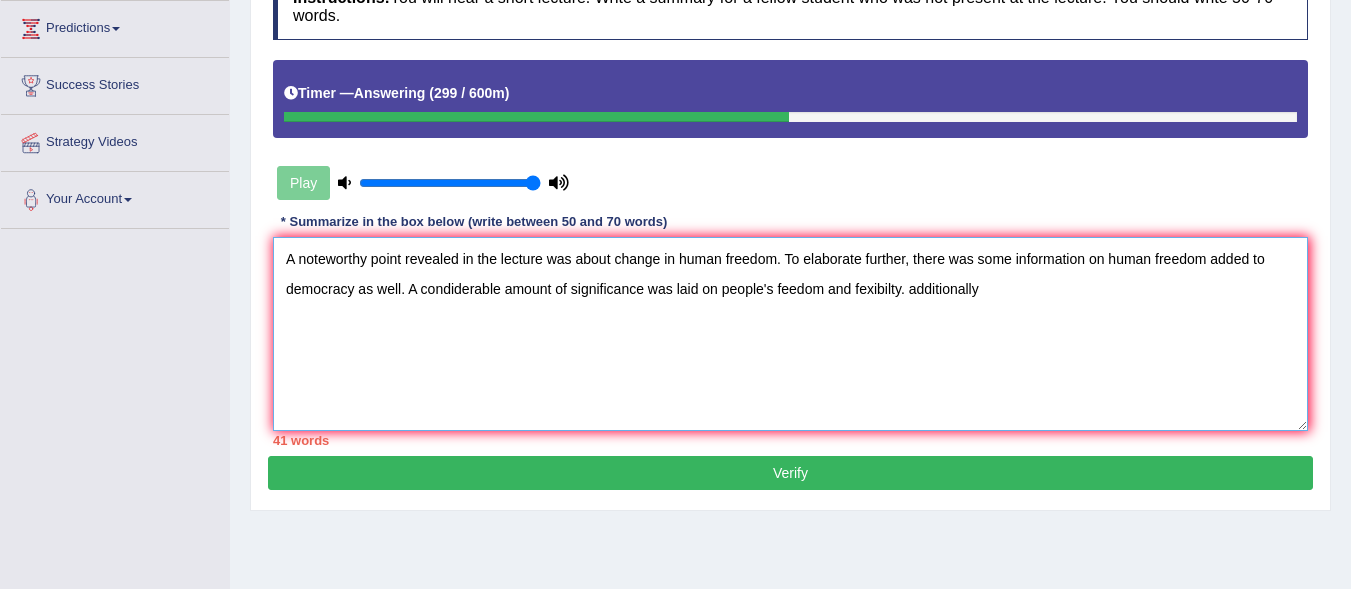 click on "A noteworthy point revealed in the lecture was about change in human freedom. To elaborate further, there was some information on human freedom added to democracy as well. A condiderable amount of significance was laid on people's feedom and fexibilty. additionally" at bounding box center (790, 334) 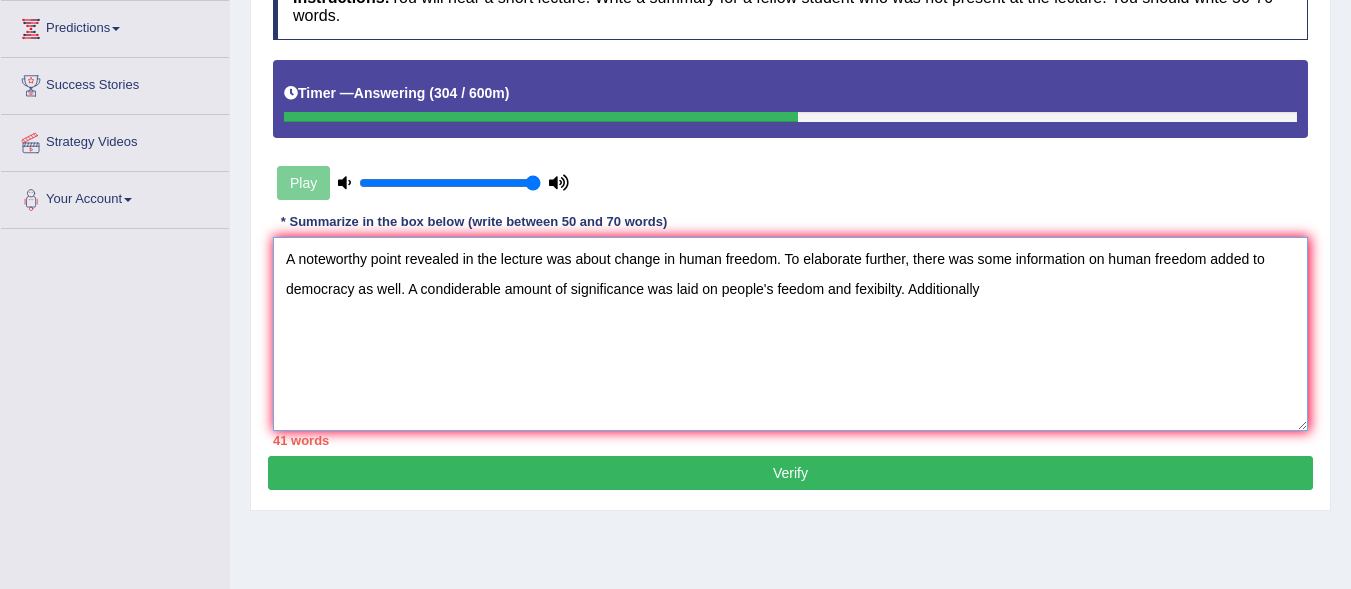 click on "A noteworthy point revealed in the lecture was about change in human freedom. To elaborate further, there was some information on human freedom added to democracy as well. A condiderable amount of significance was laid on people's feedom and fexibilty. Additionally" at bounding box center [790, 334] 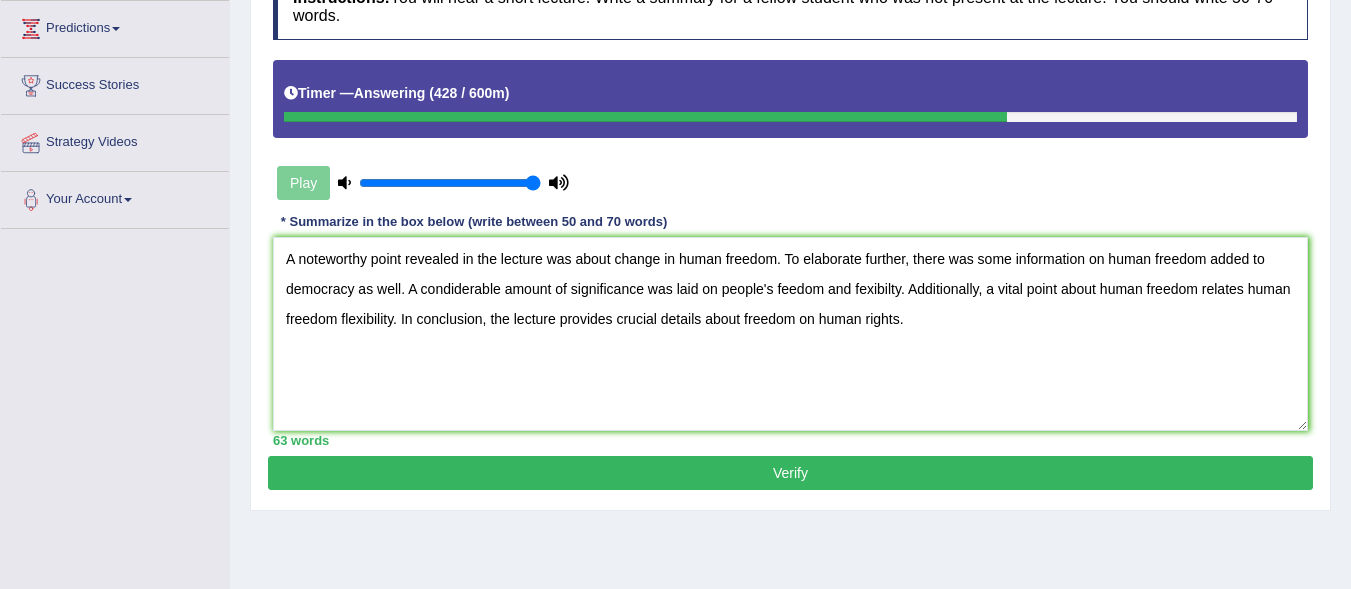 click on "Home
Practice
Listening: Summarize Spoken Text
Human Freedom
You have already given   answer to this question
show me
Next »  Report Question  Re-Attempt
Practice Listening: Summarize Spoken Text
1
Human Freedom
Instructions:  You will hear a short lecture. Write a summary for a fellow student who was not present at the lecture. You should write 50-70 words.
Timer —  Answering   ( 428 / 600m ) Play Transcript: Recorded Answer: * Summarize in the box below (write between 50 and 70 words) 63 words Written Keywords: A.I. Engine Result: Processing... A.I. Scores:
2  / 4              Content
2  / 2              Form
0  / 2              Spelling
2  / 2 1 7" at bounding box center [790, 174] 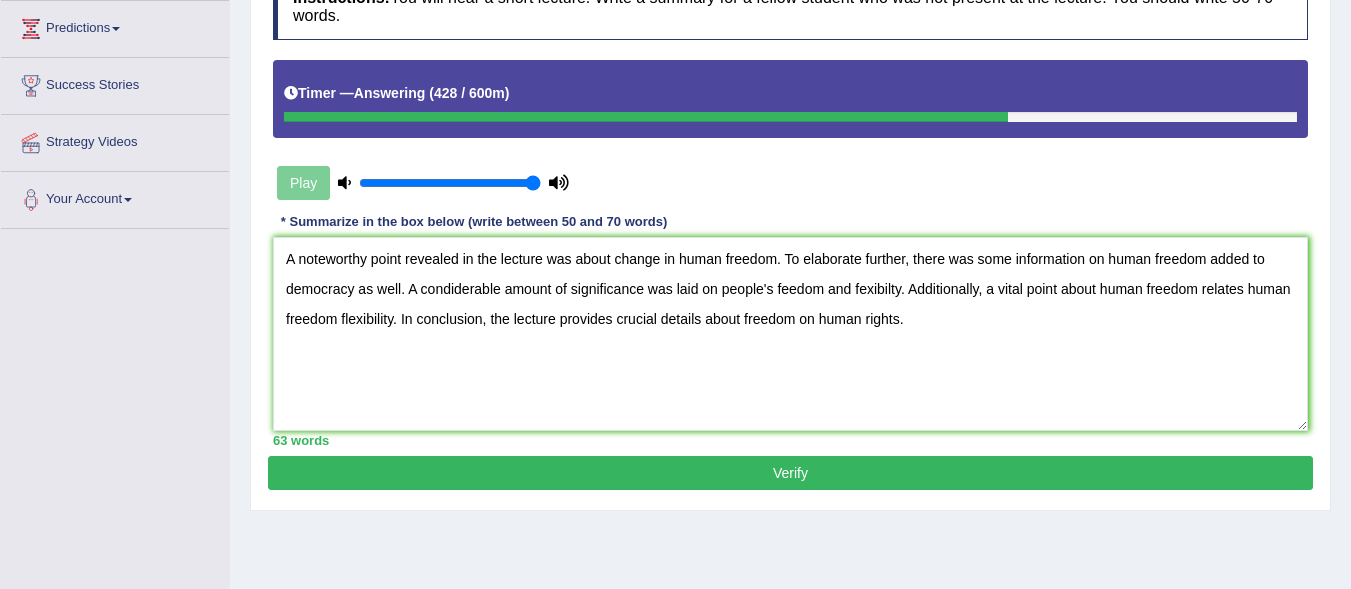 scroll, scrollTop: 3, scrollLeft: 0, axis: vertical 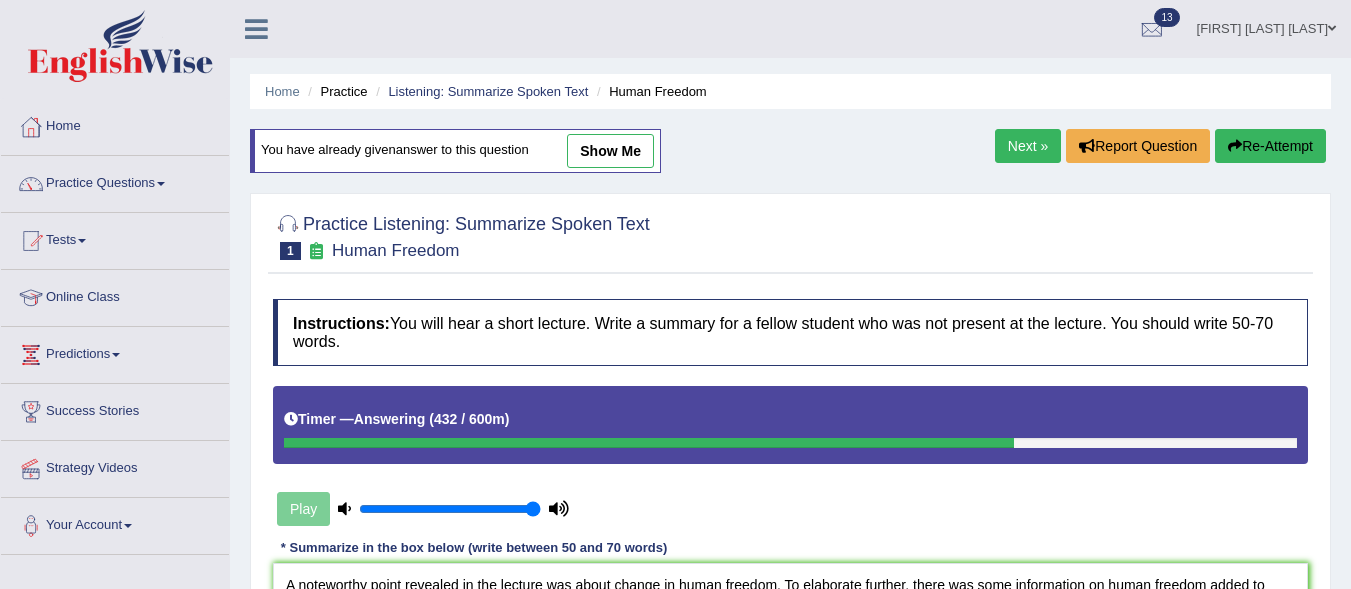 drag, startPoint x: 1365, startPoint y: 110, endPoint x: 1350, endPoint y: 123, distance: 19.849434 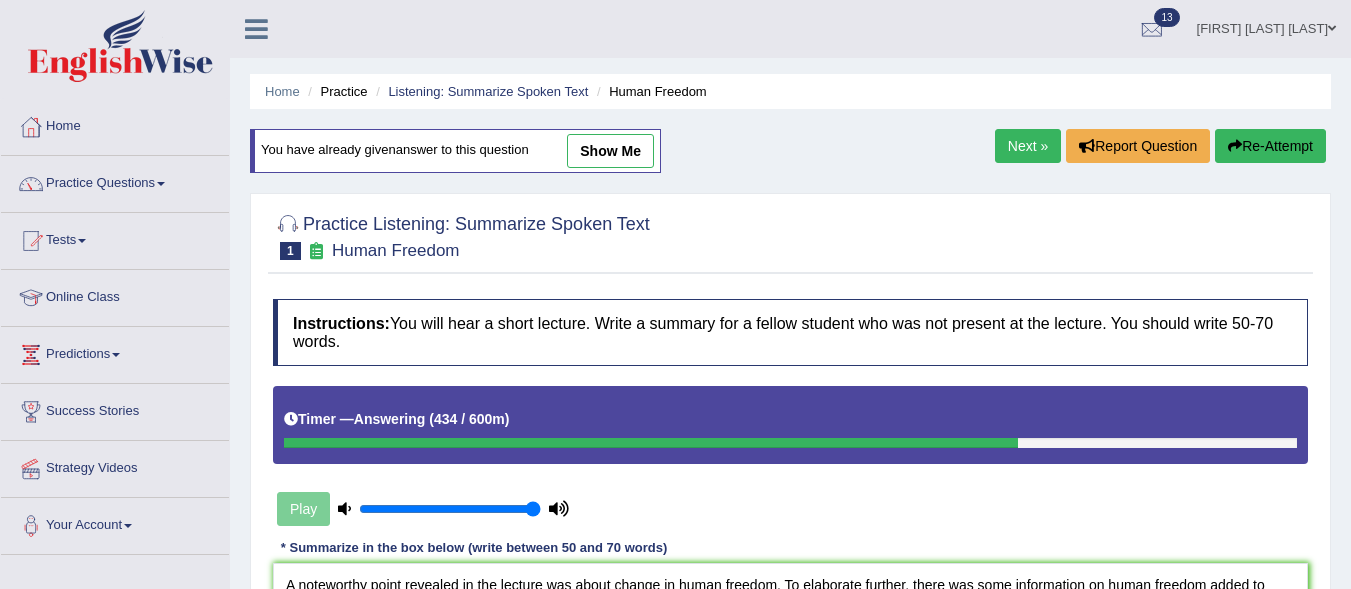 drag, startPoint x: 1355, startPoint y: 121, endPoint x: 1341, endPoint y: 78, distance: 45.221676 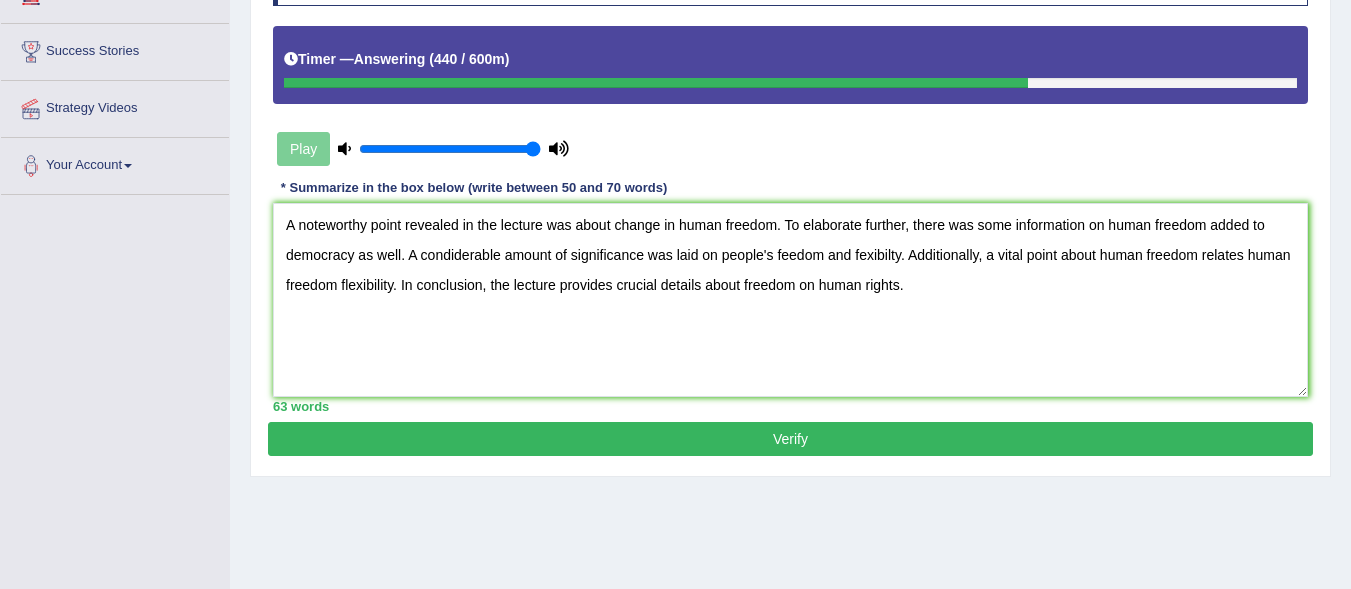 scroll, scrollTop: 362, scrollLeft: 0, axis: vertical 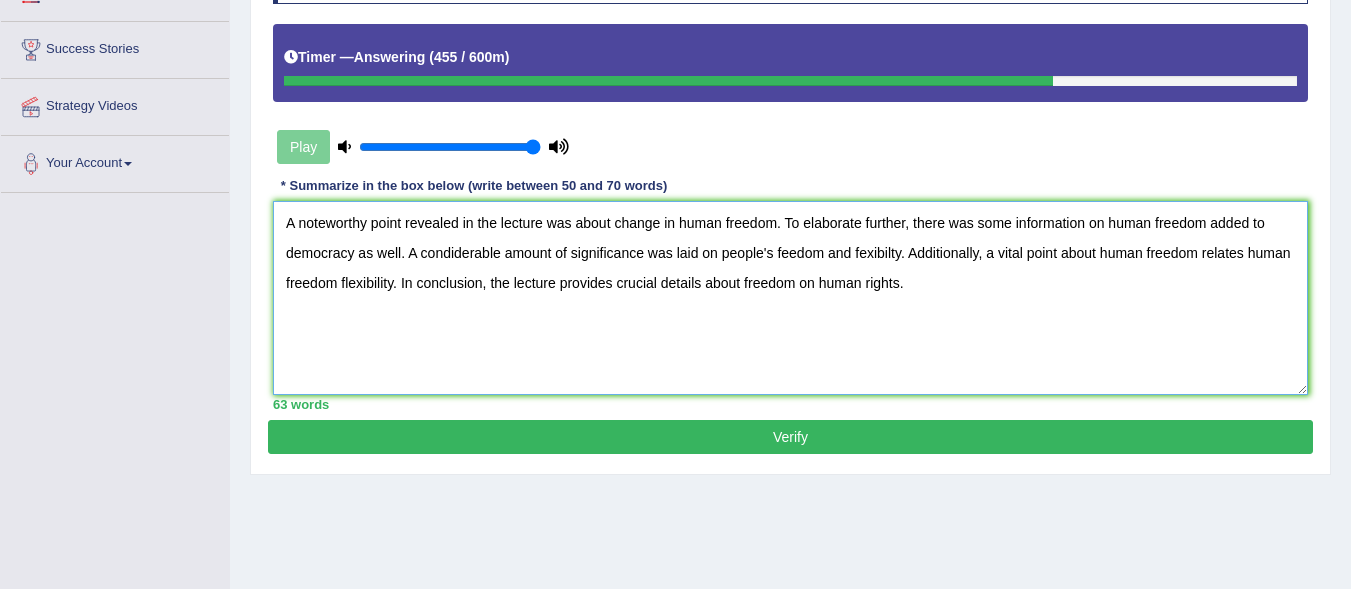 click on "A noteworthy point revealed in the lecture was about change in human freedom. To elaborate further, there was some information on human freedom added to democracy as well. A condiderable amount of significance was laid on people's feedom and fexibilty. Additionally, a vital point about human freedom relates human freedom flexibility. In conclusion, the lecture provides crucial details about freedom on human rights." at bounding box center [790, 298] 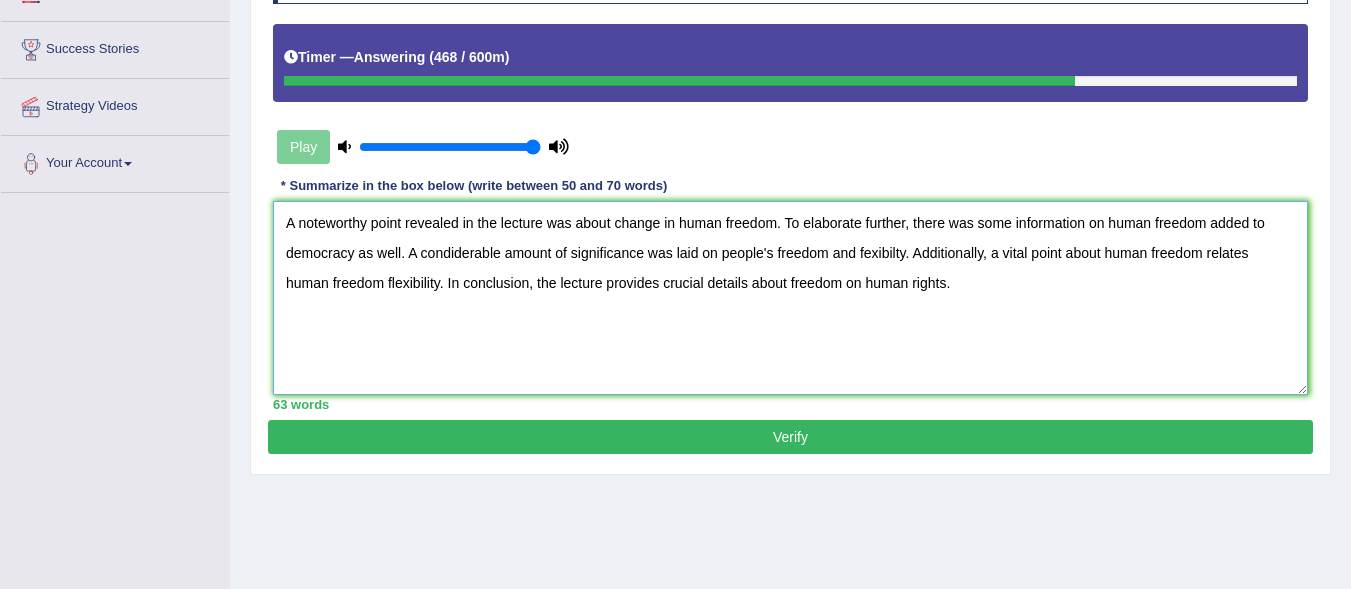 type on "A noteworthy point revealed in the lecture was about change in human freedom. To elaborate further, there was some information on human freedom added to democracy as well. A condiderable amount of significance was laid on people's freedom and fexibilty. Additionally, a vital point about human freedom relates human freedom flexibility. In conclusion, the lecture provides crucial details about freedom on human rights." 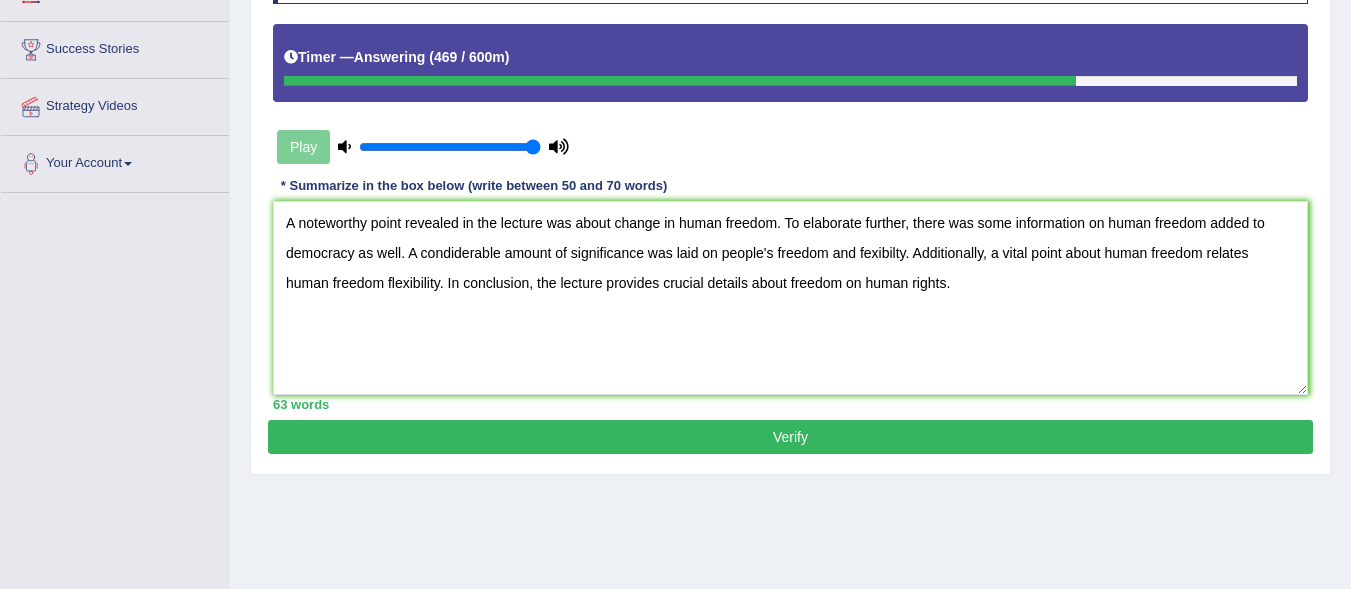 click on "Verify" at bounding box center (790, 437) 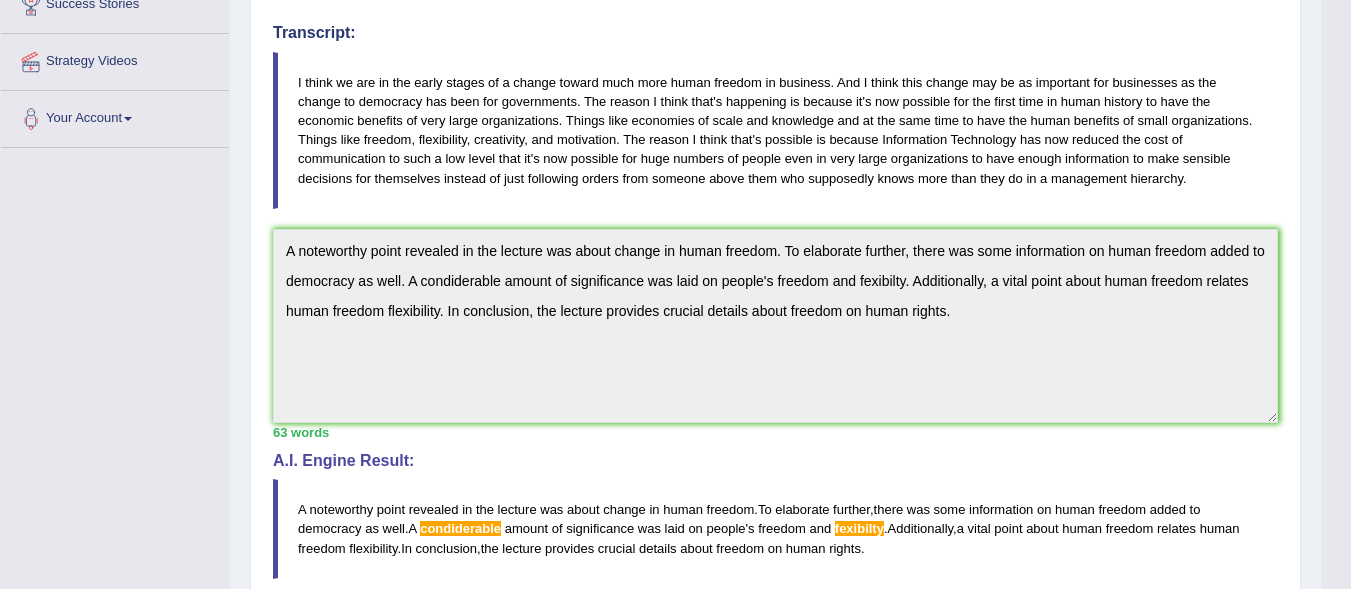 scroll, scrollTop: 402, scrollLeft: 0, axis: vertical 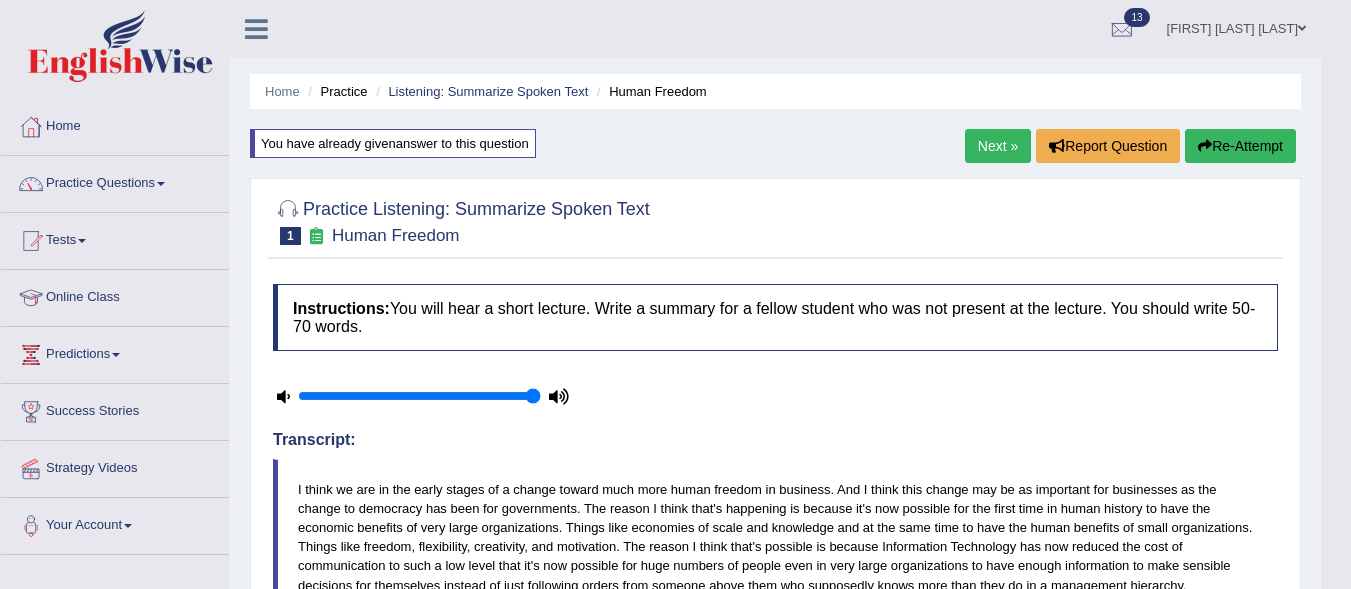click on "Re-Attempt" at bounding box center (1240, 146) 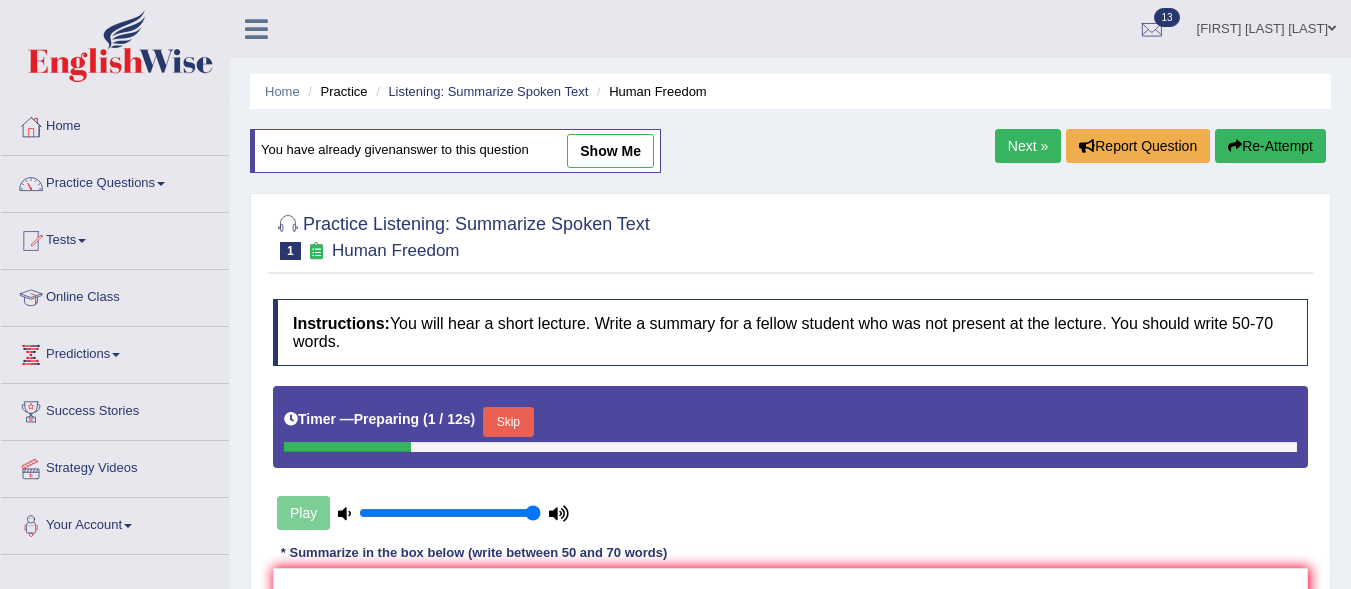 scroll, scrollTop: 228, scrollLeft: 0, axis: vertical 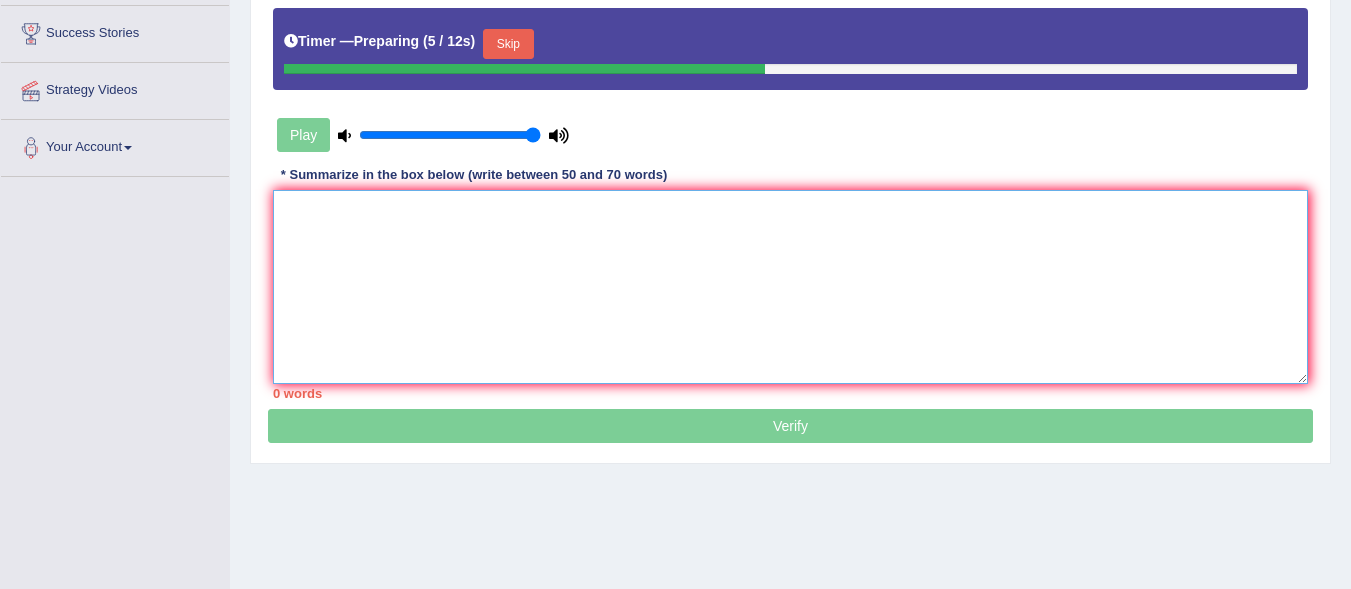 drag, startPoint x: 1068, startPoint y: 294, endPoint x: 1000, endPoint y: 286, distance: 68.46897 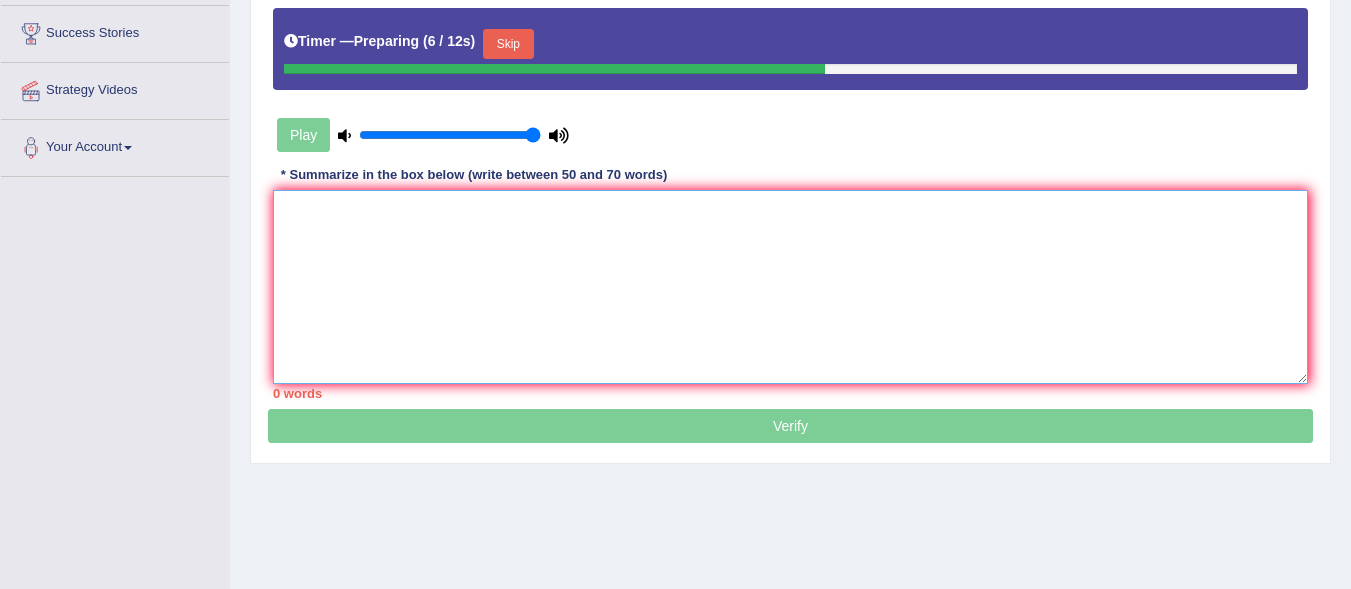 click at bounding box center [790, 287] 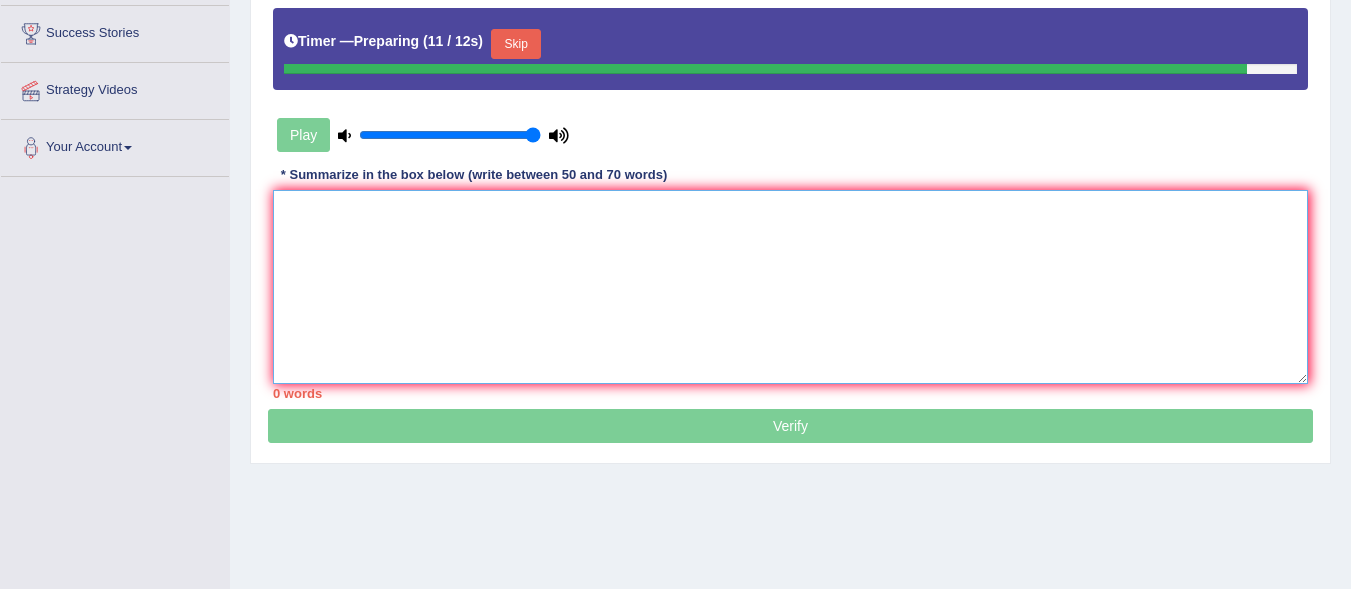 paste on "A noteworthy point revealed in the lecture was about change in human freedom. To elaborate further, there was some information on human freedom added to democracy as well. A condiderable amount of significance was laid on people's freedom and fexibilty. Additionally, a vital point about human freedom relates human freedom flexibility. In conclusion, the lecture provides crucial details about freedom on human rights." 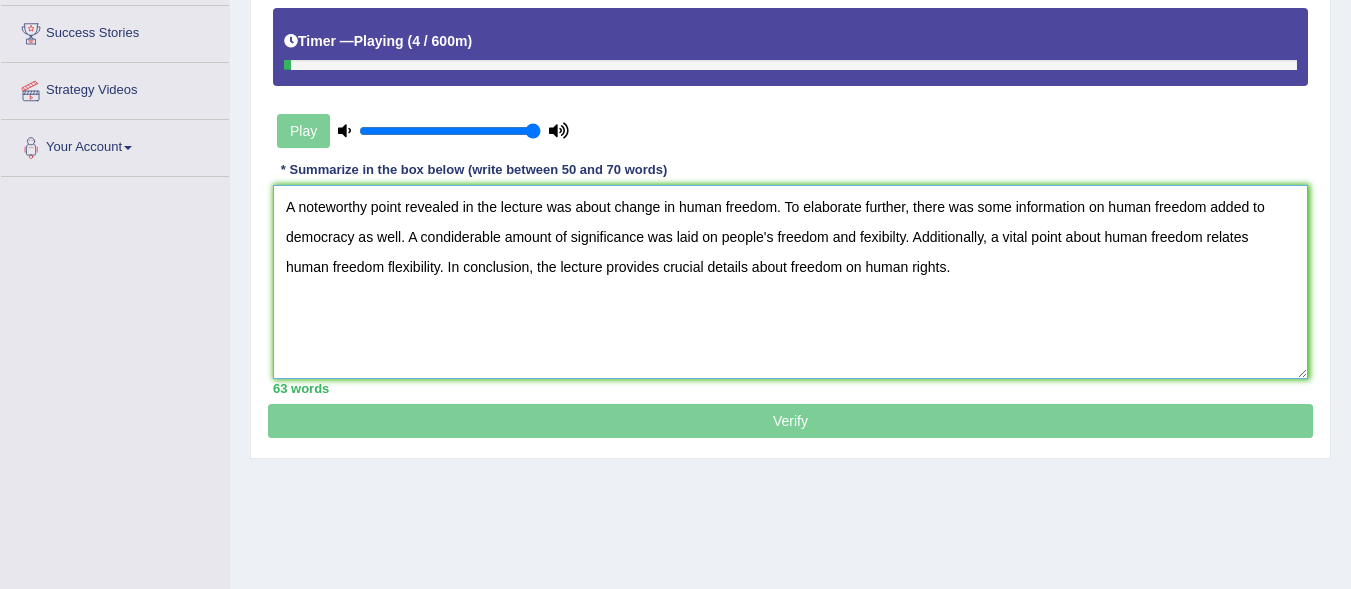 click on "A noteworthy point revealed in the lecture was about change in human freedom. To elaborate further, there was some information on human freedom added to democracy as well. A condiderable amount of significance was laid on people's freedom and fexibilty. Additionally, a vital point about human freedom relates human freedom flexibility. In conclusion, the lecture provides crucial details about freedom on human rights." at bounding box center (790, 282) 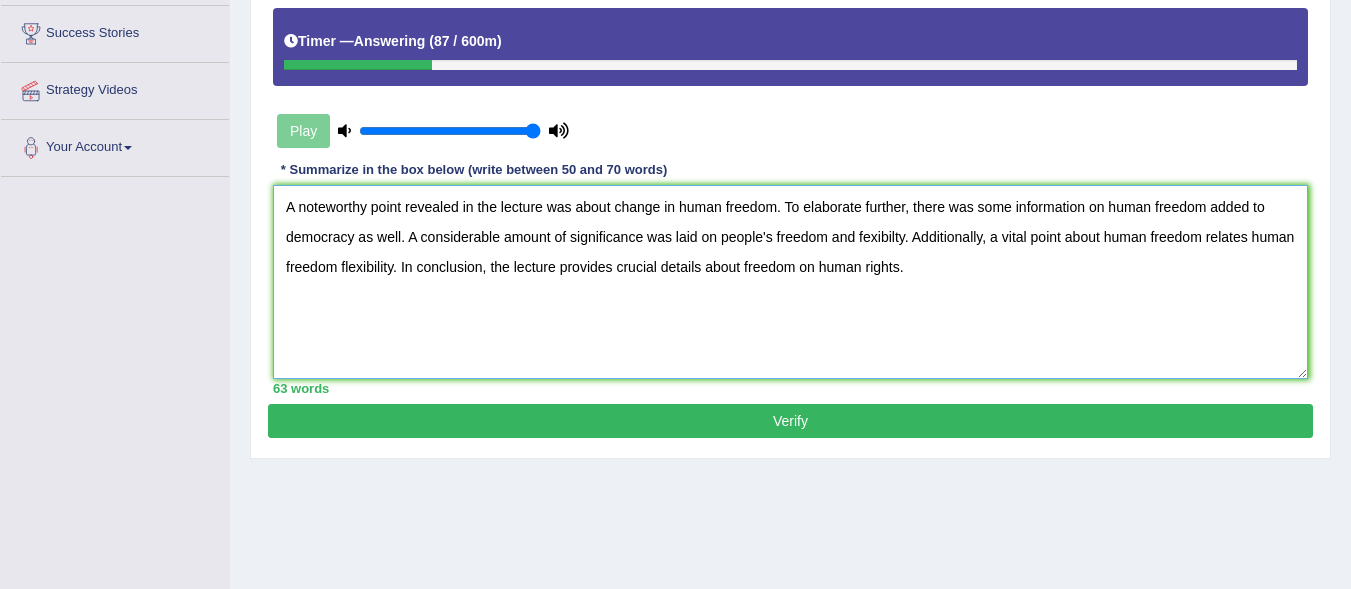 type on "A noteworthy point revealed in the lecture was about change in human freedom. To elaborate further, there was some information on human freedom added to democracy as well. A considerable amount of significance was laid on people's freedom and fexibilty. Additionally, a vital point about human freedom relates human freedom flexibility. In conclusion, the lecture provides crucial details about freedom on human rights." 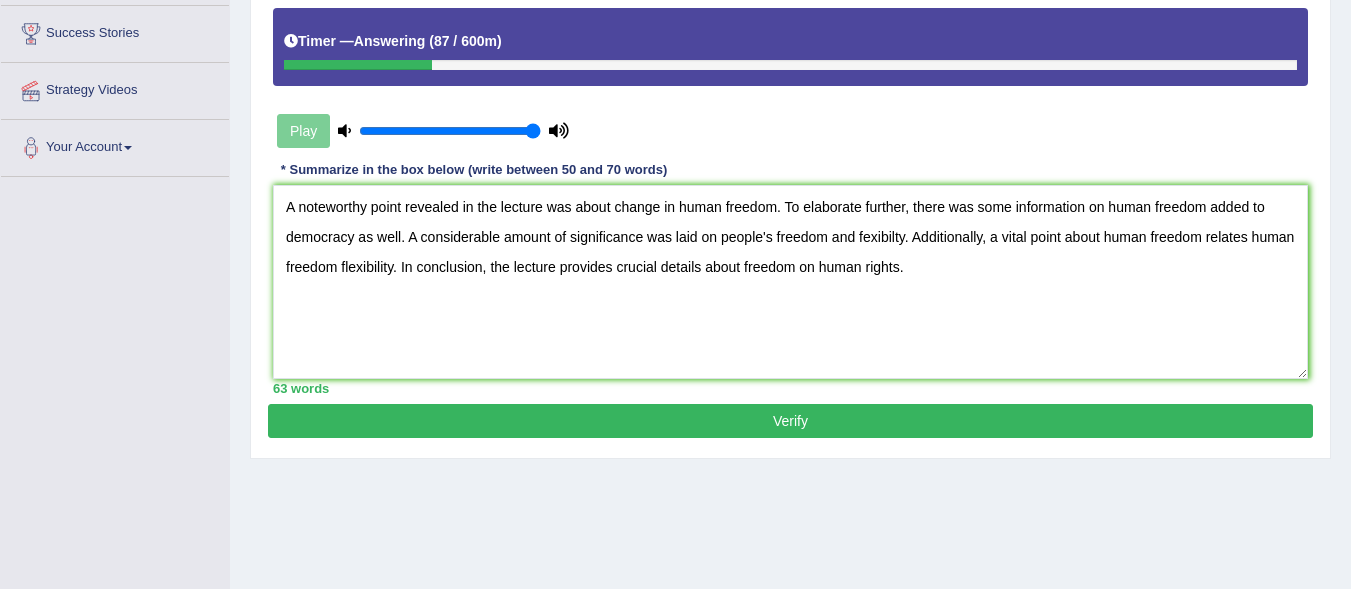 click on "Verify" at bounding box center (790, 421) 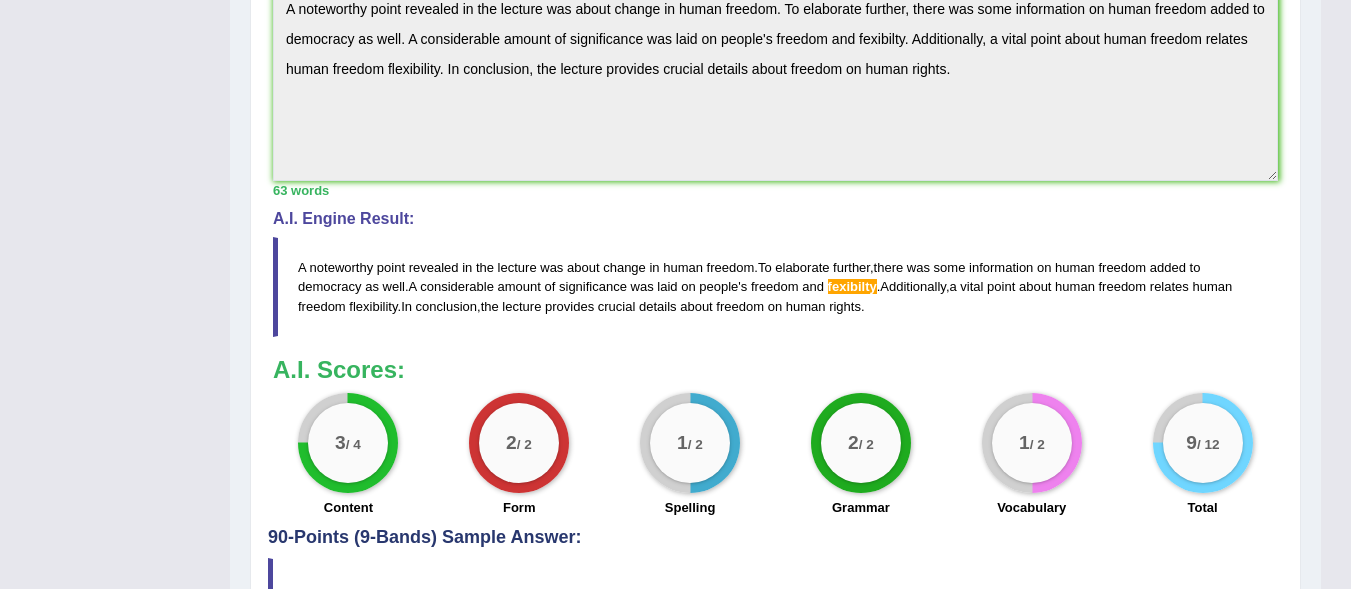 scroll, scrollTop: 654, scrollLeft: 0, axis: vertical 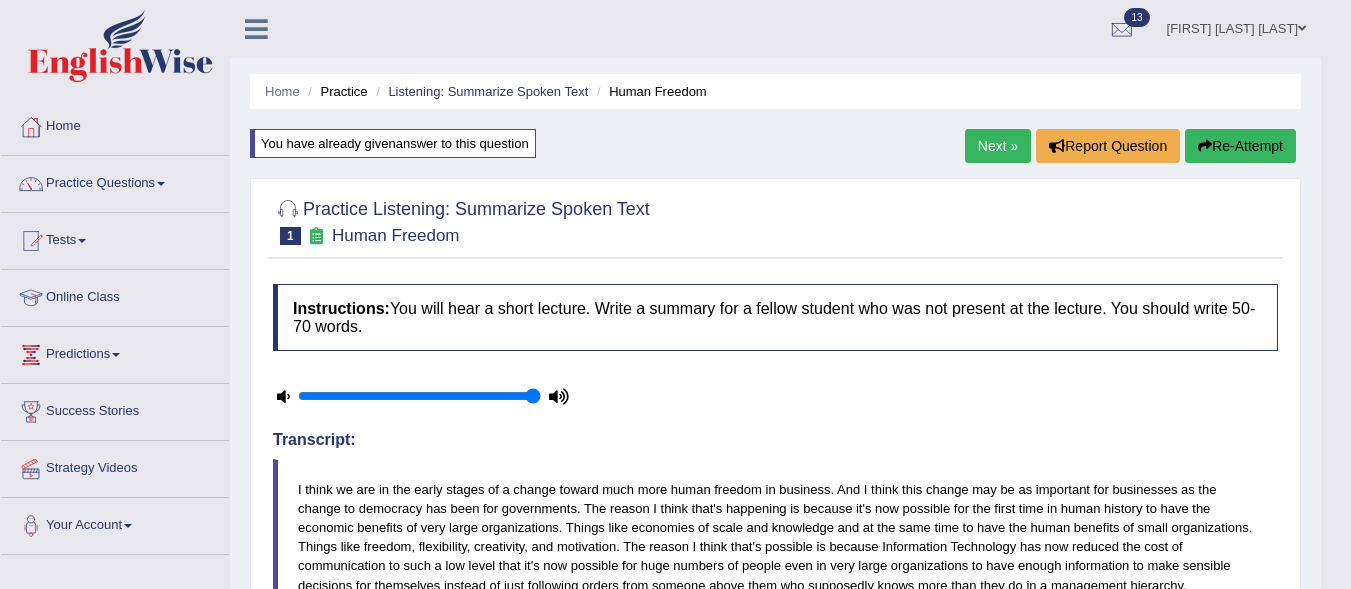 drag, startPoint x: 1359, startPoint y: 93, endPoint x: 1333, endPoint y: 123, distance: 39.698868 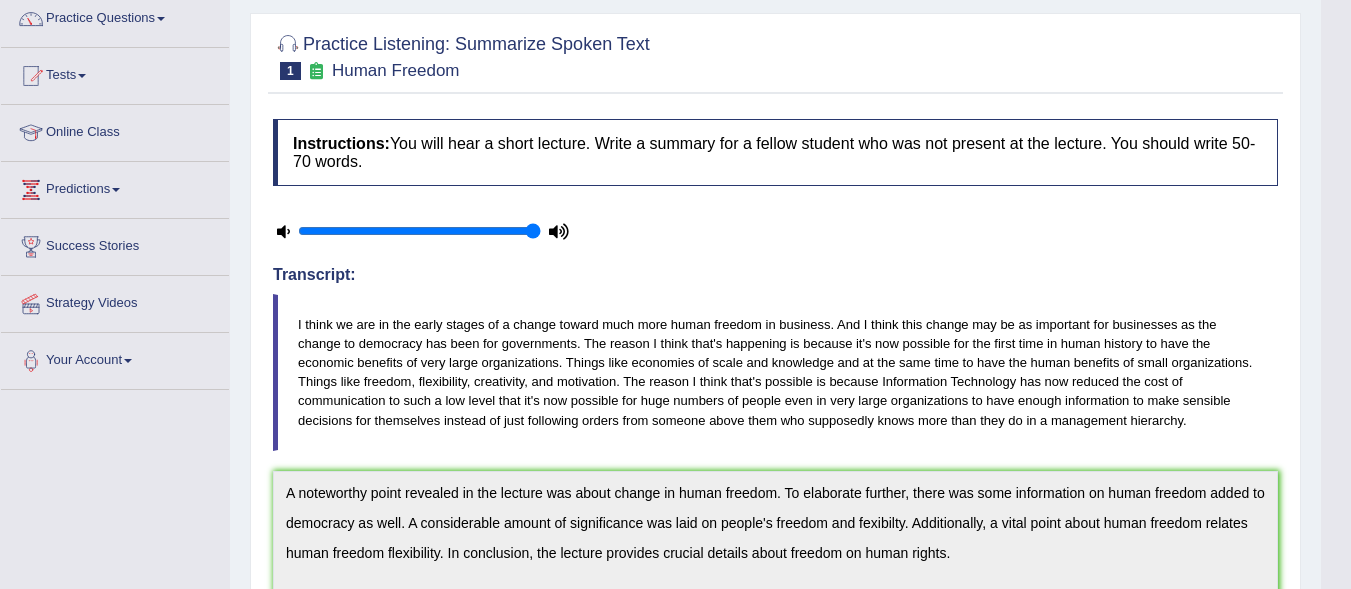 scroll, scrollTop: 155, scrollLeft: 0, axis: vertical 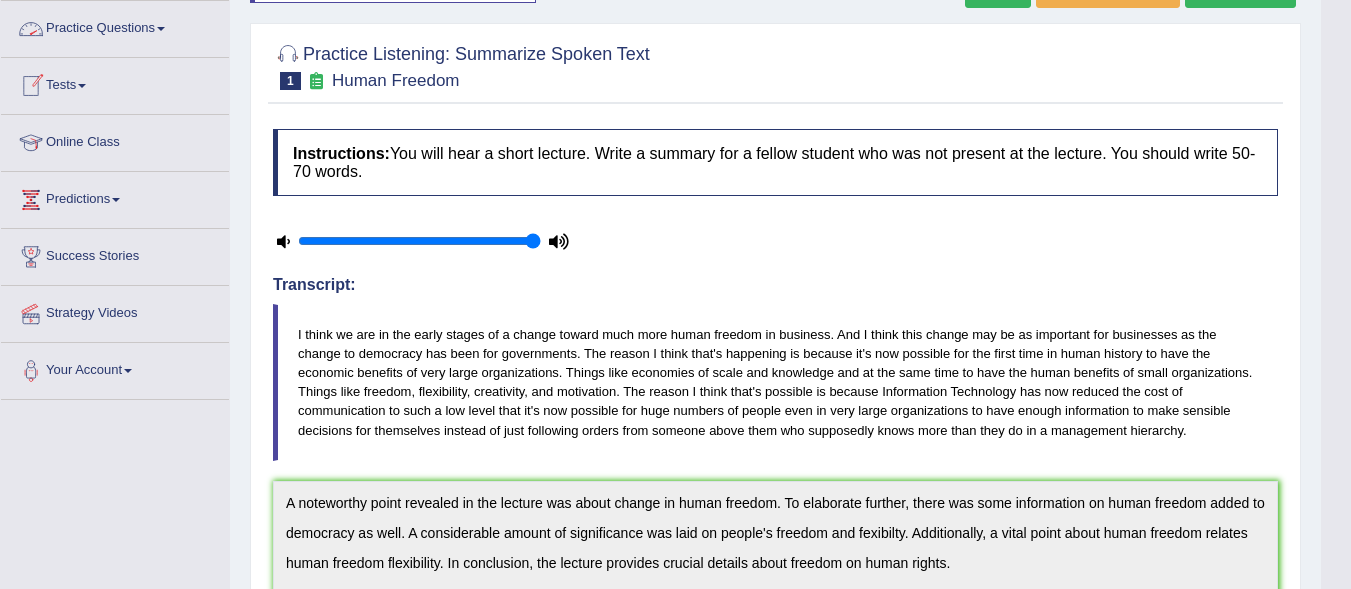 click on "Practice Questions" at bounding box center (115, 26) 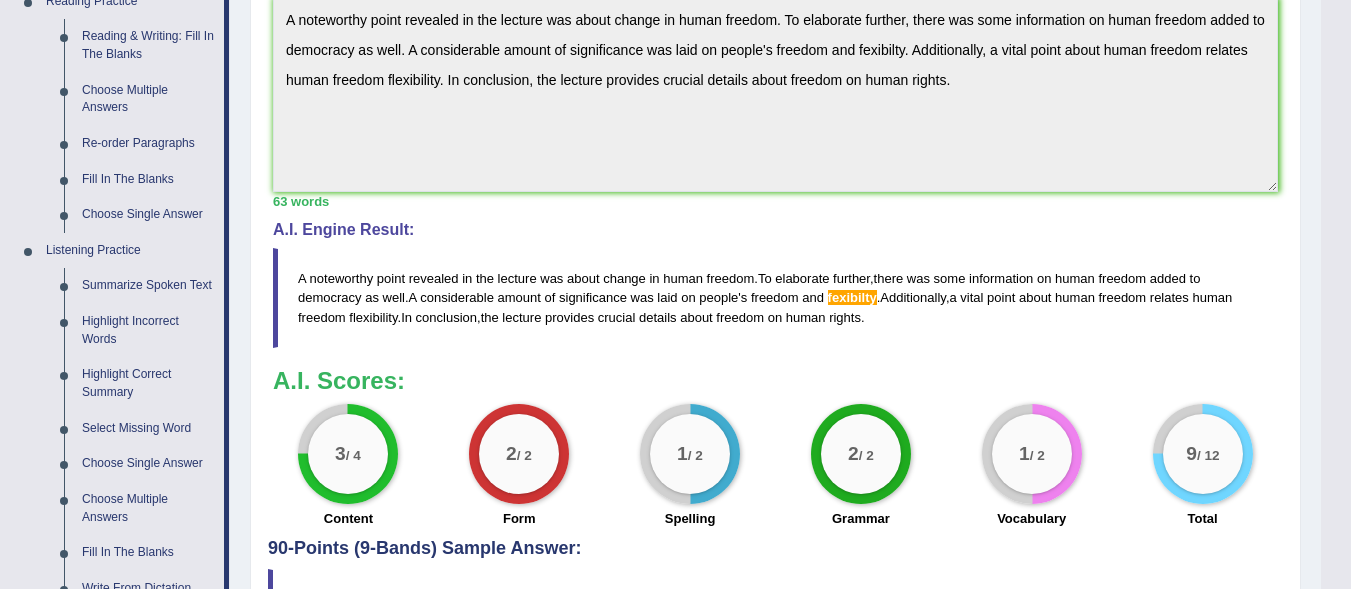 scroll, scrollTop: 635, scrollLeft: 0, axis: vertical 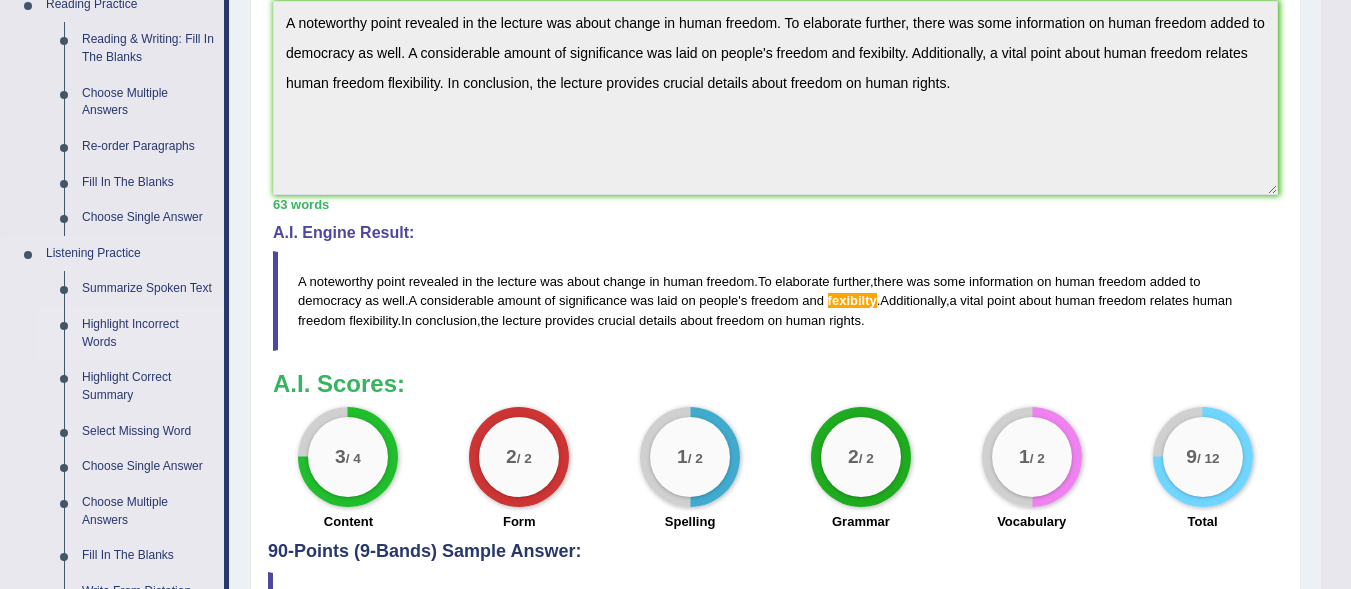 click on "Highlight Incorrect Words" at bounding box center [148, 333] 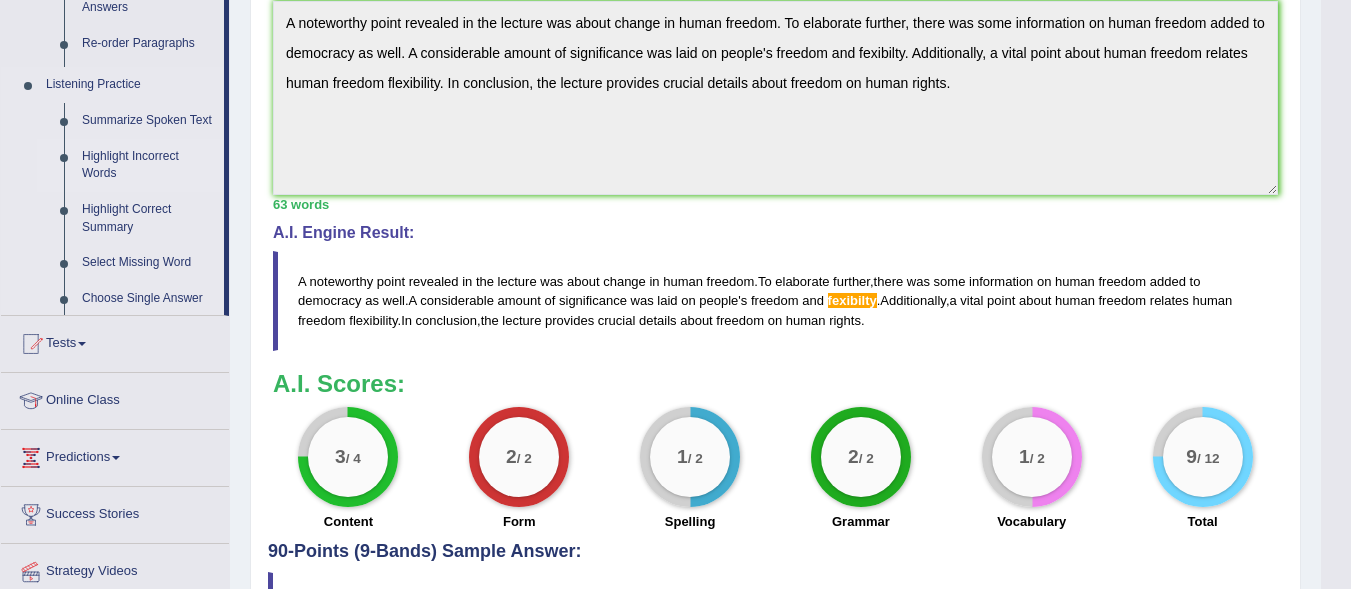 scroll, scrollTop: 282, scrollLeft: 0, axis: vertical 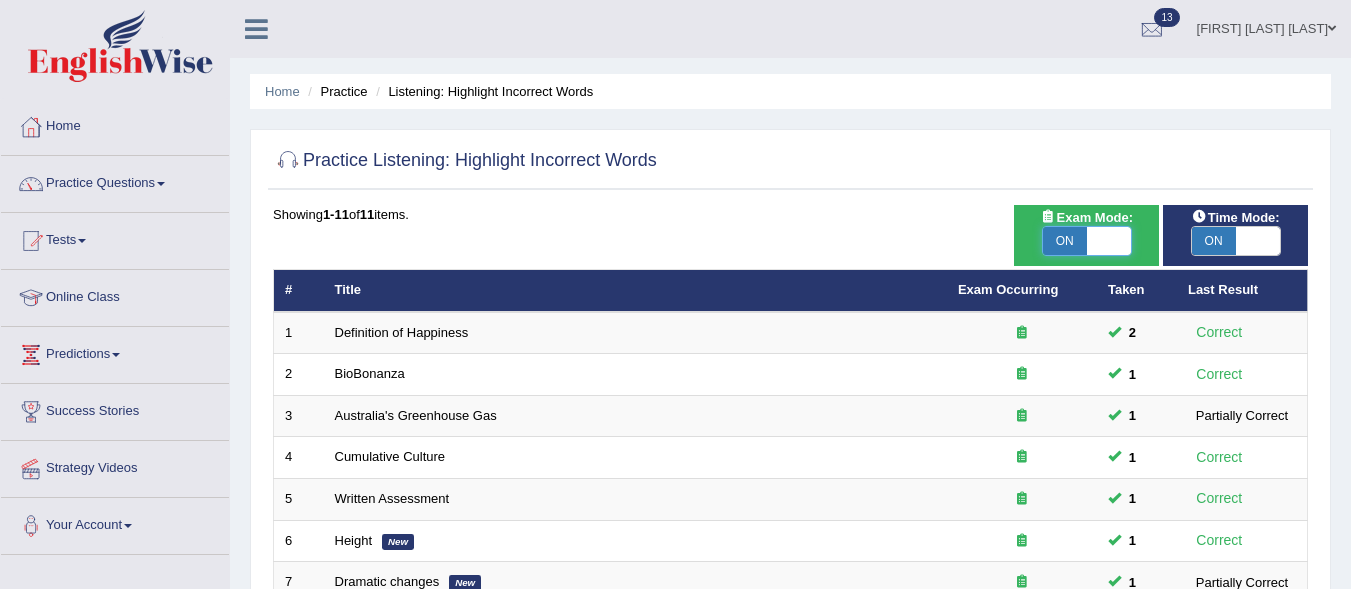 click at bounding box center (1109, 241) 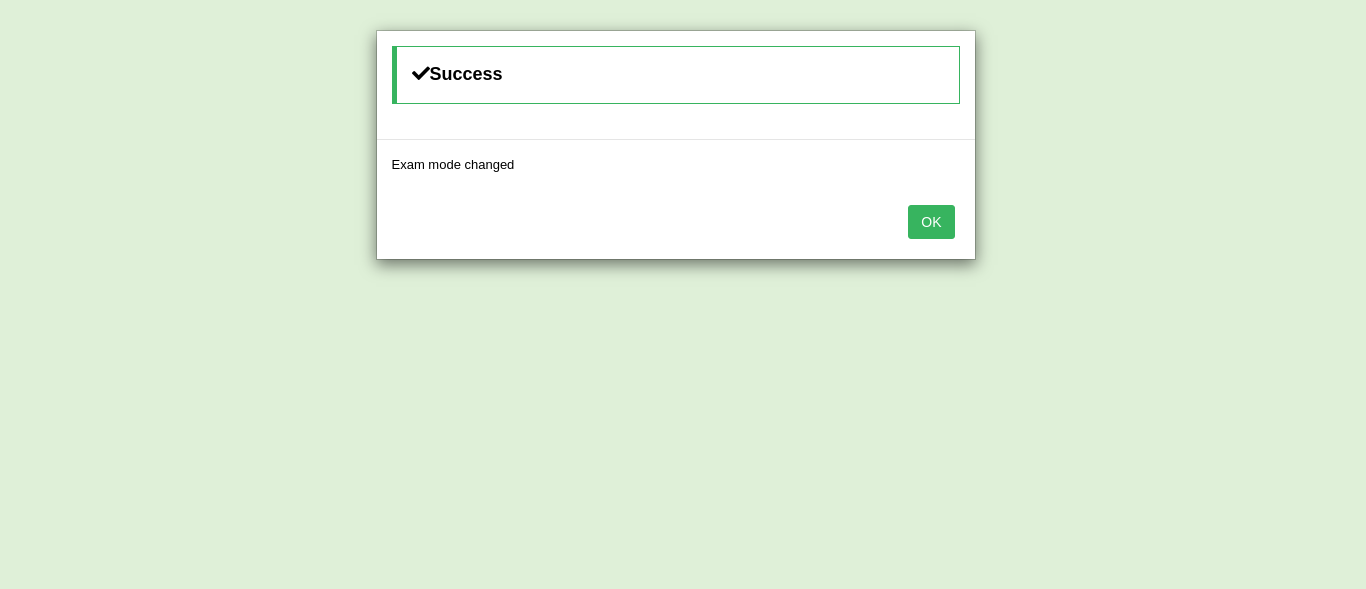 click on "OK" at bounding box center [931, 222] 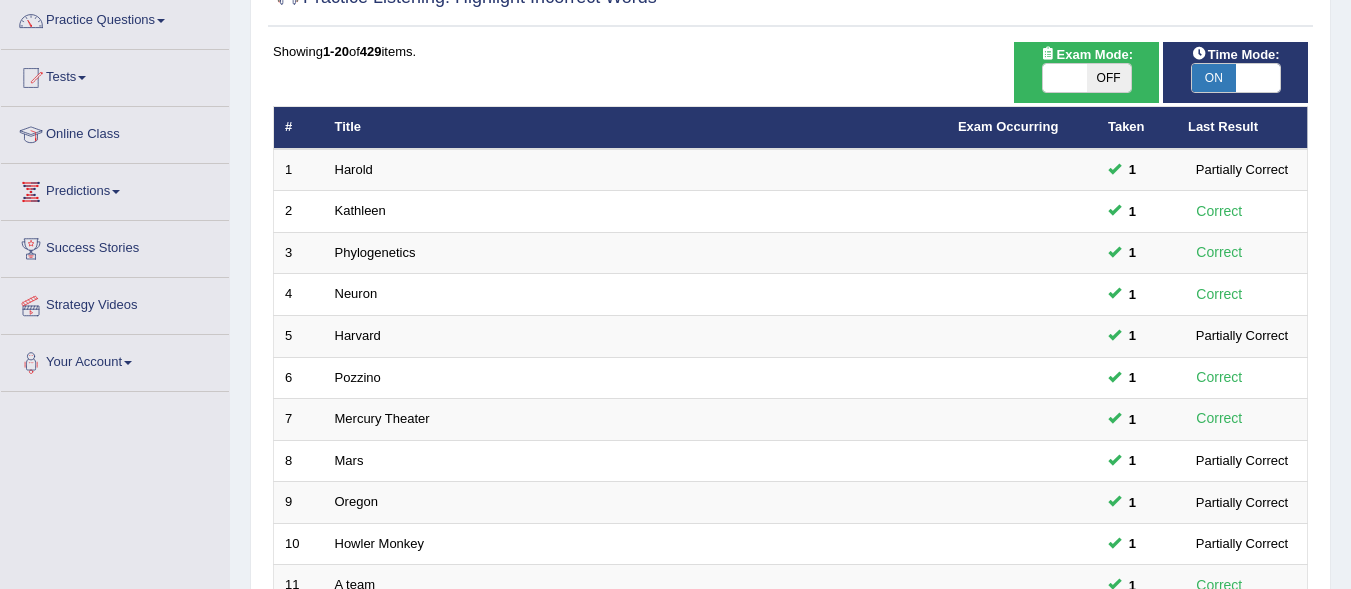 scroll, scrollTop: 0, scrollLeft: 0, axis: both 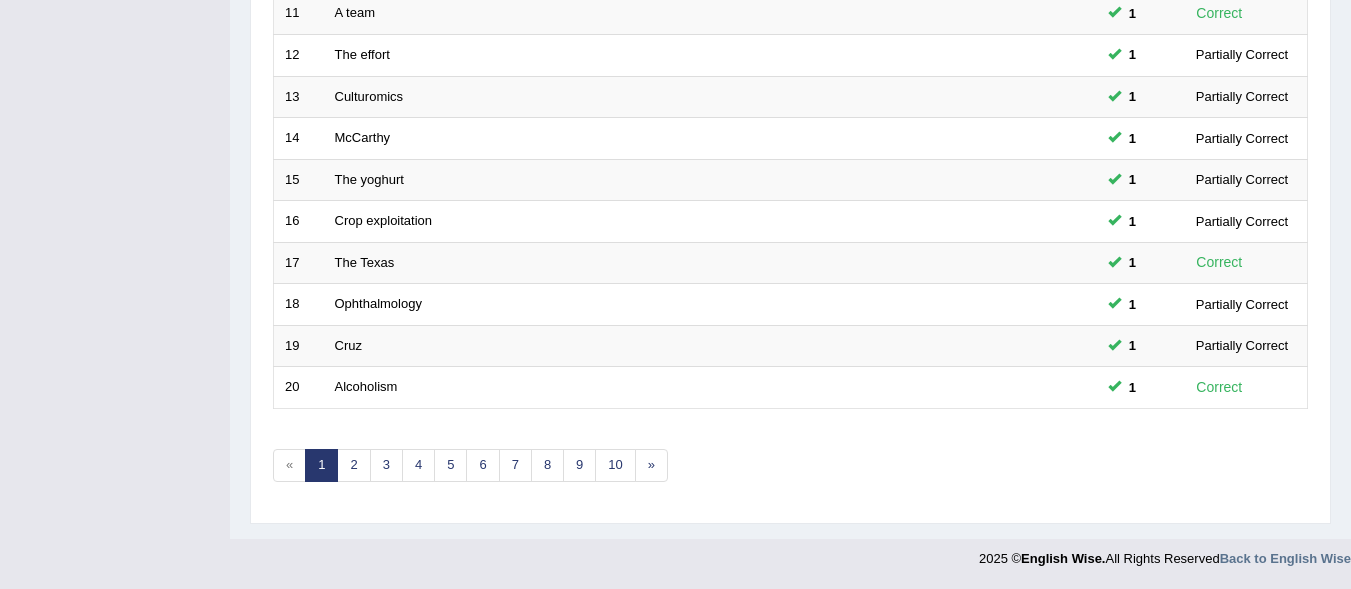 click on "Toggle navigation
Home
Practice Questions   Speaking Practice Read Aloud
Repeat Sentence
Describe Image
Re-tell Lecture
Answer Short Question
Summarize Group Discussion
Respond To A Situation
Writing Practice  Summarize Written Text
Write Essay
Reading Practice  Reading & Writing: Fill In The Blanks
Choose Multiple Answers
Re-order Paragraphs
Fill In The Blanks
Choose Single Answer
Listening Practice  Summarize Spoken Text
Highlight Incorrect Words
Highlight Correct Summary
Select Missing Word
Choose Single Answer
Choose Multiple Answers
Fill In The Blanks
Write From Dictation
Pronunciation
Tests
Take Mock Test" at bounding box center [675, -441] 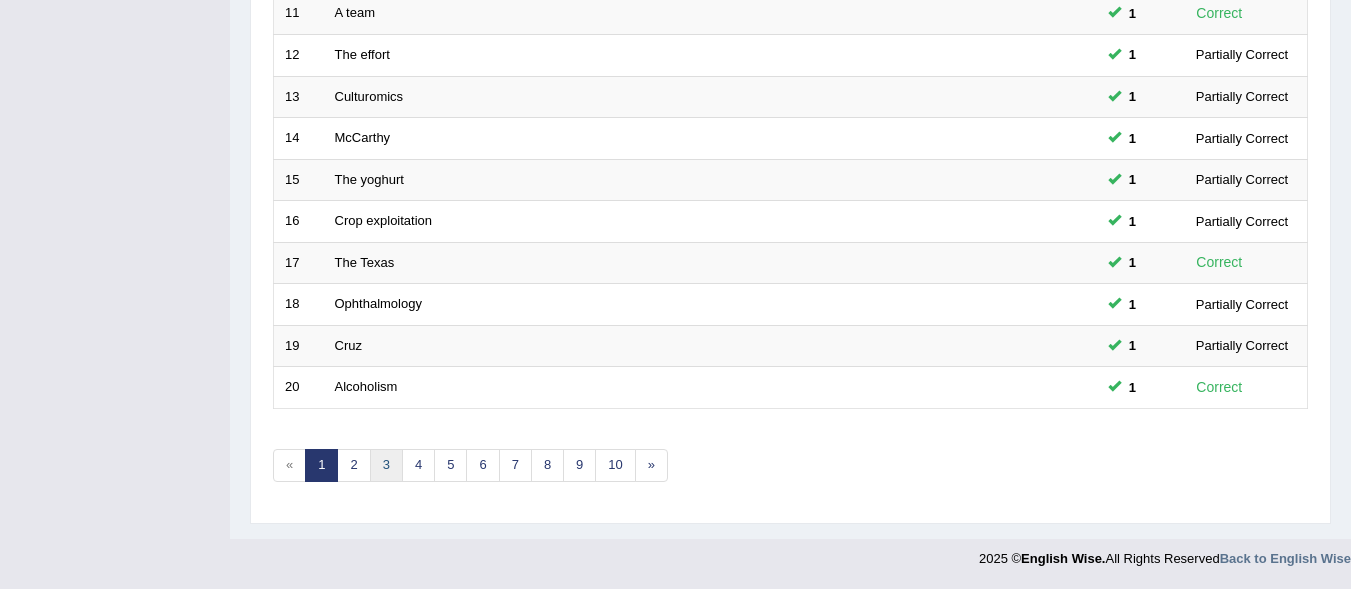 click on "3" at bounding box center [386, 465] 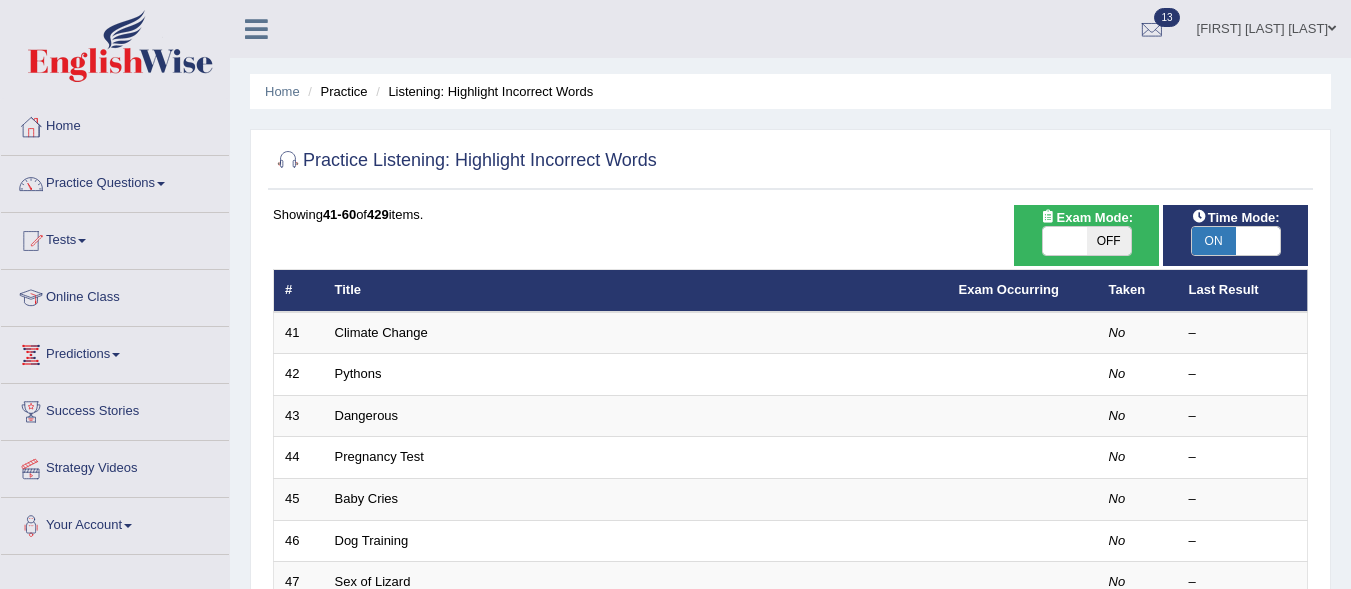 scroll, scrollTop: 0, scrollLeft: 0, axis: both 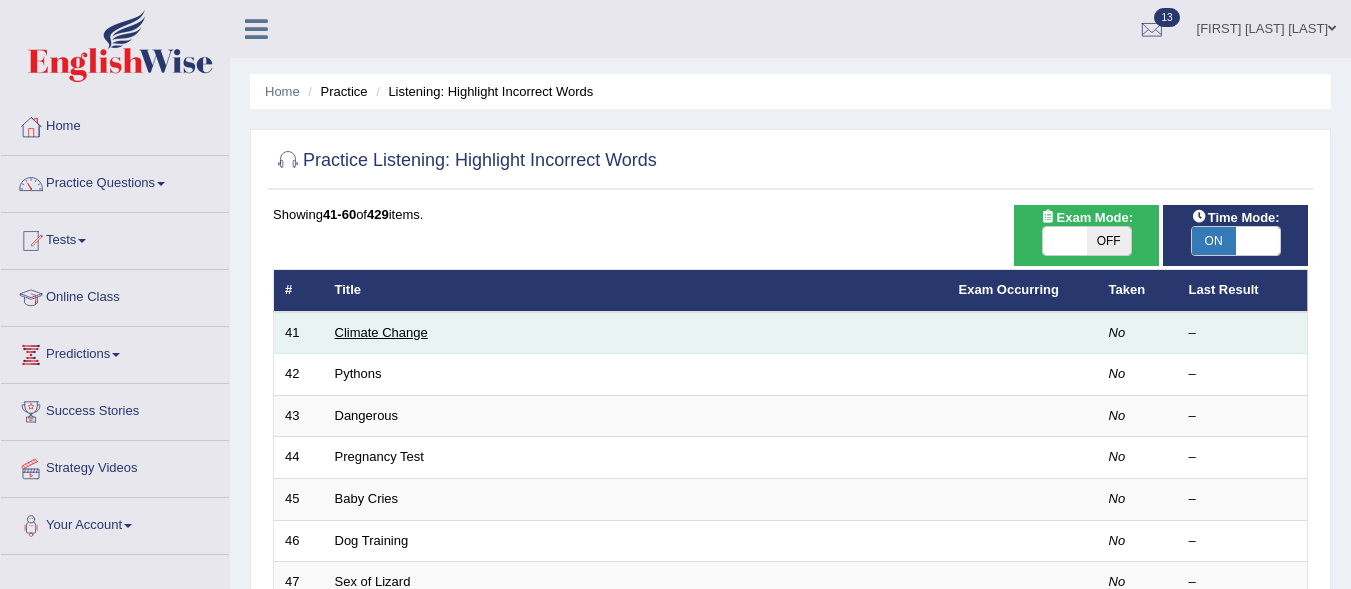 click on "Climate Change" at bounding box center (381, 332) 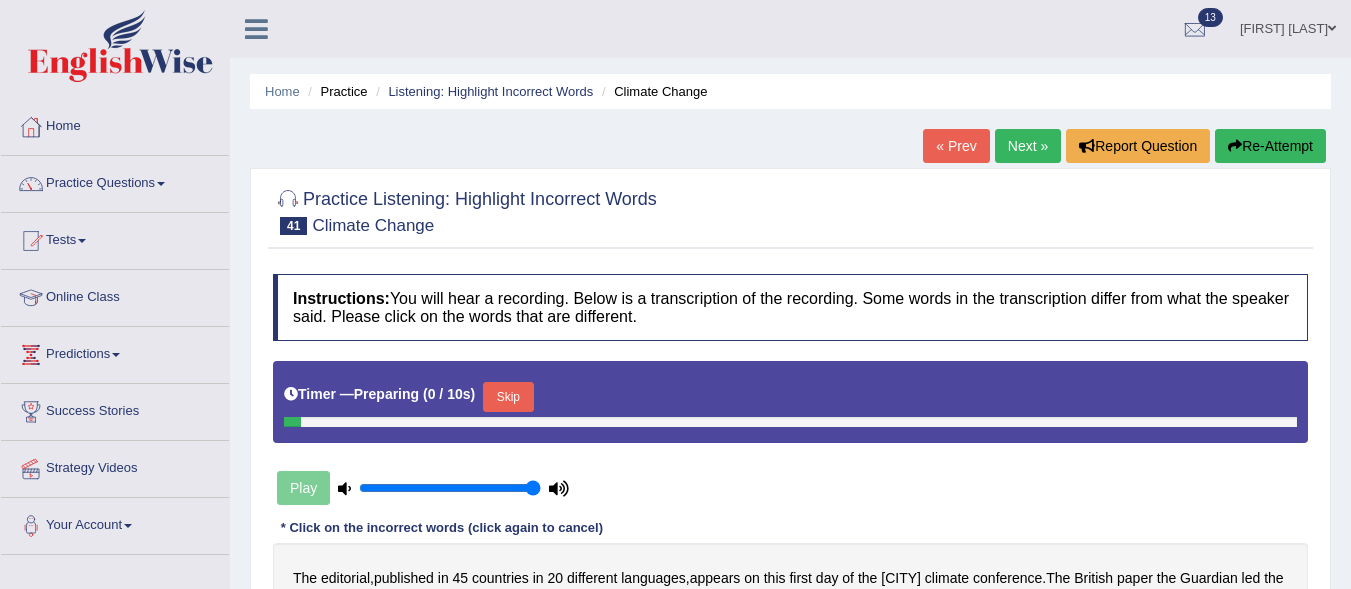 scroll, scrollTop: 0, scrollLeft: 0, axis: both 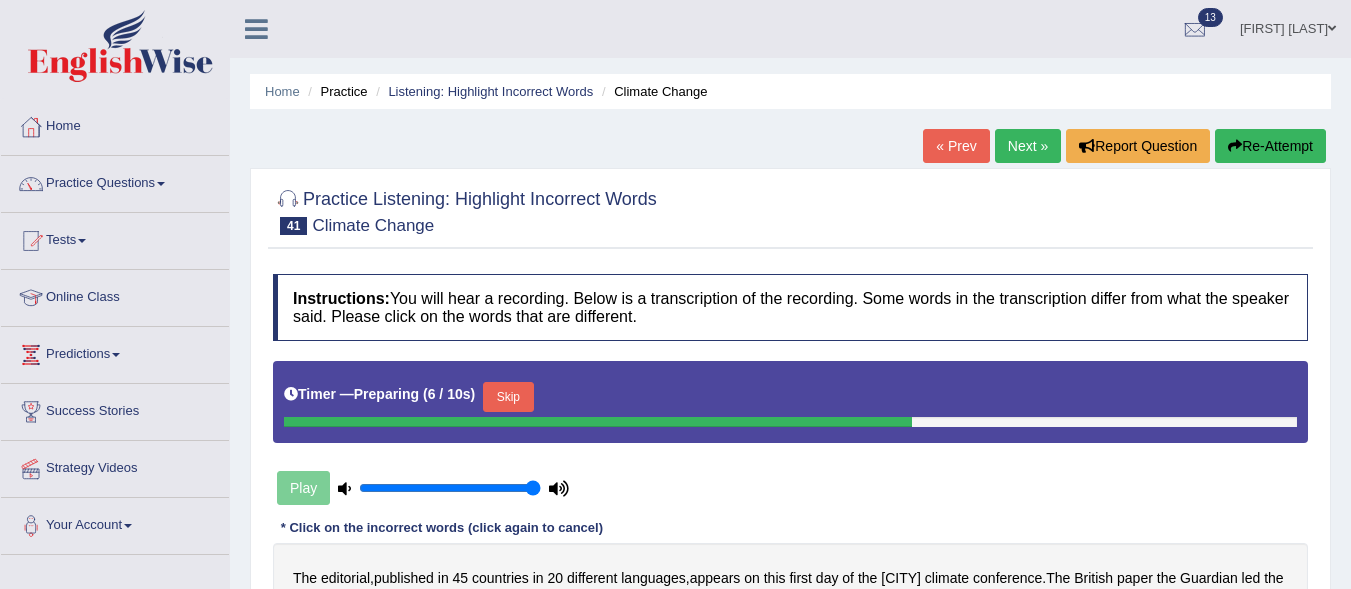 drag, startPoint x: 1356, startPoint y: 180, endPoint x: 1338, endPoint y: 144, distance: 40.24922 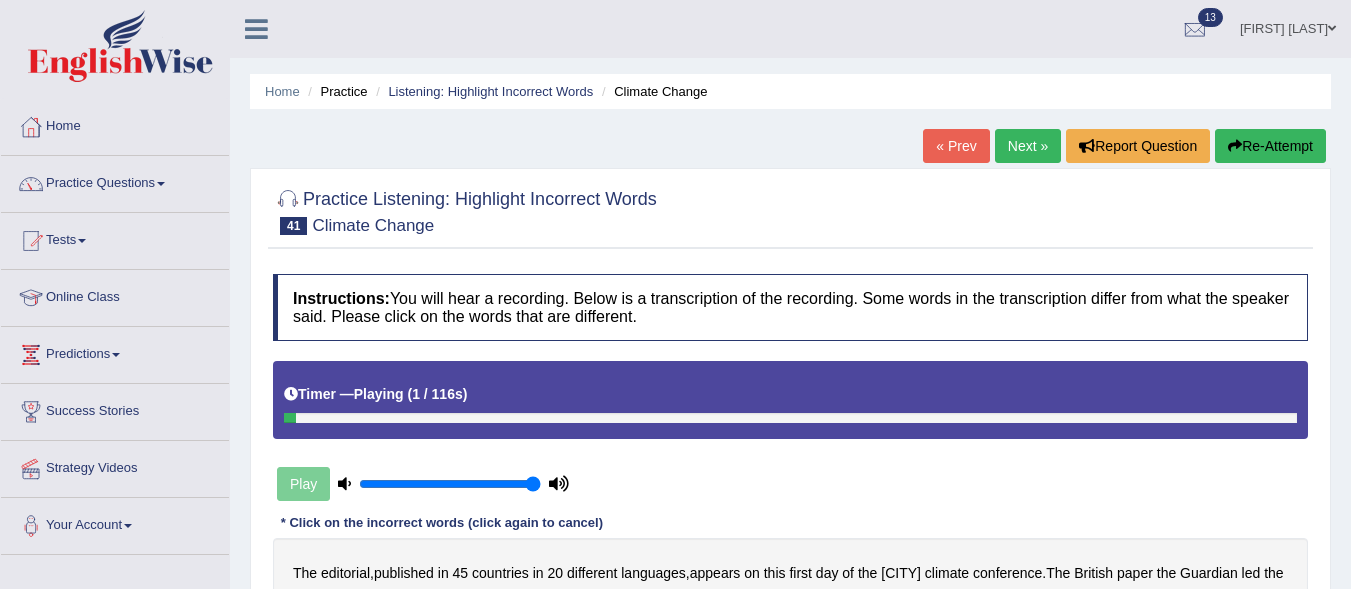 drag, startPoint x: 1359, startPoint y: 60, endPoint x: 1342, endPoint y: 74, distance: 22.022715 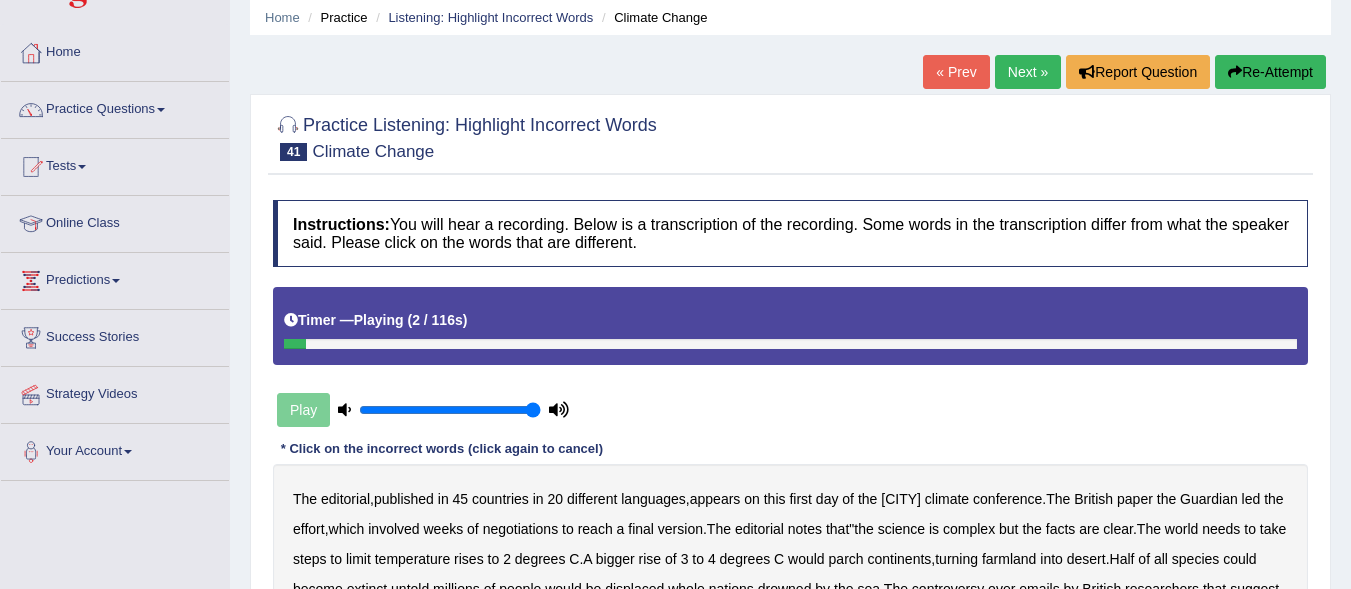 scroll, scrollTop: 427, scrollLeft: 0, axis: vertical 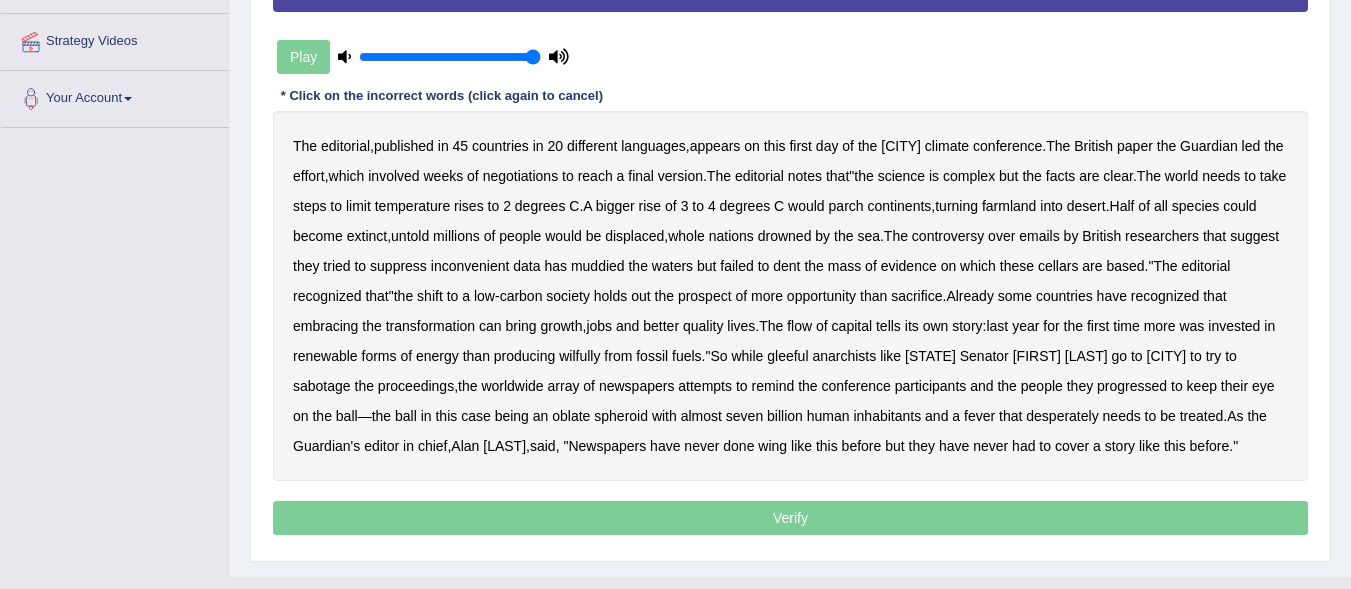click on "conference" at bounding box center (1007, 146) 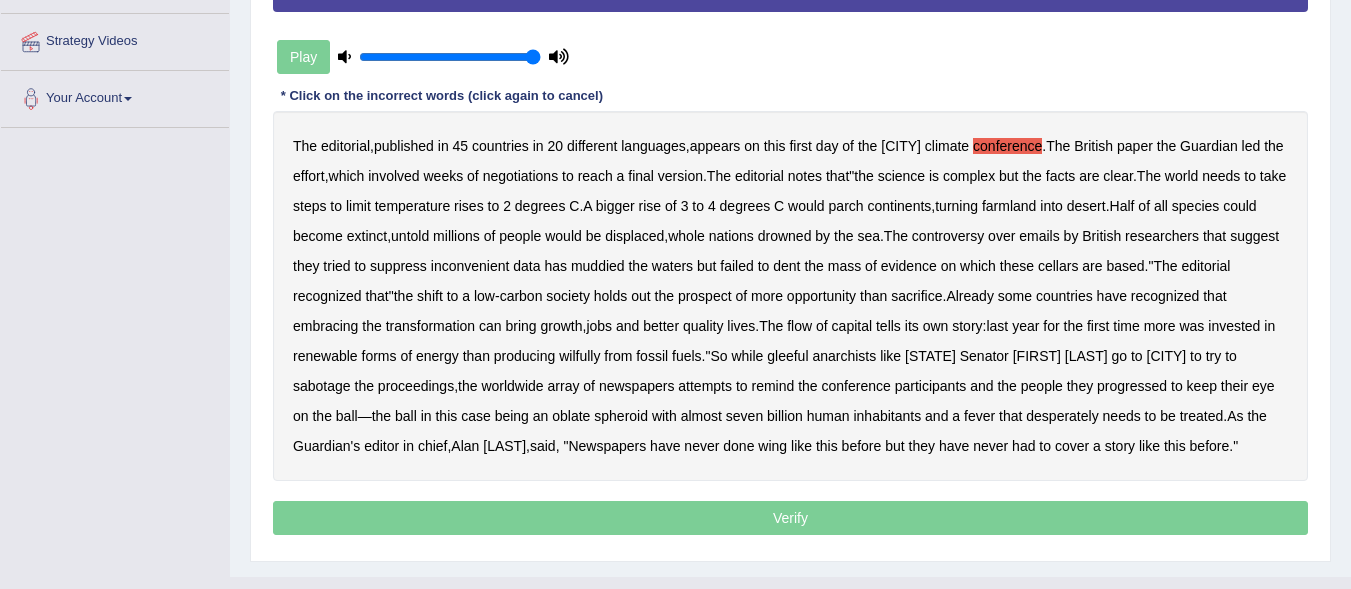 scroll, scrollTop: 0, scrollLeft: 0, axis: both 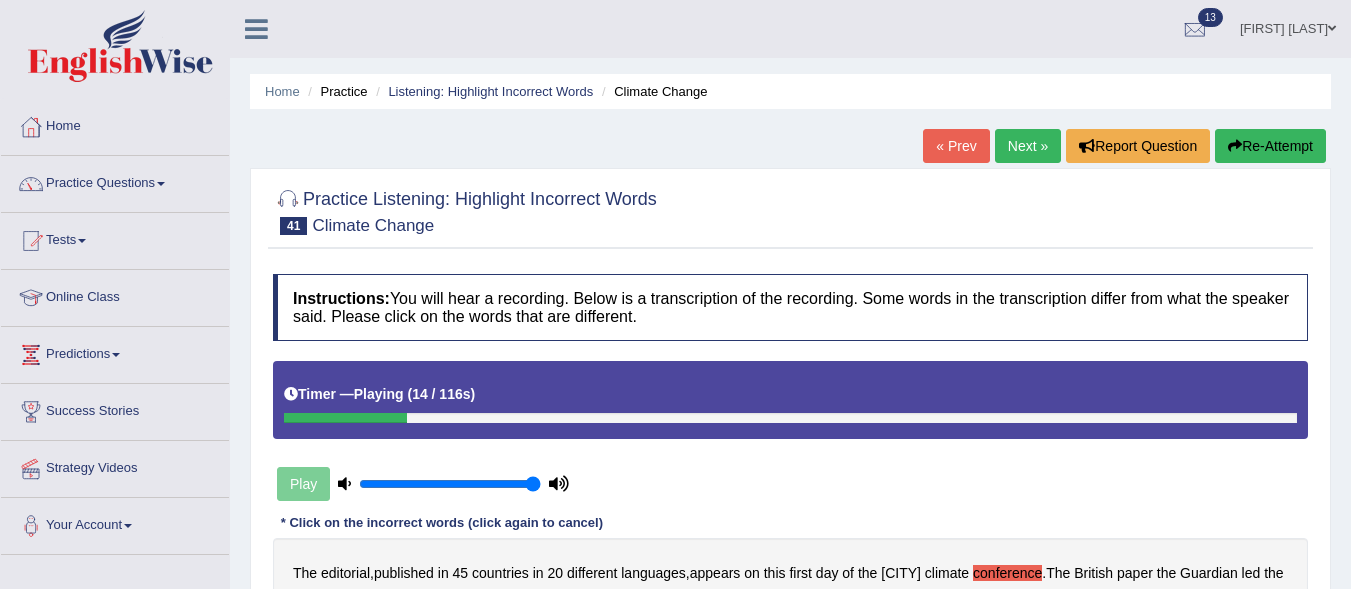 click on "Re-Attempt" at bounding box center (1270, 146) 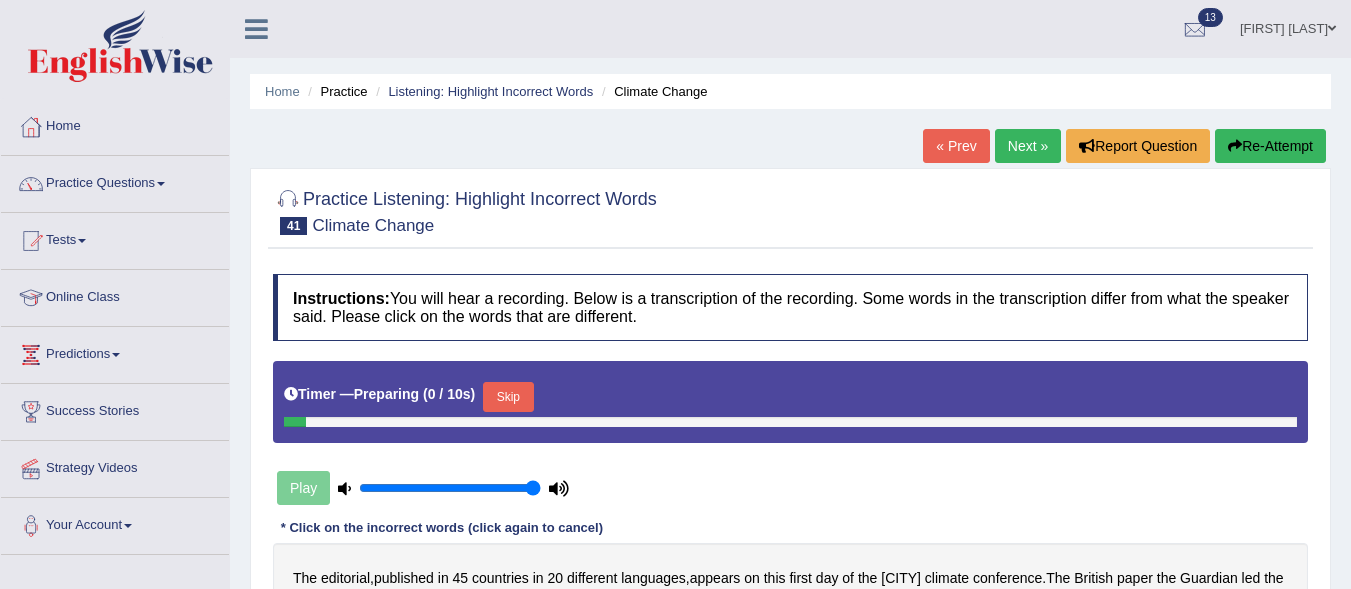 scroll, scrollTop: 0, scrollLeft: 0, axis: both 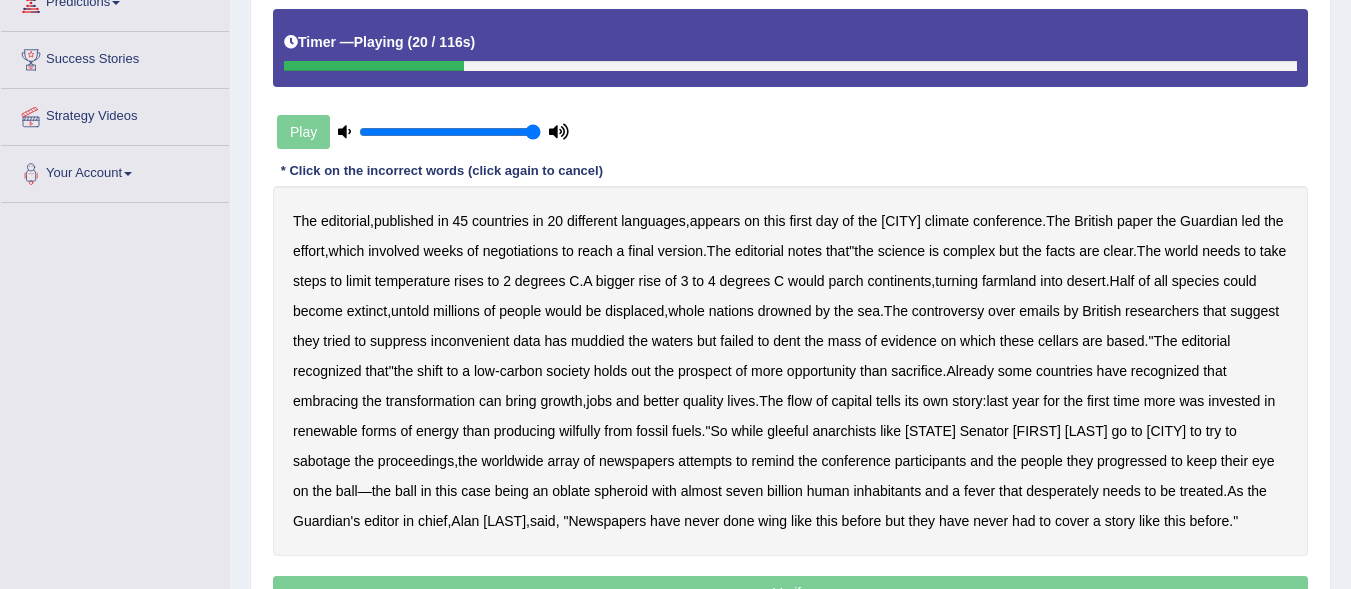 click on "complex" at bounding box center (969, 251) 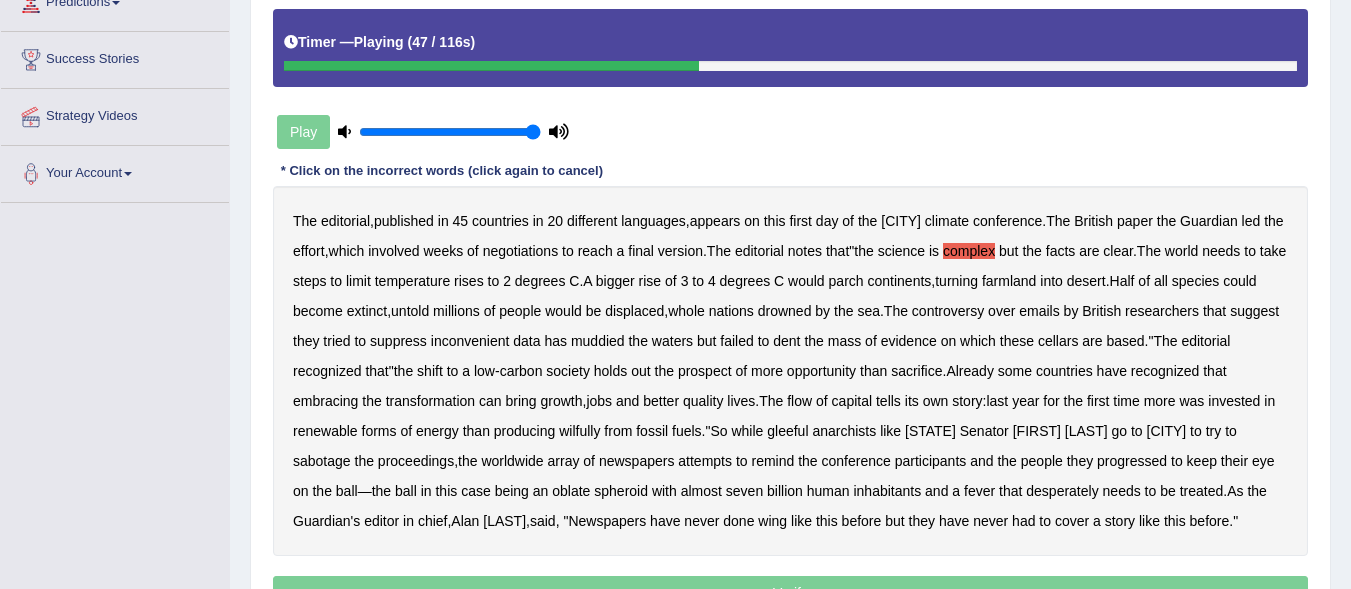scroll, scrollTop: 0, scrollLeft: 0, axis: both 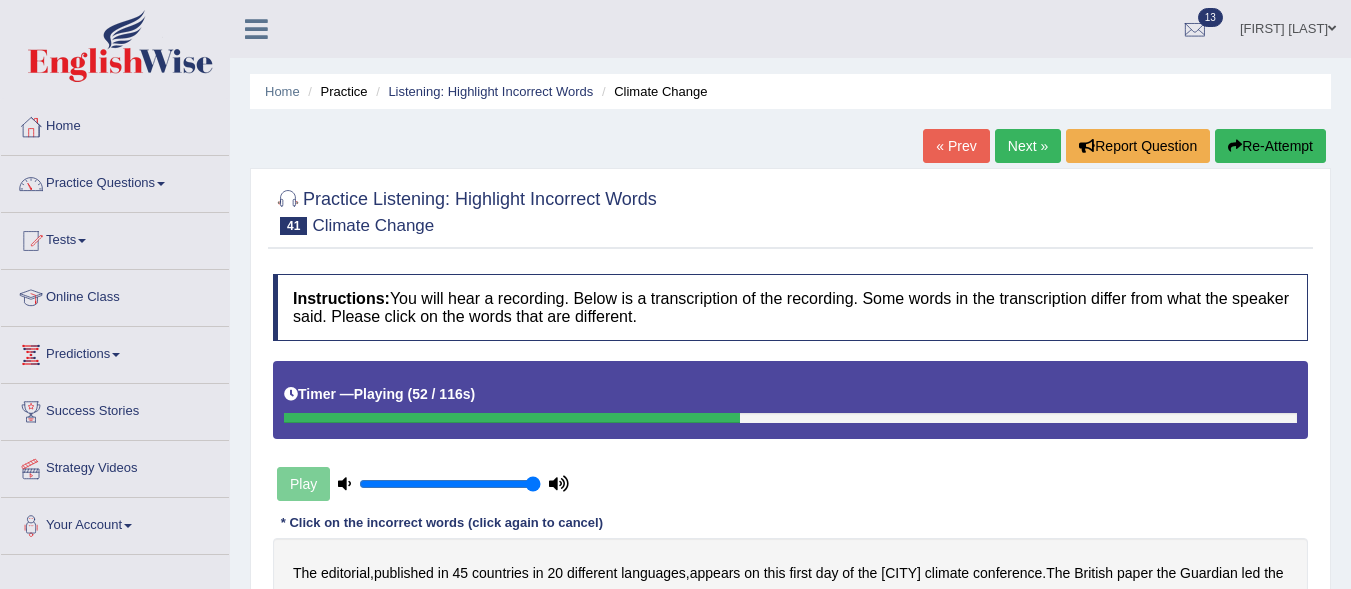 click on "Re-Attempt" at bounding box center [1270, 146] 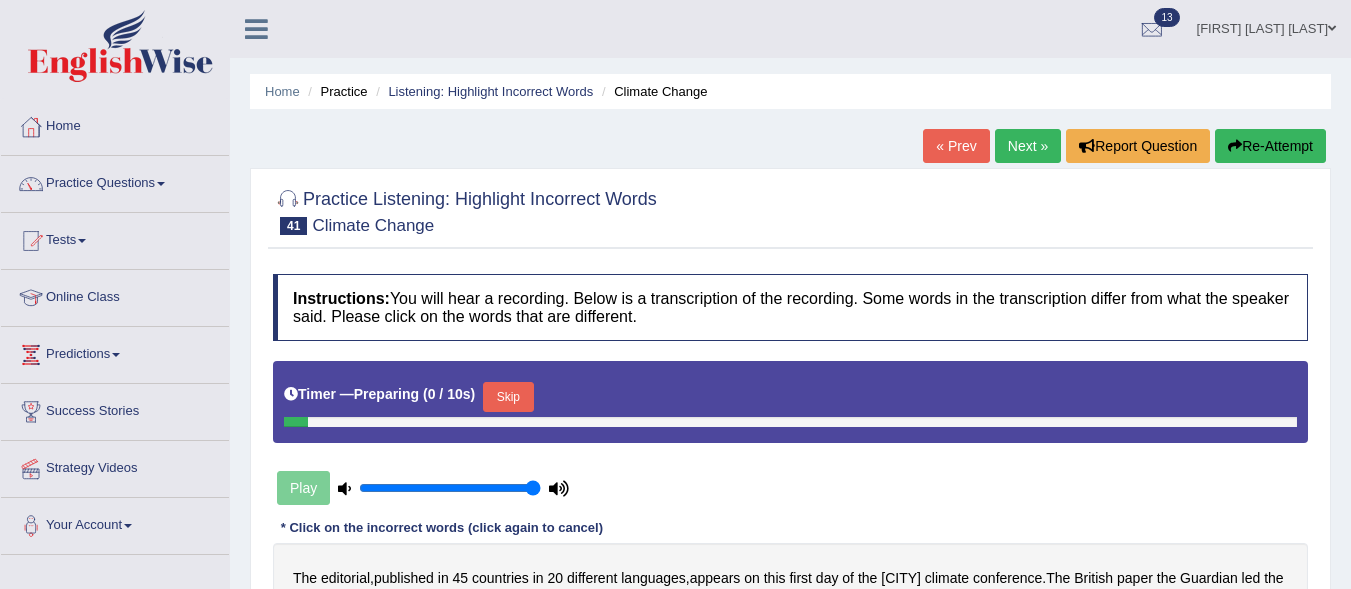 scroll, scrollTop: 0, scrollLeft: 0, axis: both 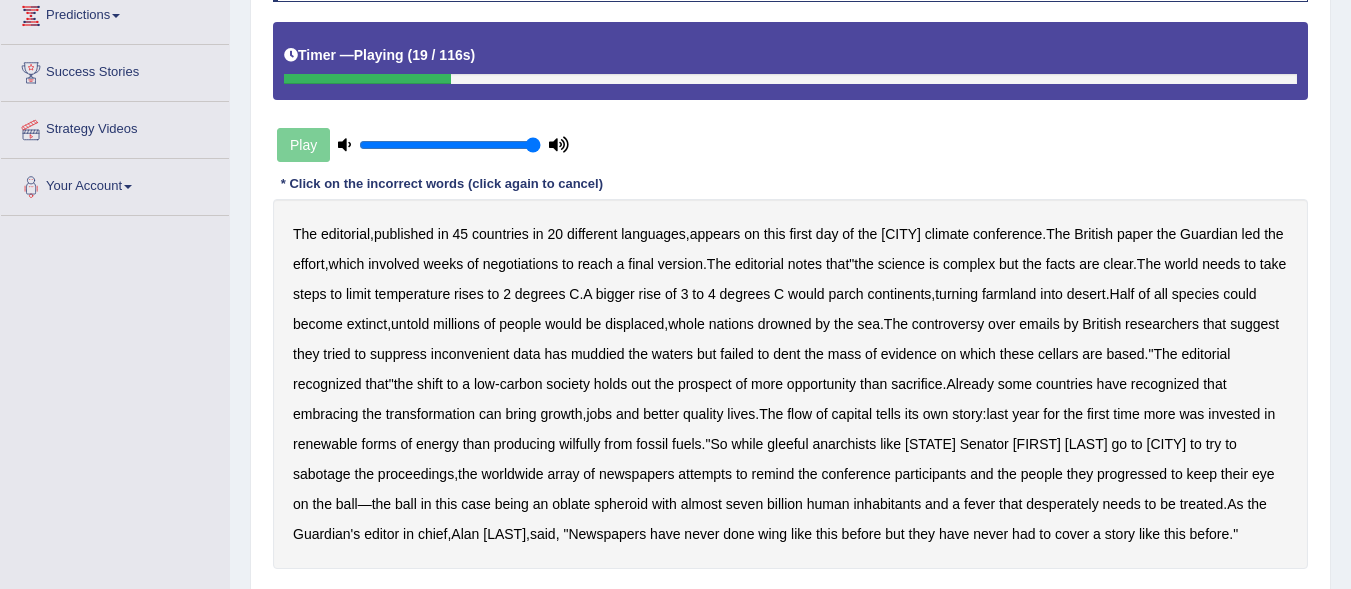 click on "that" at bounding box center [837, 264] 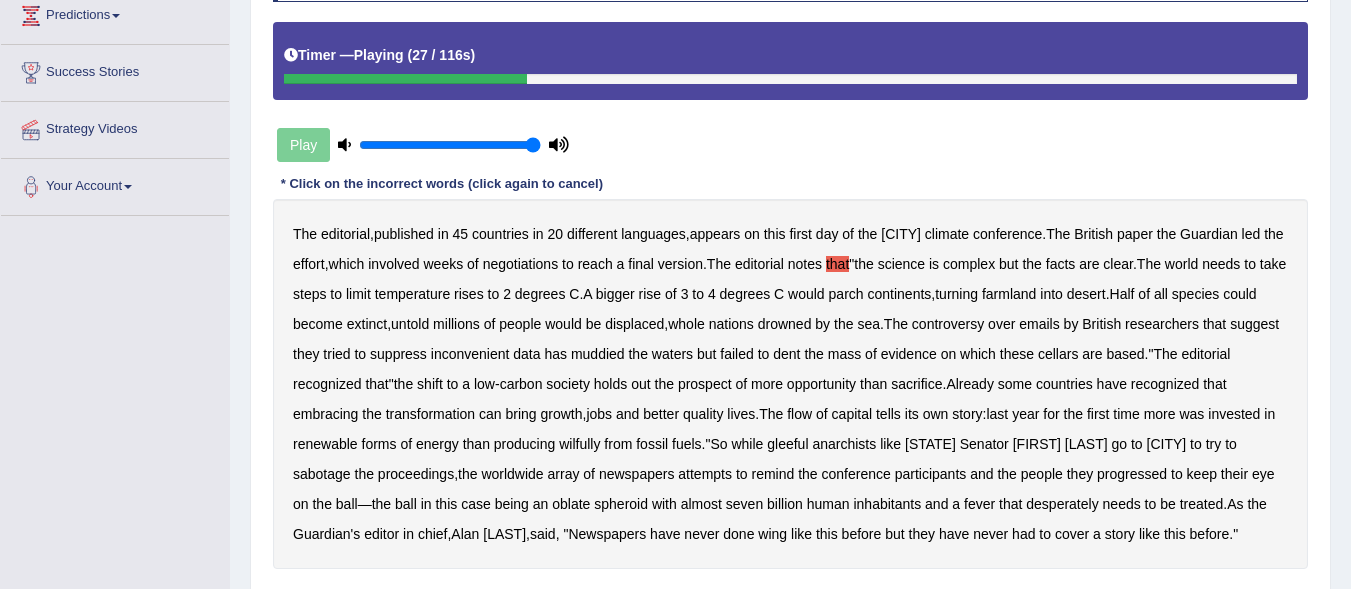 scroll, scrollTop: 2, scrollLeft: 0, axis: vertical 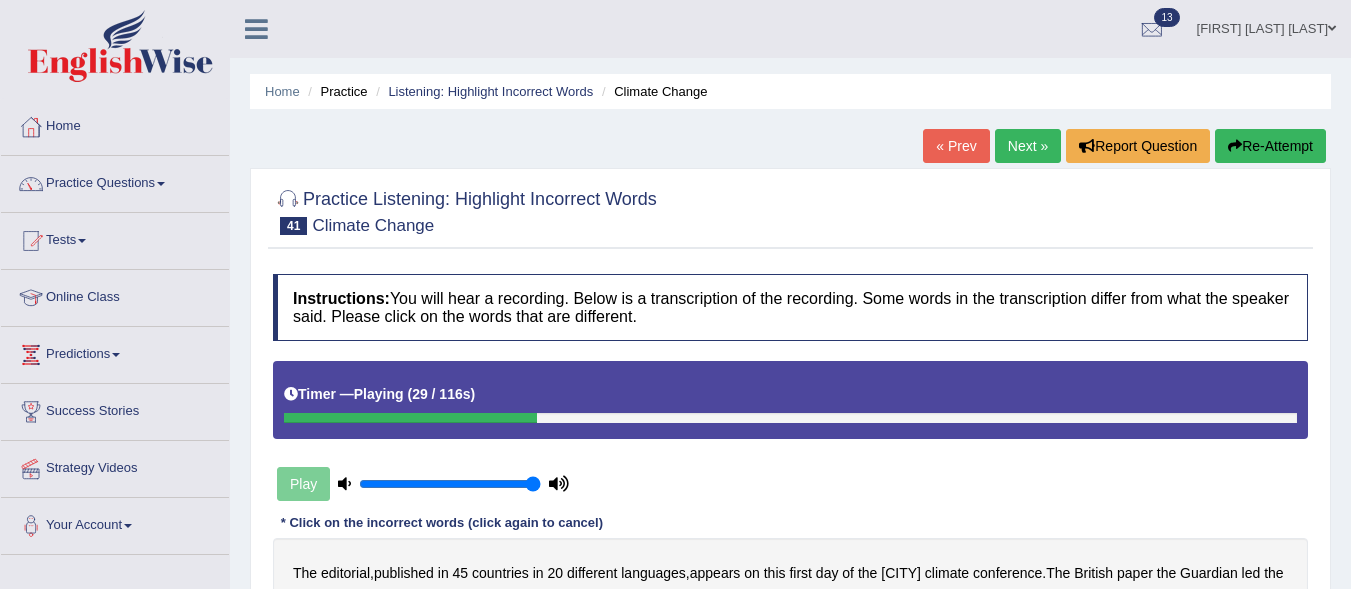 click on "Re-Attempt" at bounding box center [1270, 146] 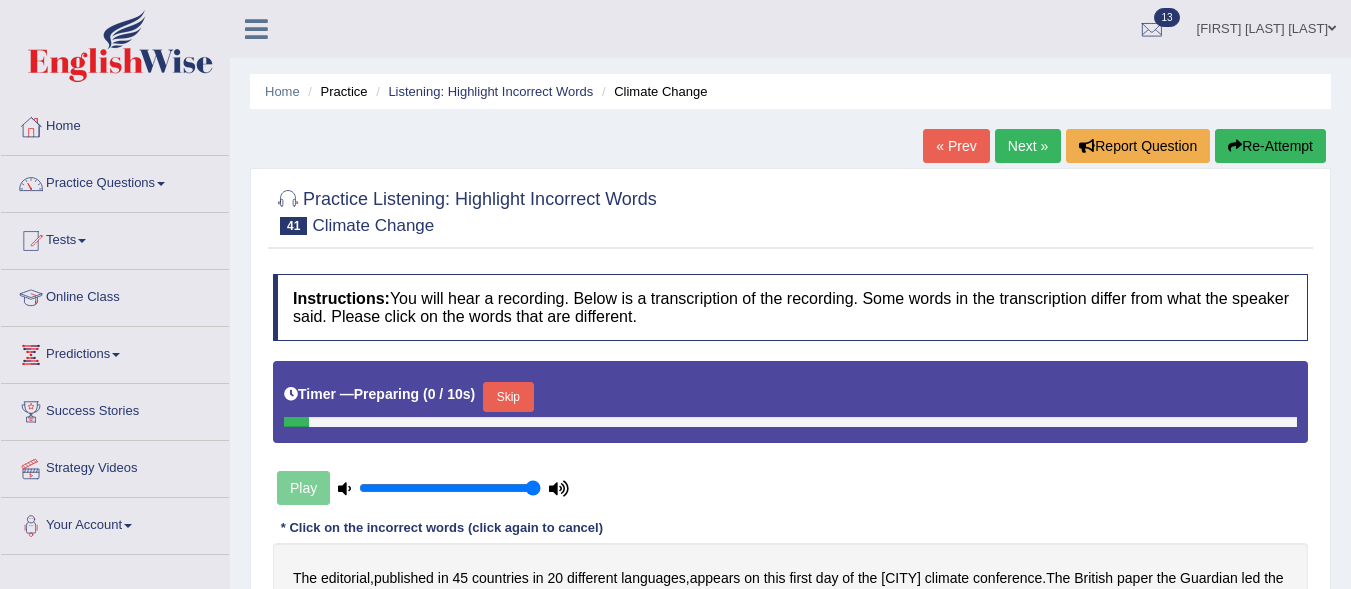scroll, scrollTop: 0, scrollLeft: 0, axis: both 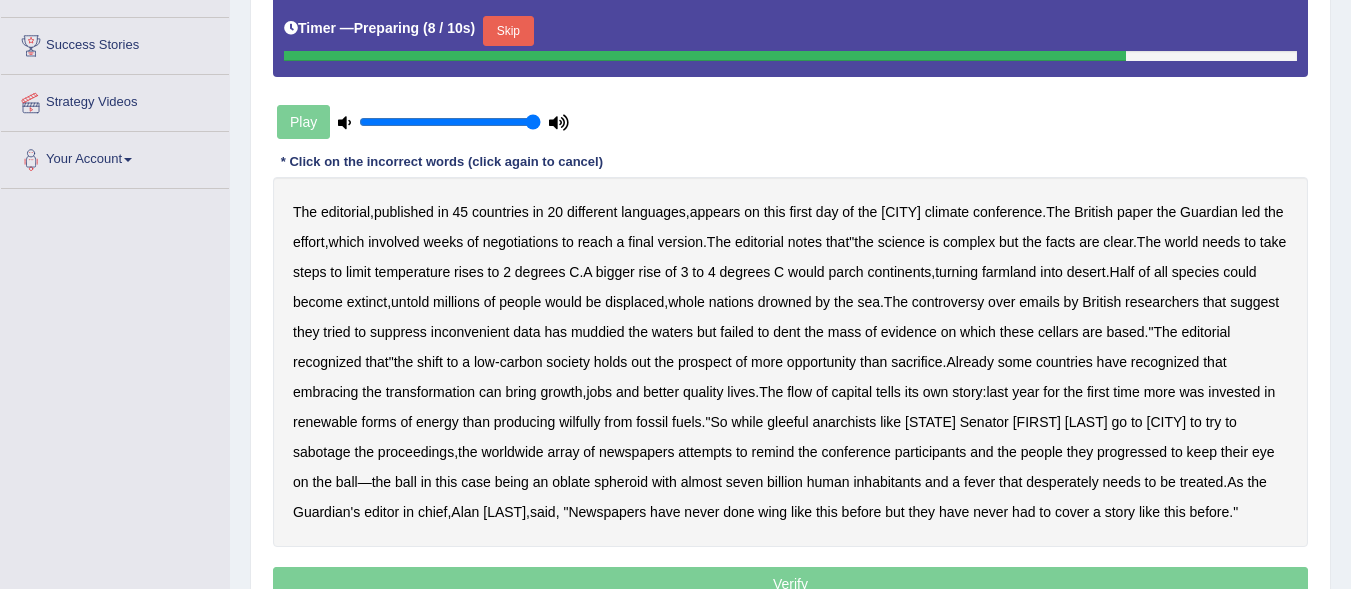 click on "Skip" at bounding box center (508, 31) 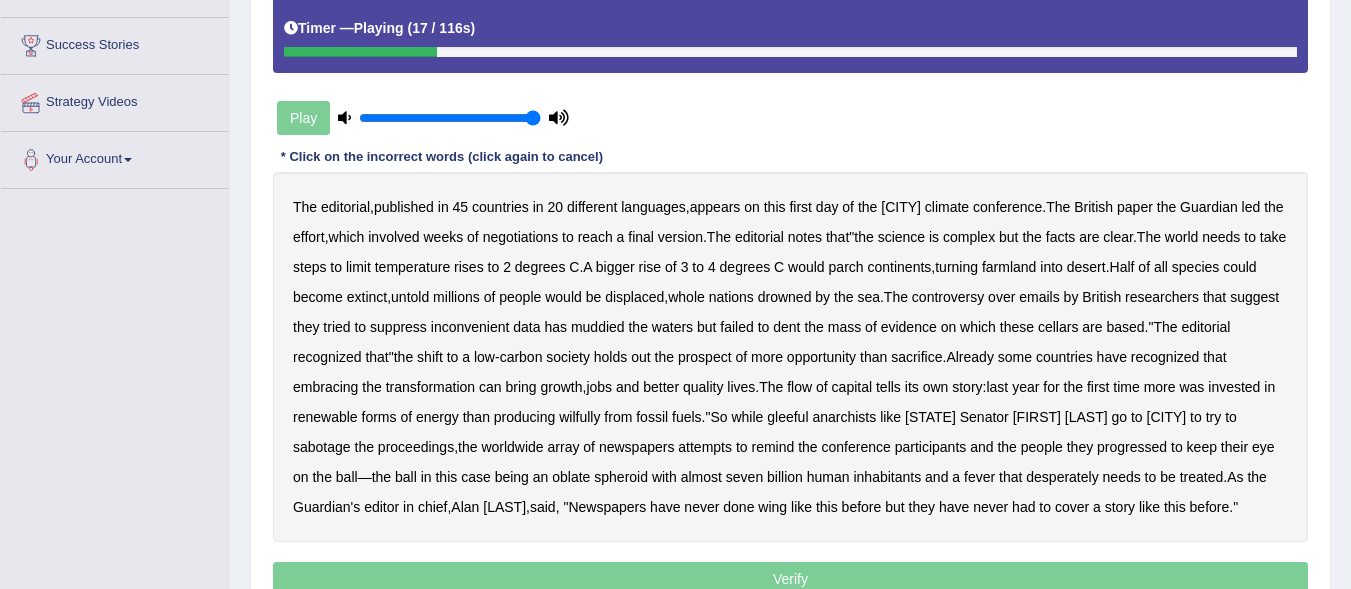 click on "that" at bounding box center [837, 237] 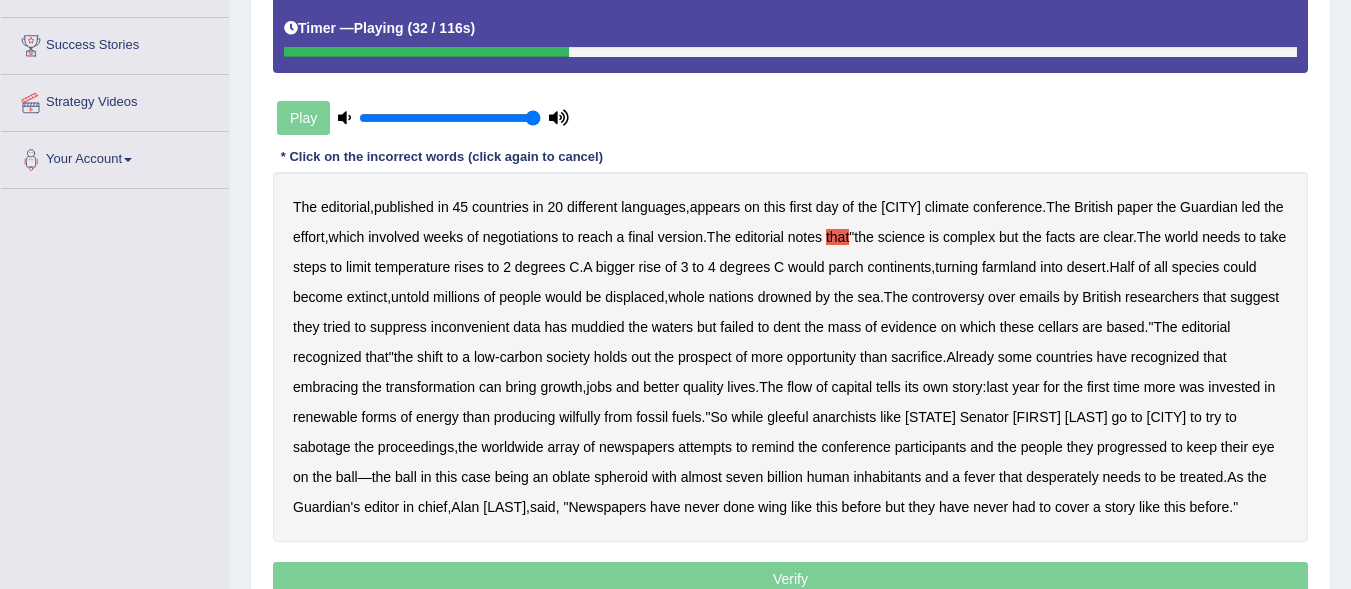 click on "desert" at bounding box center [1086, 267] 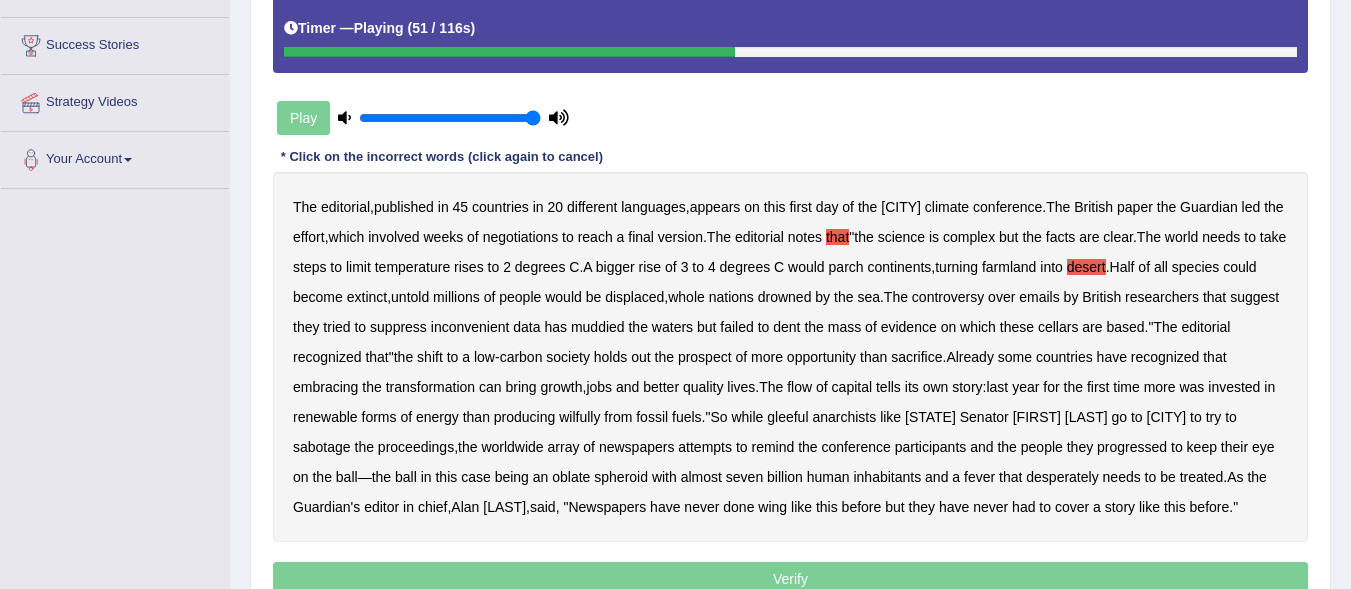 click on "cellars" at bounding box center (1058, 327) 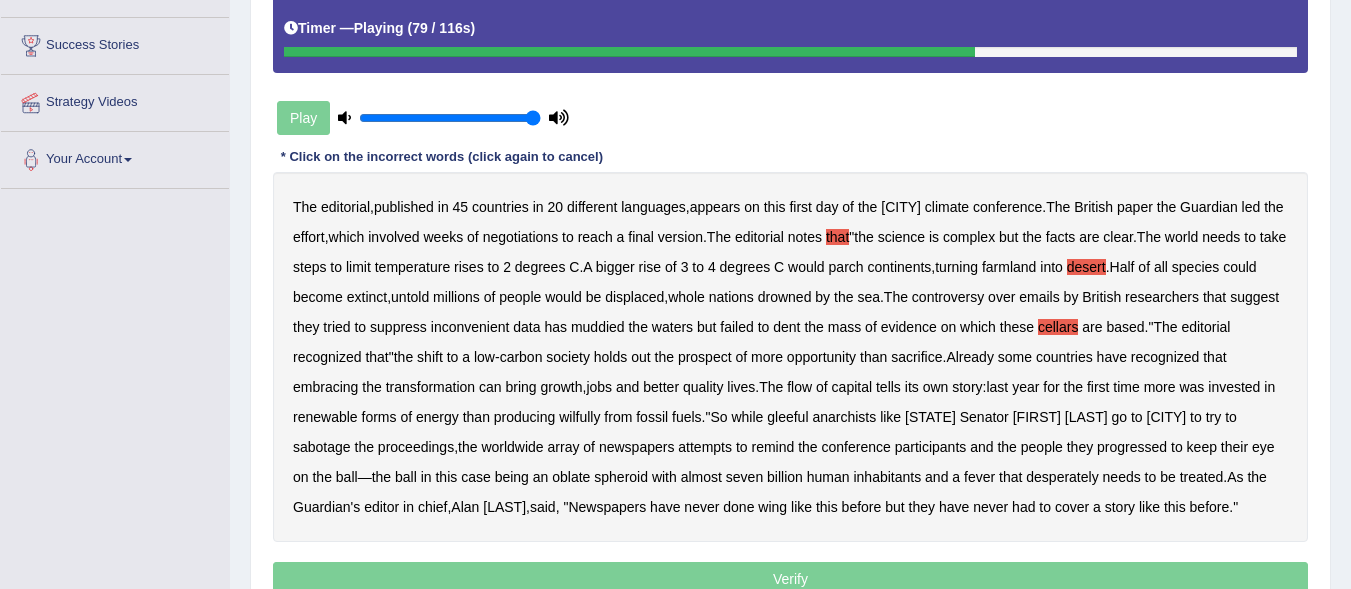 click on "wilfully" at bounding box center (579, 417) 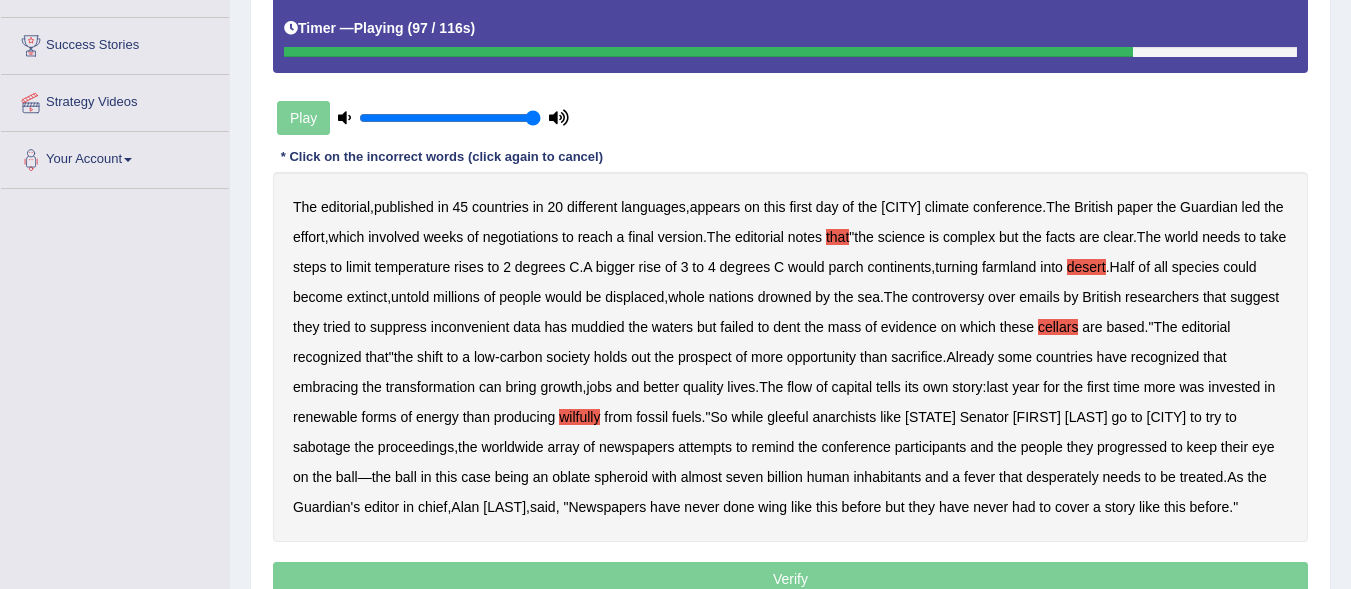 click on "progressed" at bounding box center (1132, 447) 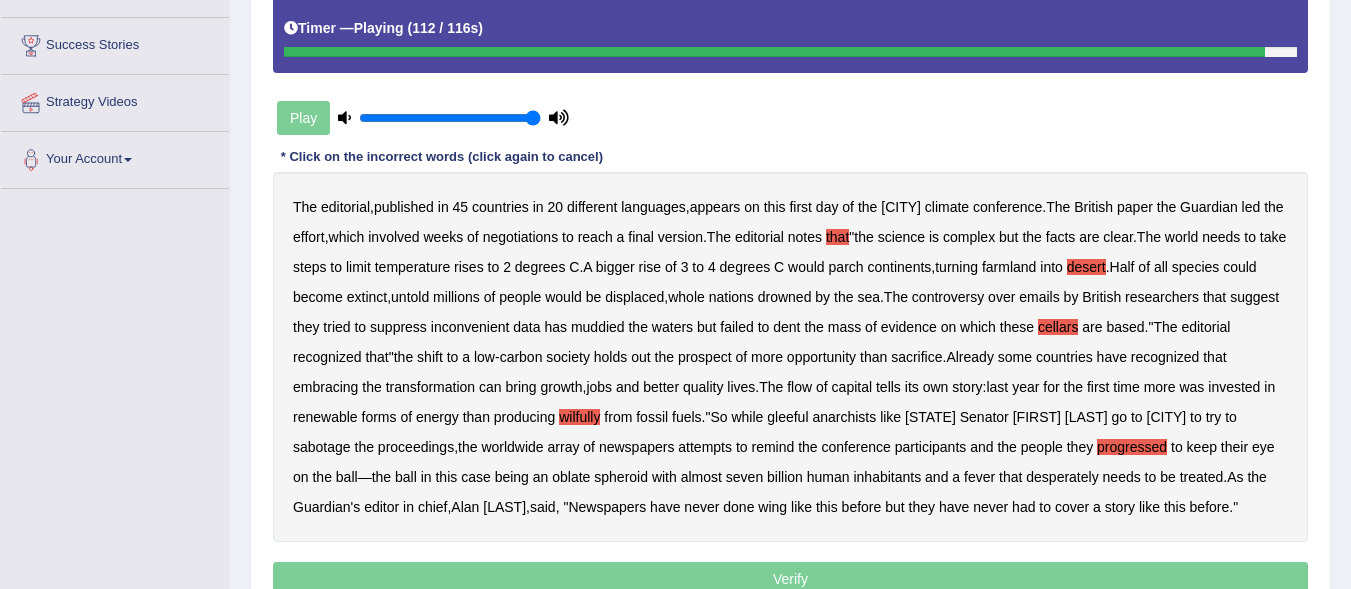 click on "wing" at bounding box center [772, 507] 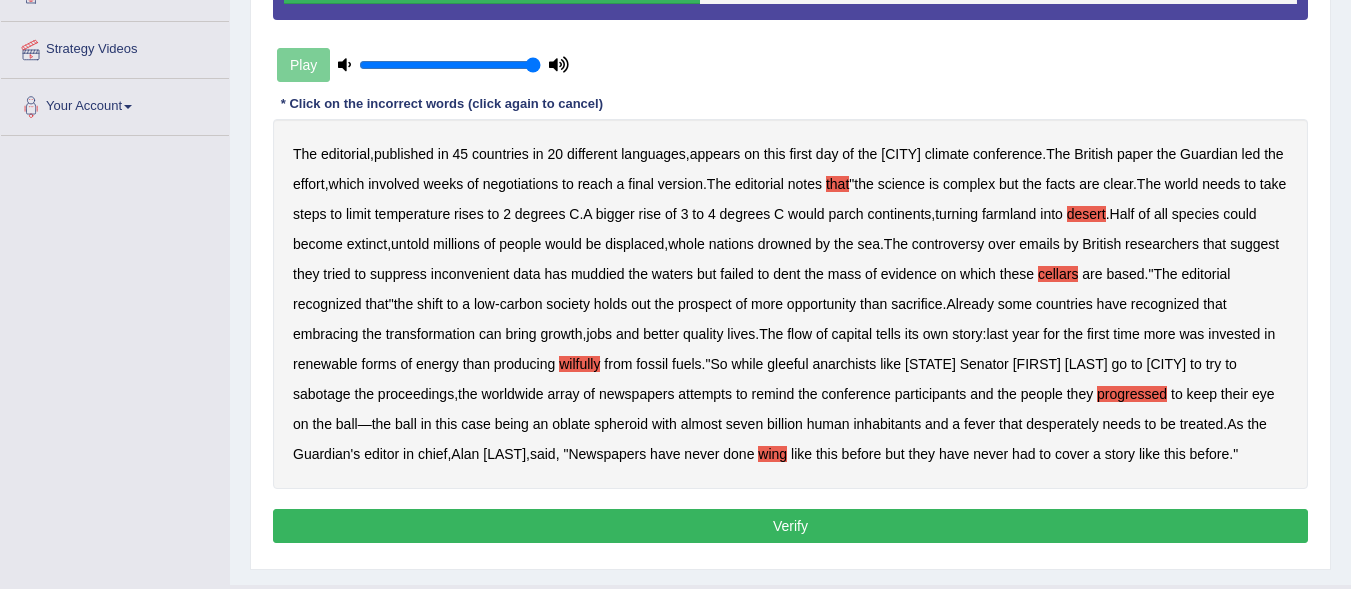 scroll, scrollTop: 495, scrollLeft: 0, axis: vertical 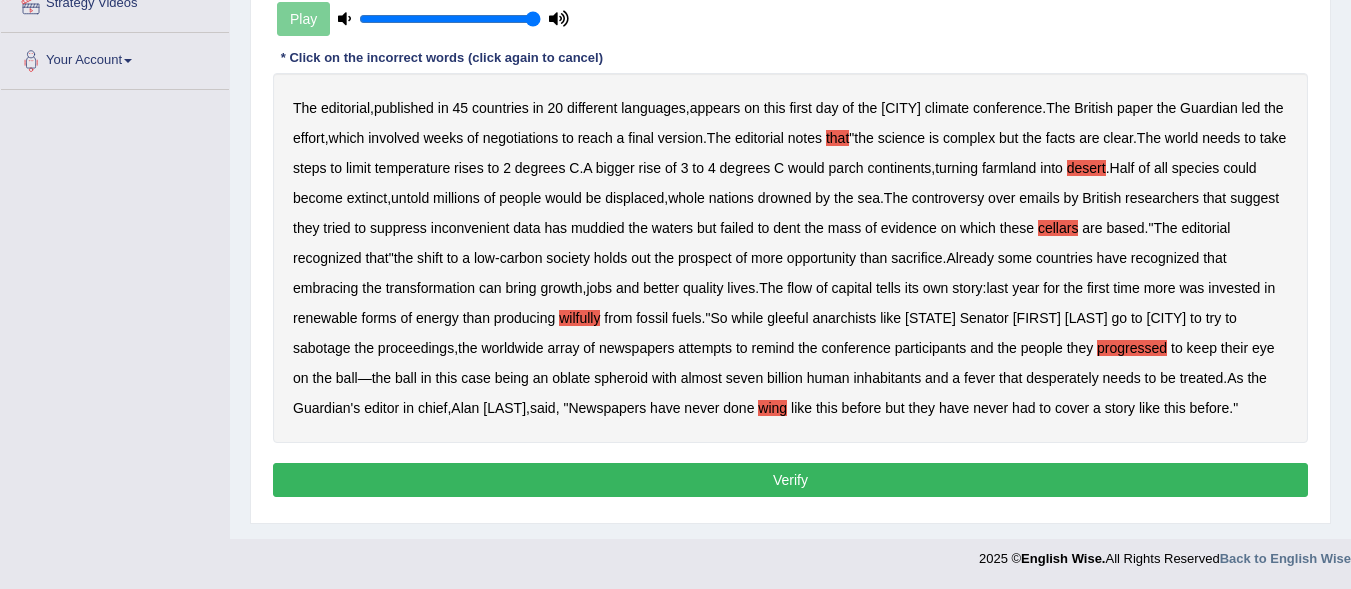 click on "Verify" at bounding box center [790, 480] 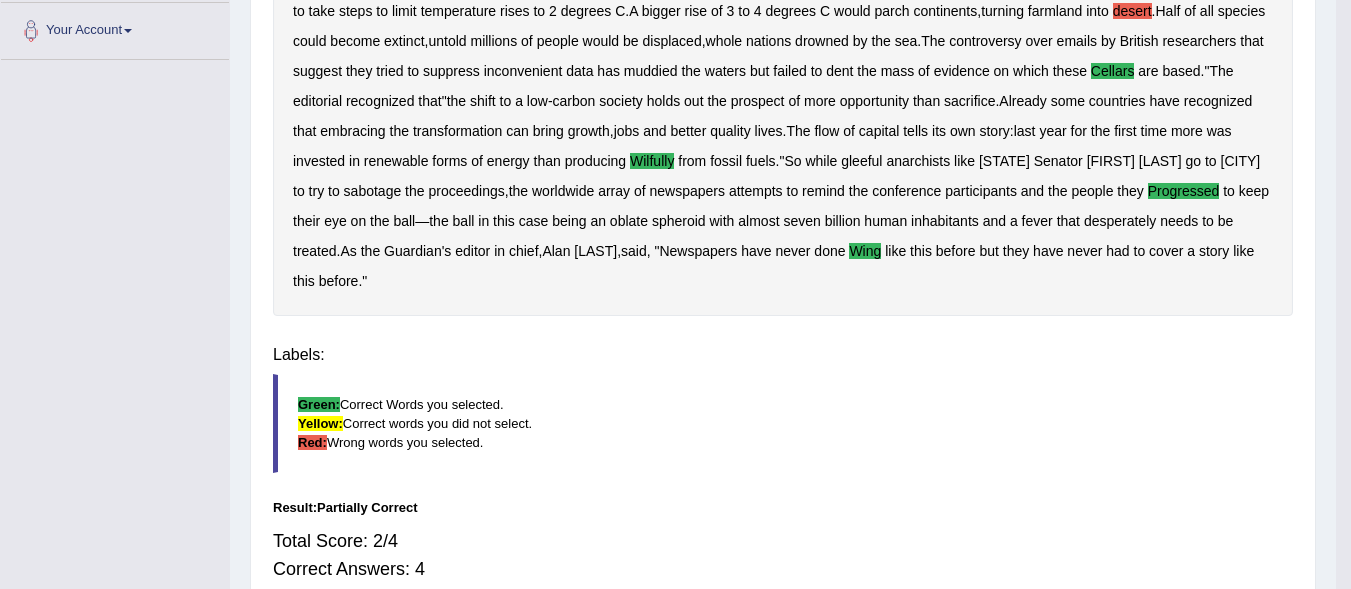 scroll, scrollTop: 461, scrollLeft: 0, axis: vertical 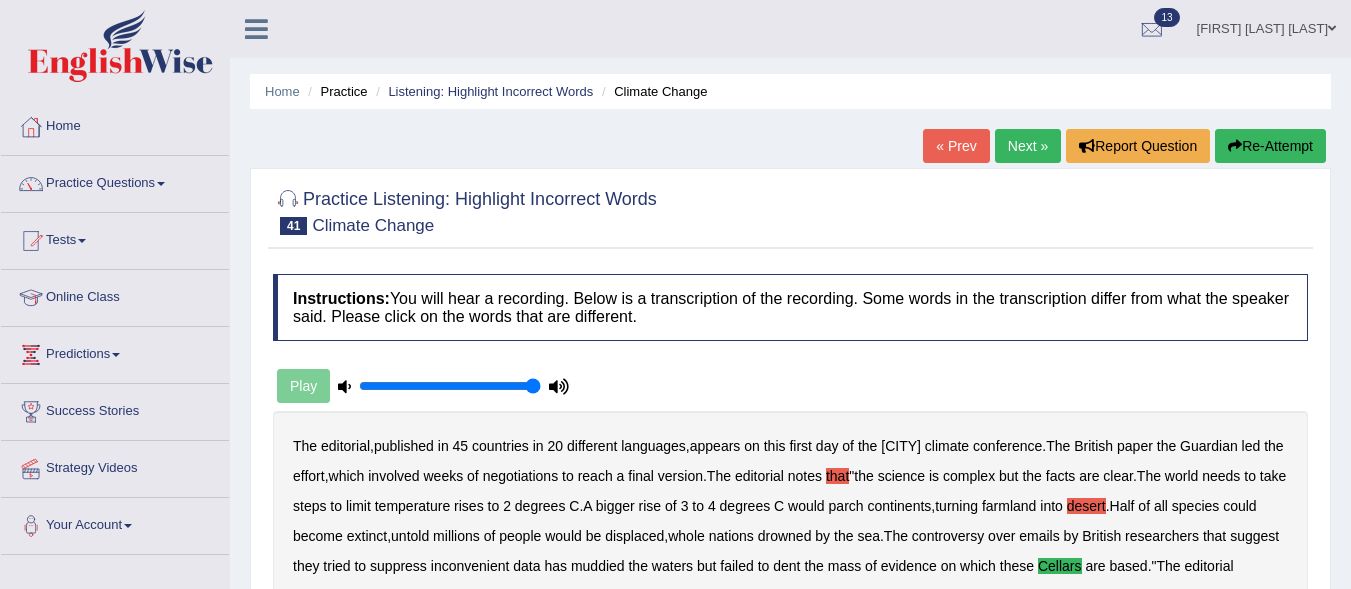 click on "Next »" at bounding box center (1028, 146) 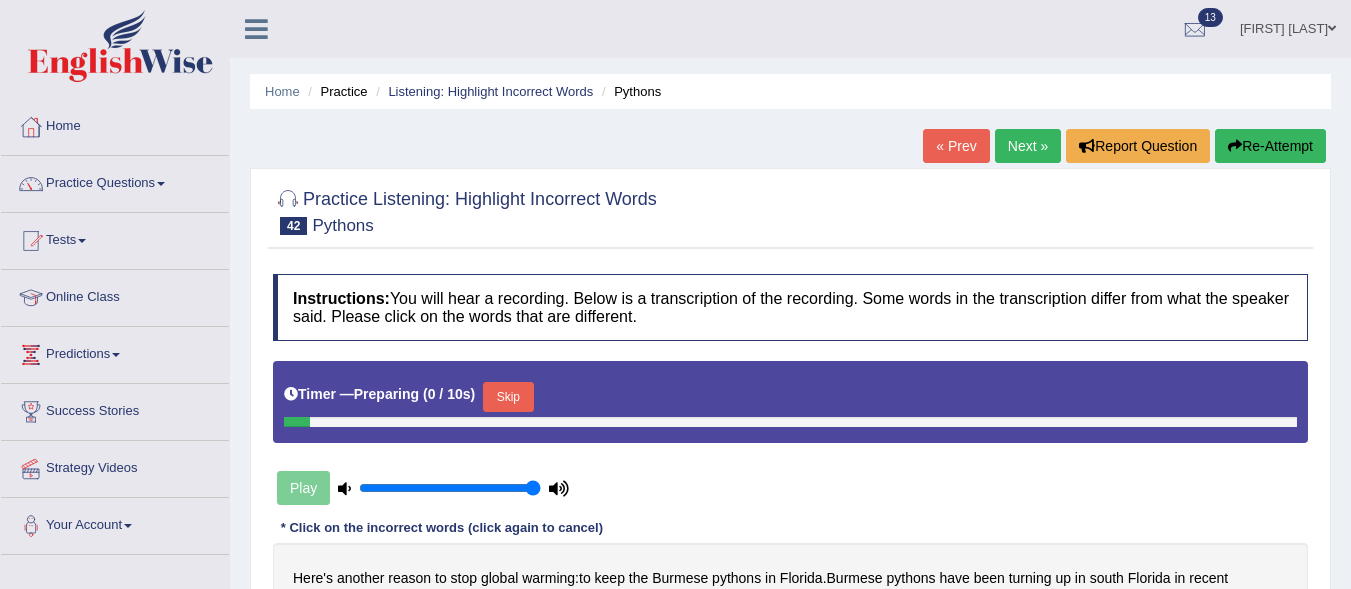 scroll, scrollTop: 0, scrollLeft: 0, axis: both 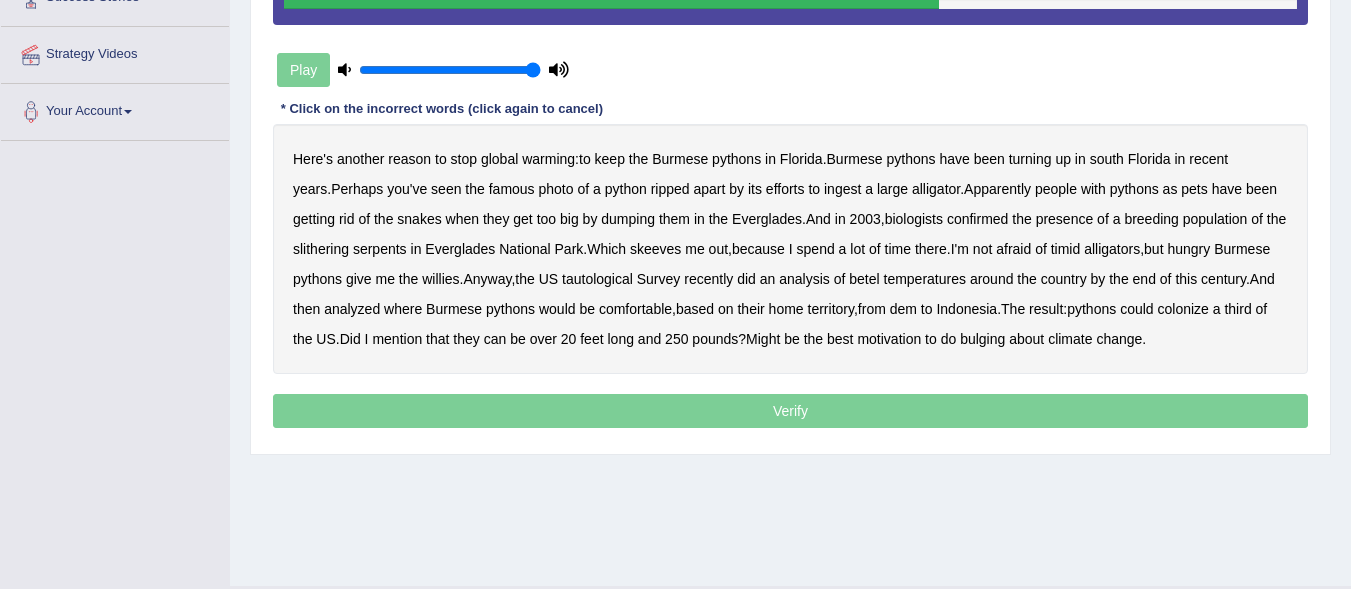 click on "betel" at bounding box center (864, 279) 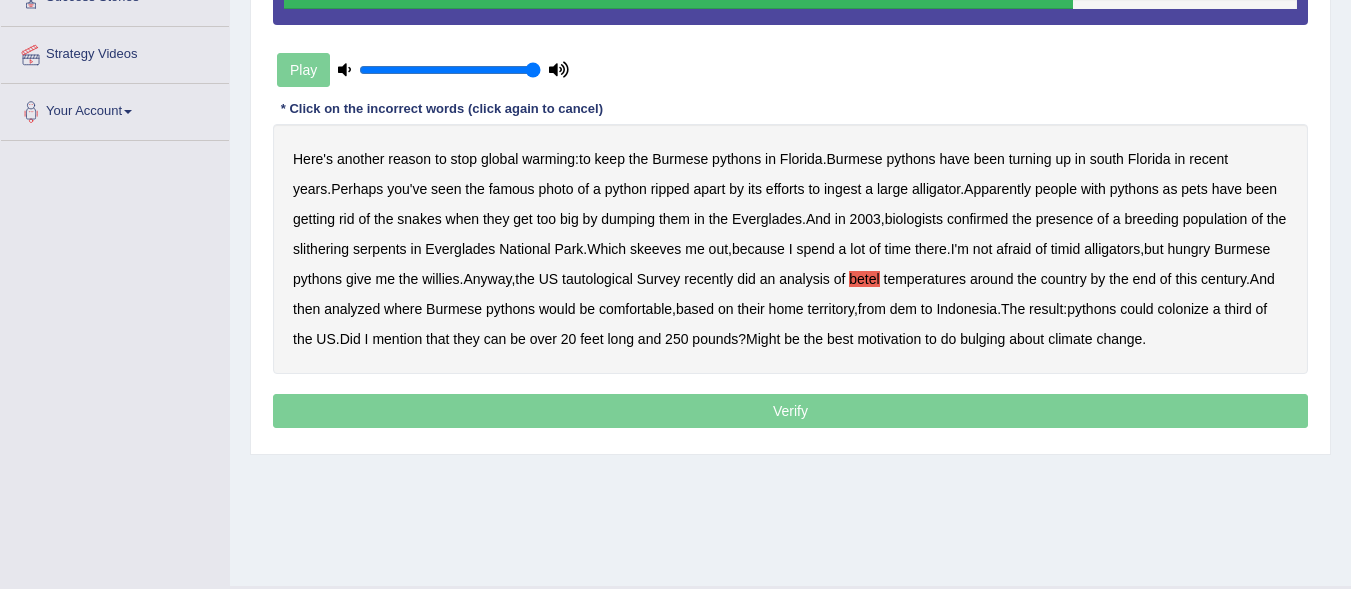click on "dem" at bounding box center [903, 309] 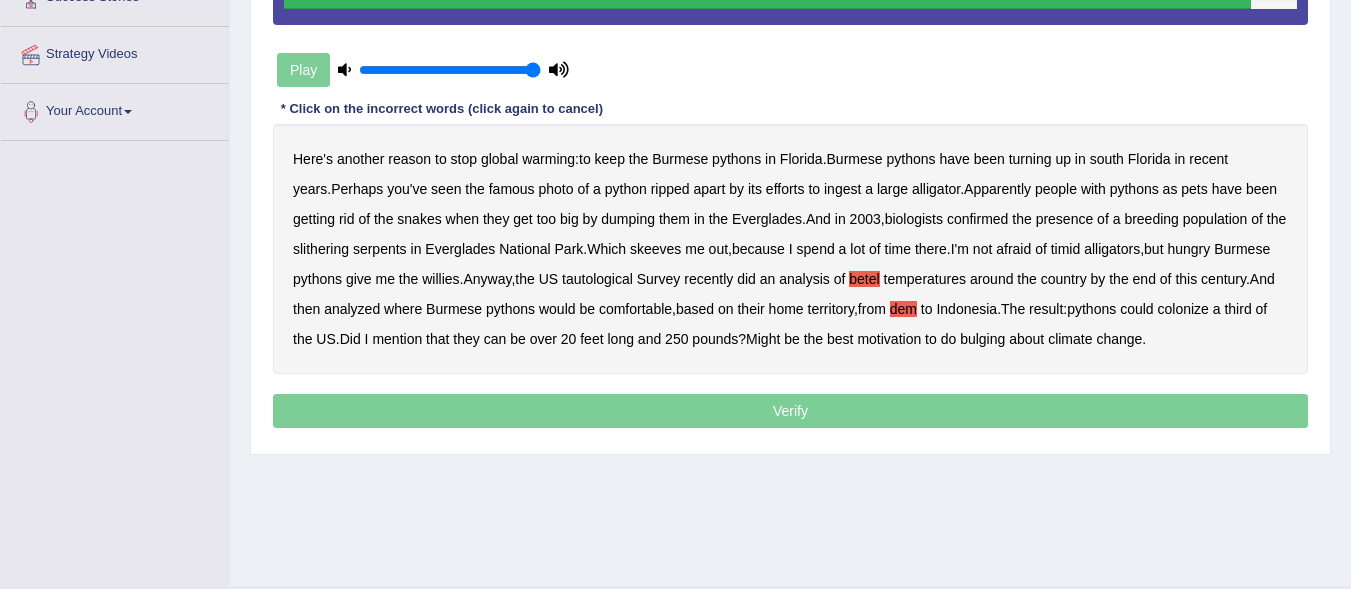 click on "bulging" at bounding box center (982, 339) 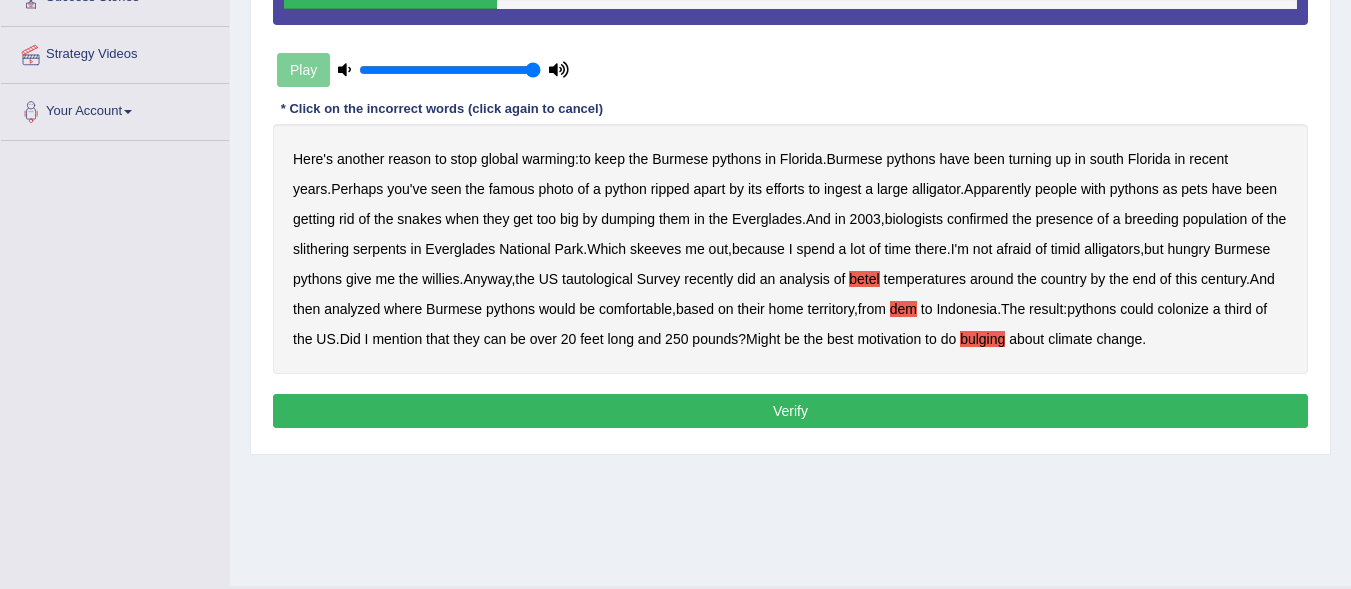 click on "Verify" at bounding box center [790, 411] 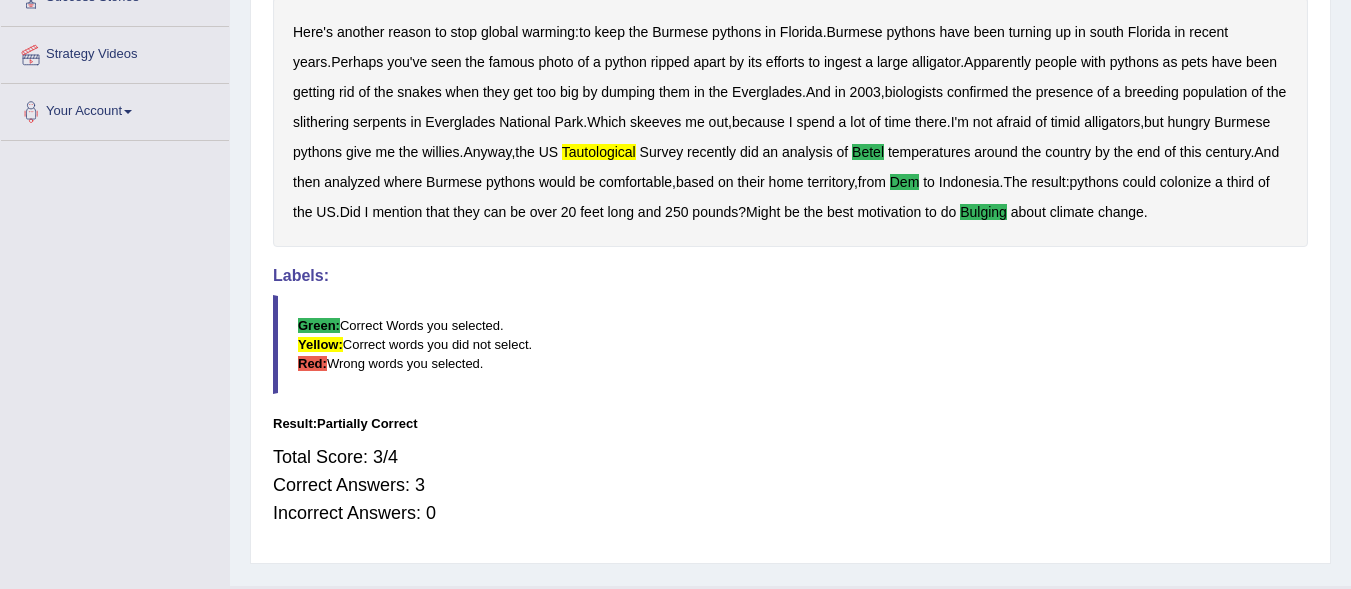 scroll, scrollTop: 0, scrollLeft: 0, axis: both 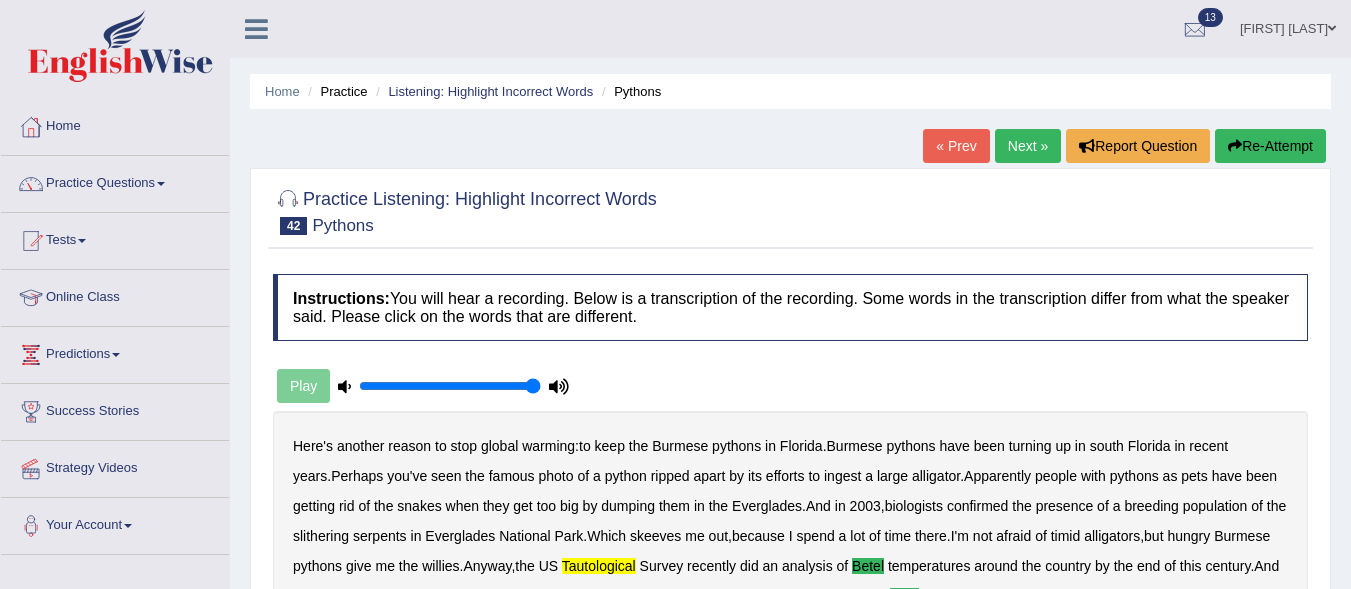 click on "Next »" at bounding box center (1028, 146) 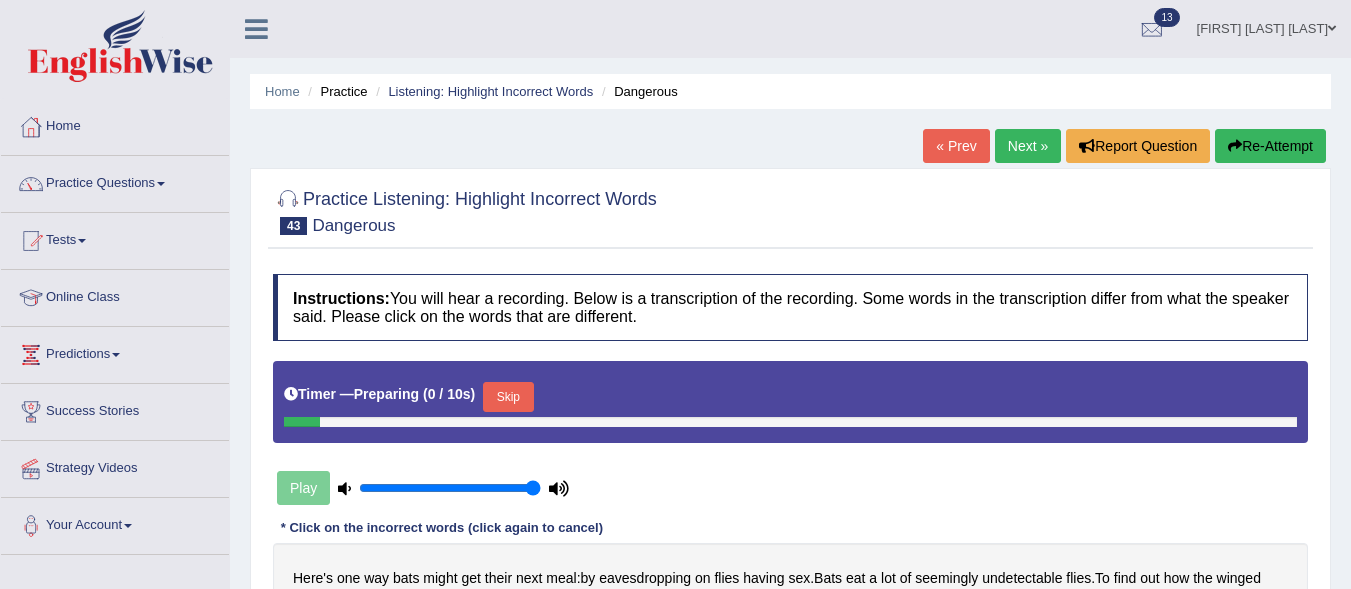 scroll, scrollTop: 0, scrollLeft: 0, axis: both 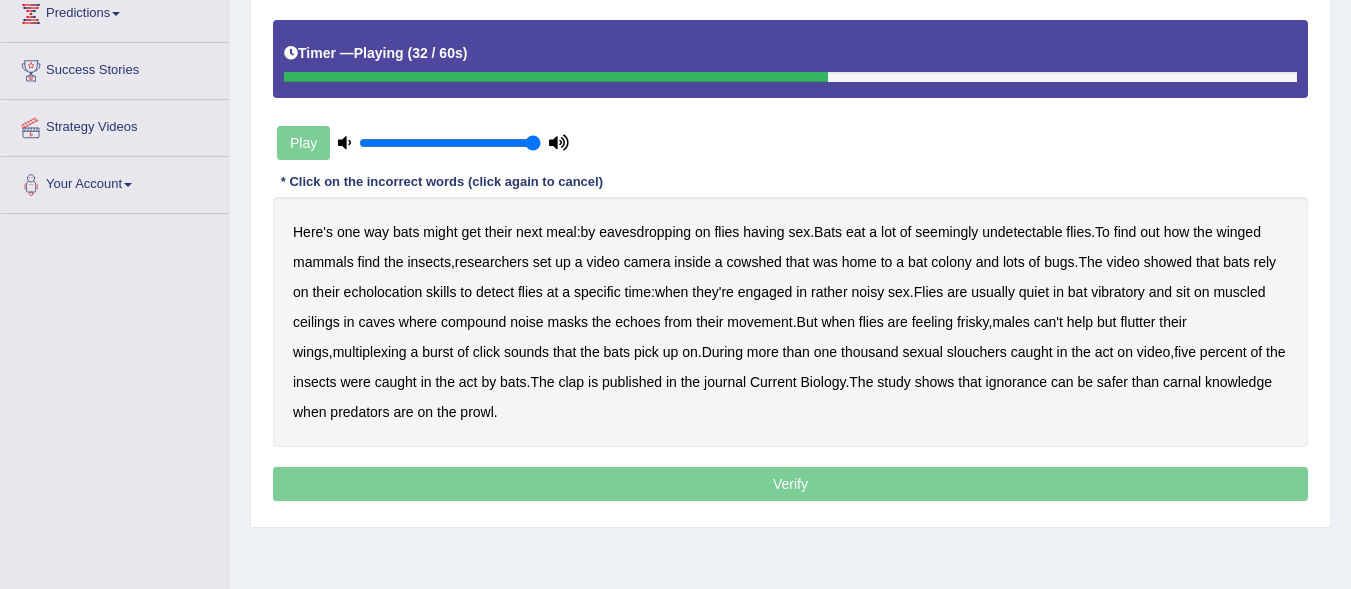 click on "vibratory" at bounding box center (1118, 292) 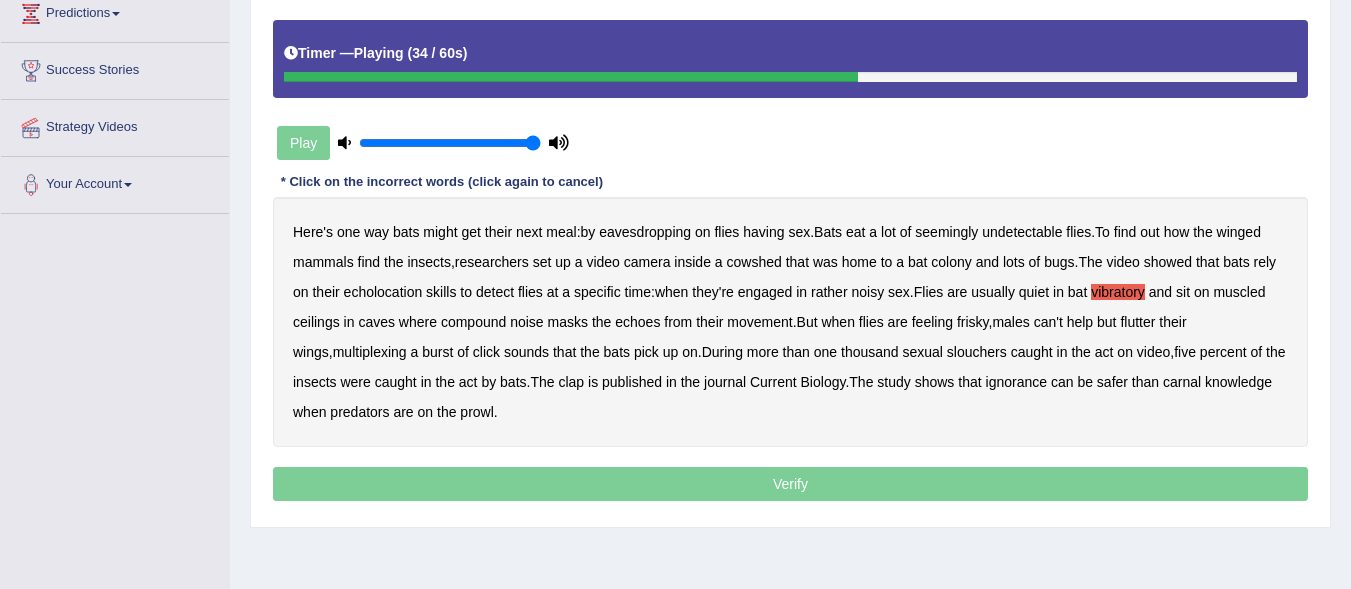 click on "muscled" at bounding box center (1239, 292) 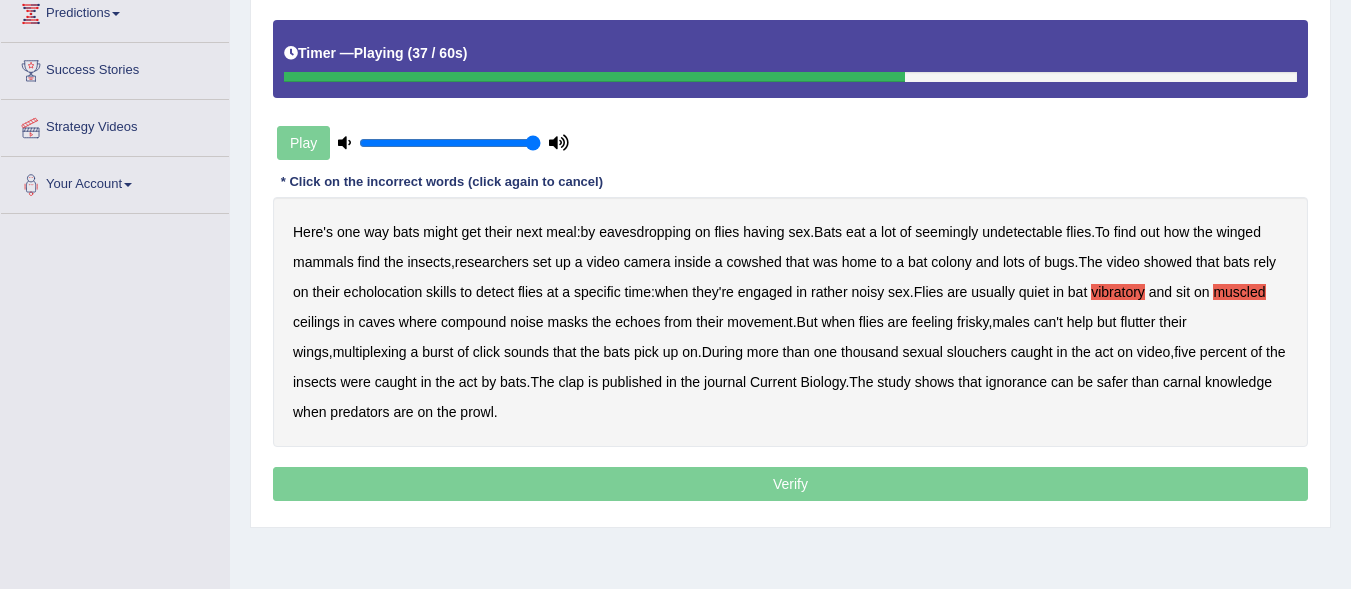 click on "ceilings" at bounding box center [316, 322] 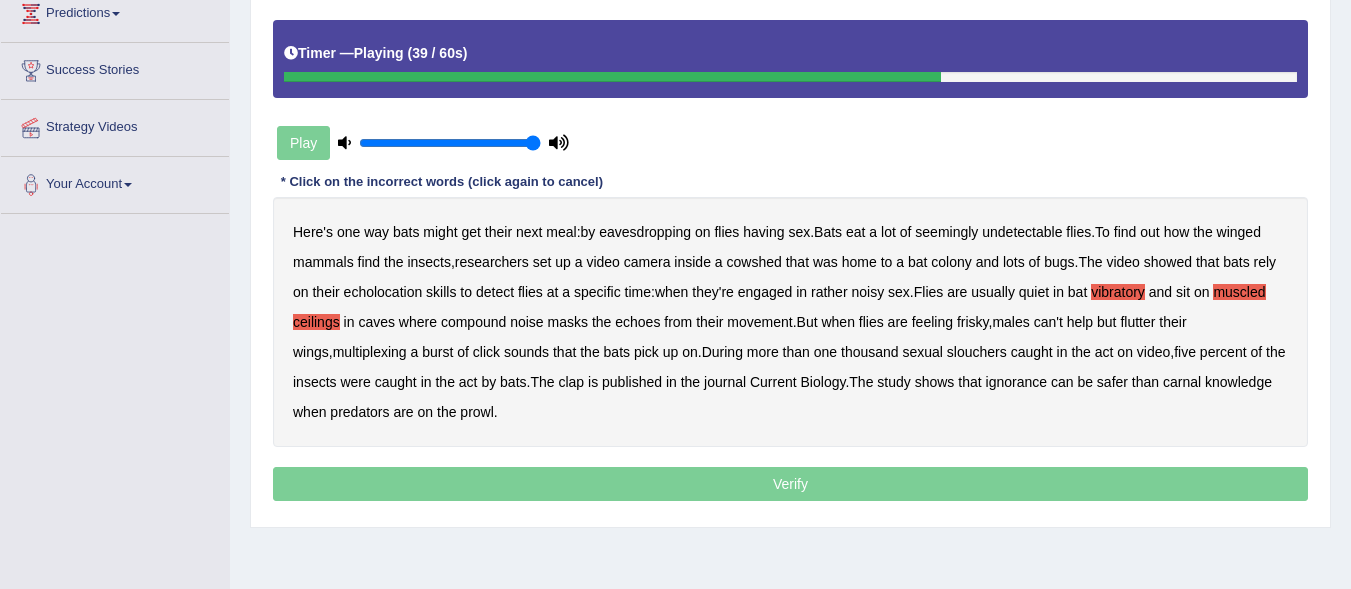 click on "muscled" at bounding box center [1239, 292] 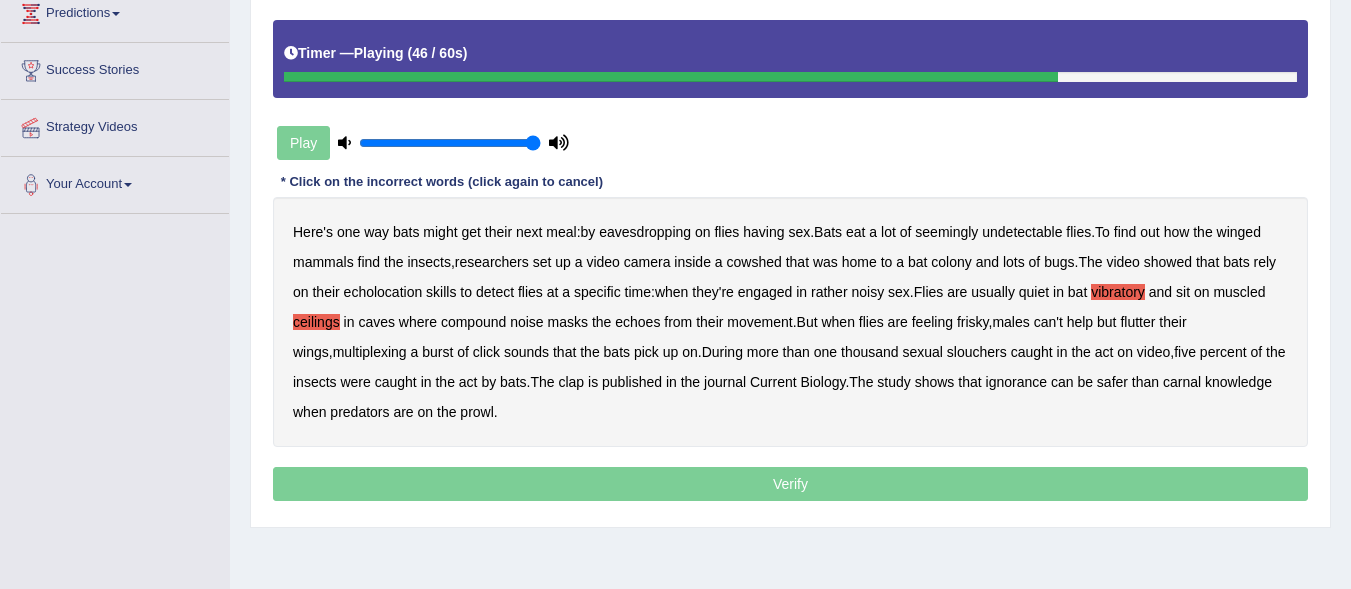 click on "wings" at bounding box center (311, 352) 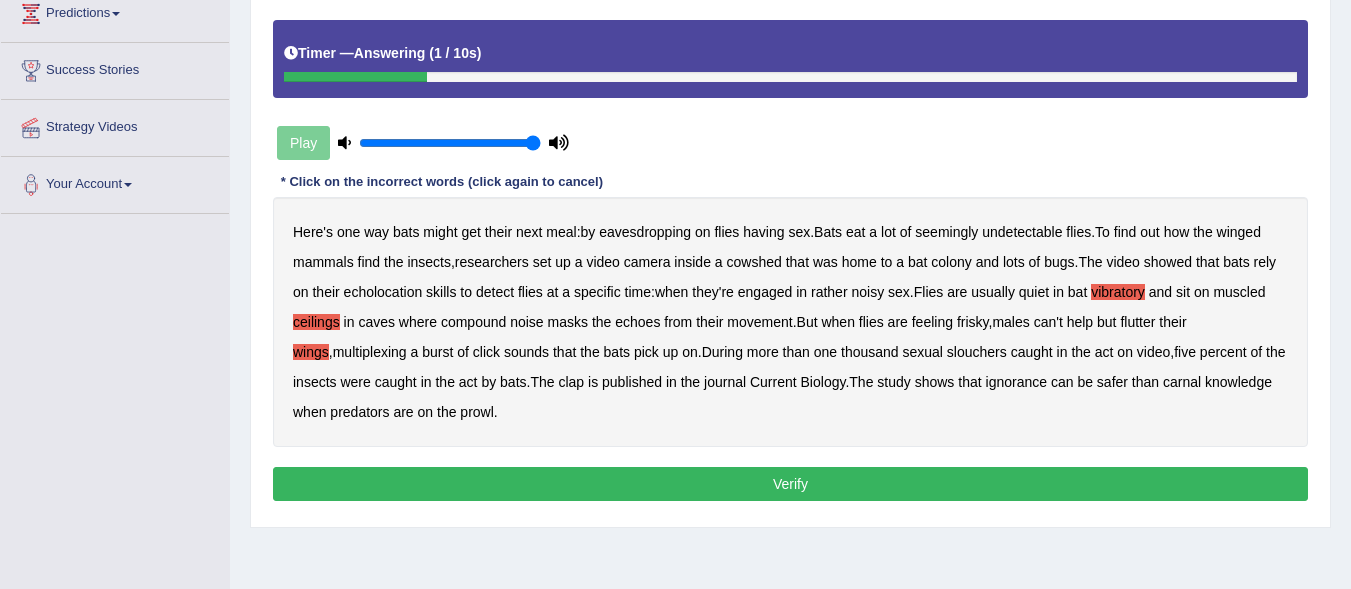 click on "Verify" at bounding box center [790, 484] 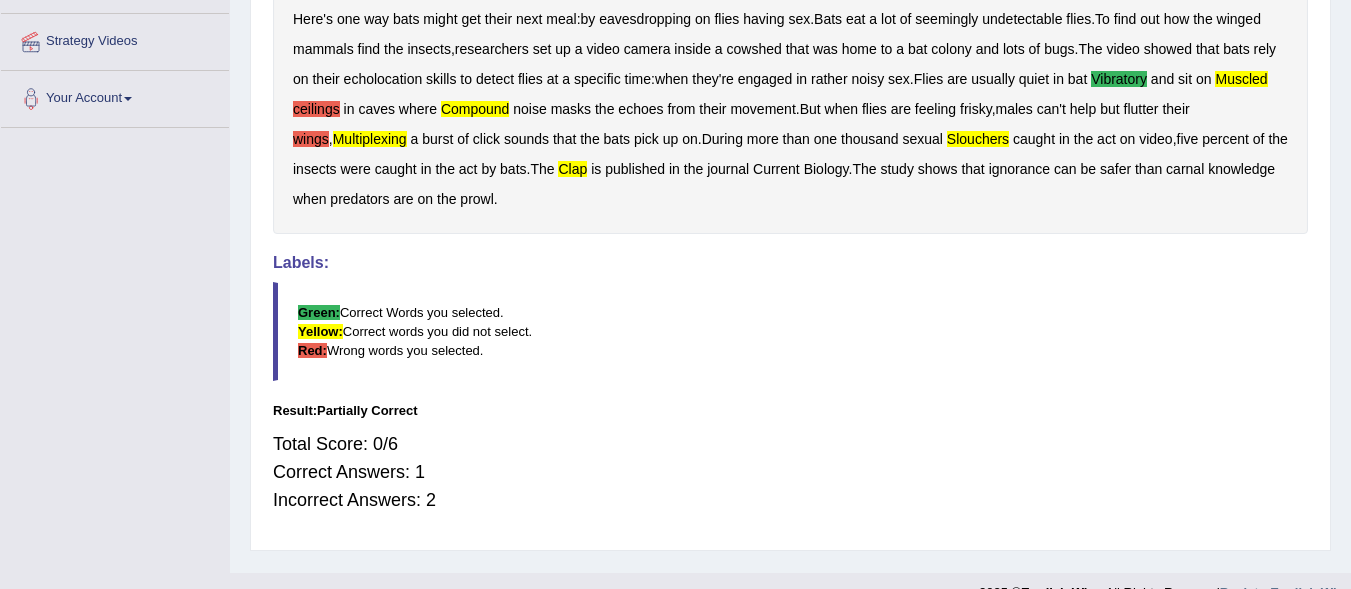 scroll, scrollTop: 429, scrollLeft: 0, axis: vertical 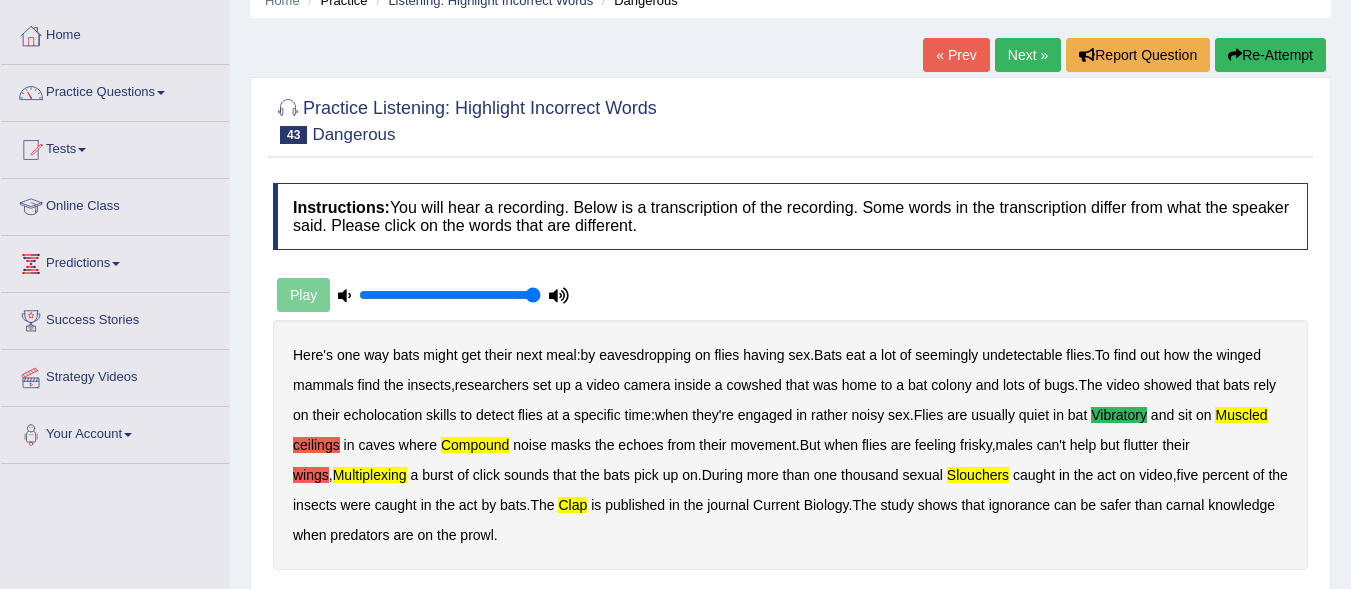 click on "Next »" at bounding box center (1028, 55) 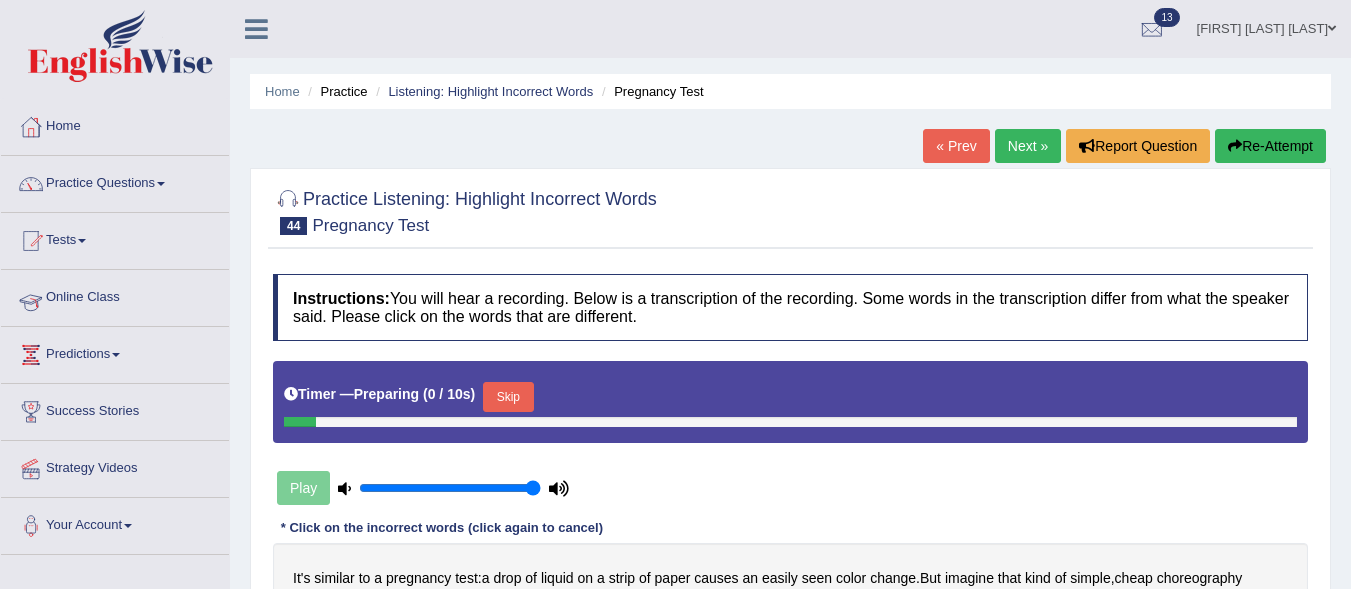 scroll, scrollTop: 0, scrollLeft: 0, axis: both 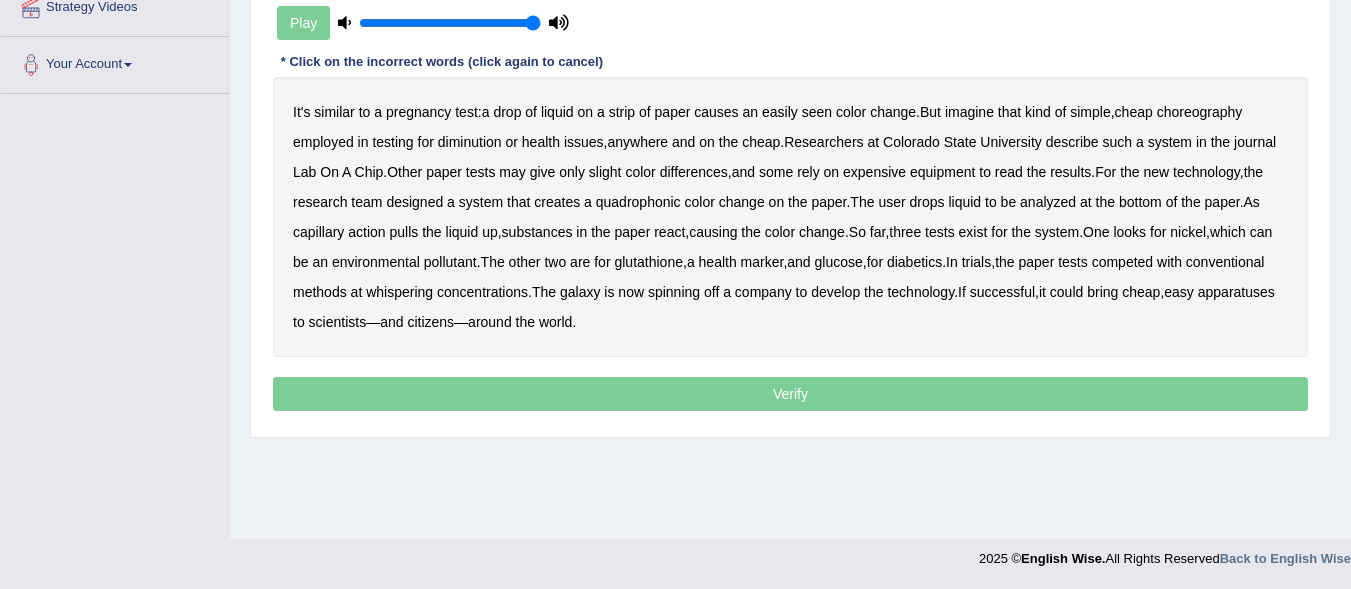 click on "similar" at bounding box center (334, 112) 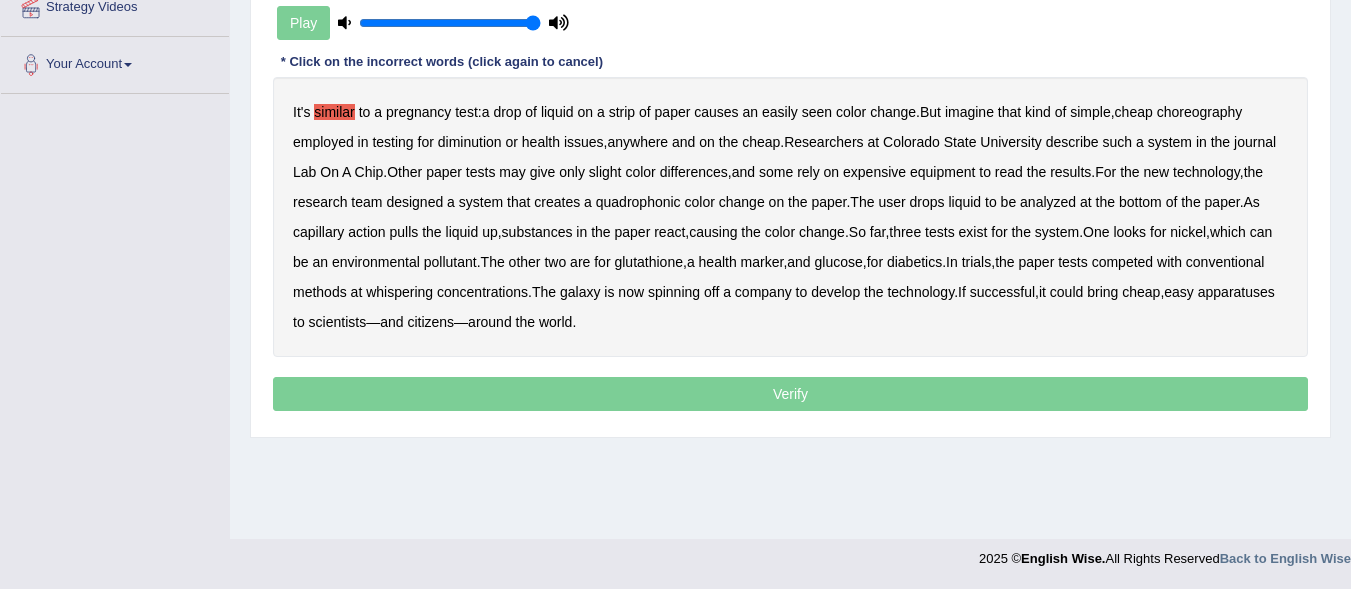 click on "choreography" at bounding box center (1200, 112) 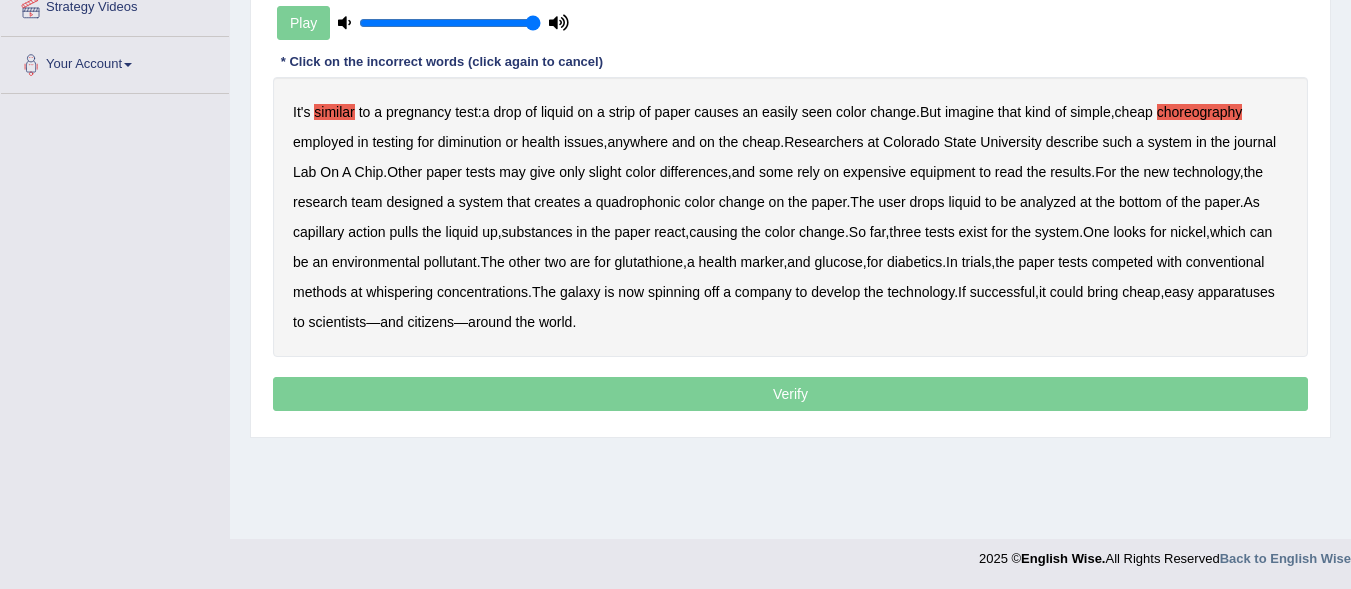 click on "diminution" at bounding box center [470, 142] 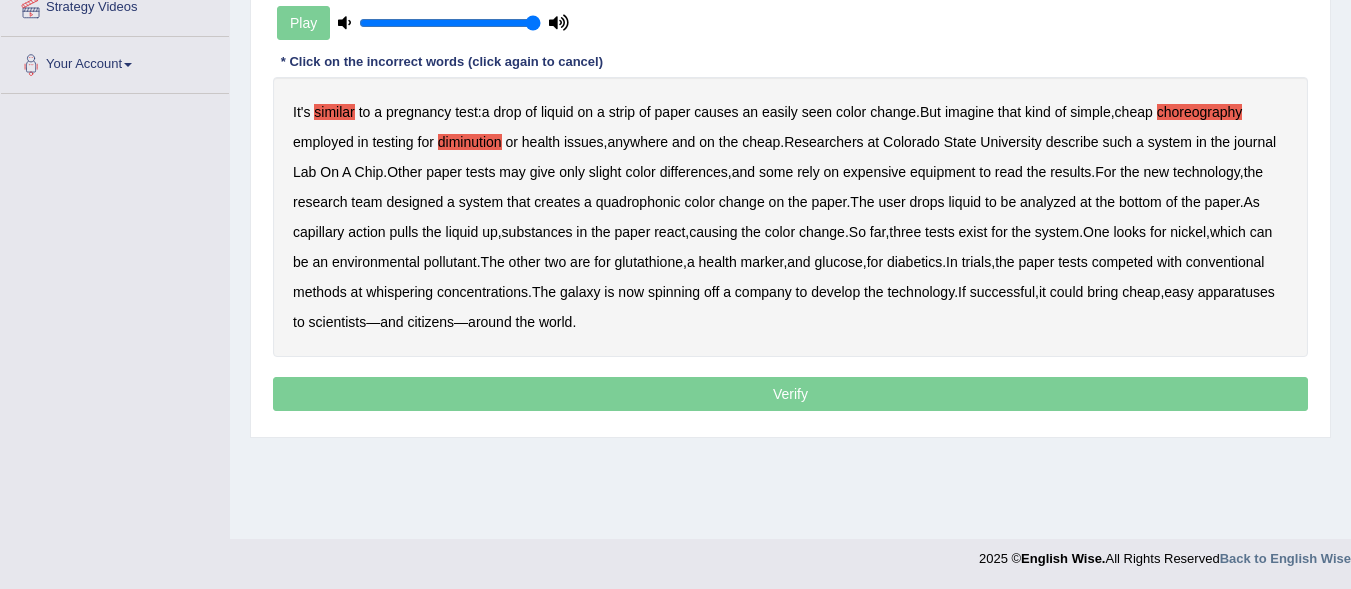 click on "quadrophonic" at bounding box center (638, 202) 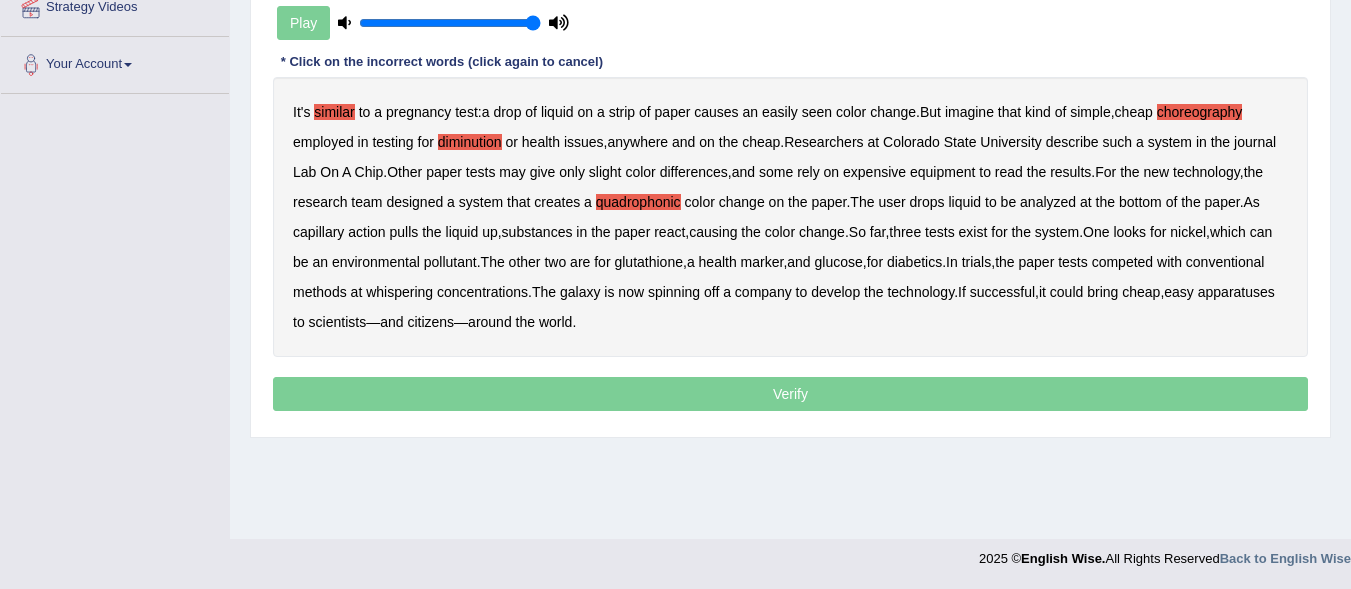 click on "whispering" at bounding box center (399, 292) 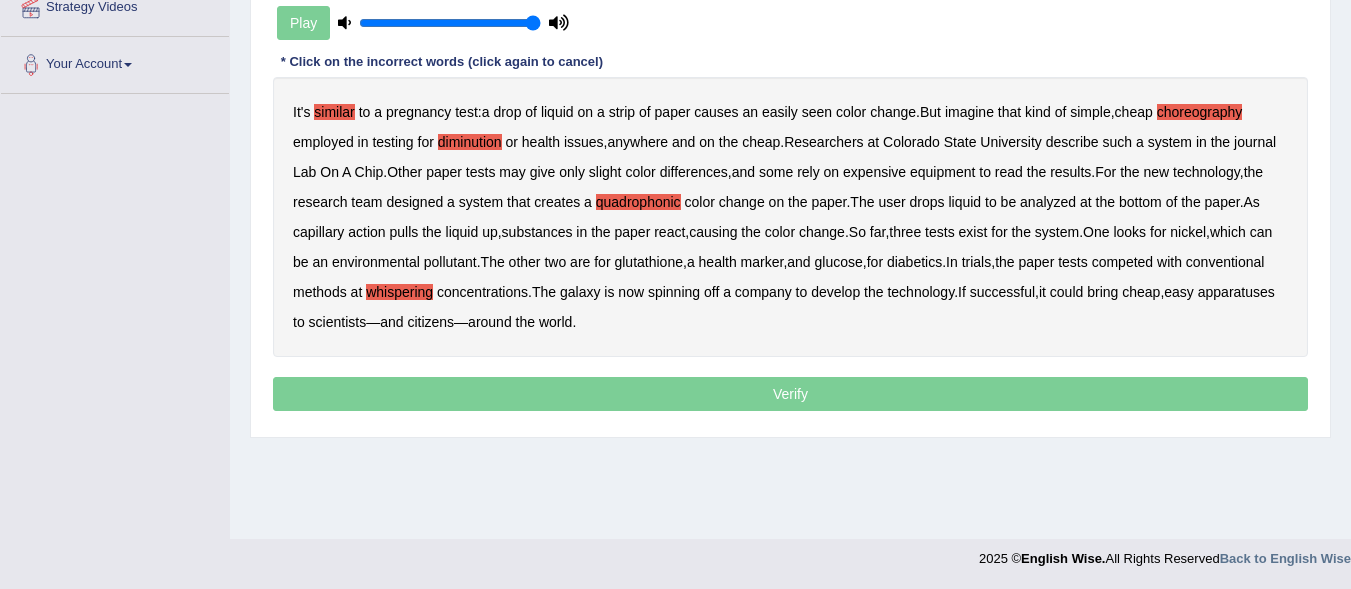 click on "galaxy" at bounding box center (580, 292) 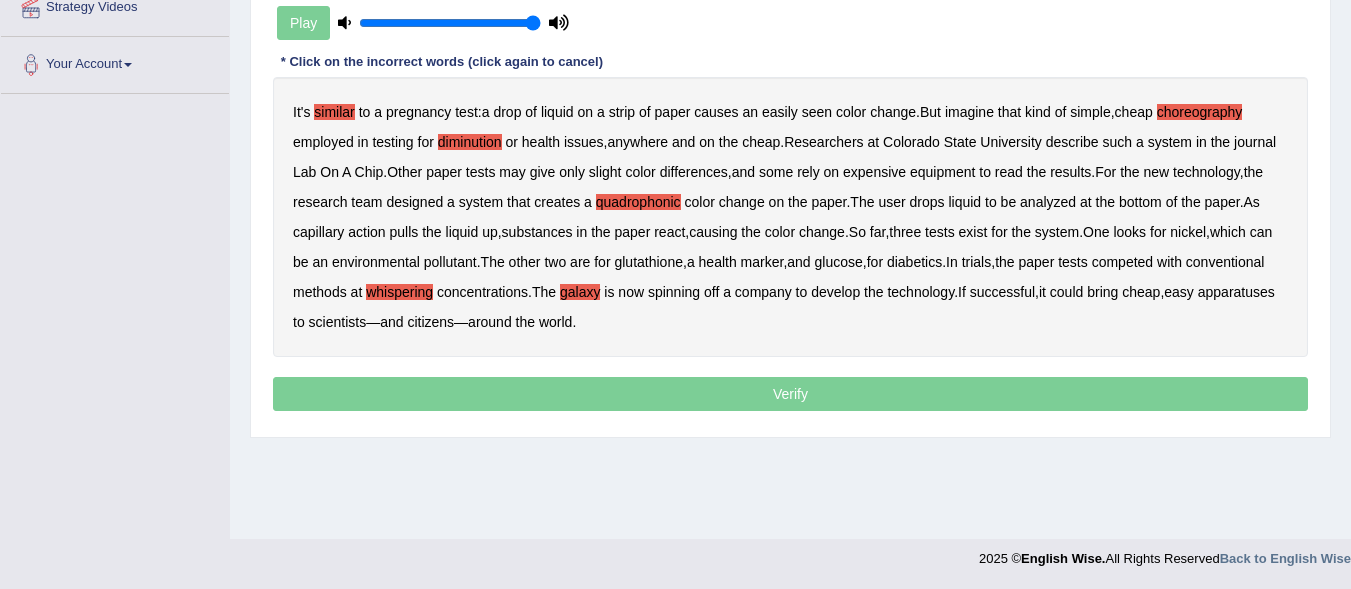 click on "apparatuses" at bounding box center (1236, 292) 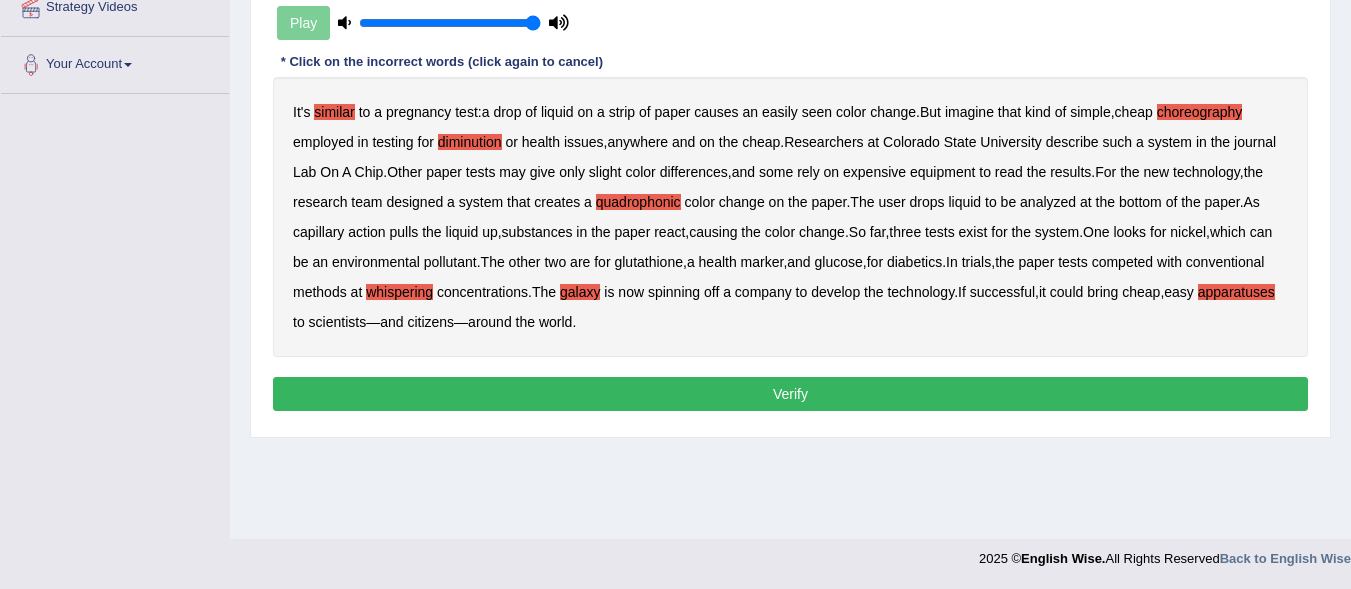 click on "Verify" at bounding box center [790, 394] 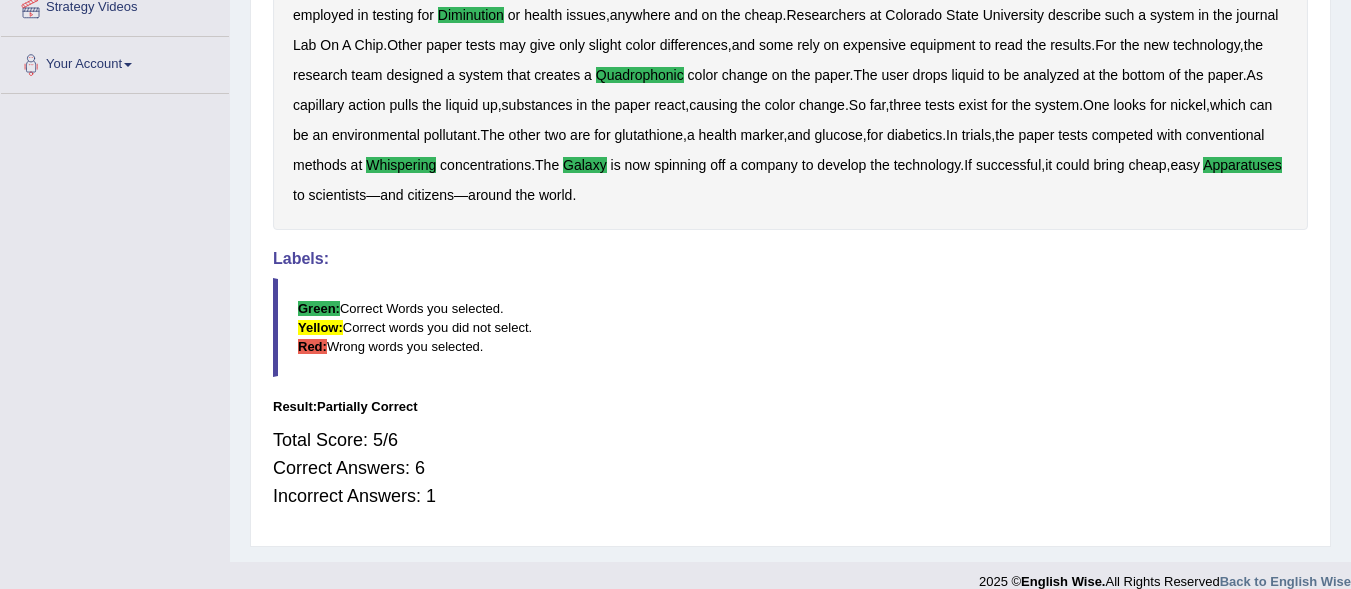 scroll, scrollTop: 0, scrollLeft: 0, axis: both 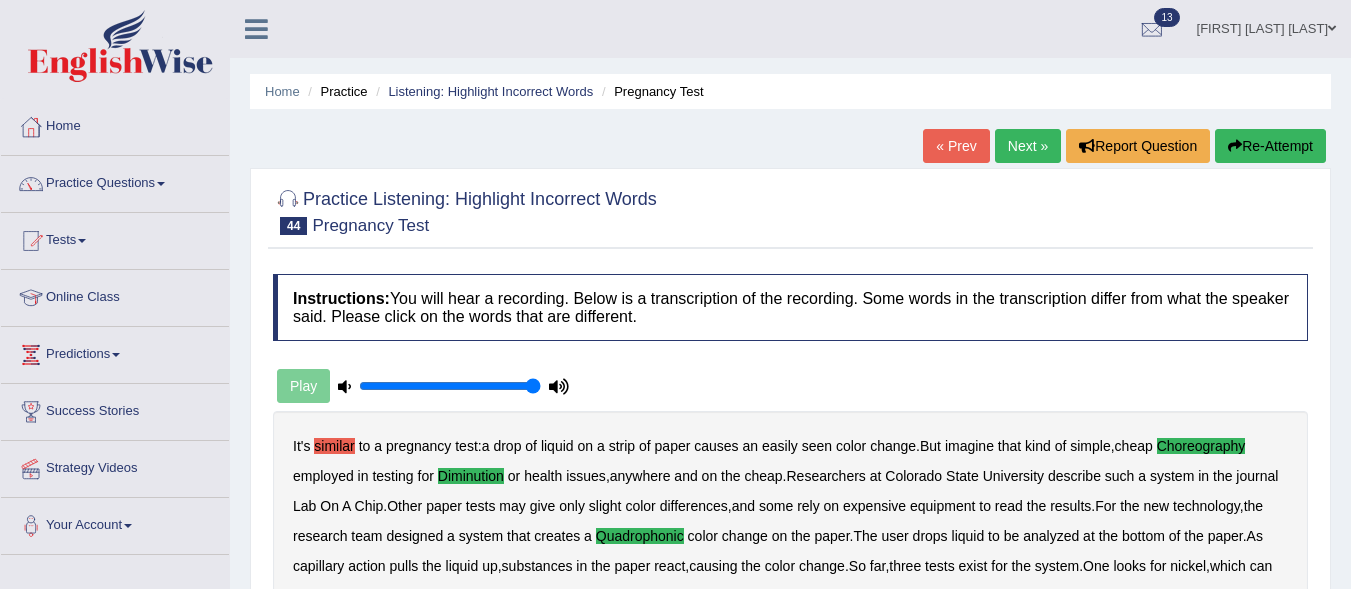 click on "Next »" at bounding box center [1028, 146] 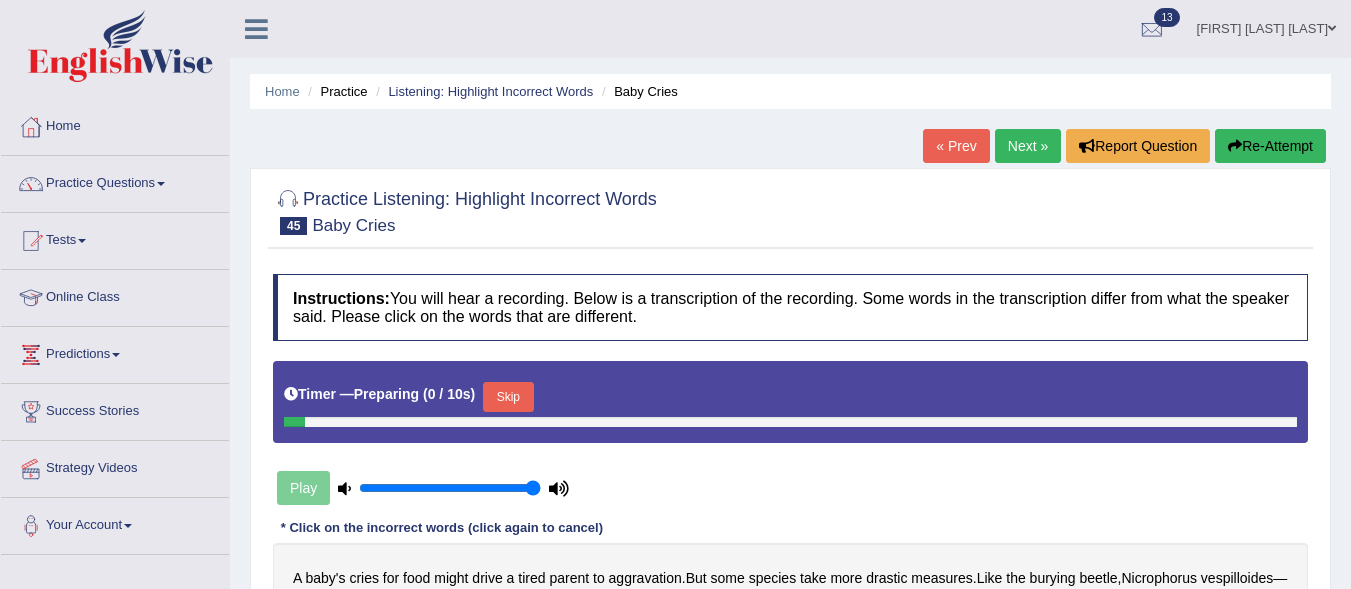 scroll, scrollTop: 0, scrollLeft: 0, axis: both 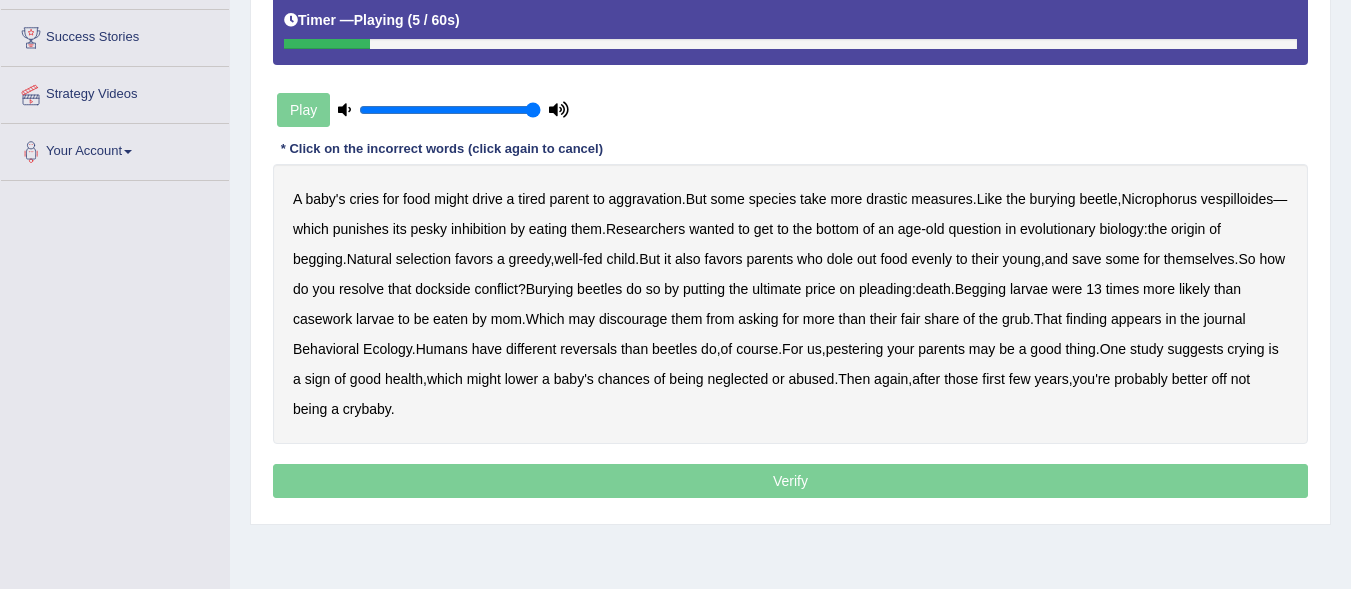 click on "drive" at bounding box center [487, 199] 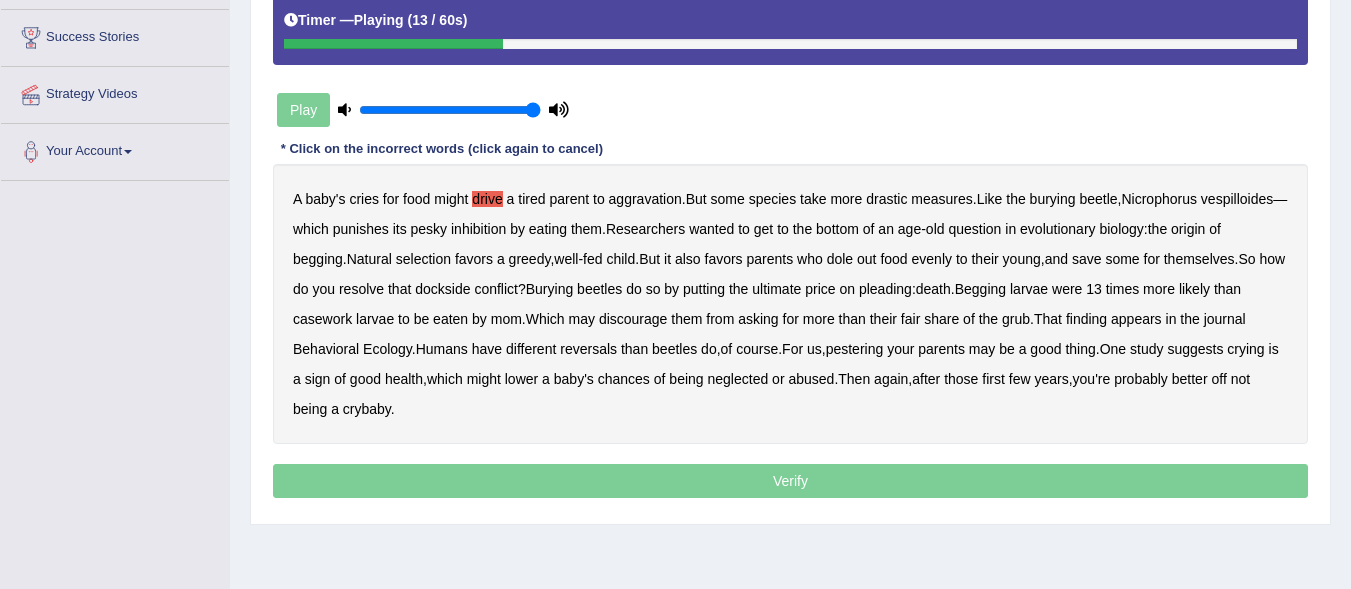 click on "inhibition" at bounding box center [478, 229] 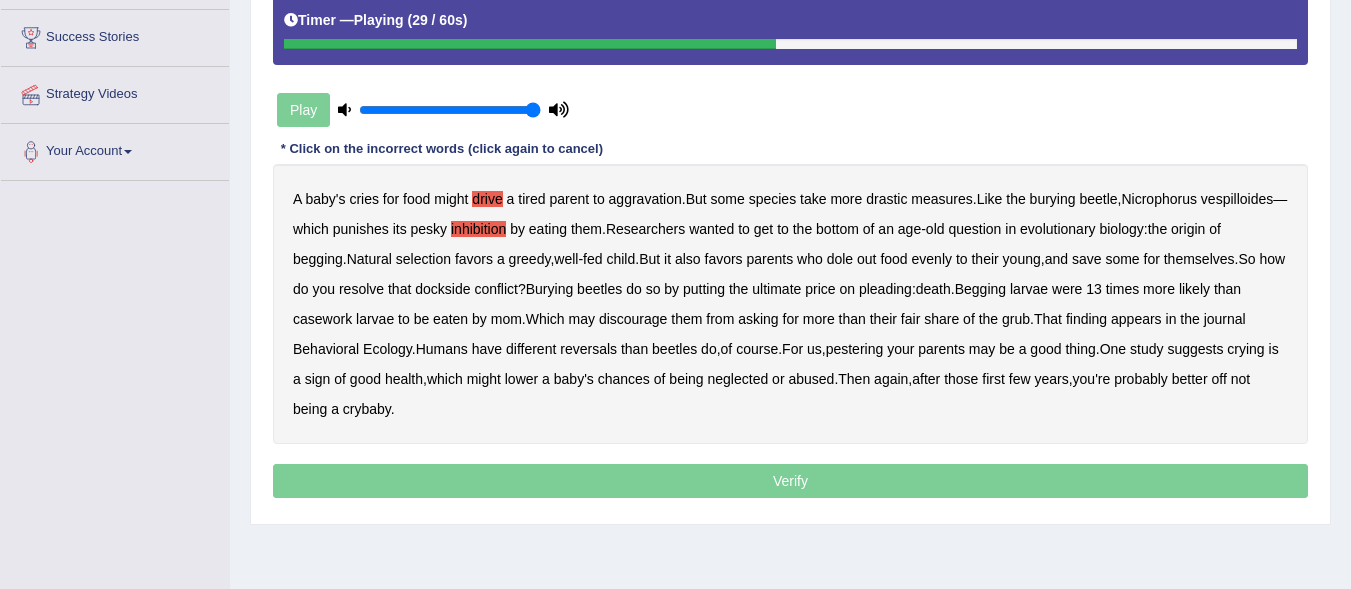click on "dockside" at bounding box center [442, 289] 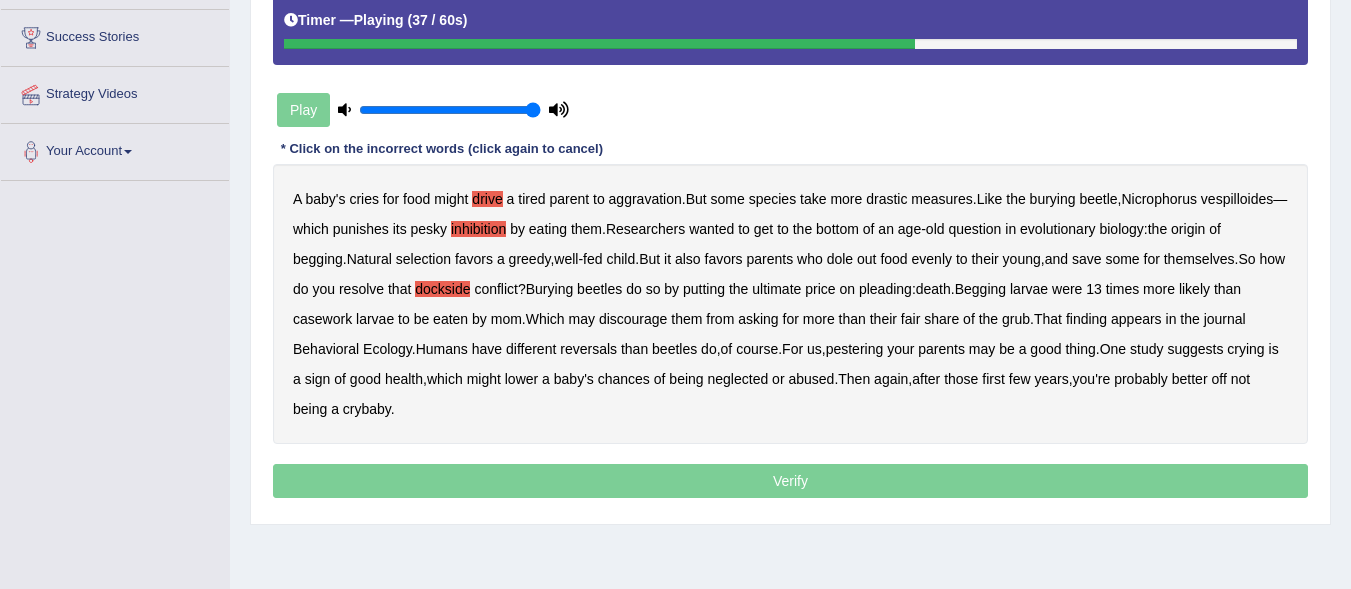 click on "casework" at bounding box center (322, 319) 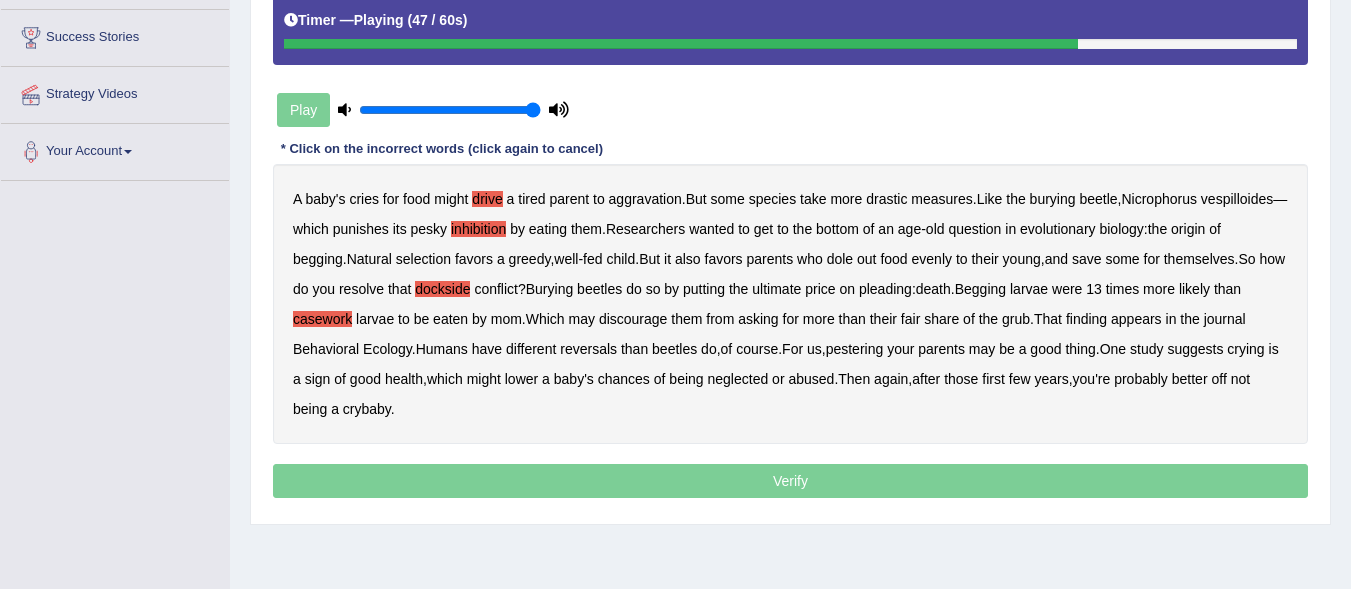 click on "reversals" at bounding box center [588, 349] 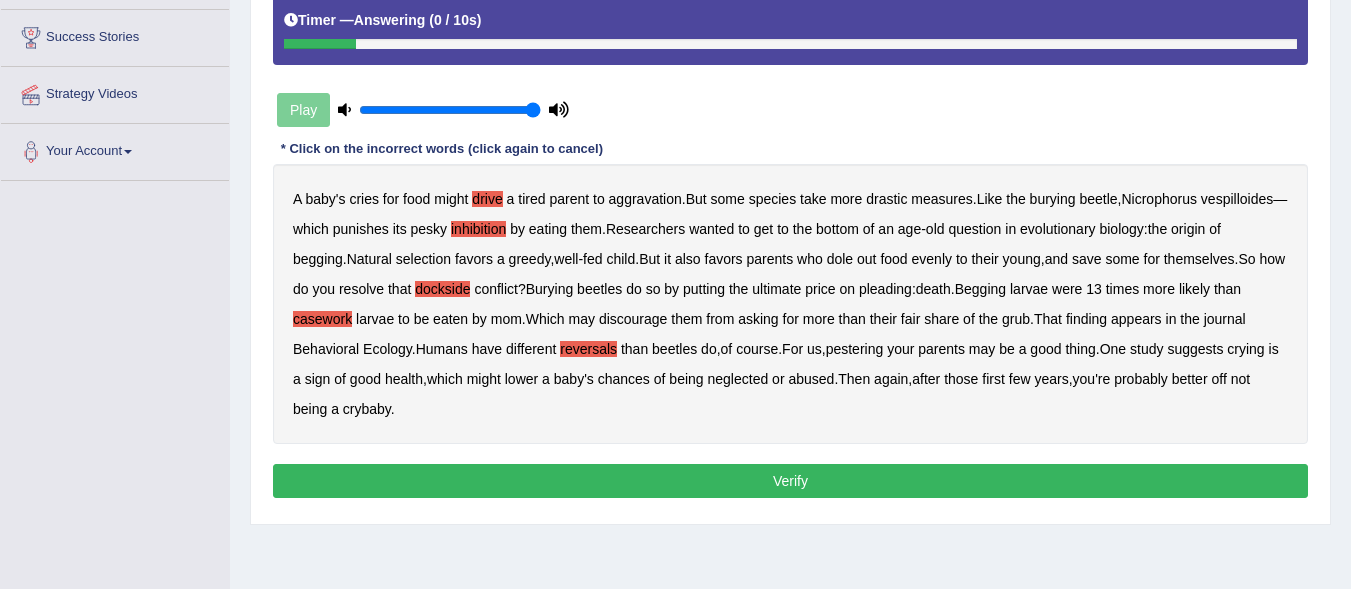 click on "Verify" at bounding box center (790, 481) 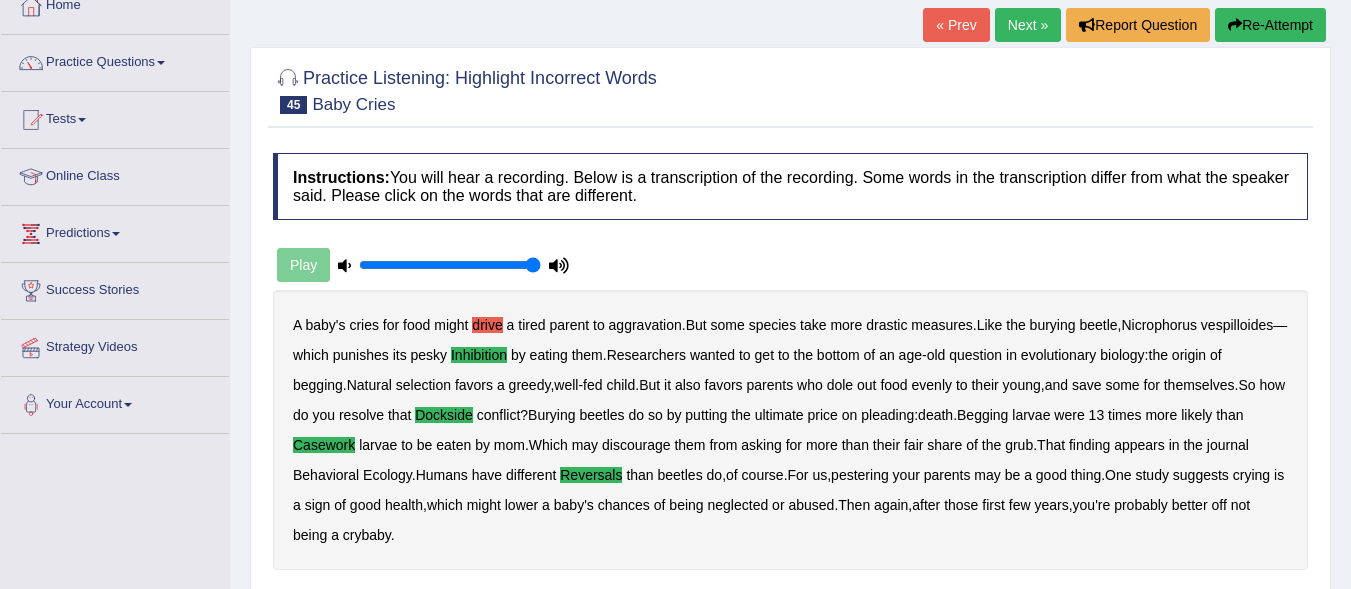 scroll, scrollTop: 12, scrollLeft: 0, axis: vertical 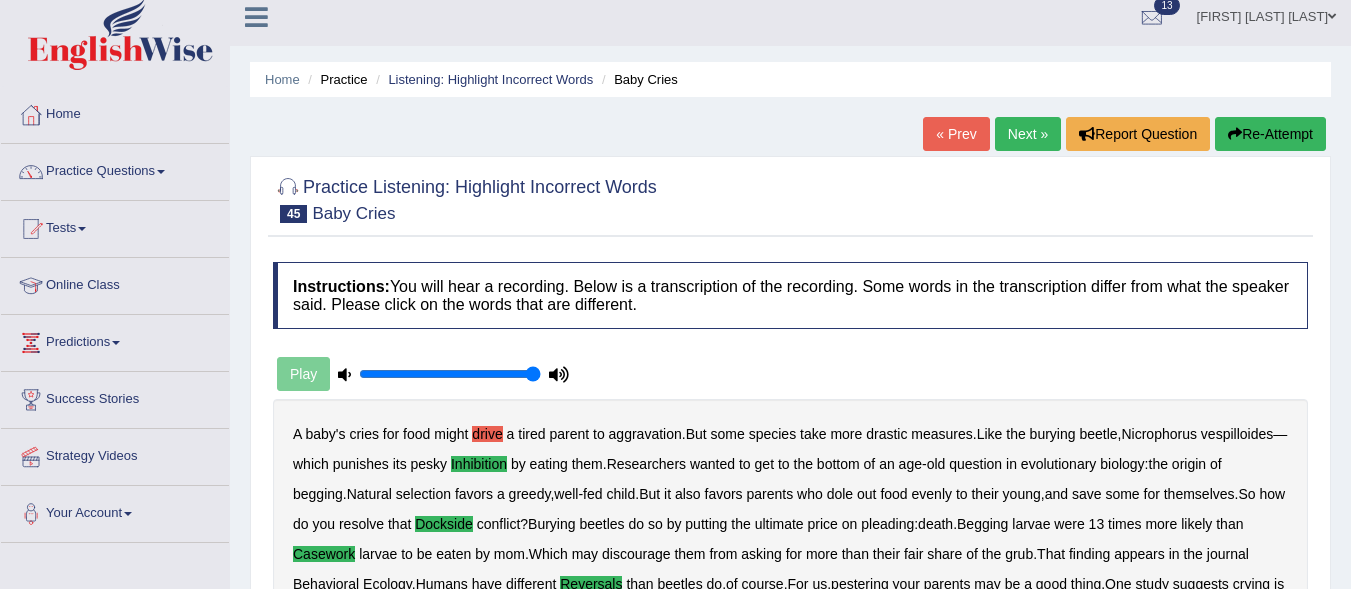 click on "Next »" at bounding box center [1028, 134] 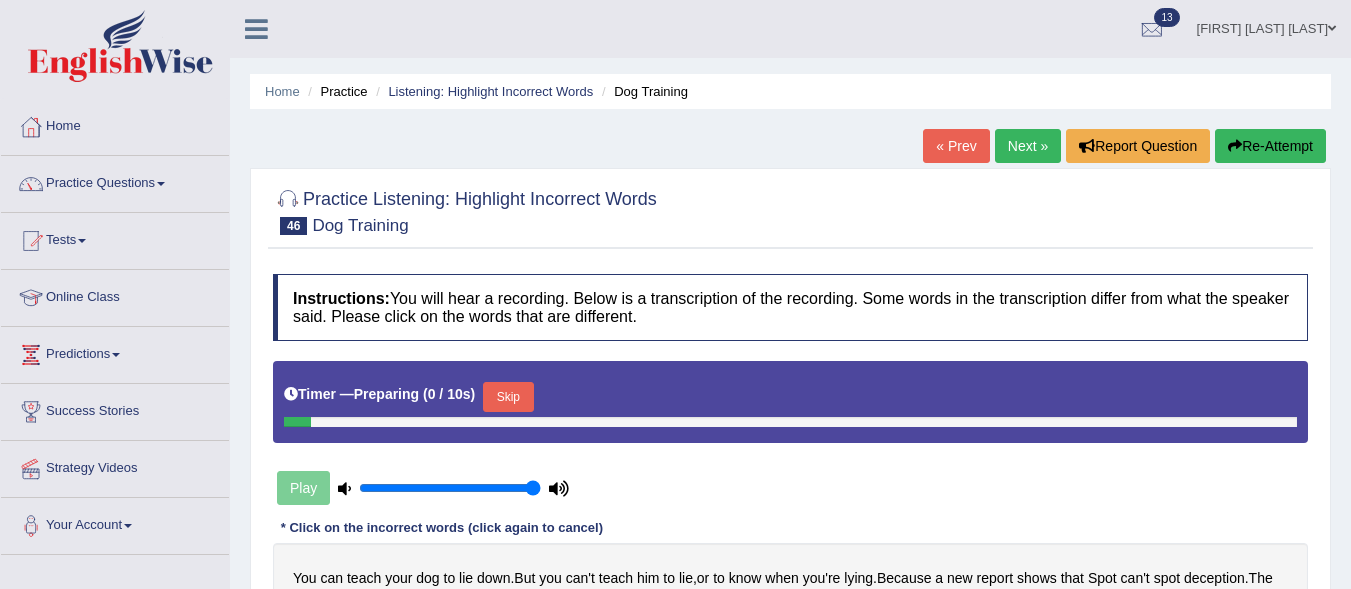 scroll, scrollTop: 0, scrollLeft: 0, axis: both 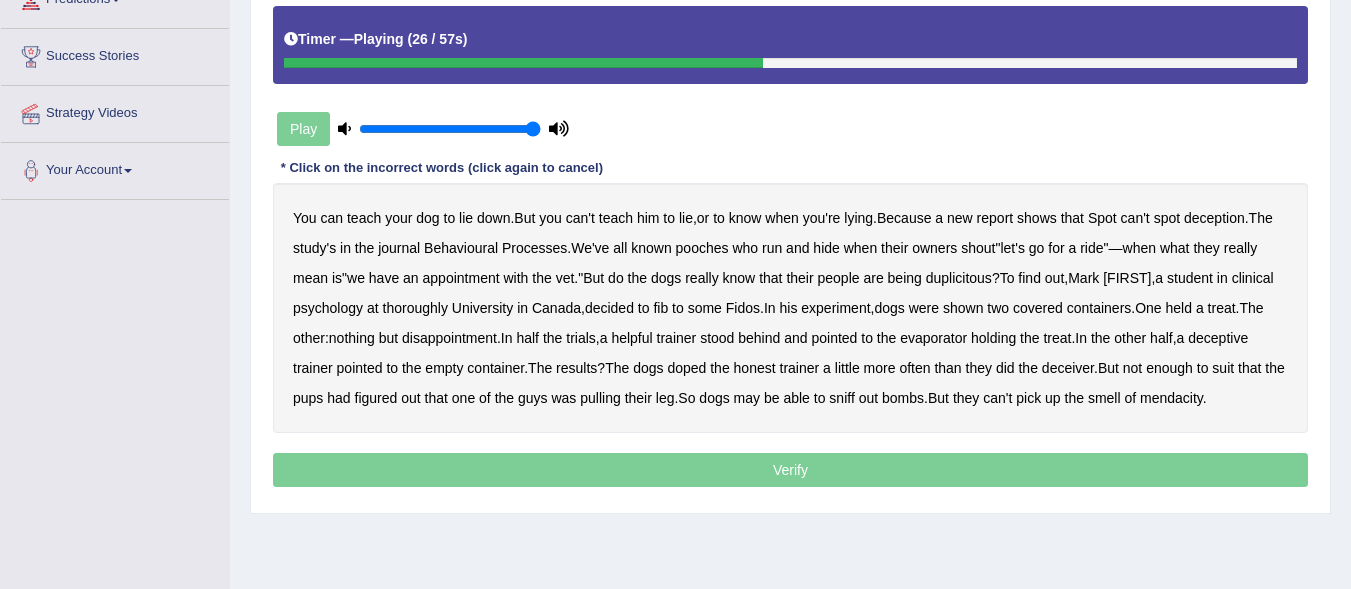 click on "thoroughly" at bounding box center [415, 308] 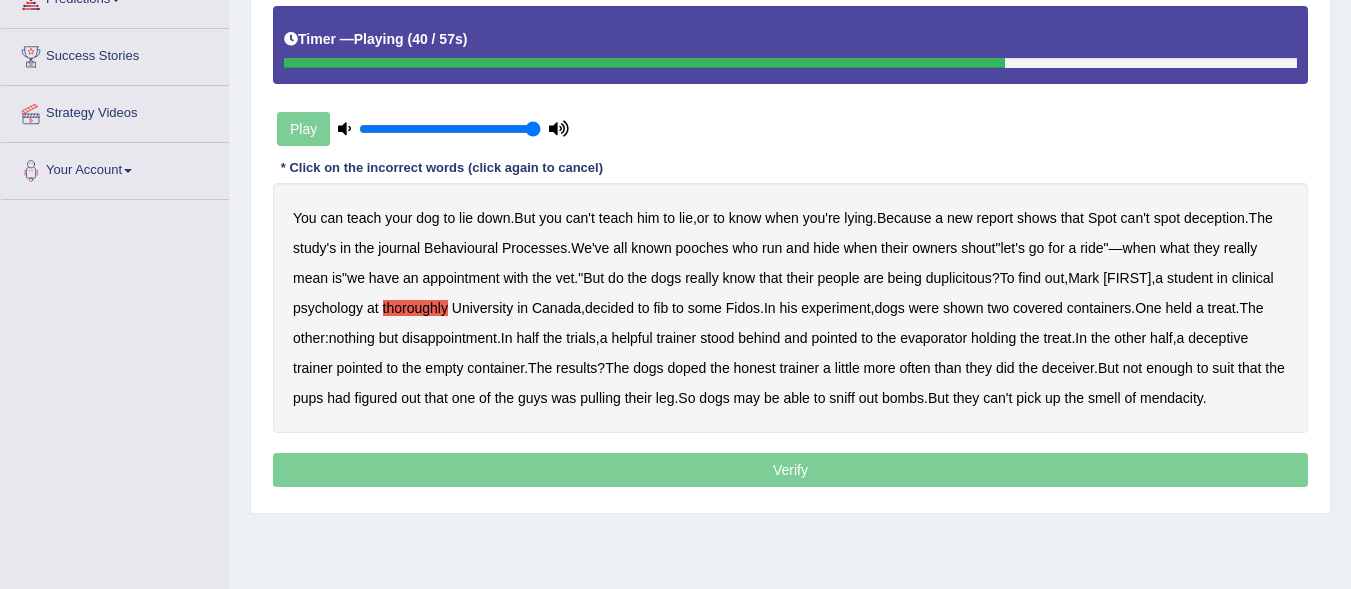click on "evaporator" at bounding box center (933, 338) 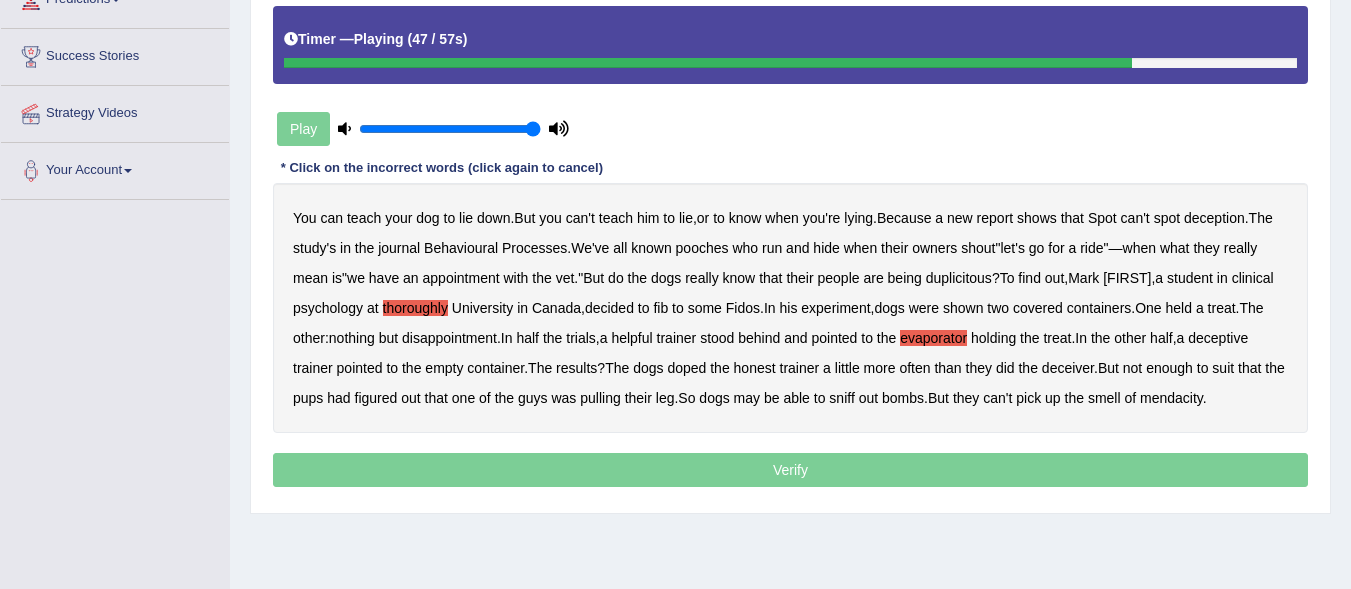 click on "doped" at bounding box center [686, 368] 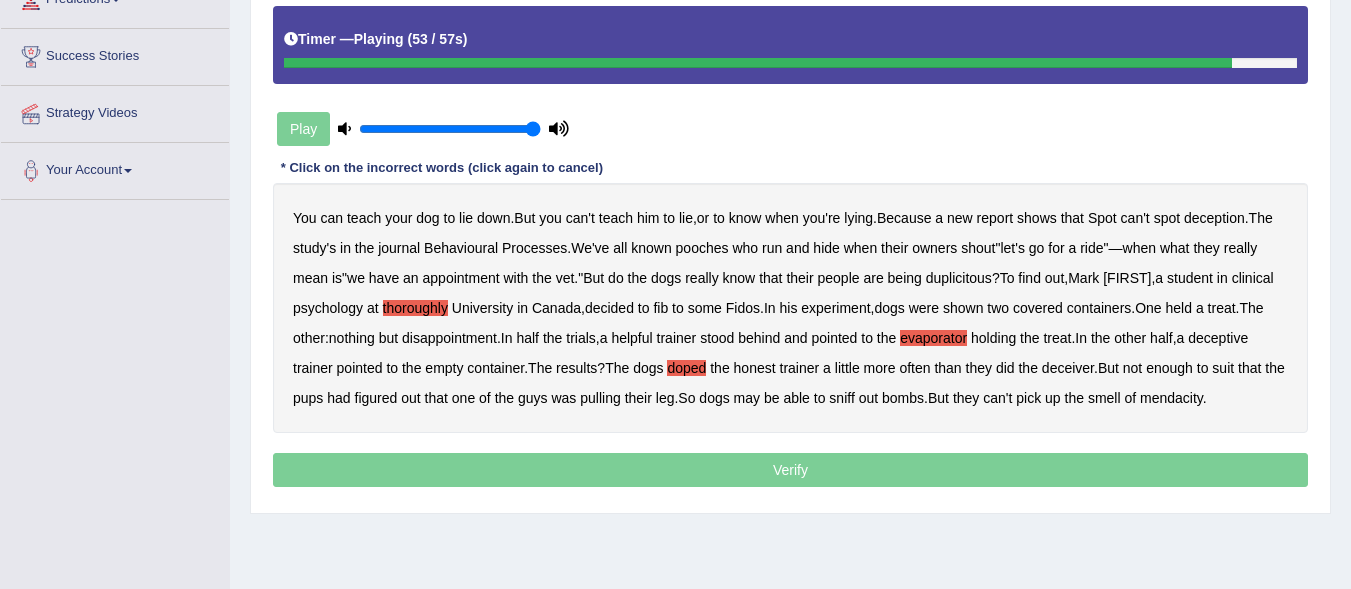 click on "suit" at bounding box center (1223, 368) 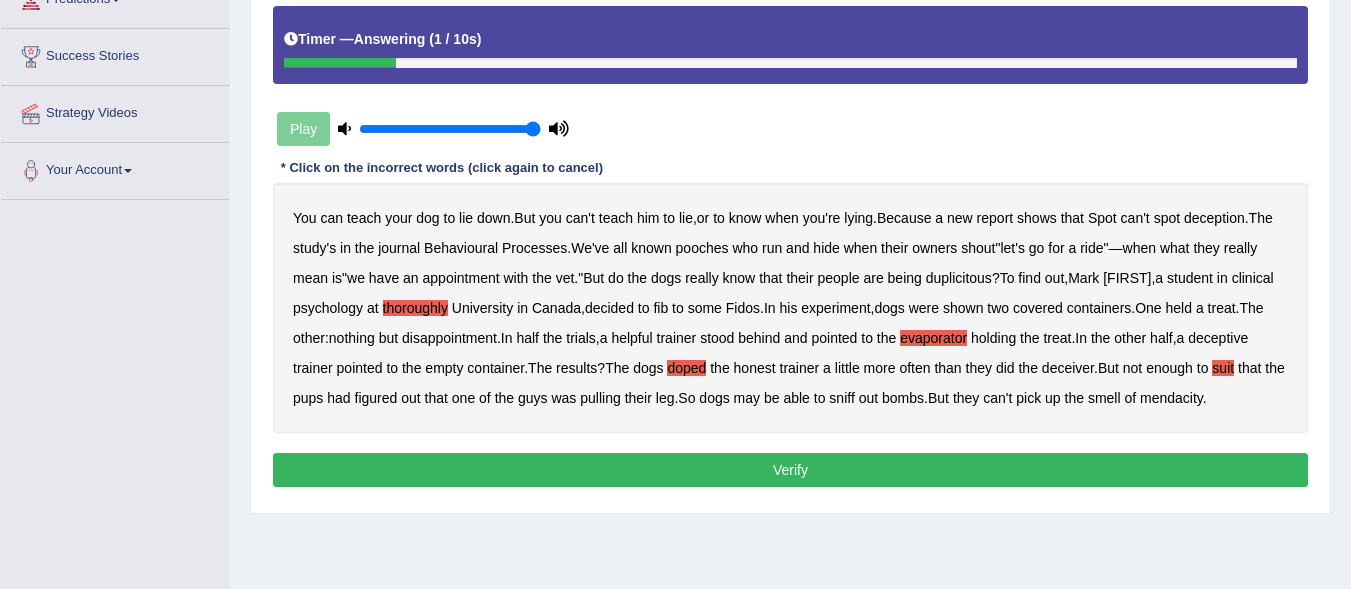 click on "Verify" at bounding box center [790, 470] 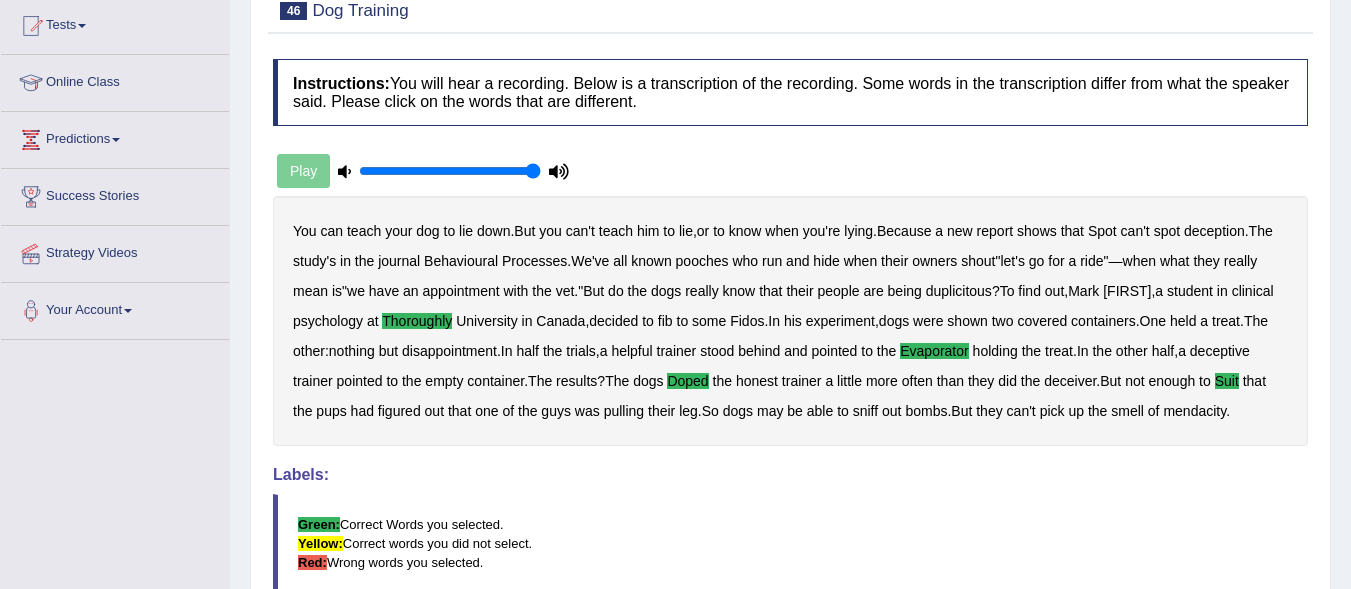 scroll, scrollTop: 0, scrollLeft: 0, axis: both 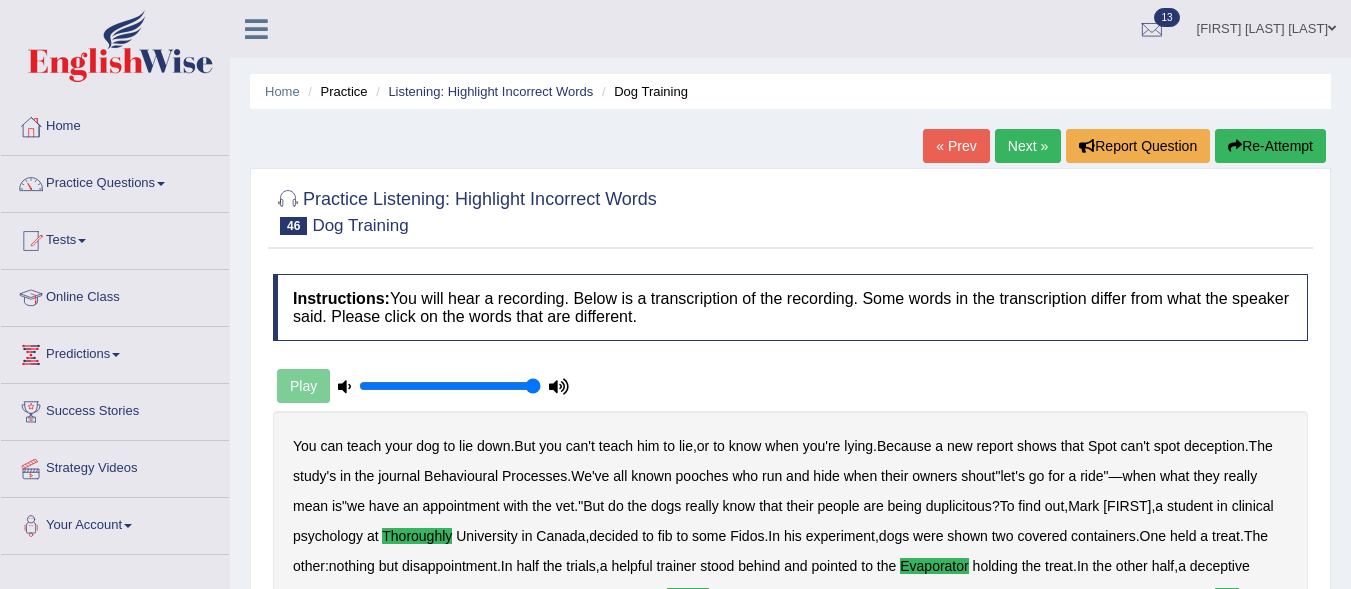 click on "Next »" at bounding box center (1028, 146) 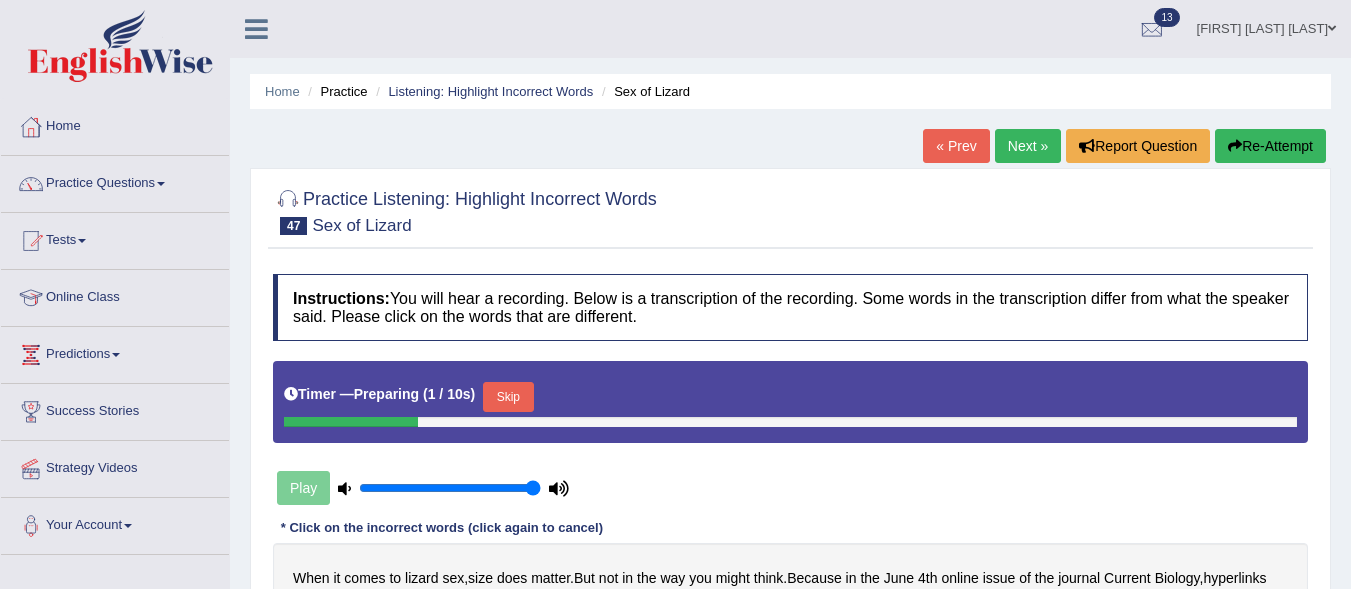 scroll, scrollTop: 0, scrollLeft: 0, axis: both 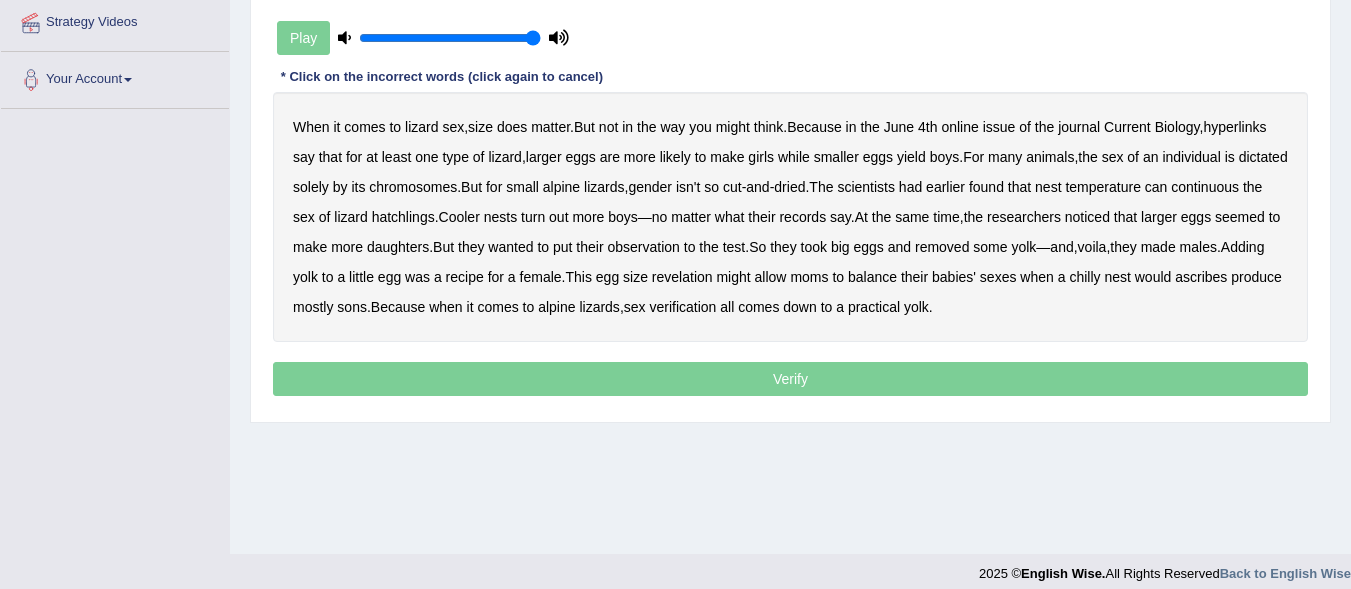 click on "hyperlinks" at bounding box center (1234, 127) 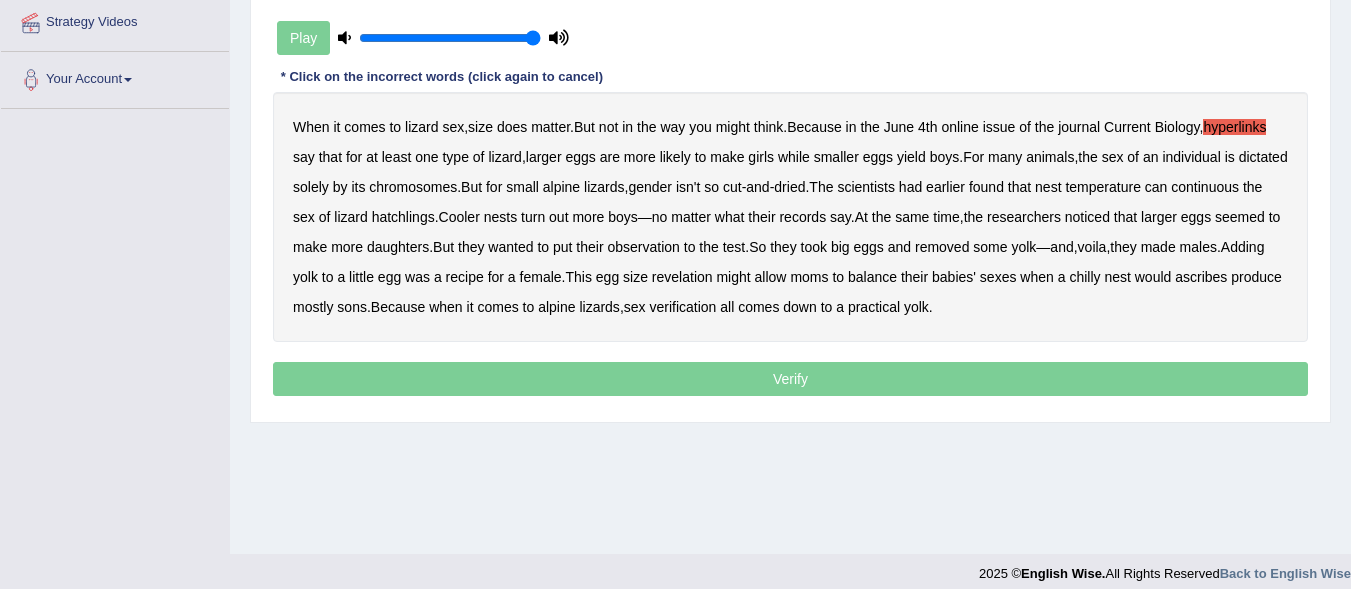 click on "continuous" at bounding box center [1205, 187] 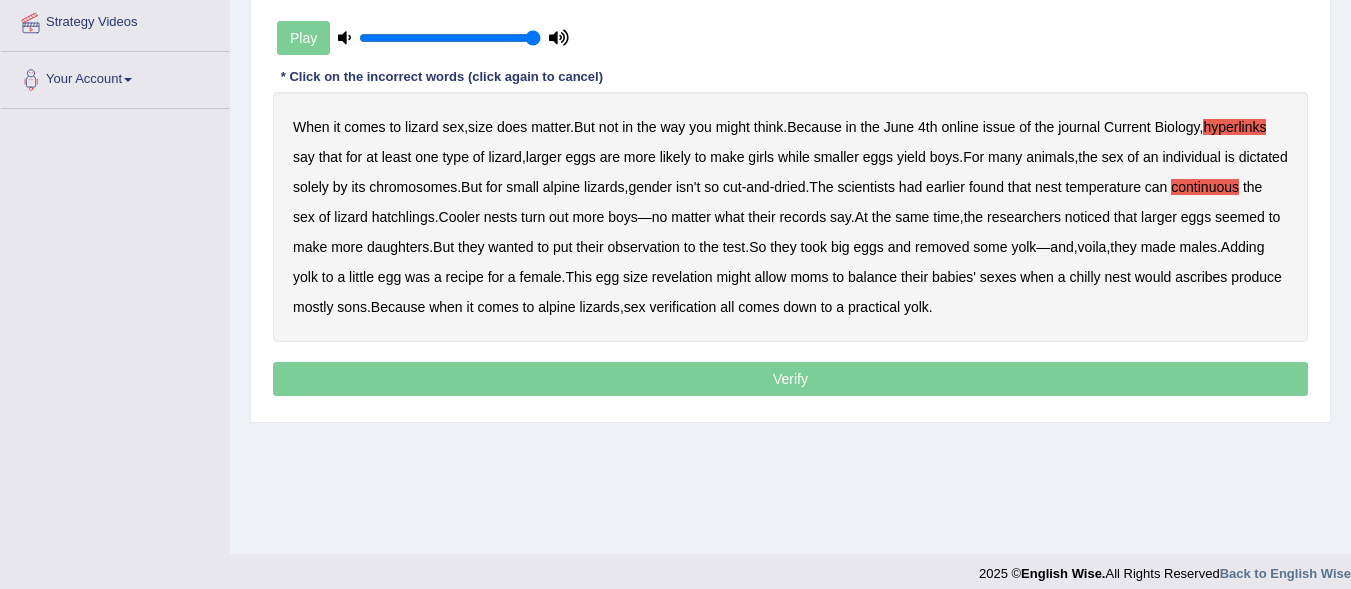 click on "records" at bounding box center [802, 217] 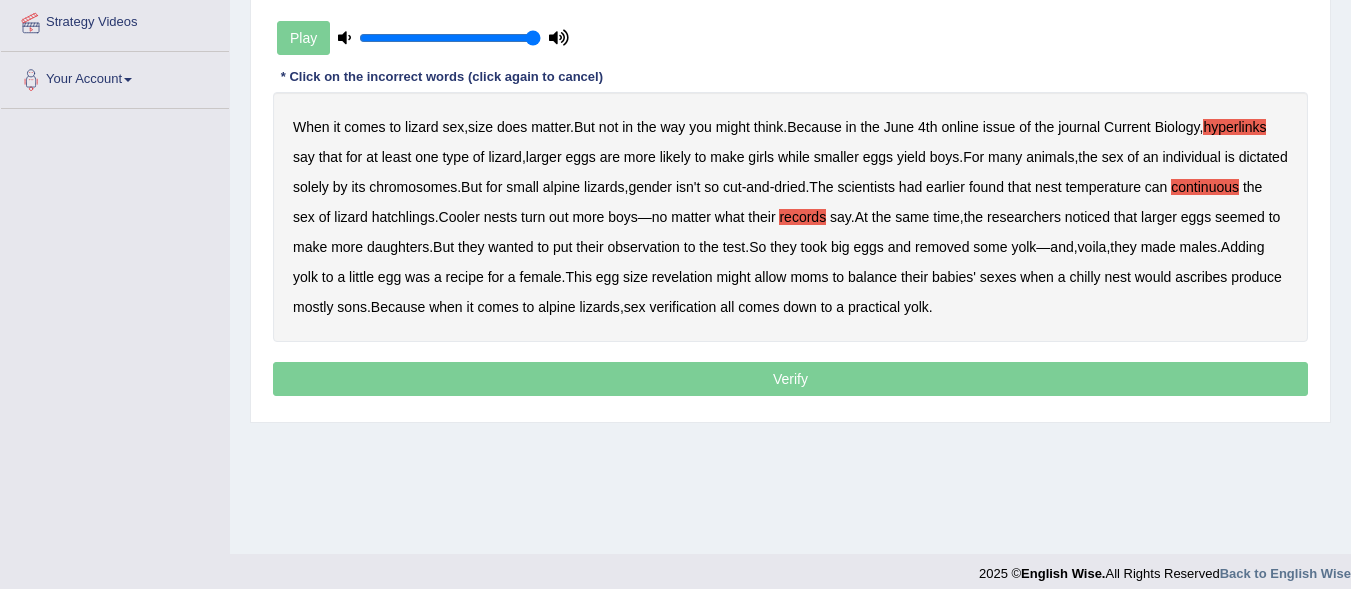 click on "revelation" at bounding box center [682, 277] 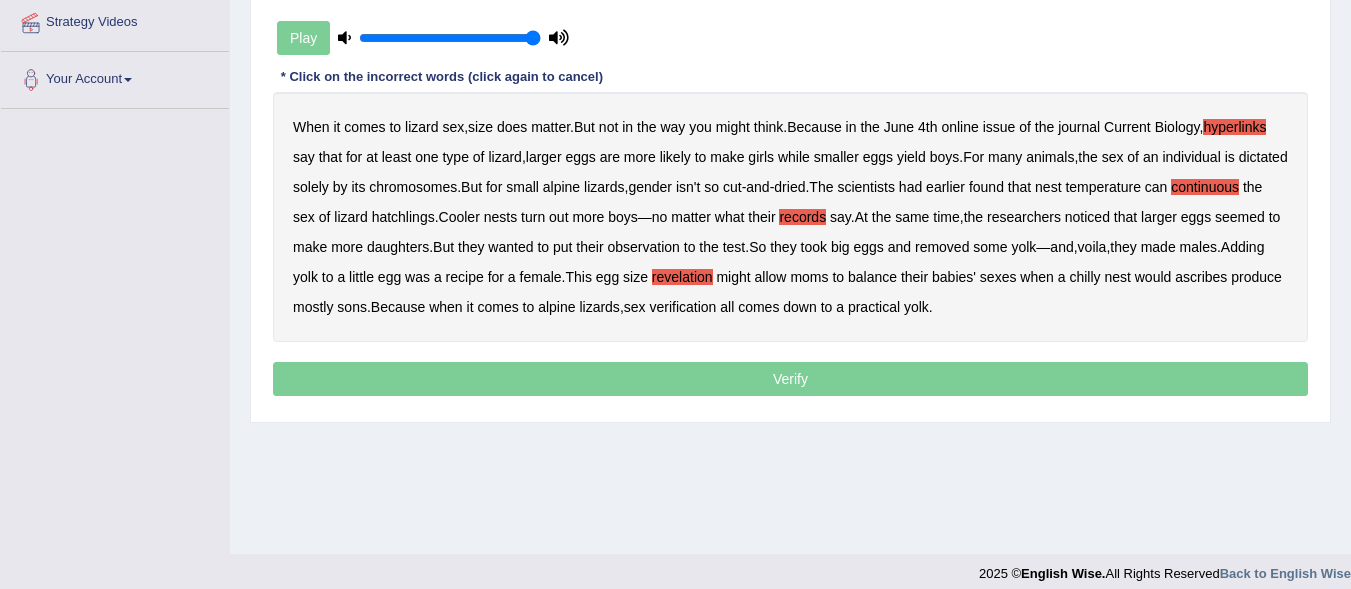 click on "ascribes" at bounding box center [1201, 277] 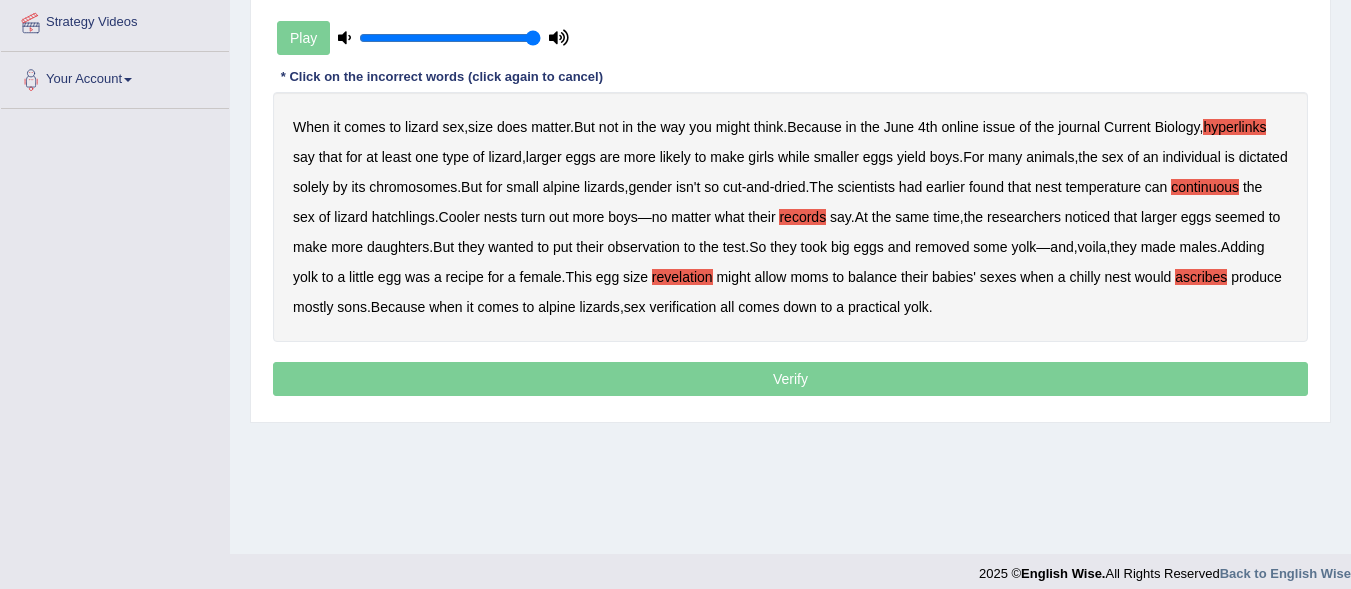 click on "verification" at bounding box center (682, 307) 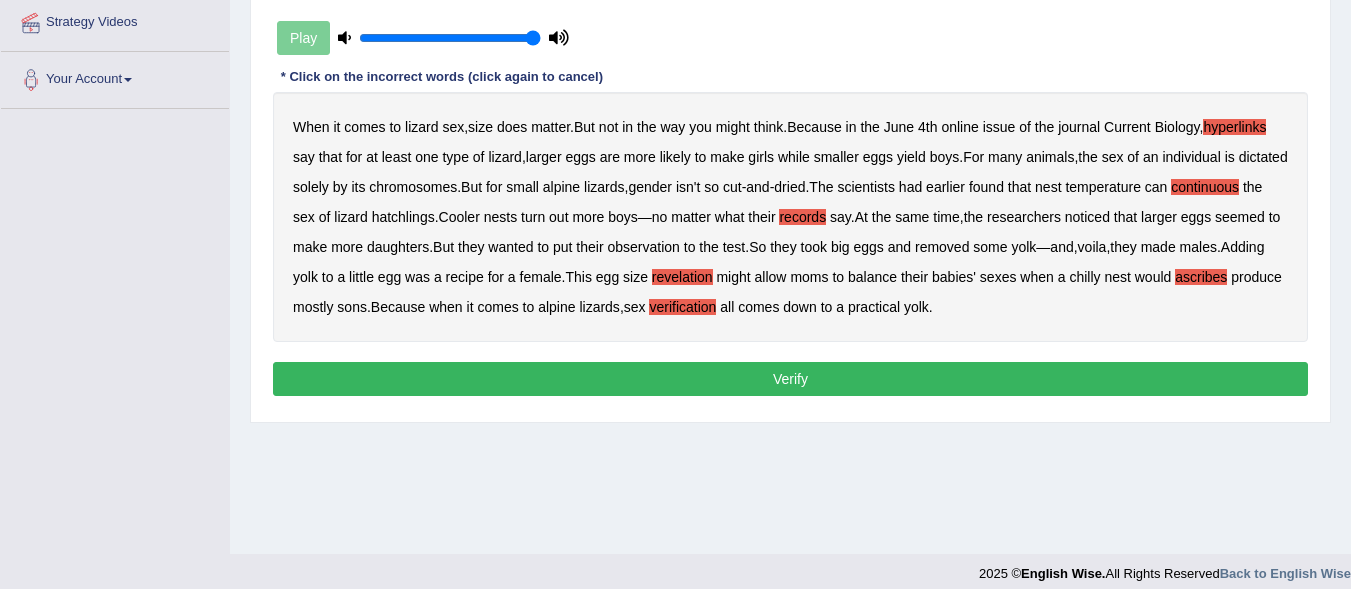 click on "Verify" at bounding box center (790, 379) 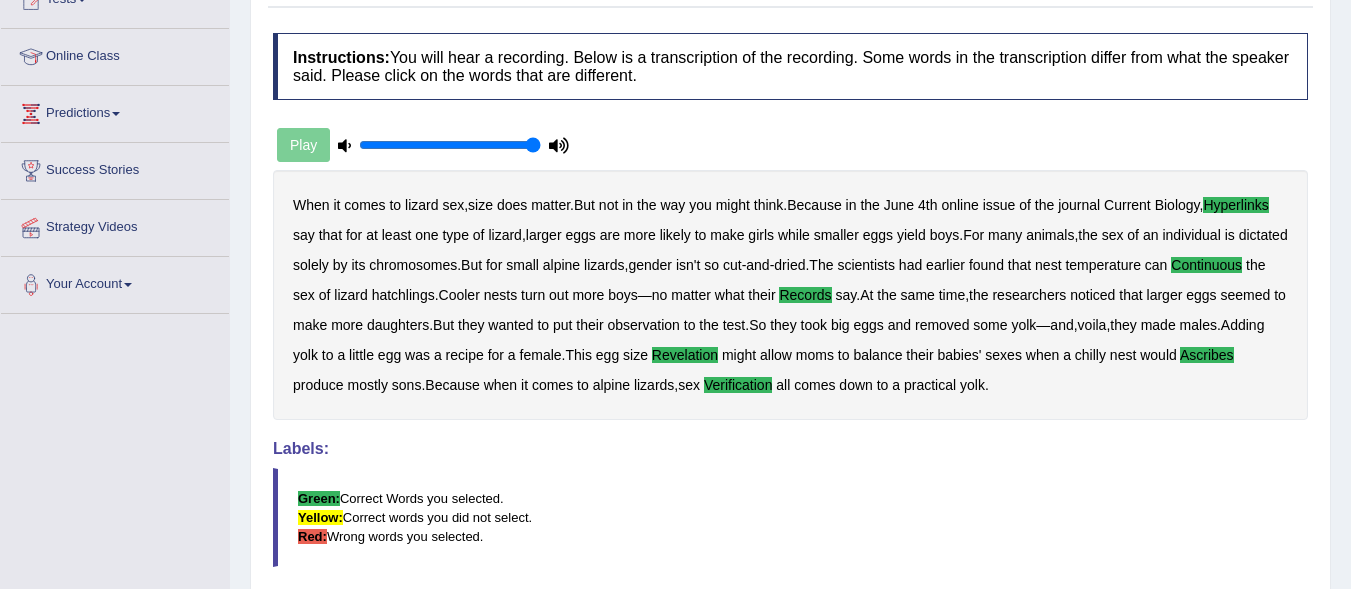 scroll, scrollTop: 0, scrollLeft: 0, axis: both 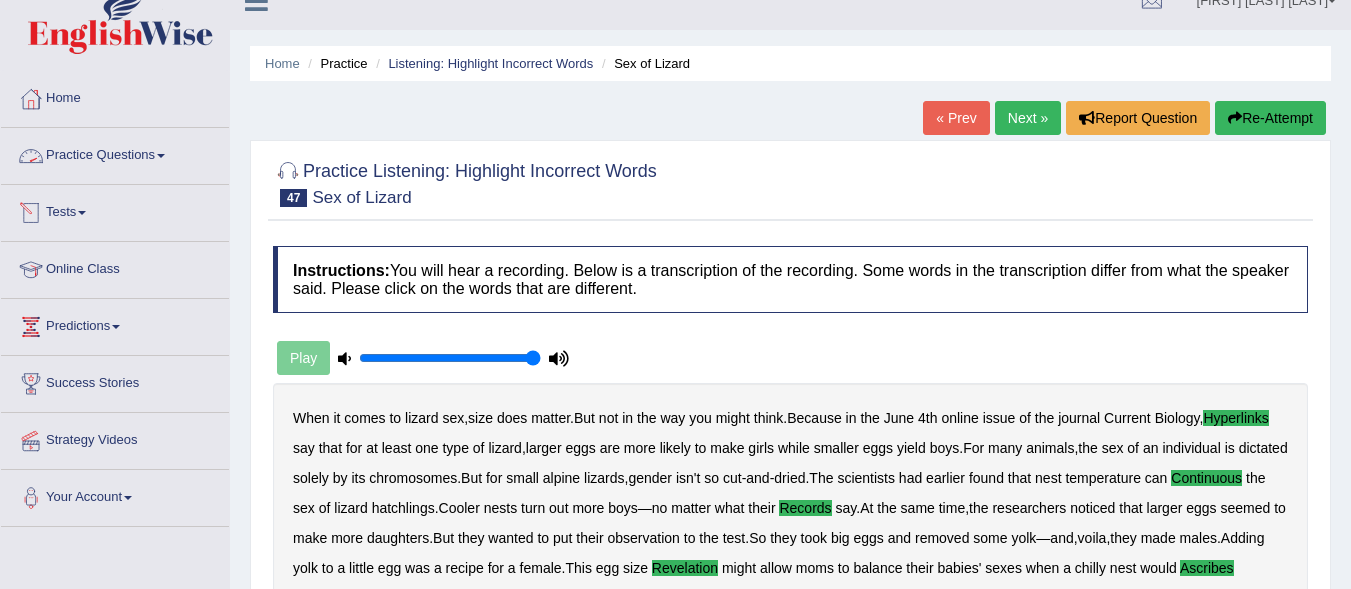 click on "Practice Questions" at bounding box center (115, 153) 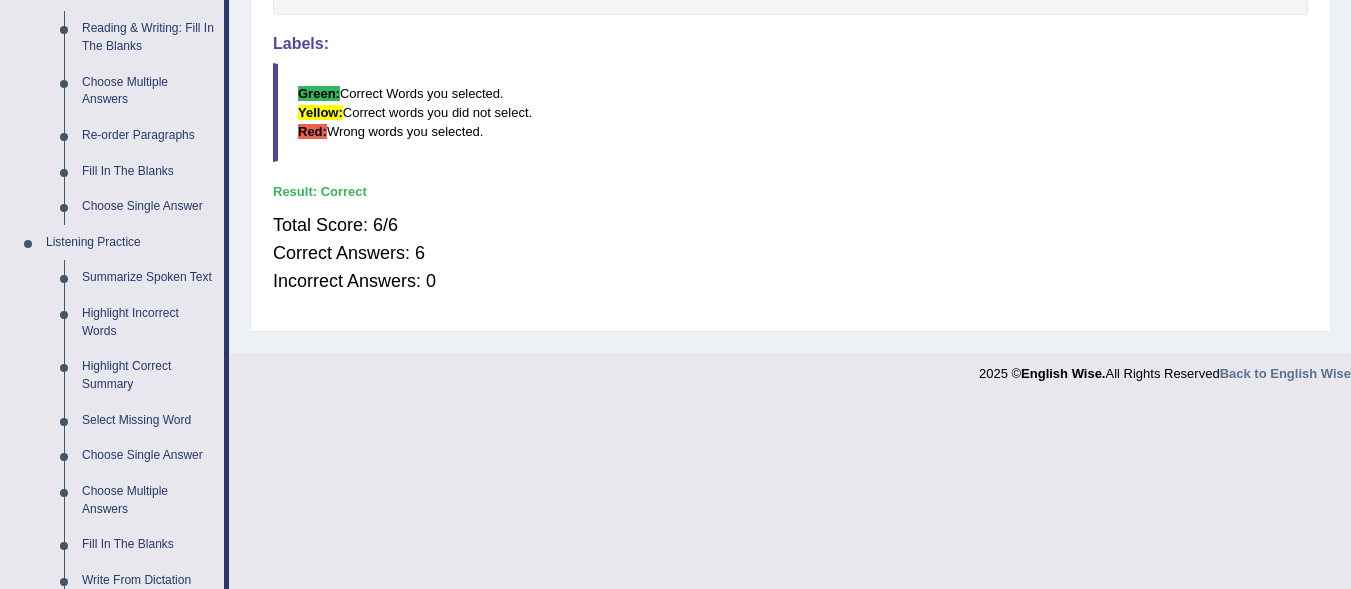 scroll, scrollTop: 728, scrollLeft: 0, axis: vertical 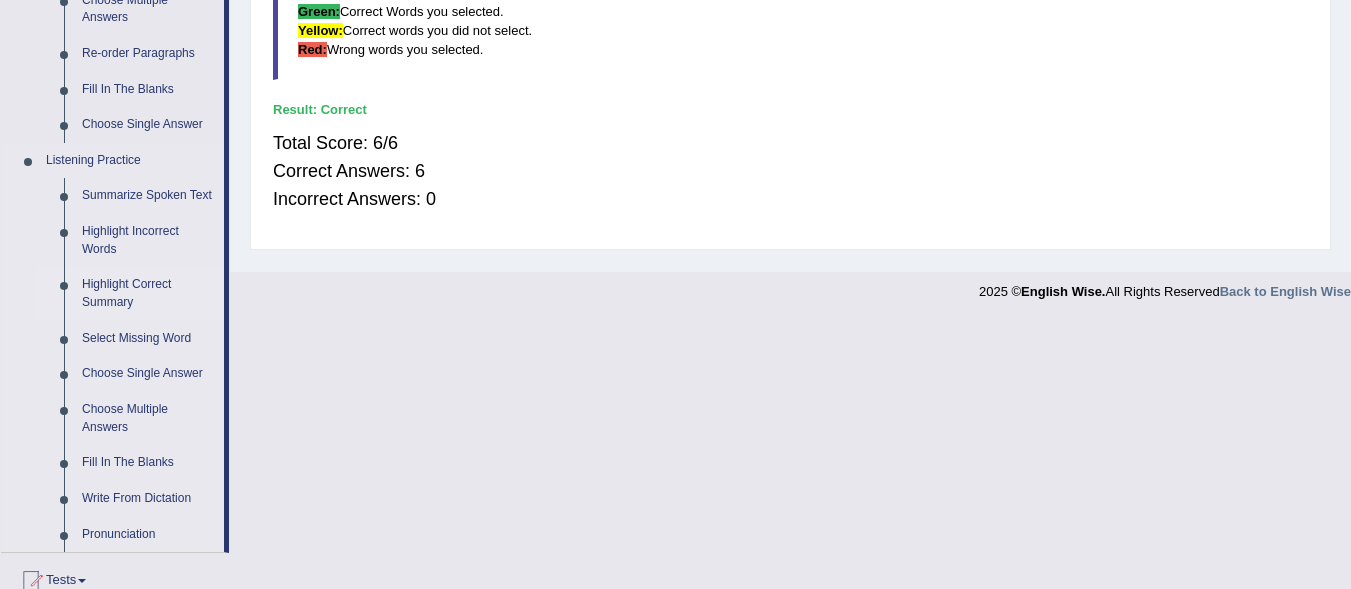 click on "Highlight Correct Summary" at bounding box center (148, 293) 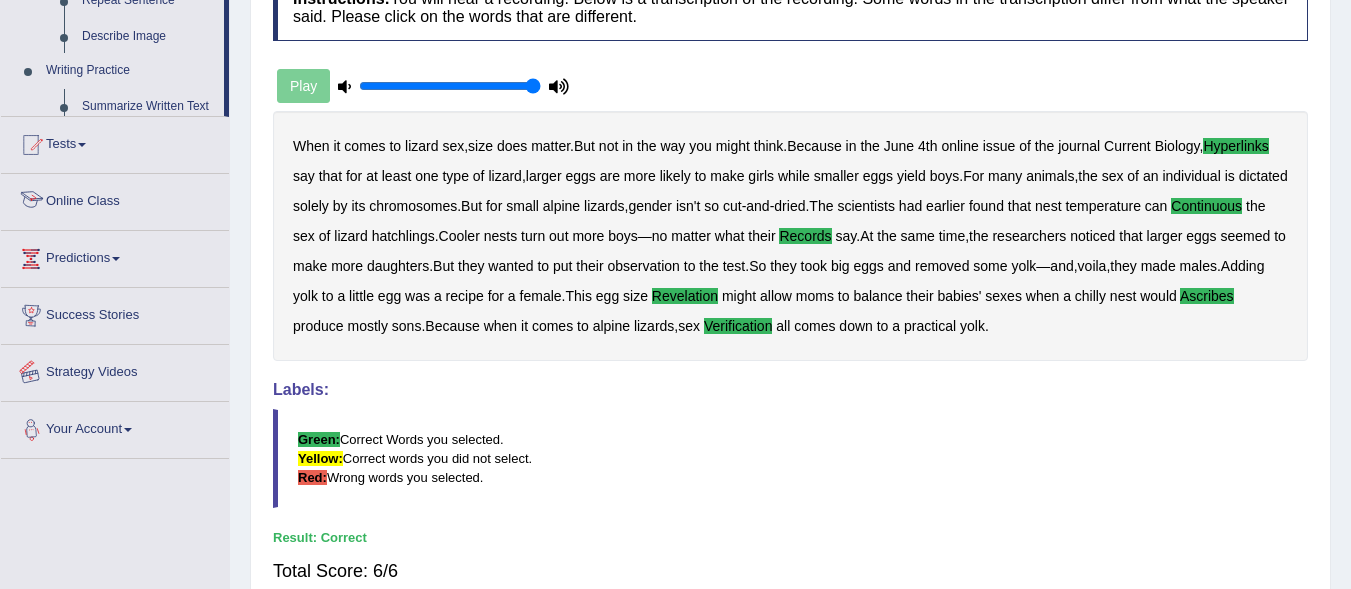 scroll, scrollTop: 461, scrollLeft: 0, axis: vertical 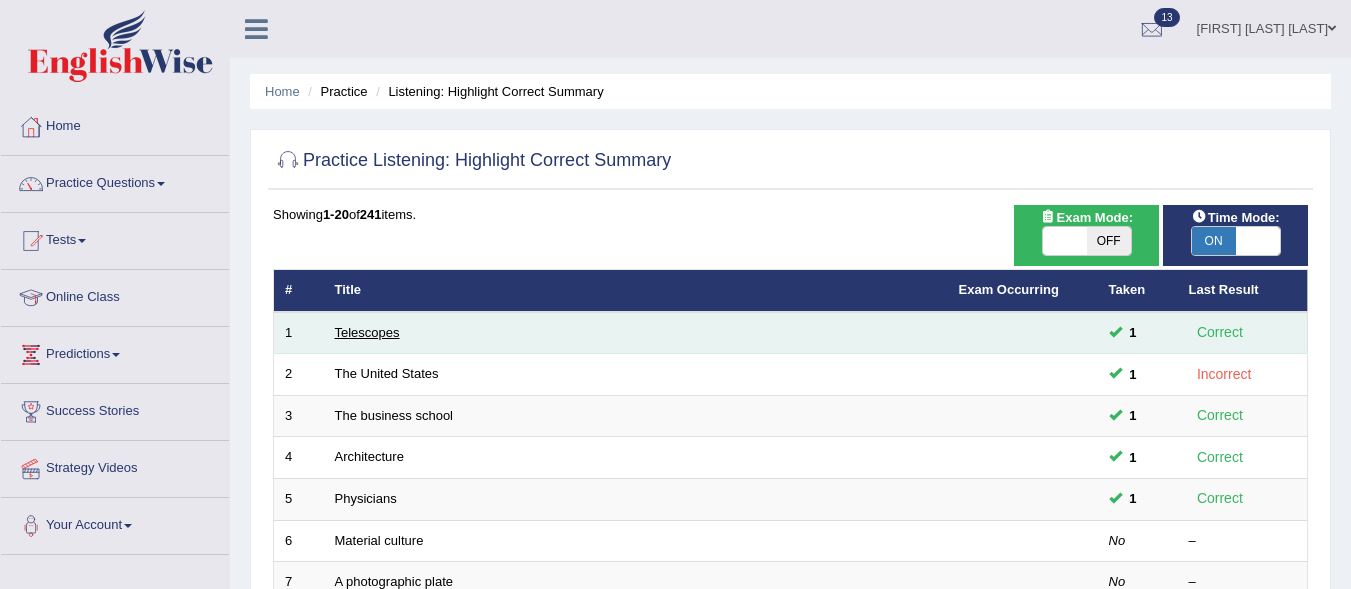 click on "Telescopes" at bounding box center (367, 332) 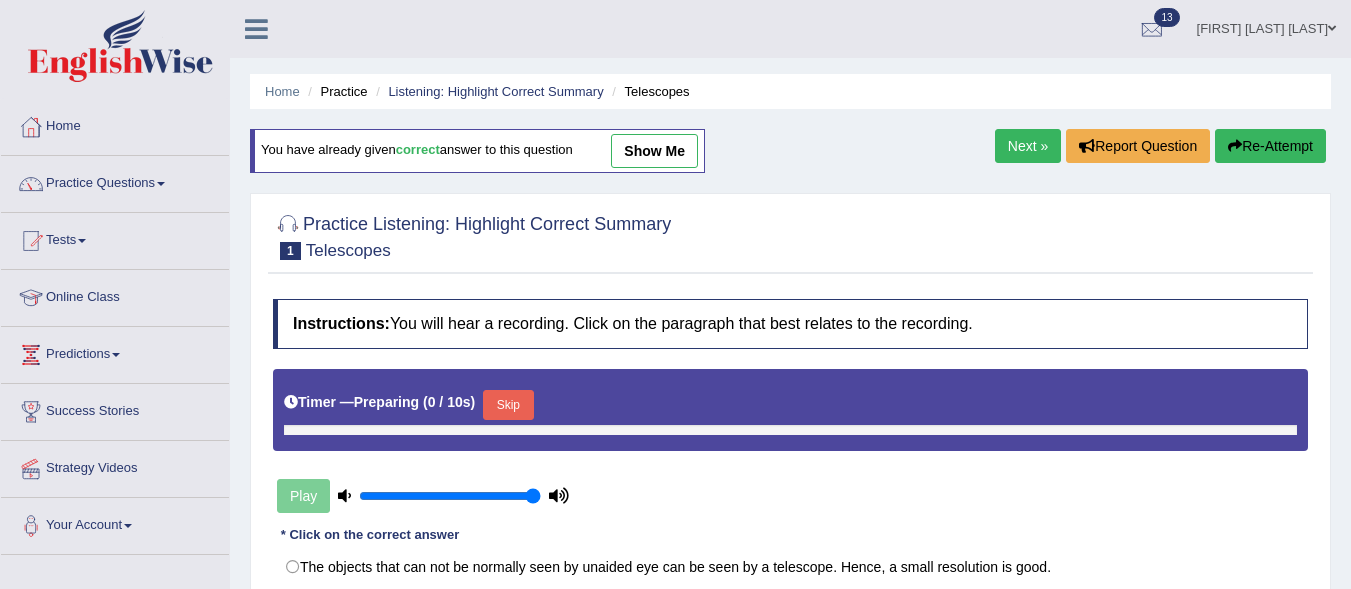 scroll, scrollTop: 0, scrollLeft: 0, axis: both 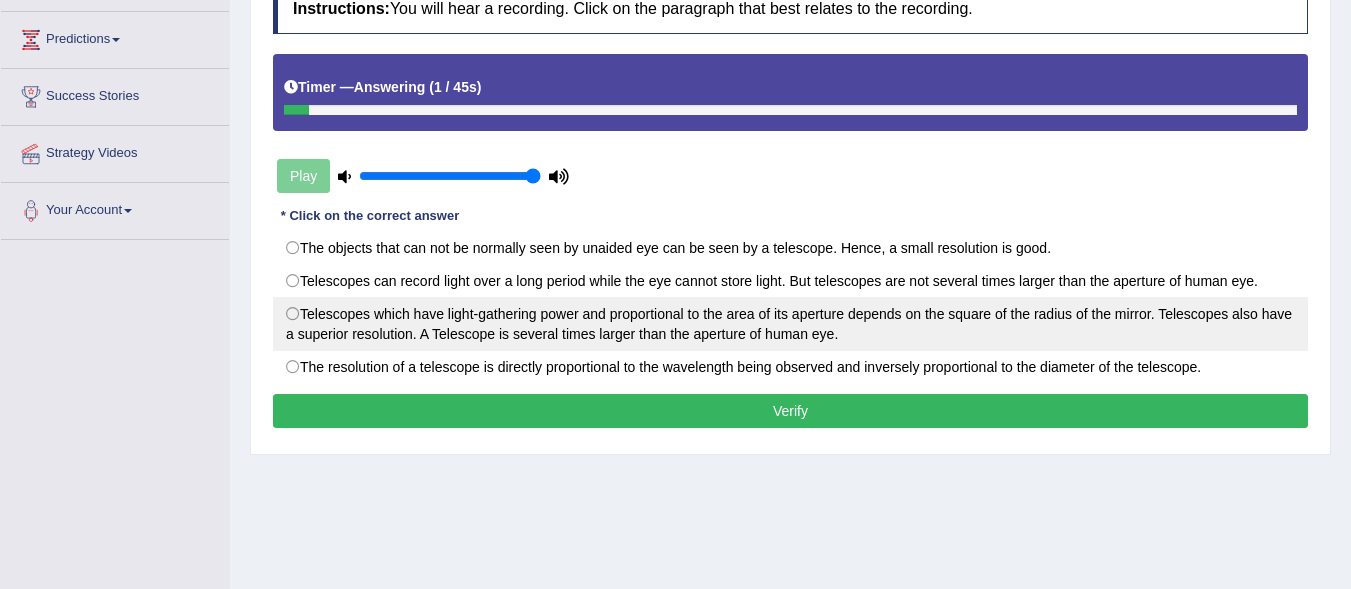 click on "Telescopes which have light-gathering power and proportional to the area of its aperture depends on the square of the radius of the mirror. Telescopes also have a superior resolution. A Telescope is several times larger than the aperture of human eye." at bounding box center (790, 324) 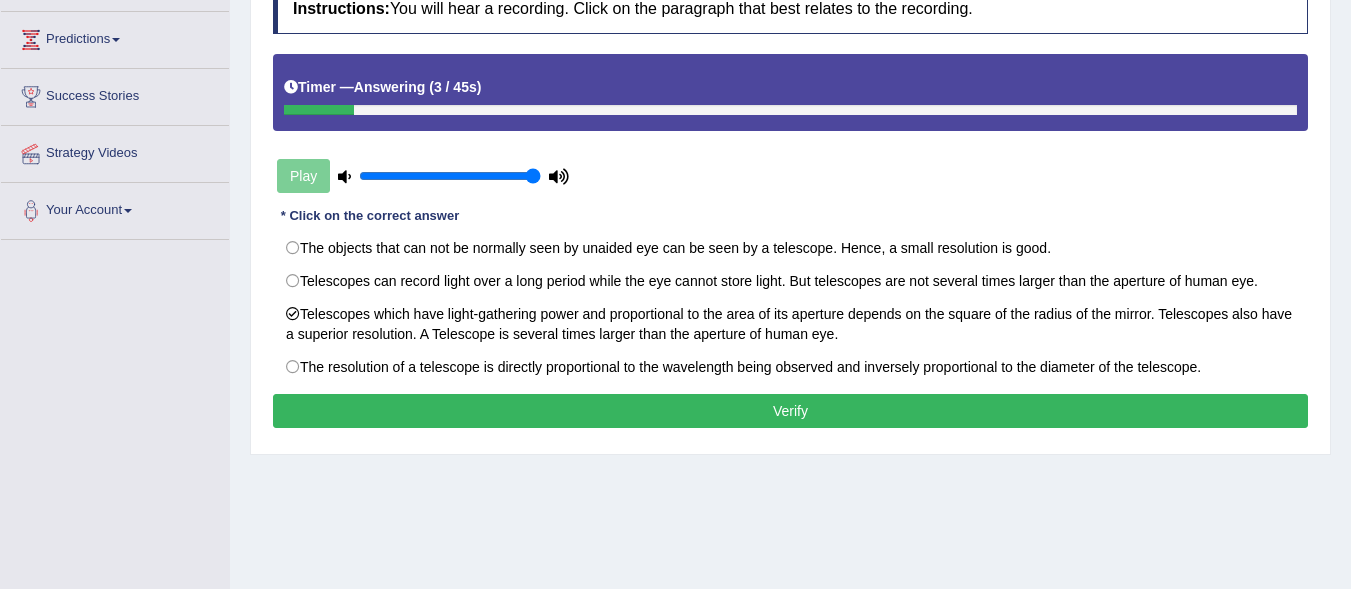 click on "Verify" at bounding box center (790, 411) 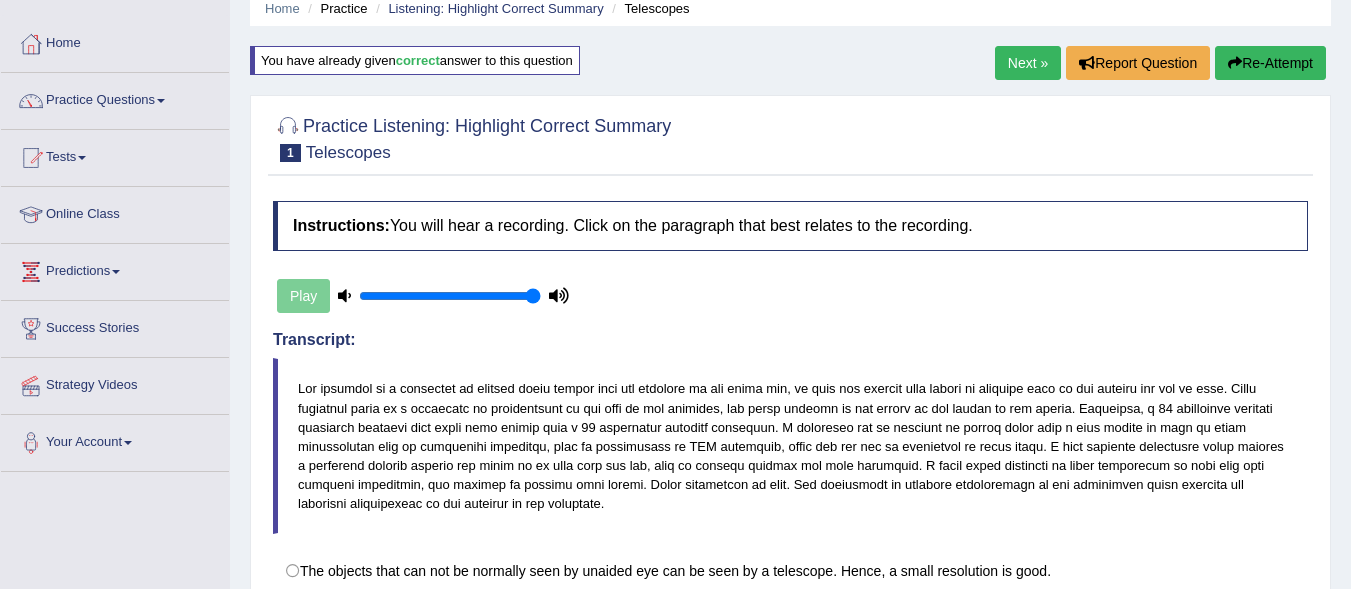 scroll, scrollTop: 70, scrollLeft: 0, axis: vertical 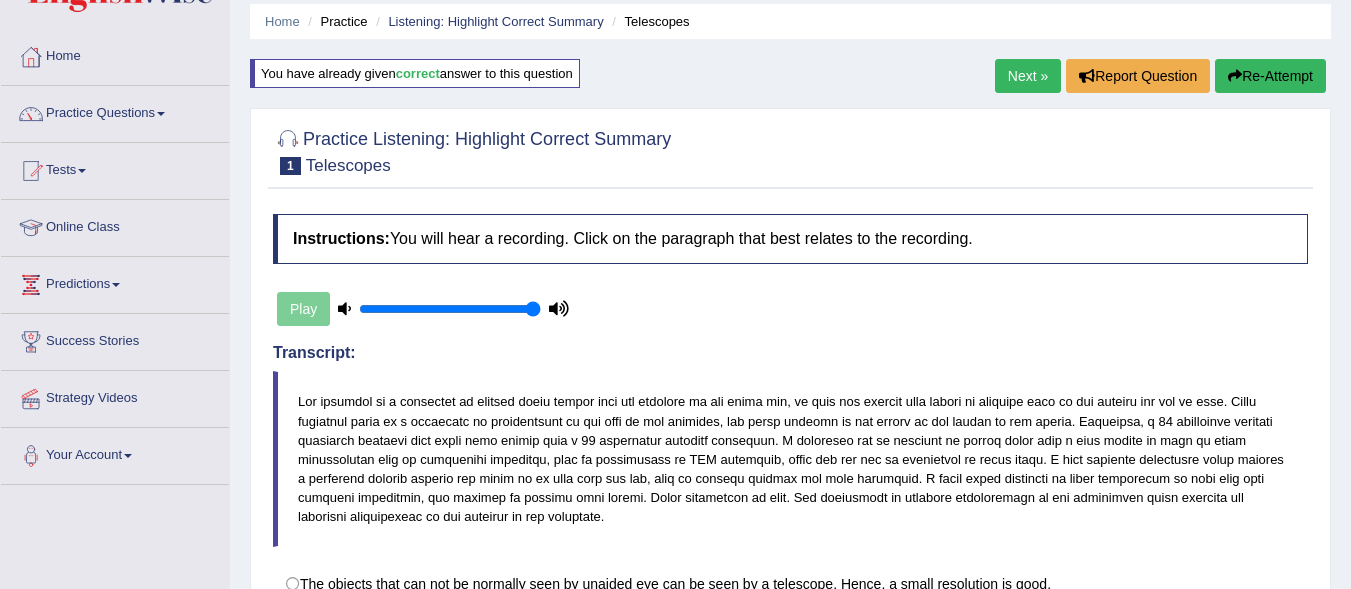 click on "Next »" at bounding box center [1028, 76] 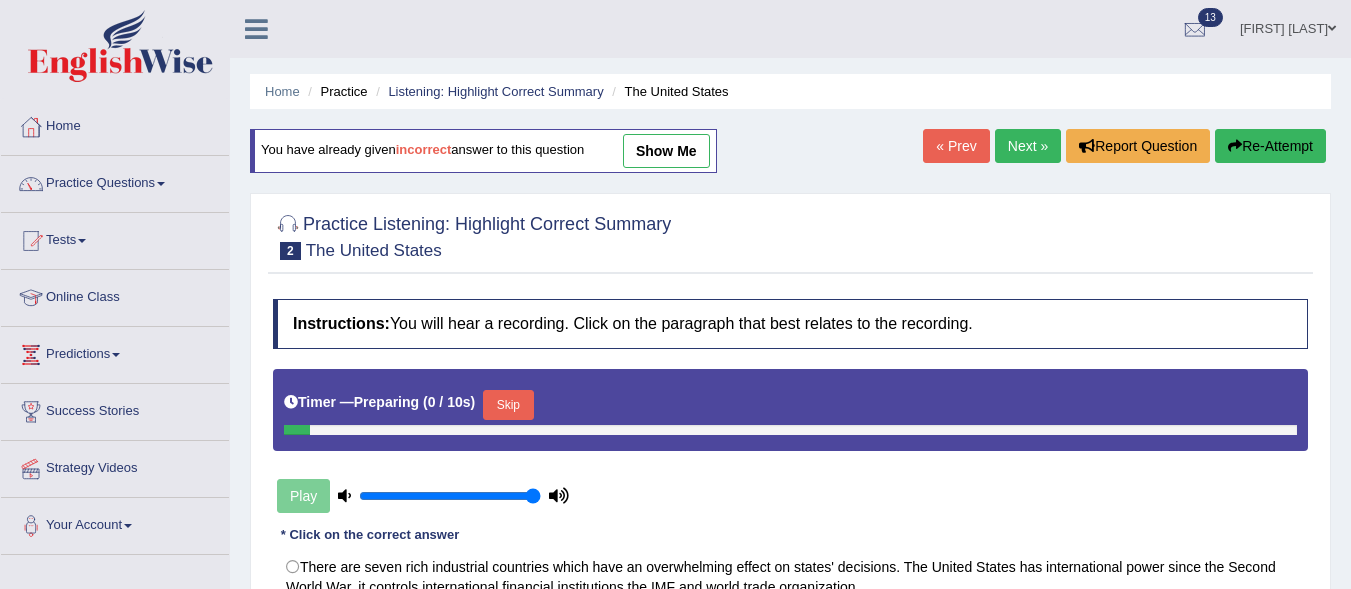 scroll, scrollTop: 0, scrollLeft: 0, axis: both 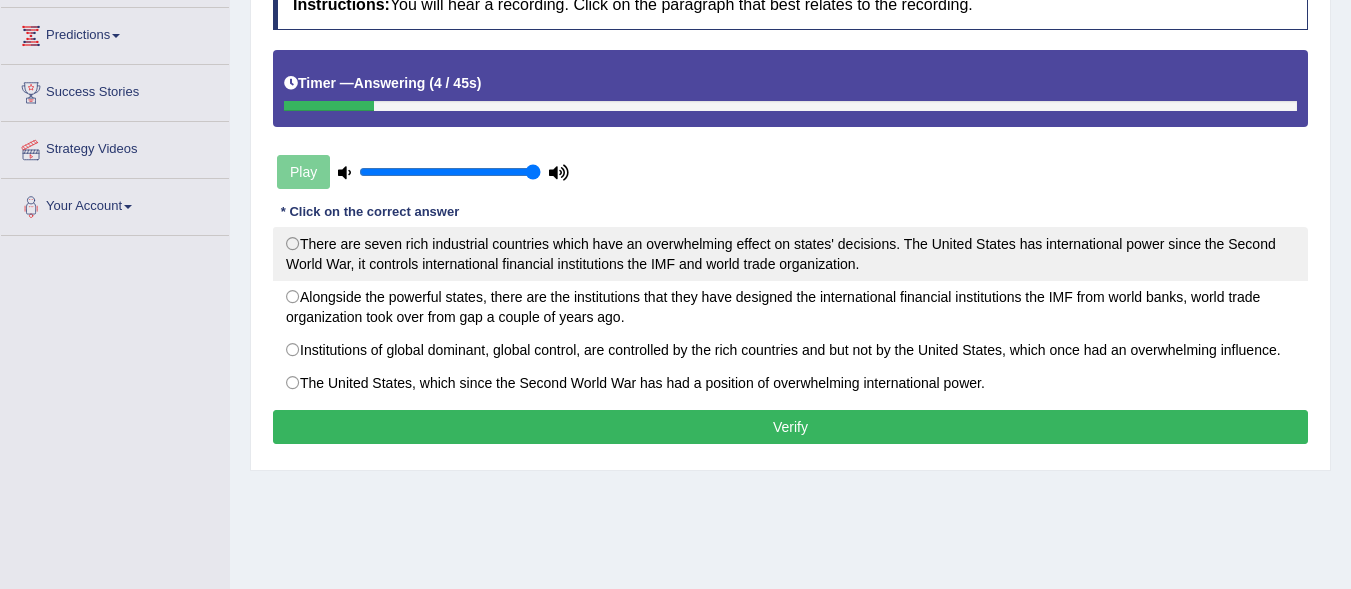 click on "There are seven rich industrial countries which have an overwhelming effect on states' decisions. The United States has international power since the Second World War, it controls international financial institutions the IMF and world trade organization." at bounding box center [790, 254] 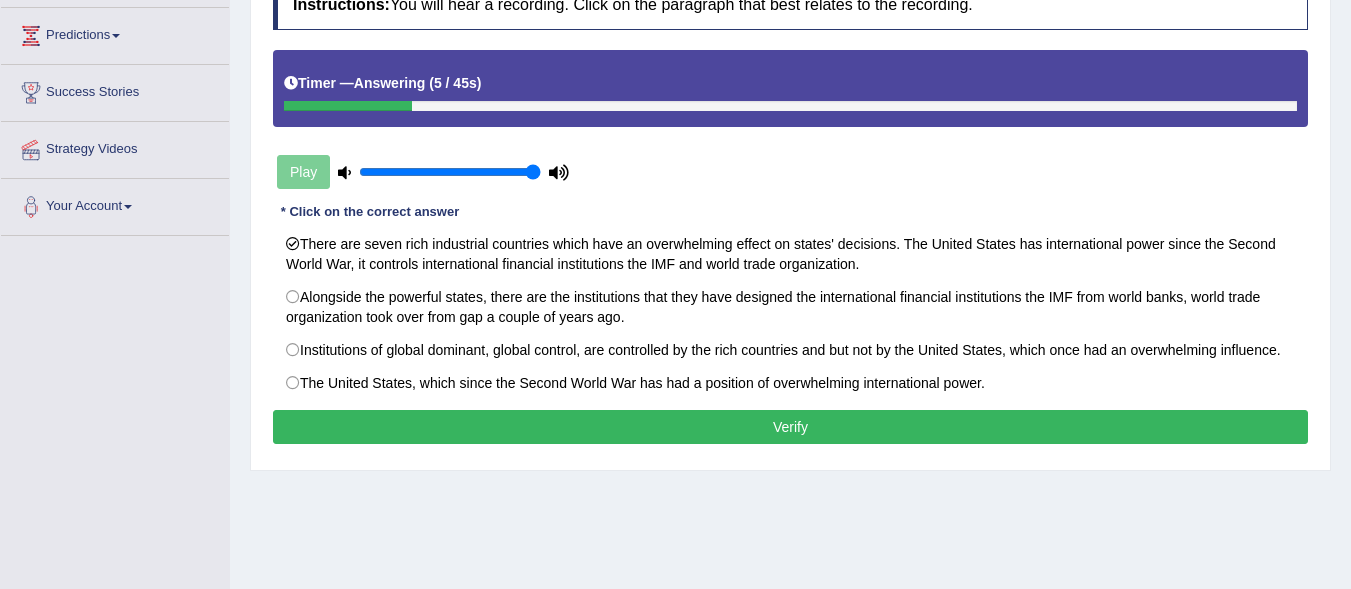 click on "Verify" at bounding box center [790, 427] 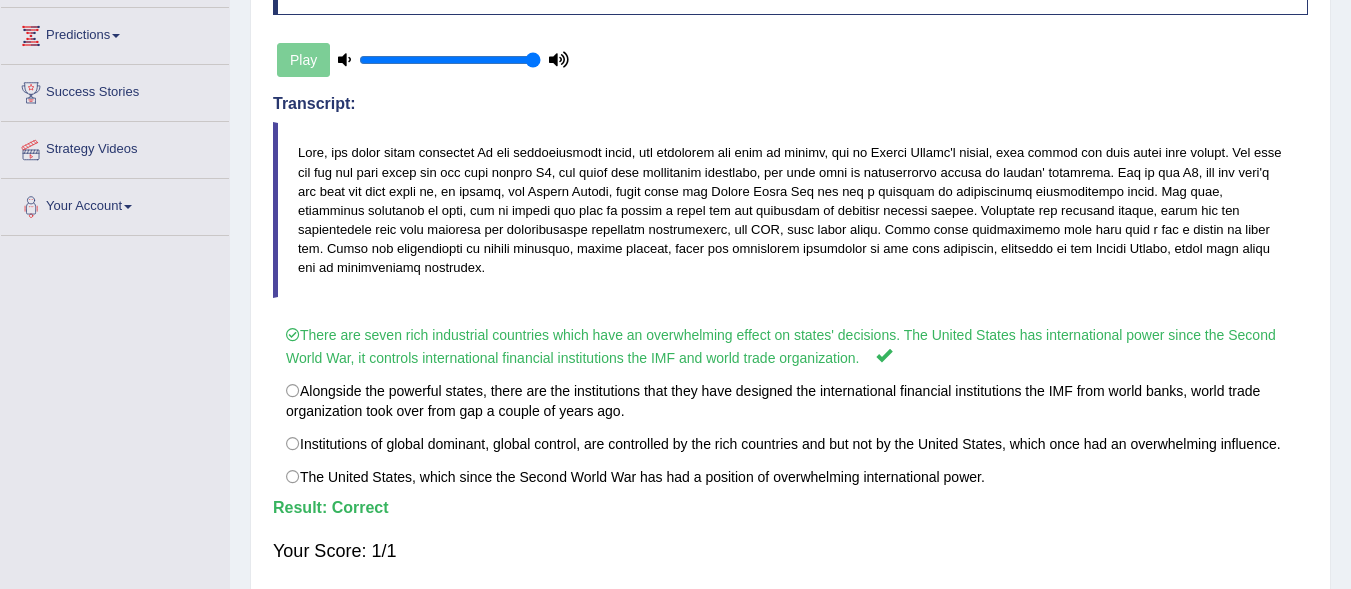 drag, startPoint x: 1364, startPoint y: 283, endPoint x: 1332, endPoint y: 127, distance: 159.24823 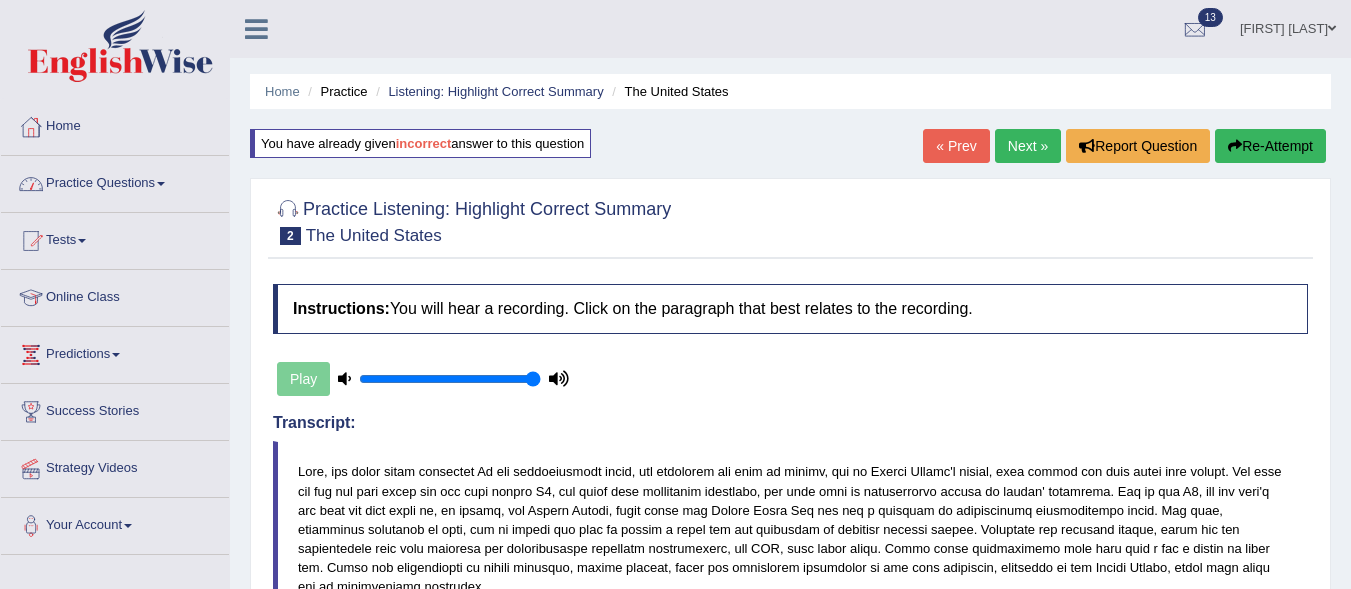 click on "Practice Questions" at bounding box center [115, 181] 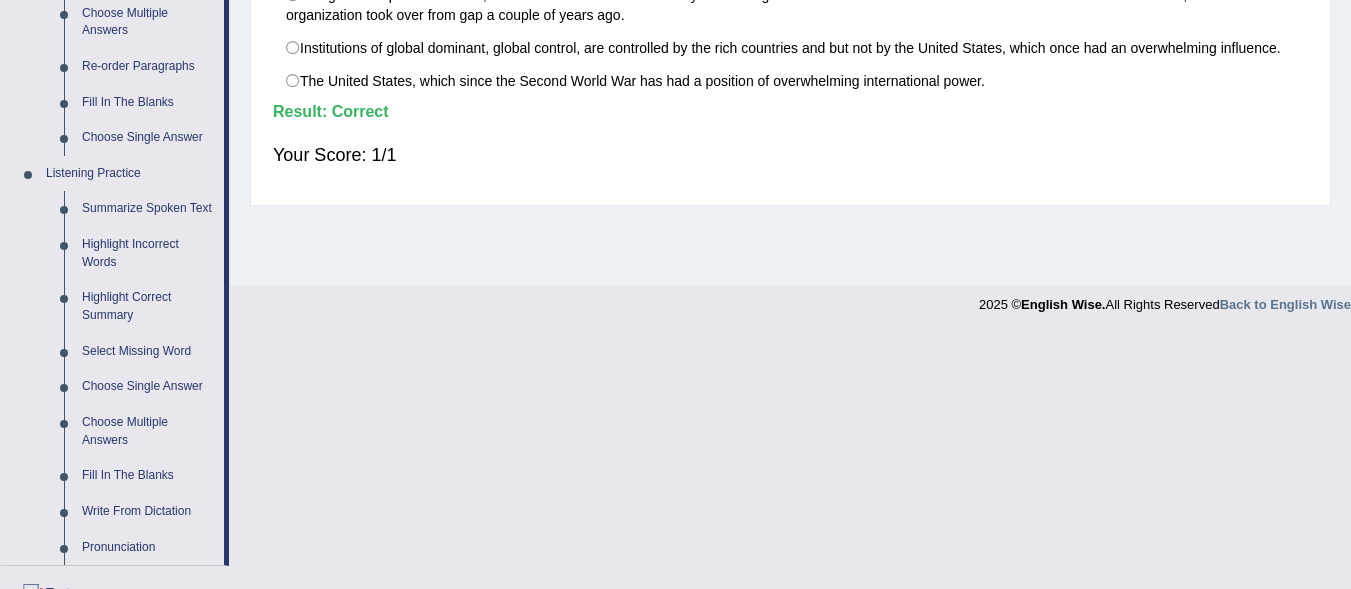 scroll, scrollTop: 820, scrollLeft: 0, axis: vertical 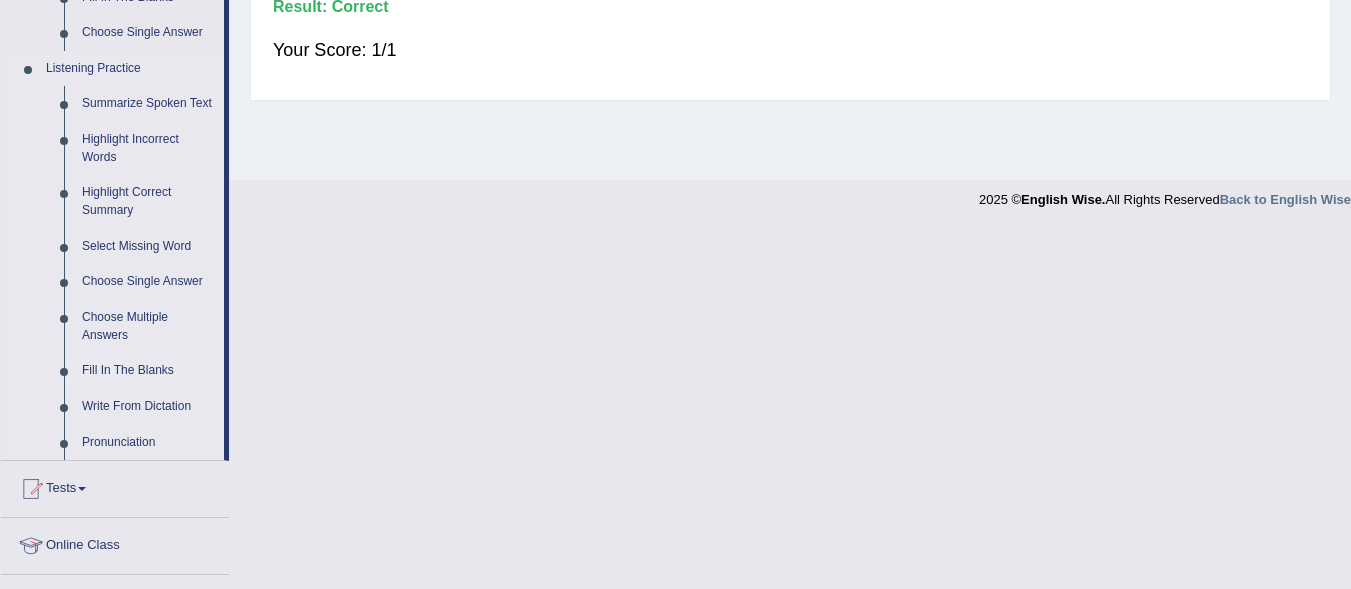 click on "Fill In The Blanks" at bounding box center (148, 371) 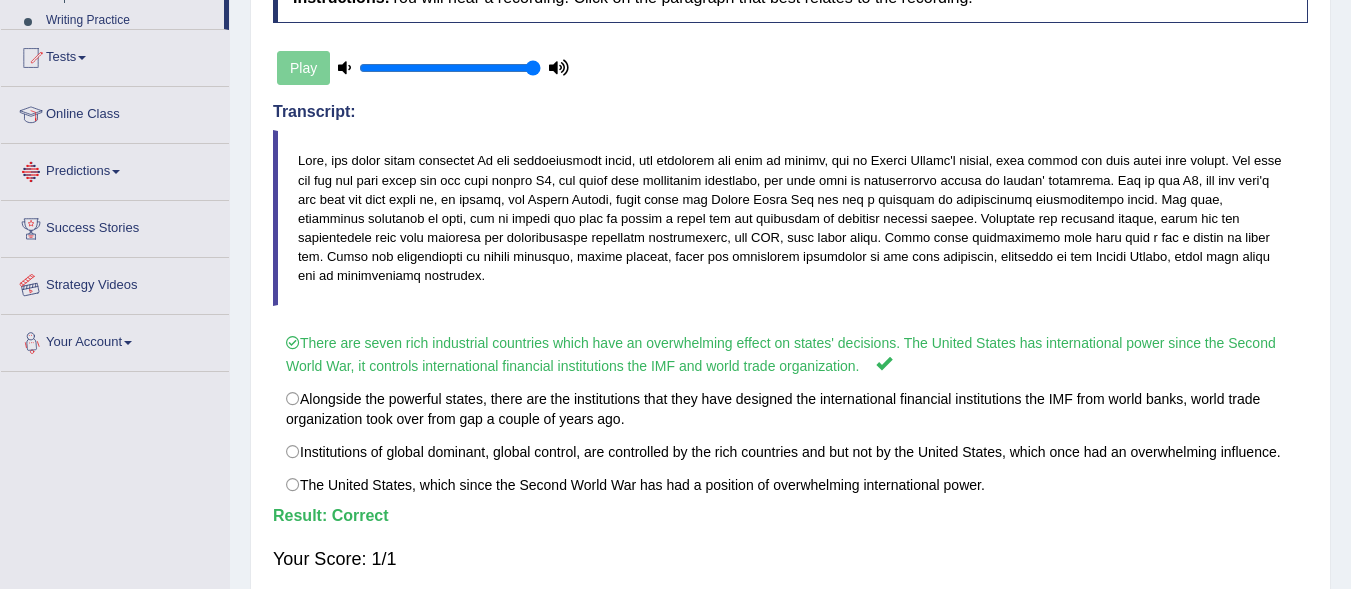 scroll, scrollTop: 437, scrollLeft: 0, axis: vertical 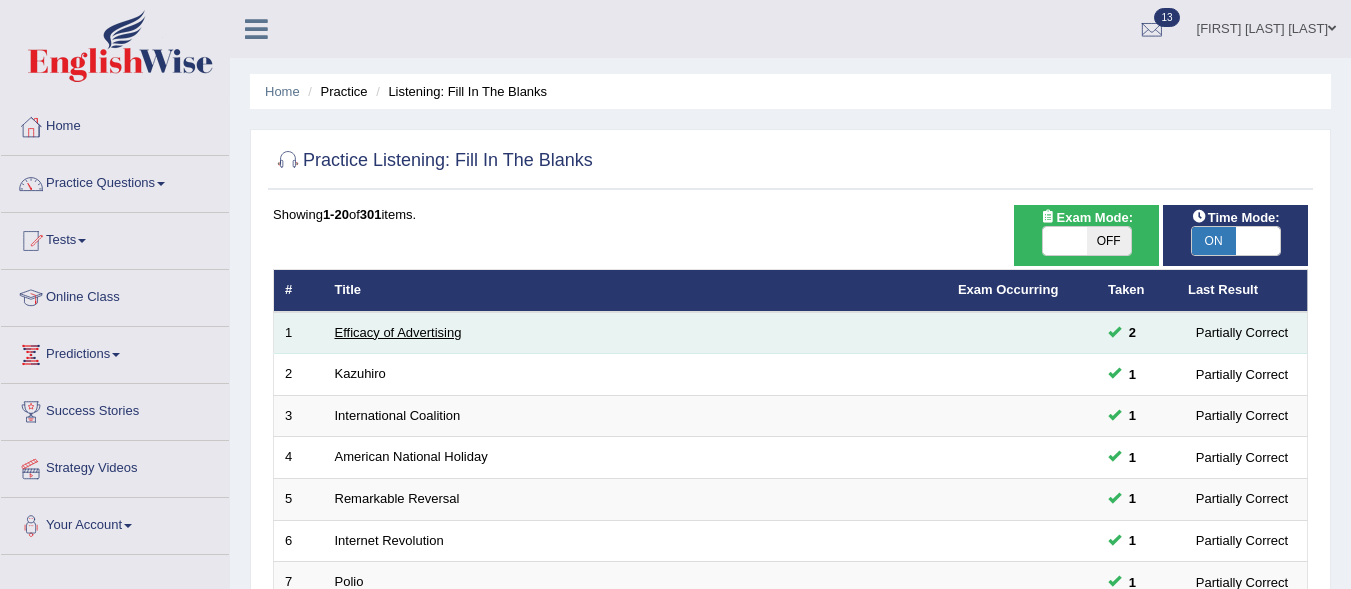 click on "Efficacy of Advertising" at bounding box center (398, 332) 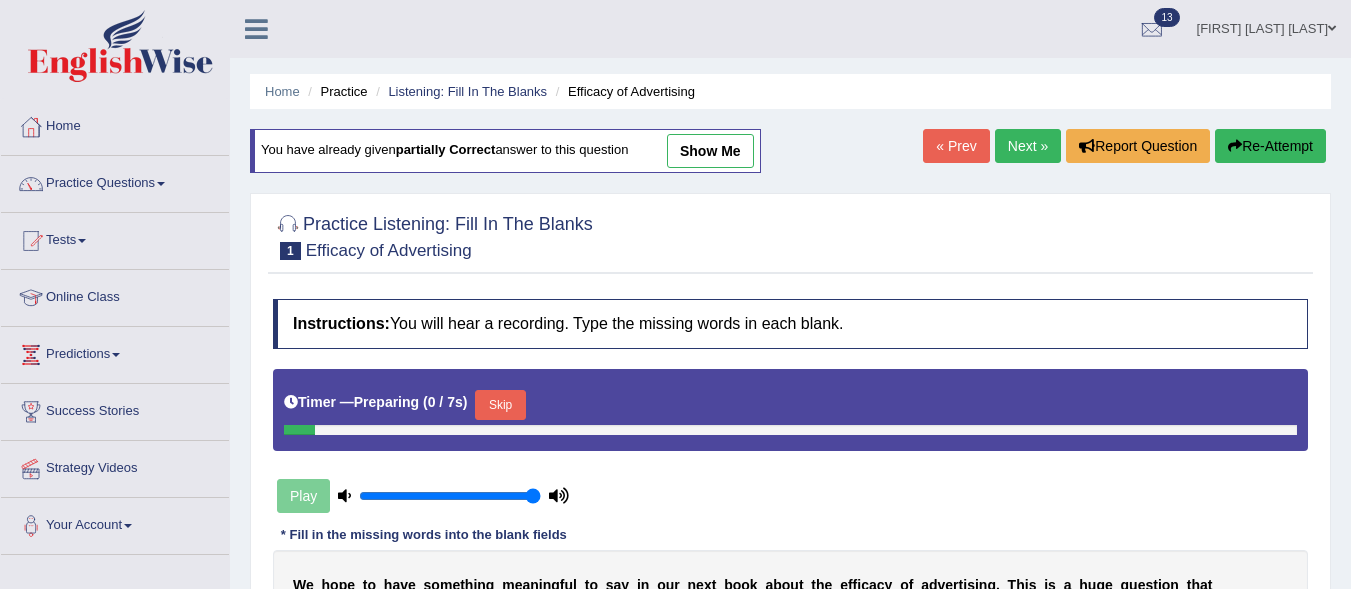 scroll, scrollTop: 0, scrollLeft: 0, axis: both 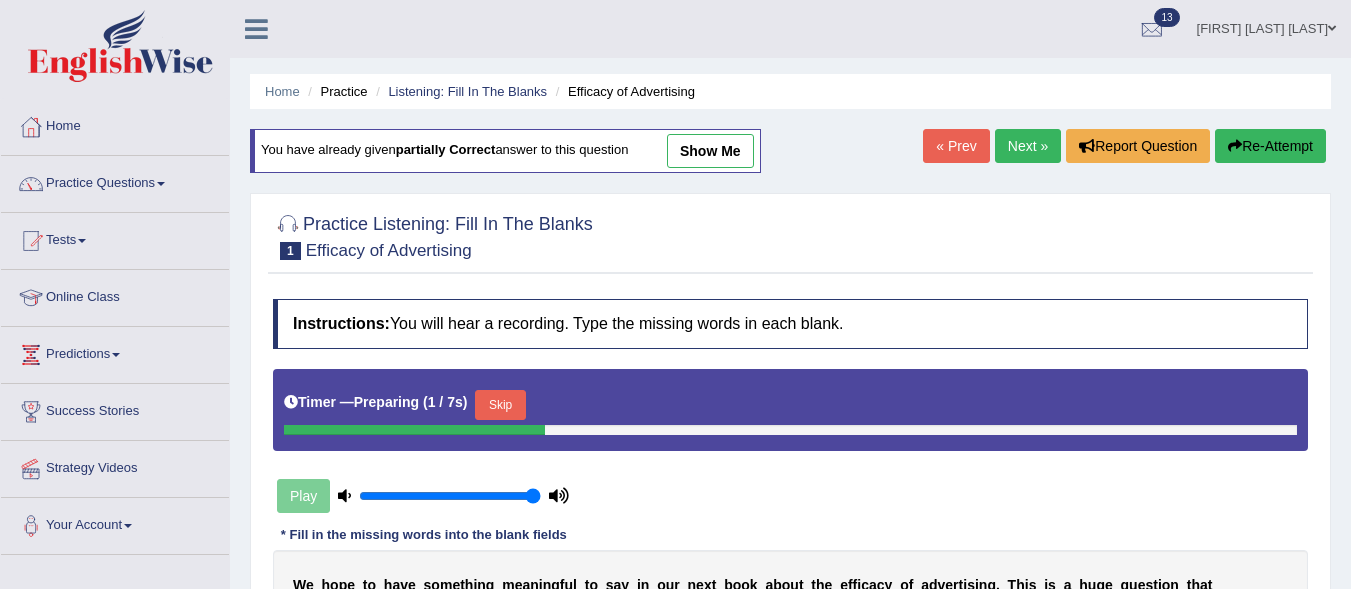 click on "Instructions:  You will hear a recording. Type the missing words in each blank." at bounding box center (790, 324) 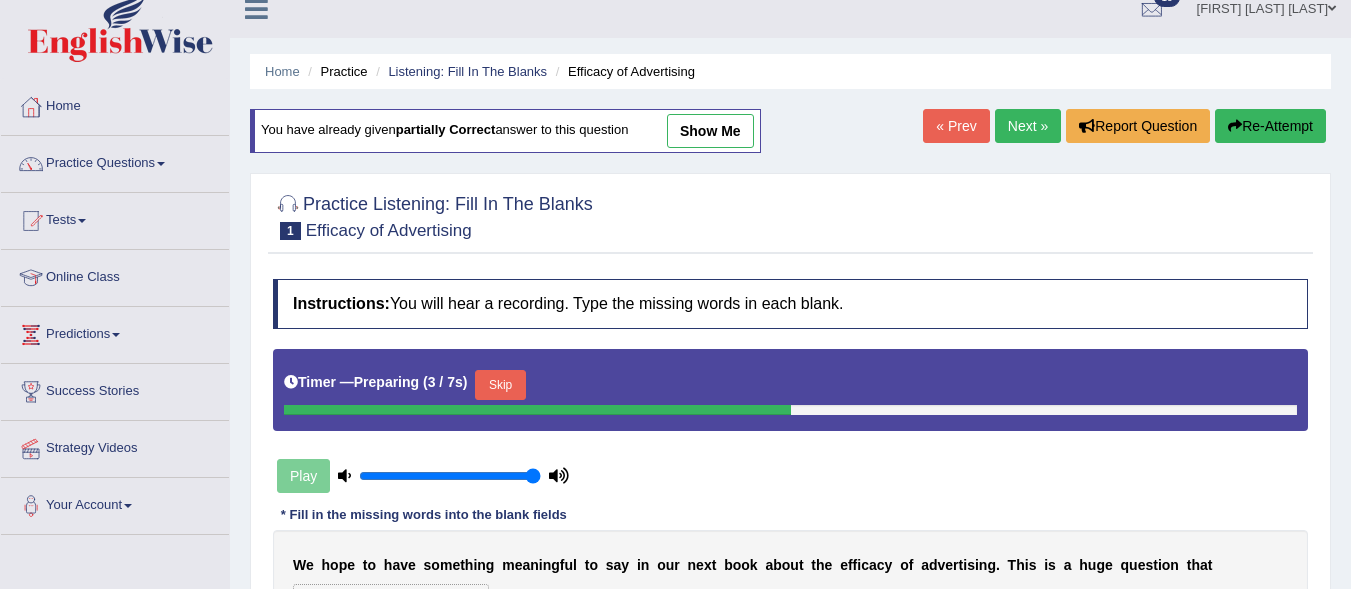 scroll, scrollTop: 41, scrollLeft: 0, axis: vertical 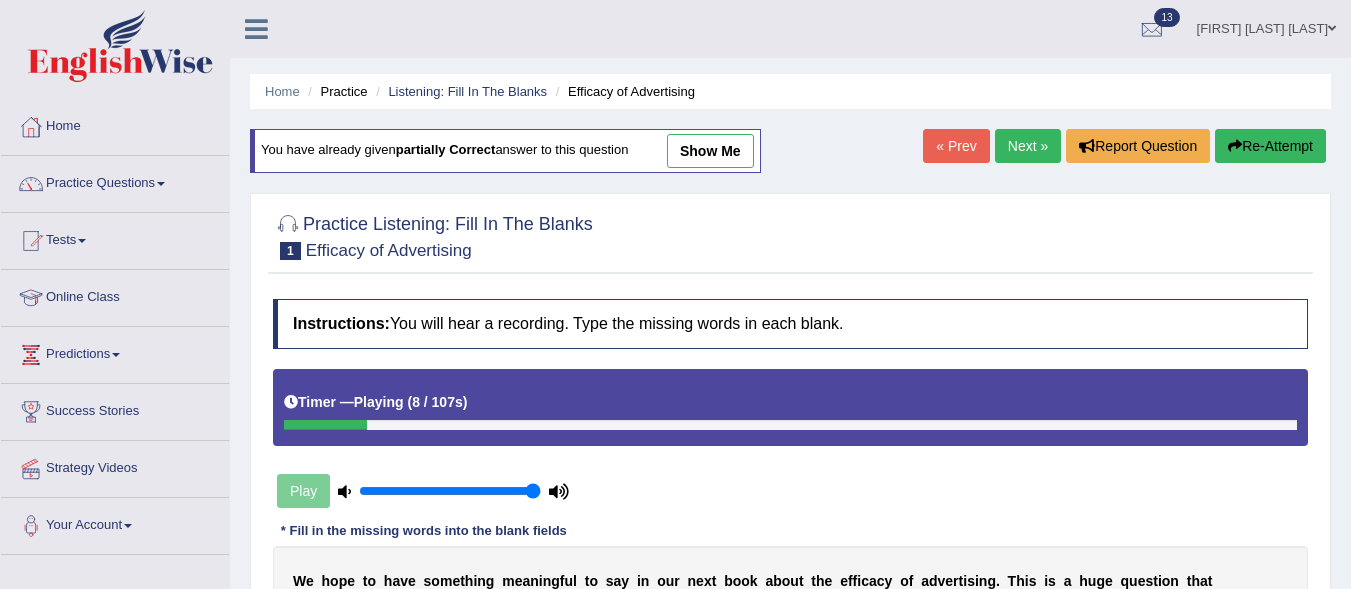 click on "Re-Attempt" at bounding box center (1270, 146) 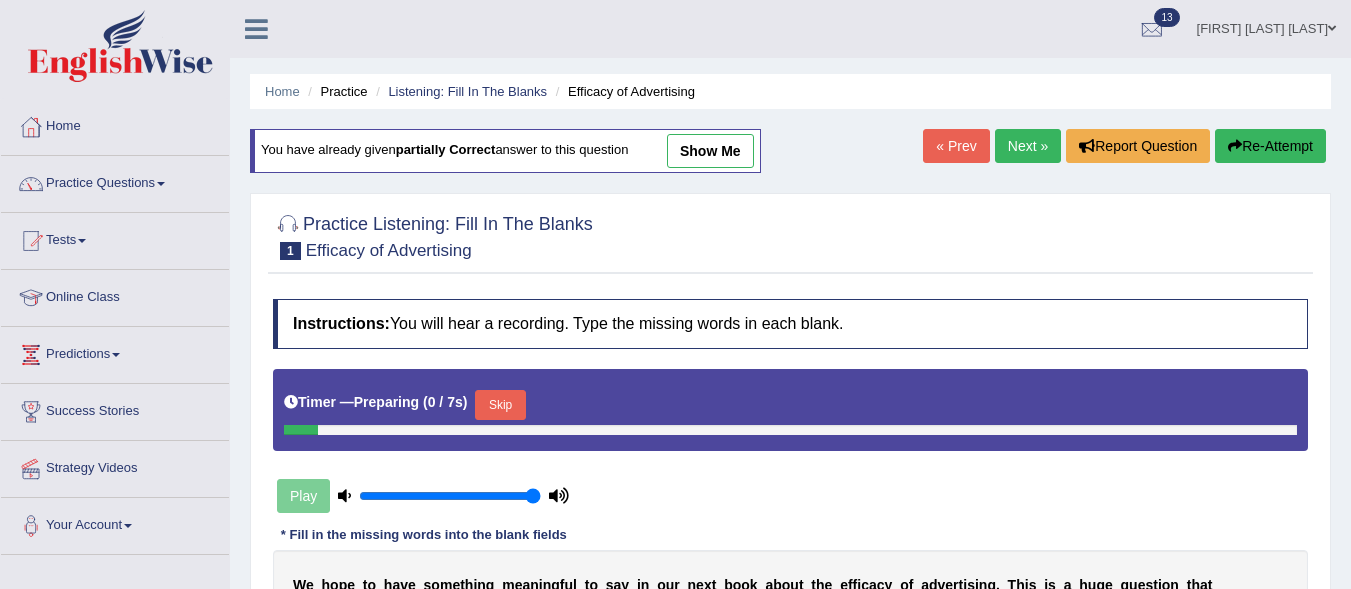 scroll, scrollTop: 0, scrollLeft: 0, axis: both 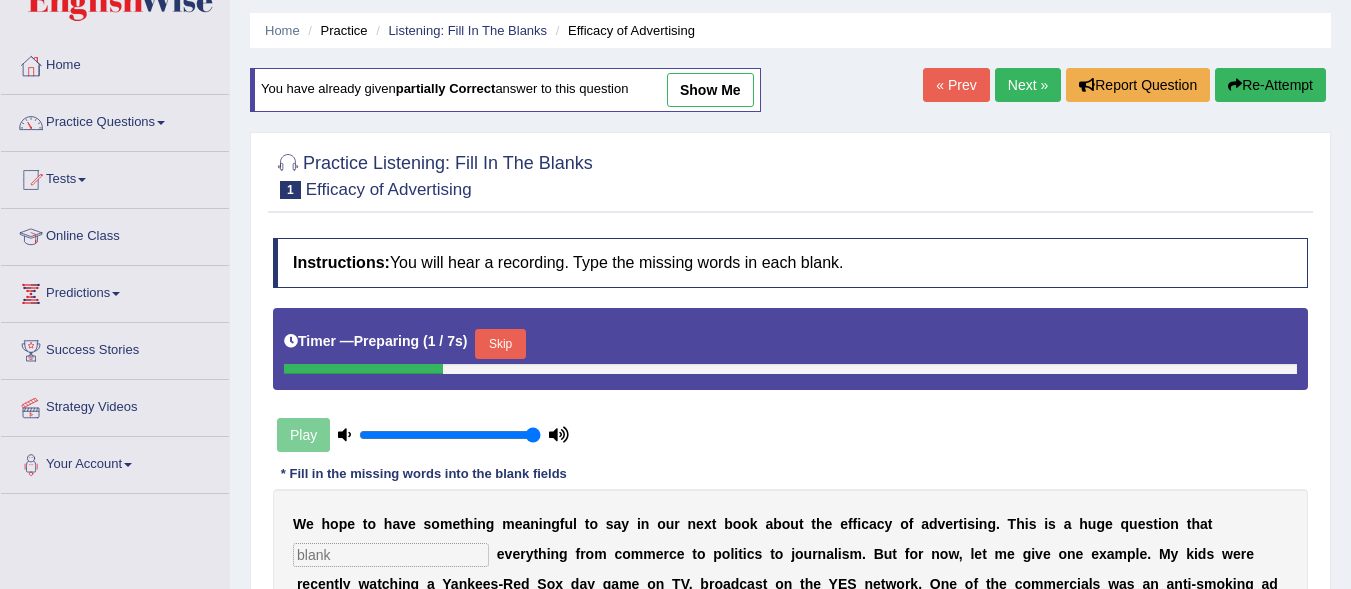 drag, startPoint x: 1359, startPoint y: 57, endPoint x: 1358, endPoint y: 84, distance: 27.018513 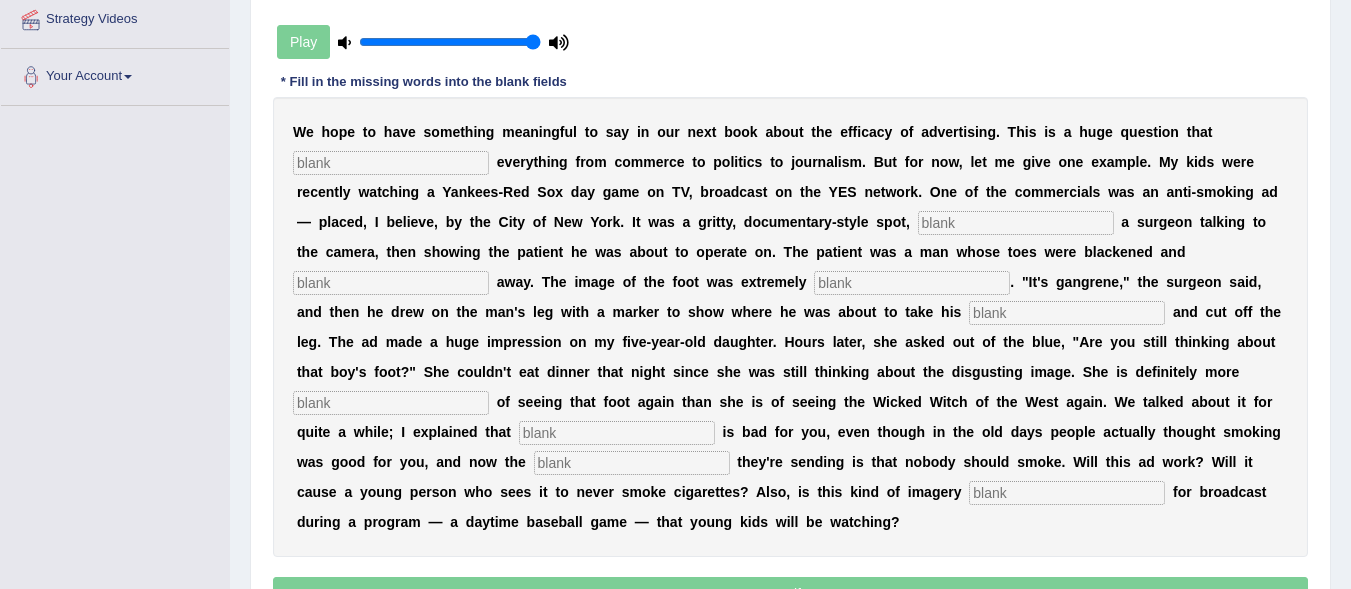 scroll, scrollTop: 453, scrollLeft: 0, axis: vertical 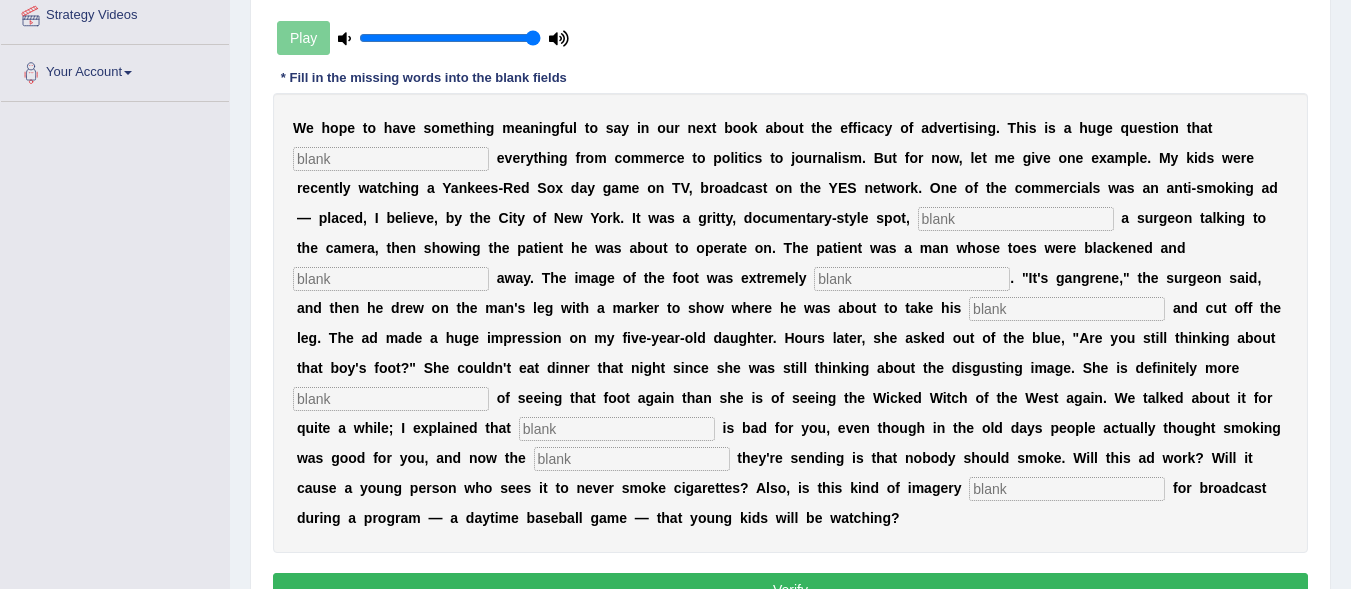 click on "W e    h o p e    t o    h a v e    s o m e t h i n g    m e a n i n g f u l    t o    s a y    i n    o u r    n e x t    b o o k    a b o u t    t h e    e f f i c a c y    o f    a d v e r t i s i n g .    T h i s    i s    a    h u g e    q u e s t i o n    t h a t       e v e r y t h i n g    f r o m    c o m m e r c e    t o    p o l i t i c s    t o    j o u r n a l i s m .    B u t    f o r    n o w ,    l e t    m e    g i v e    o n e    e x a m p l e .    M y    k i d s    w e r e    r e c e n t l y    w a t c h i n g    a    Y a n k e e s - R e d    S o x    d a y    g a m e    o n    T V ,    b r o a d c a s t    o n    t h e    Y E S    n e t w o r k .    O n e    o f    t h e    c o m m e r c i a l s    w a s    a n    a n t i - s m o k i n g    a d    —    p l a c e d ,    I    b e l i e v e ,    b y    t h e    C i t y    o f    N e w    Y o r k .    I t    w a s    a    g r i t t y ,    d o c u m e n t a r y - s" at bounding box center [790, 323] 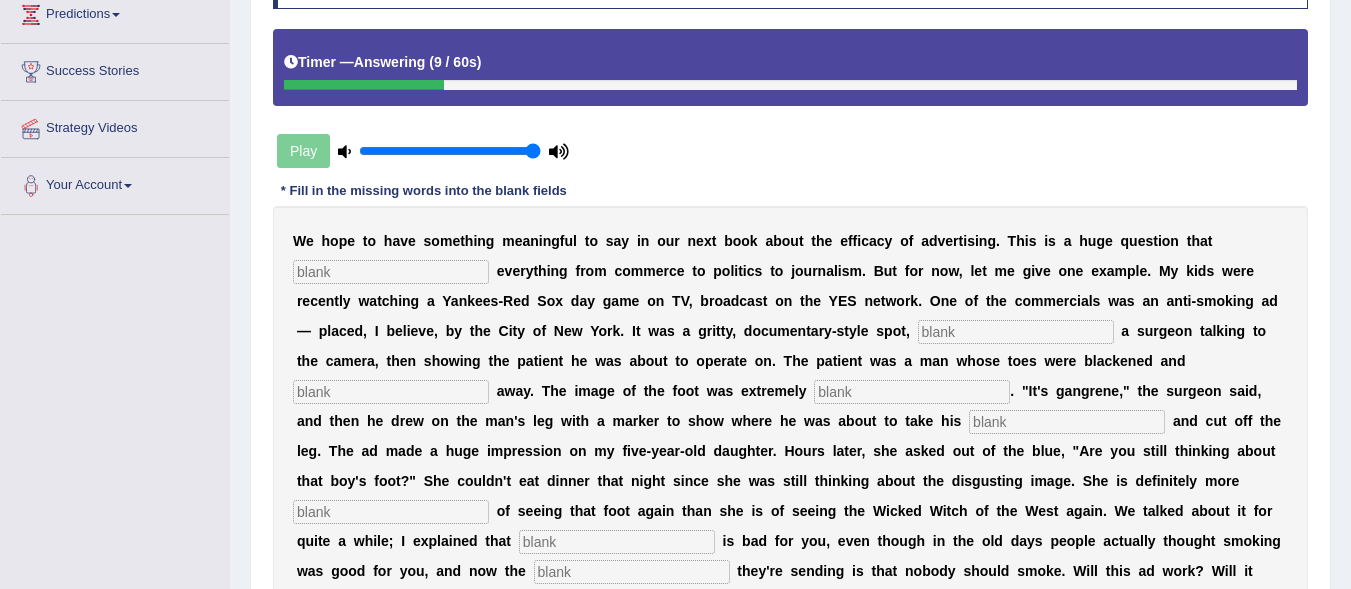scroll, scrollTop: 334, scrollLeft: 0, axis: vertical 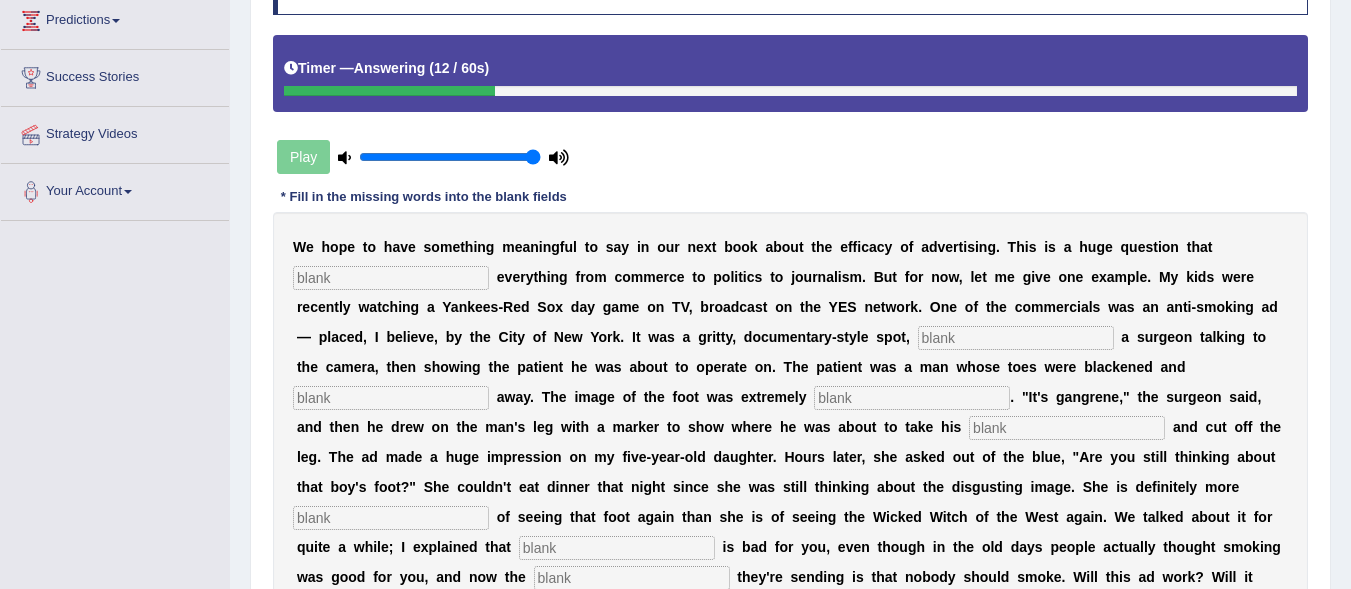 click at bounding box center [391, 278] 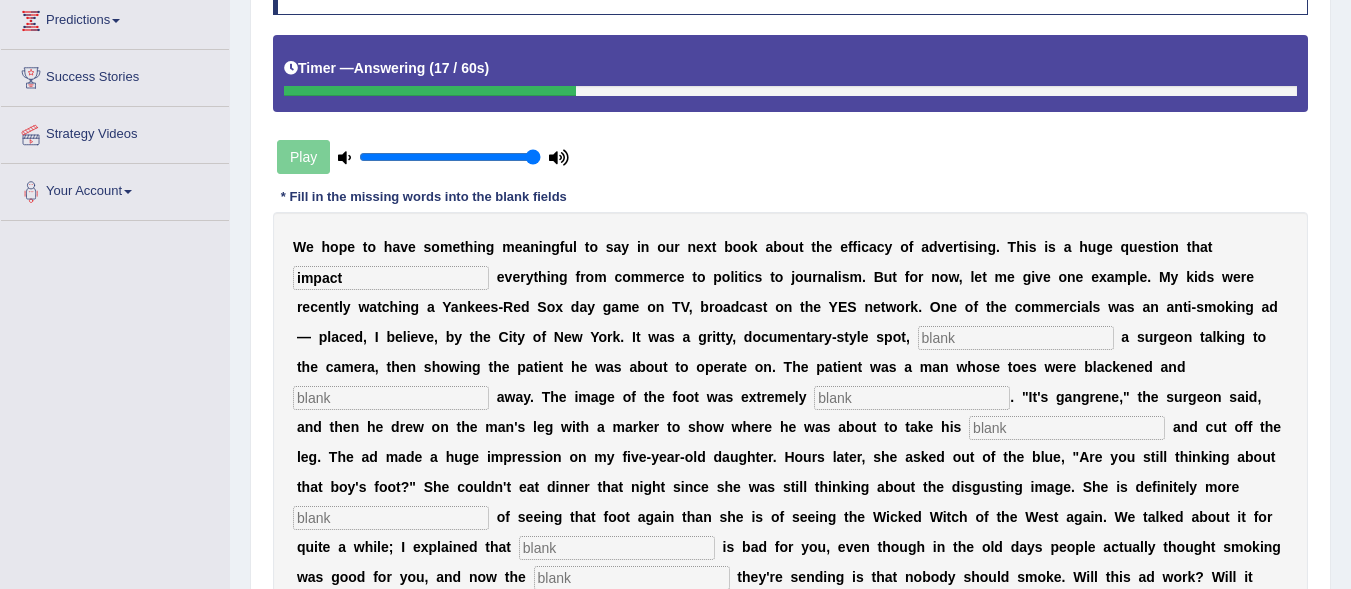 type on "impact" 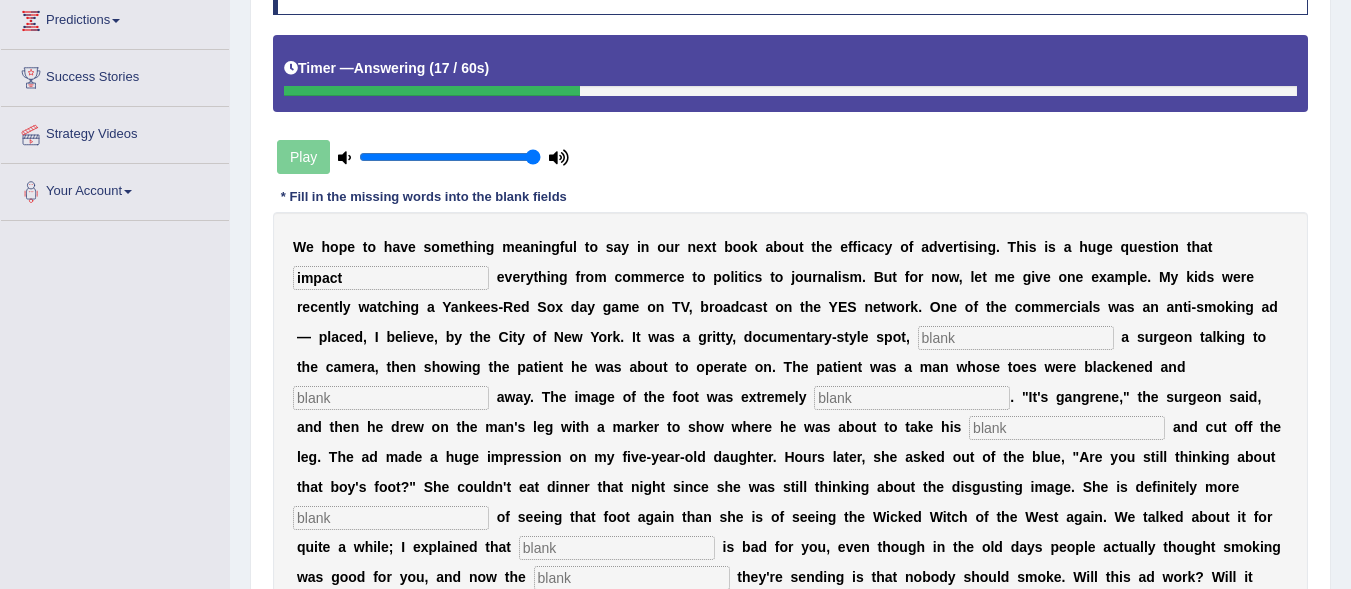 click at bounding box center [1016, 338] 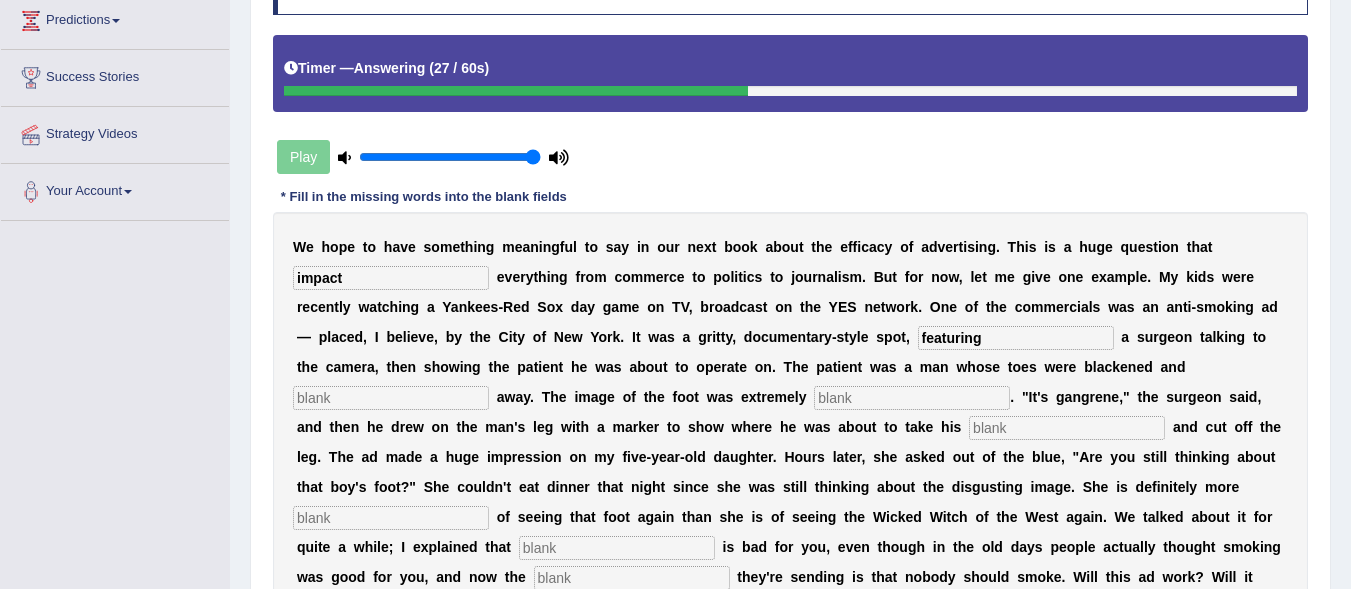 type on "featuring" 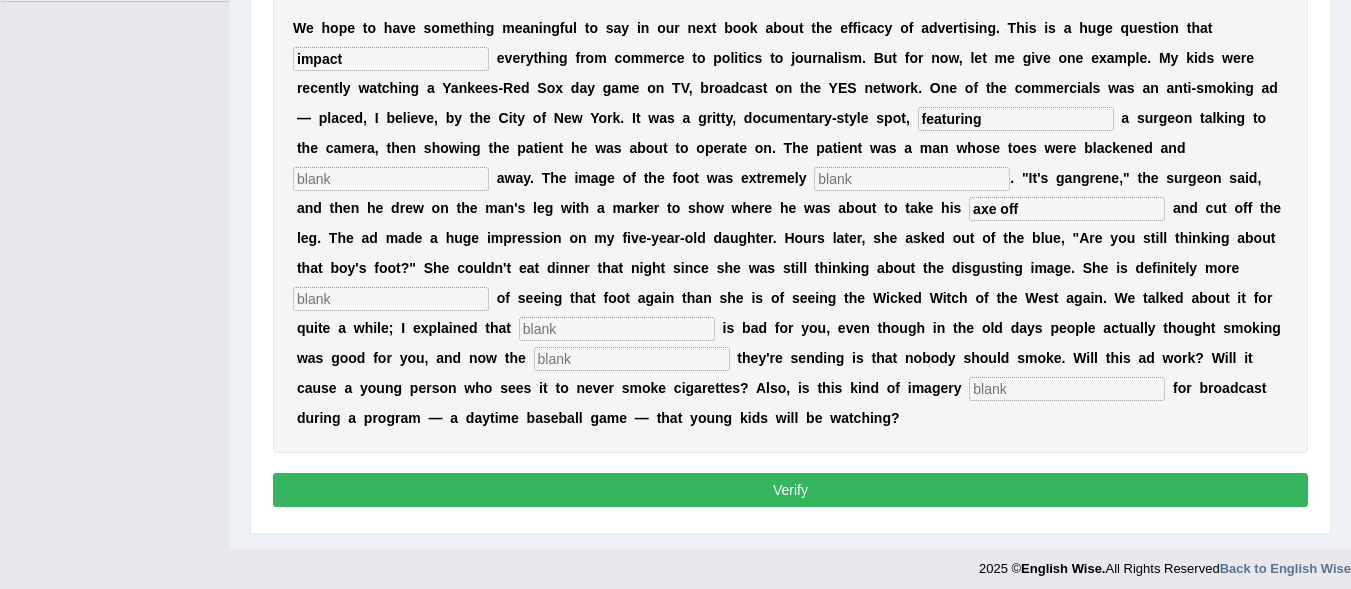 scroll, scrollTop: 563, scrollLeft: 0, axis: vertical 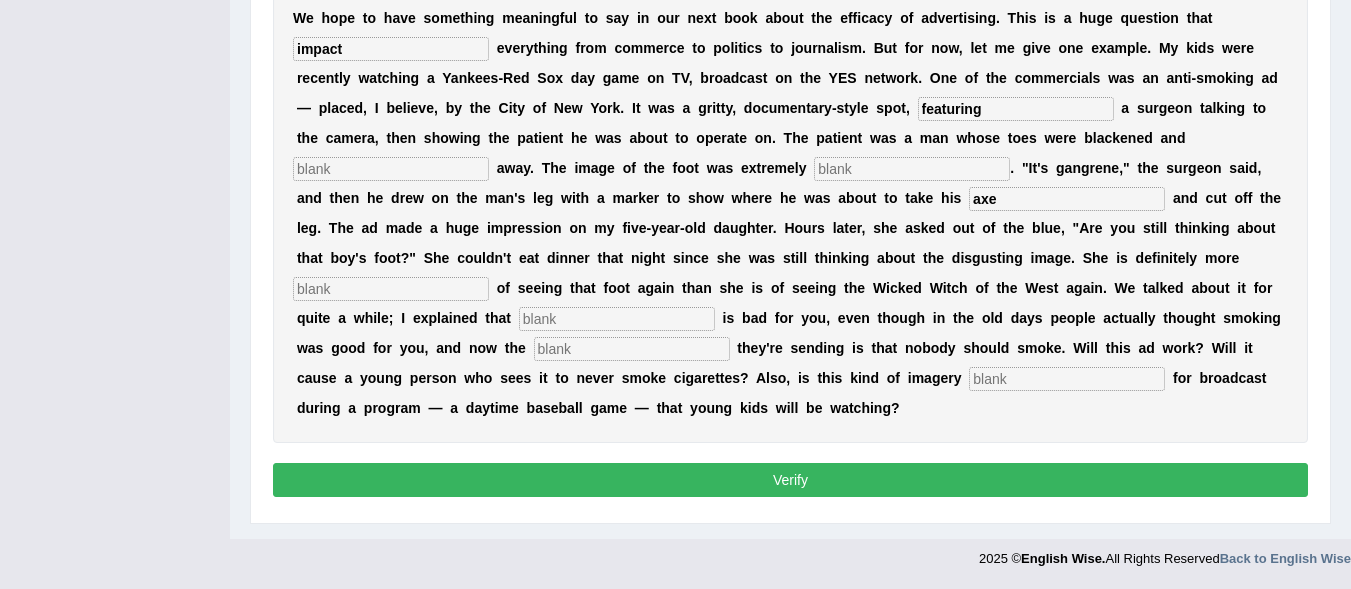 type on "axe" 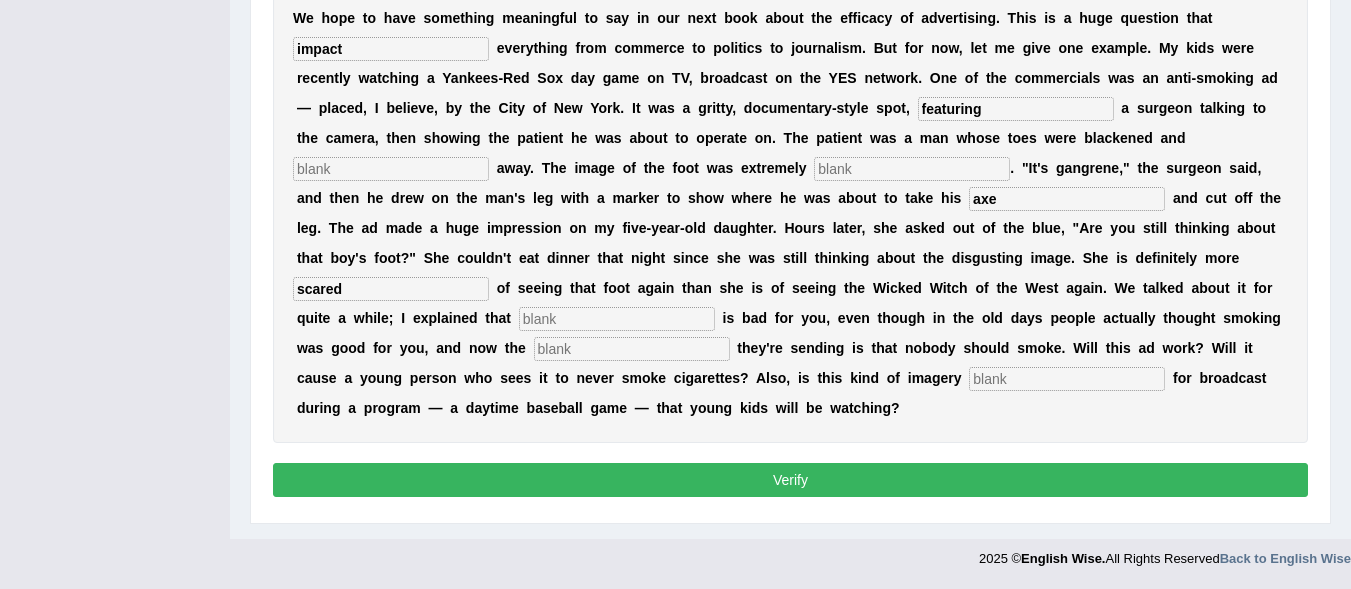 type on "scared" 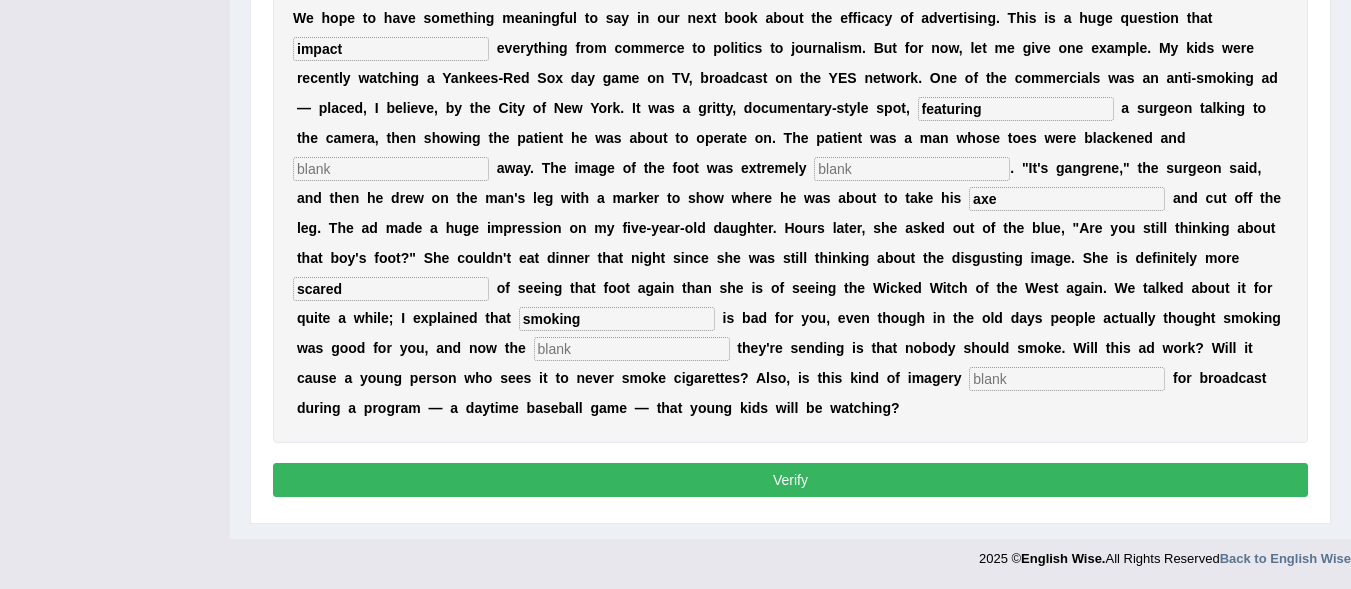 type on "smoking" 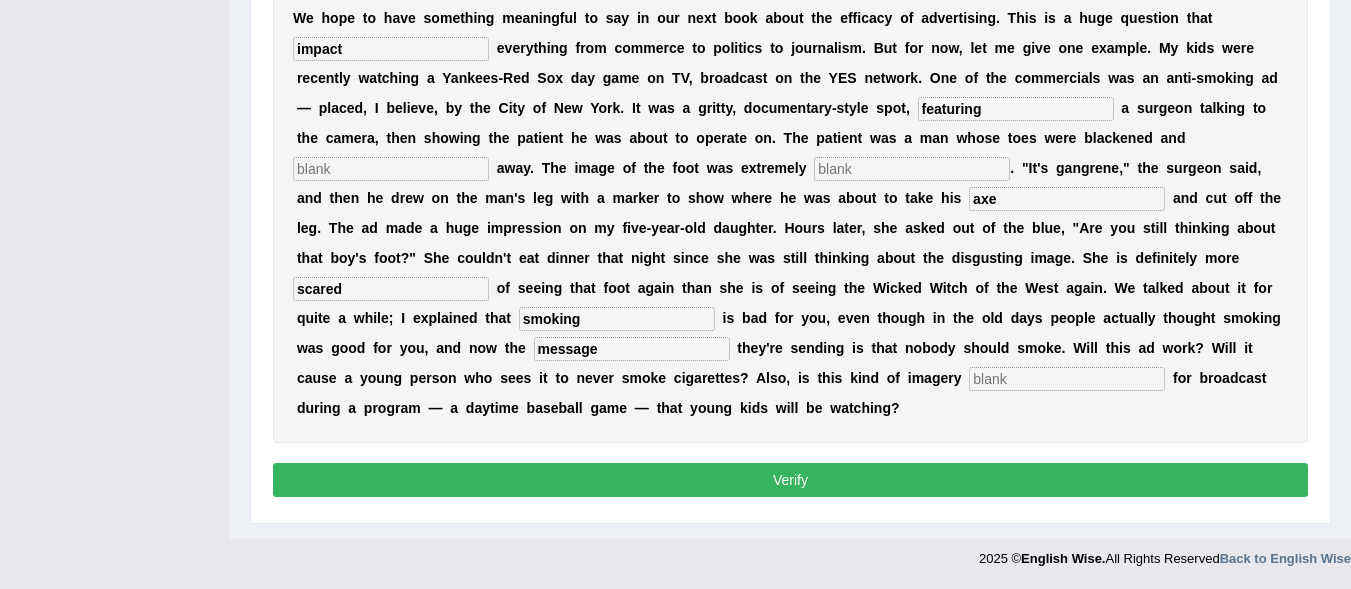 type on "message" 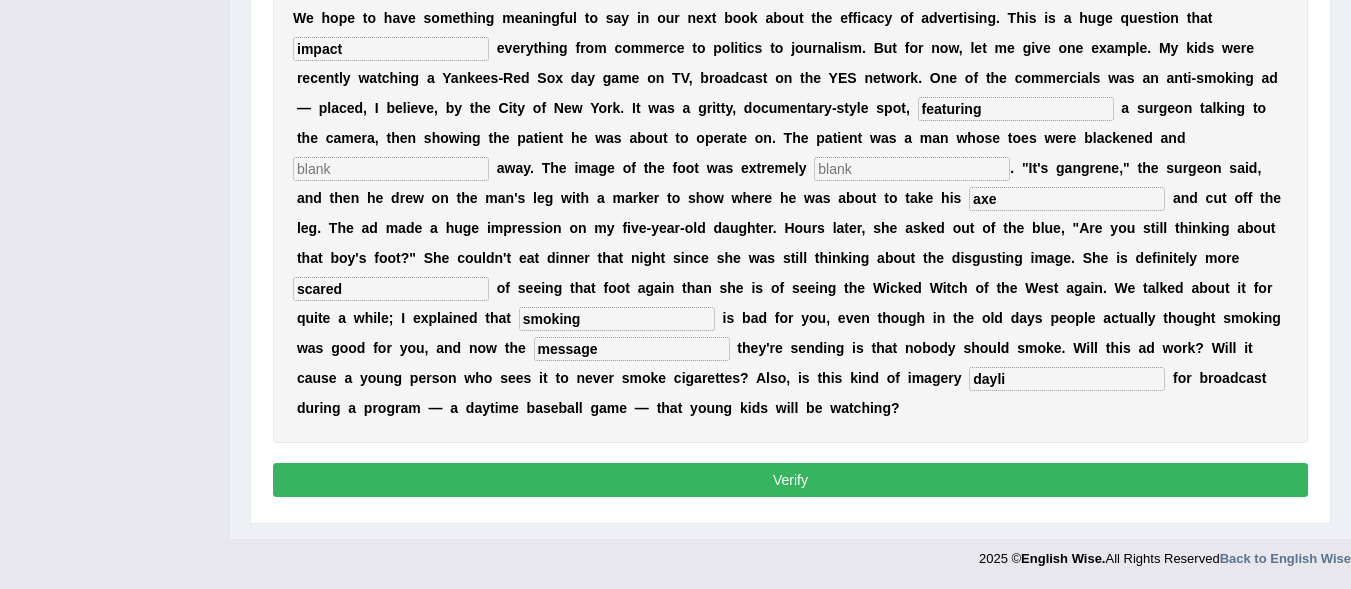 type on "dayli" 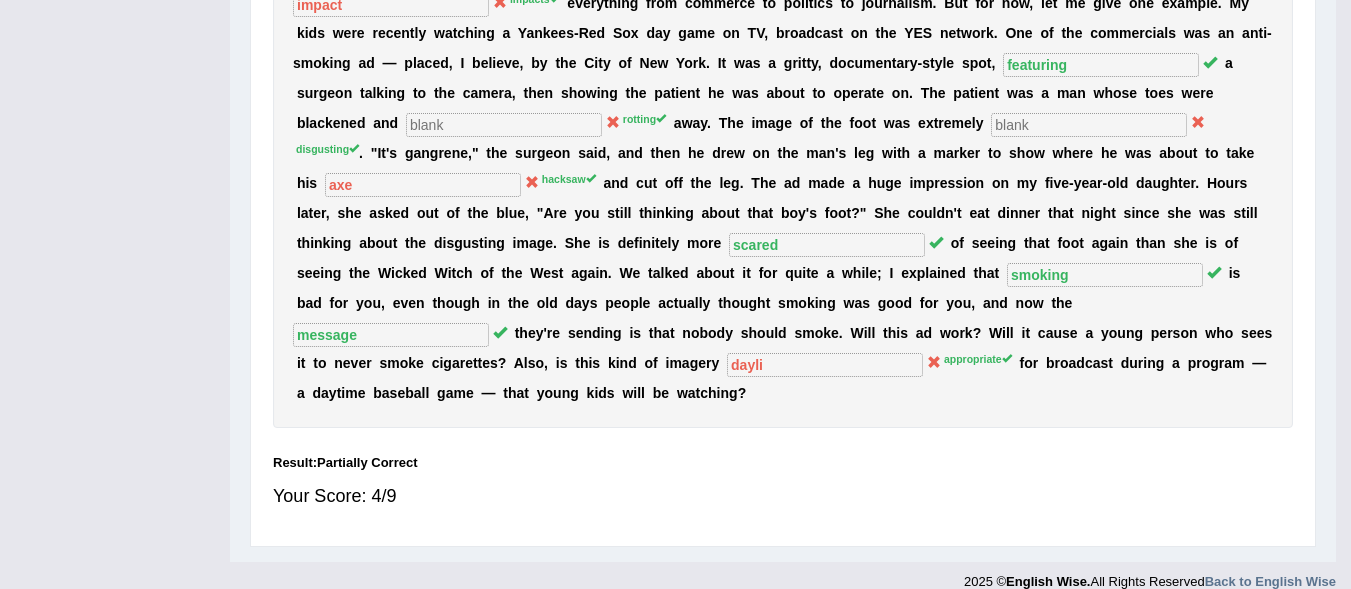 scroll, scrollTop: 514, scrollLeft: 0, axis: vertical 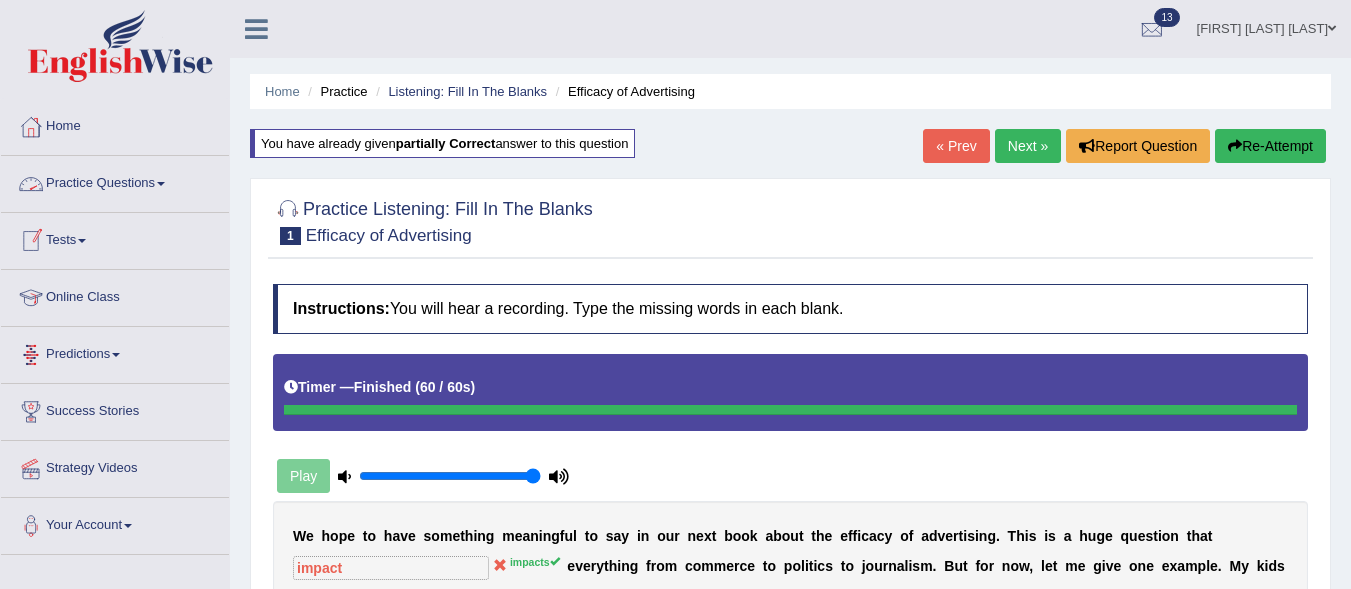 click on "Practice Questions" at bounding box center (115, 181) 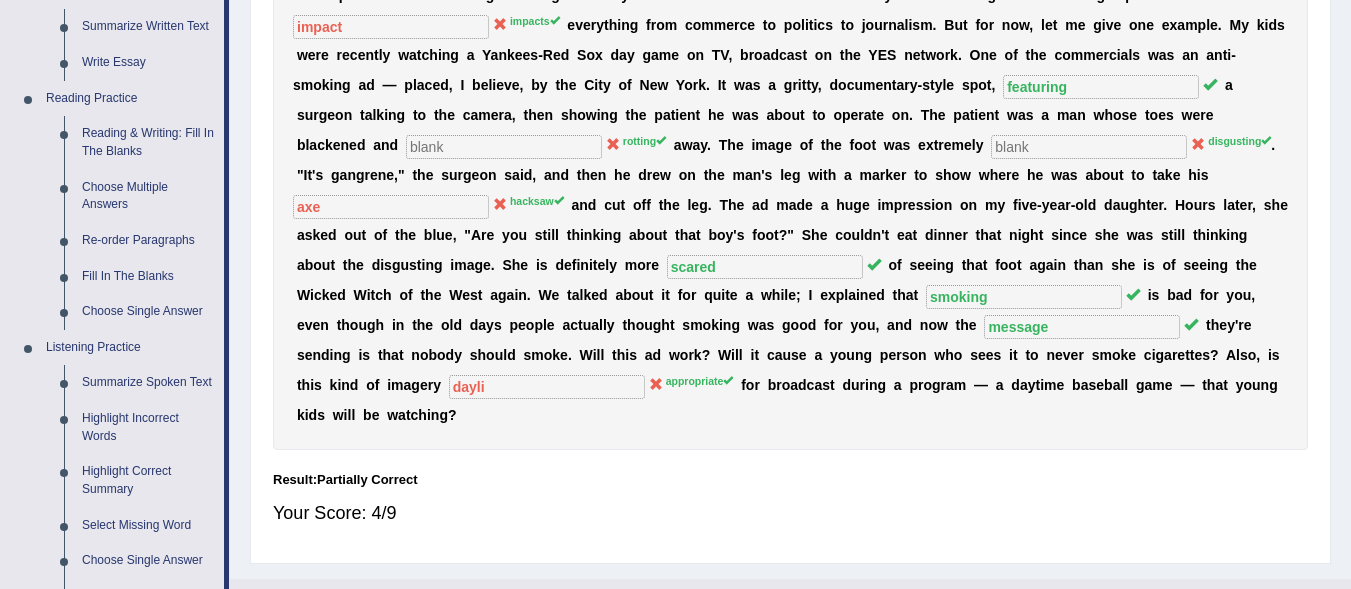 scroll, scrollTop: 700, scrollLeft: 0, axis: vertical 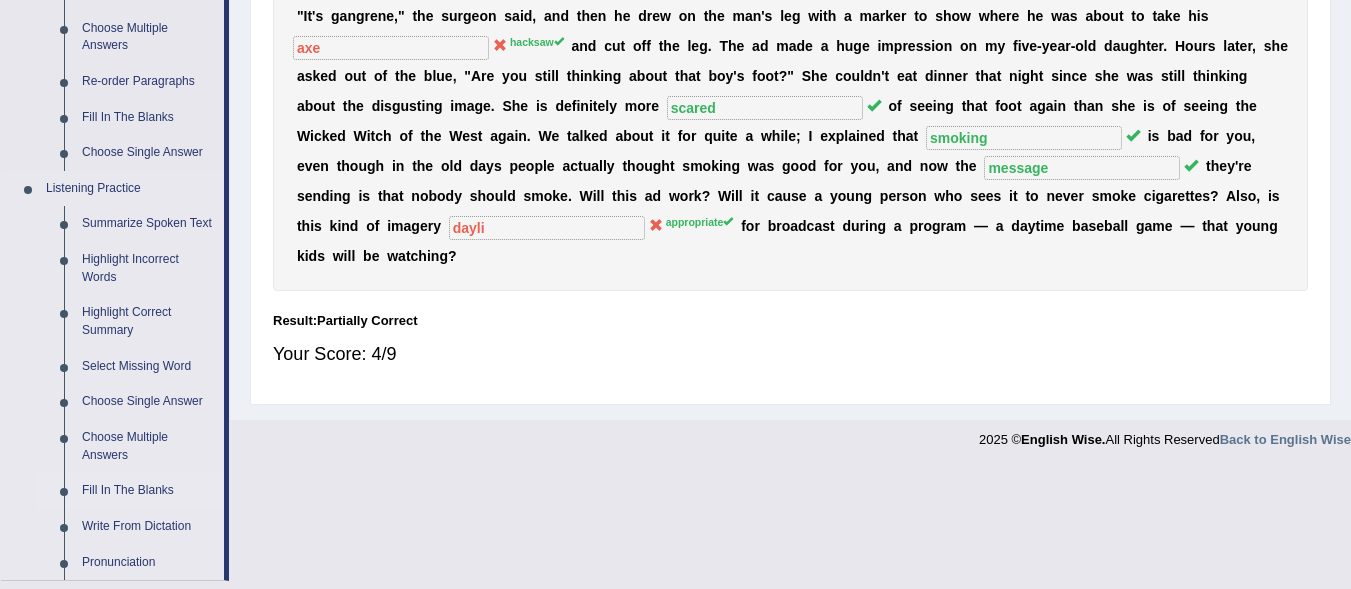click on "Fill In The Blanks" at bounding box center (148, 491) 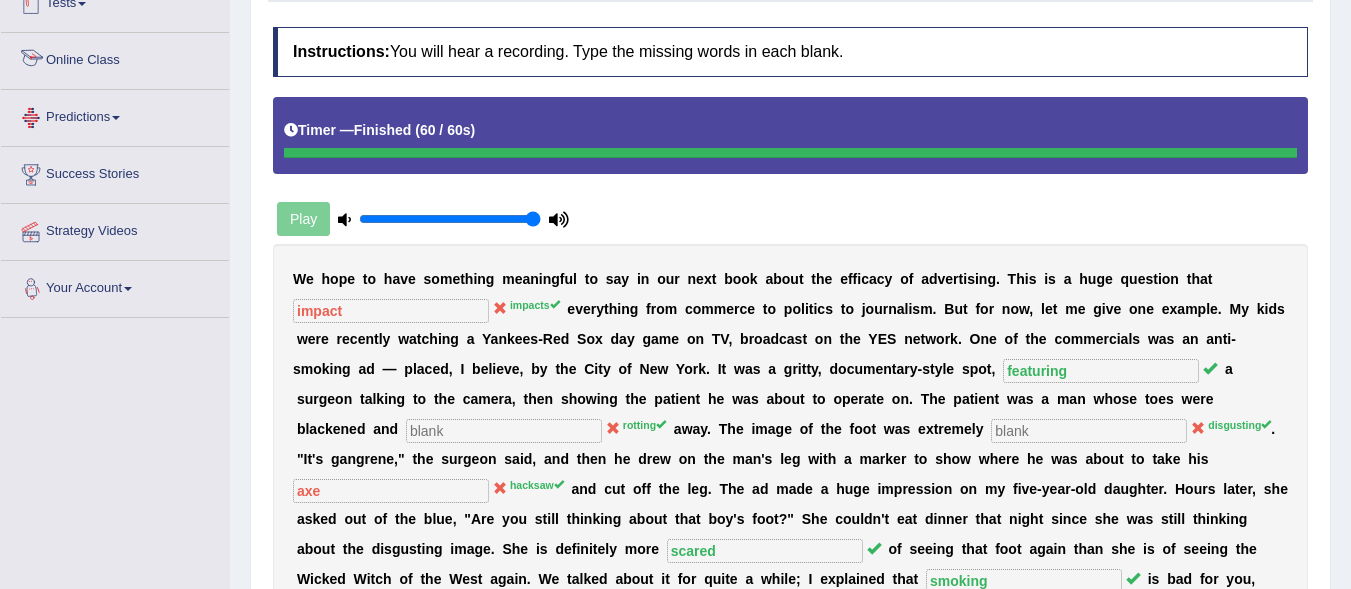 scroll, scrollTop: 558, scrollLeft: 0, axis: vertical 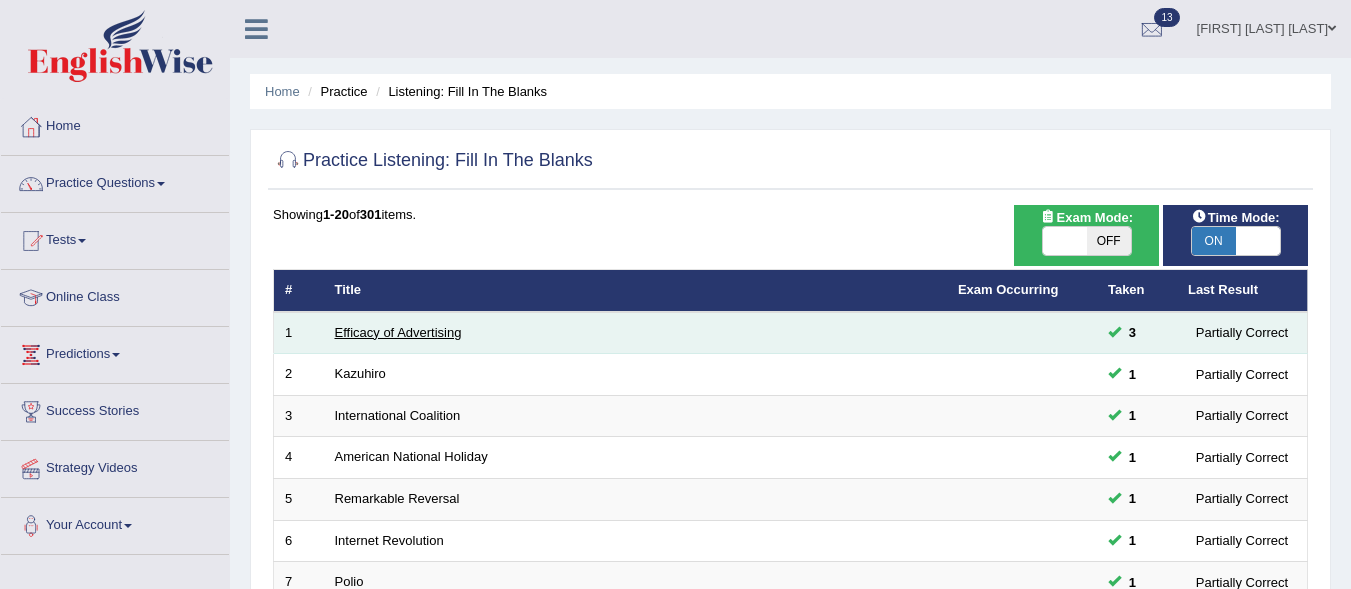 click on "Efficacy of Advertising" at bounding box center [398, 332] 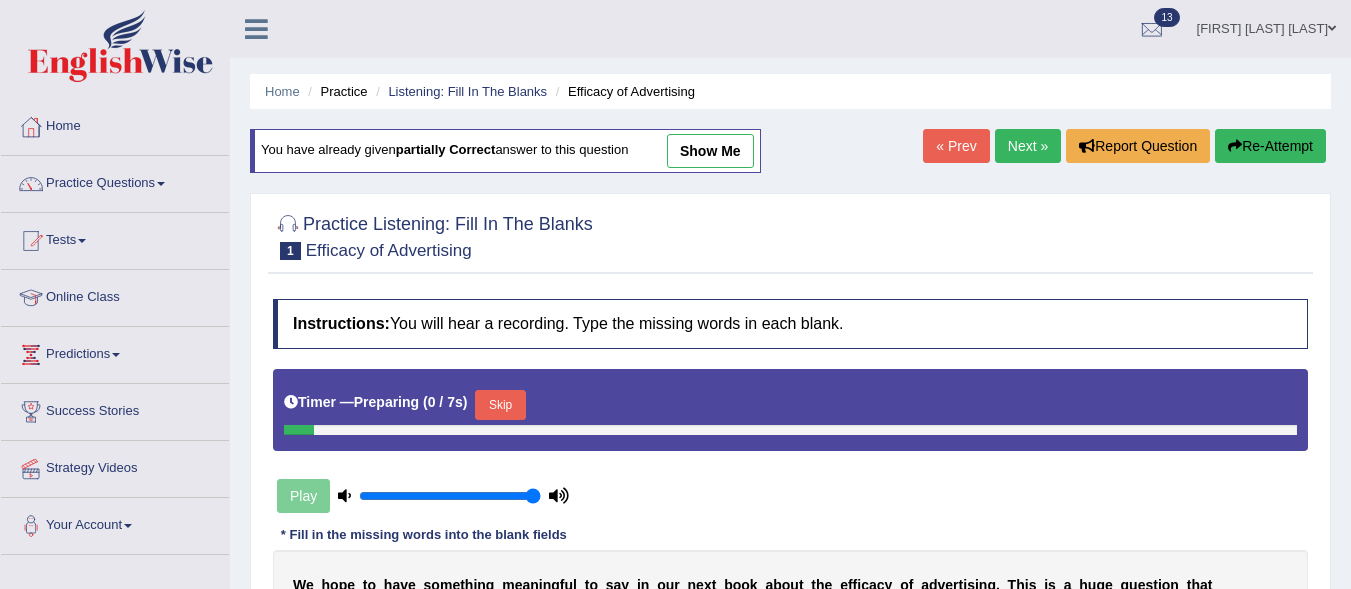 scroll, scrollTop: 0, scrollLeft: 0, axis: both 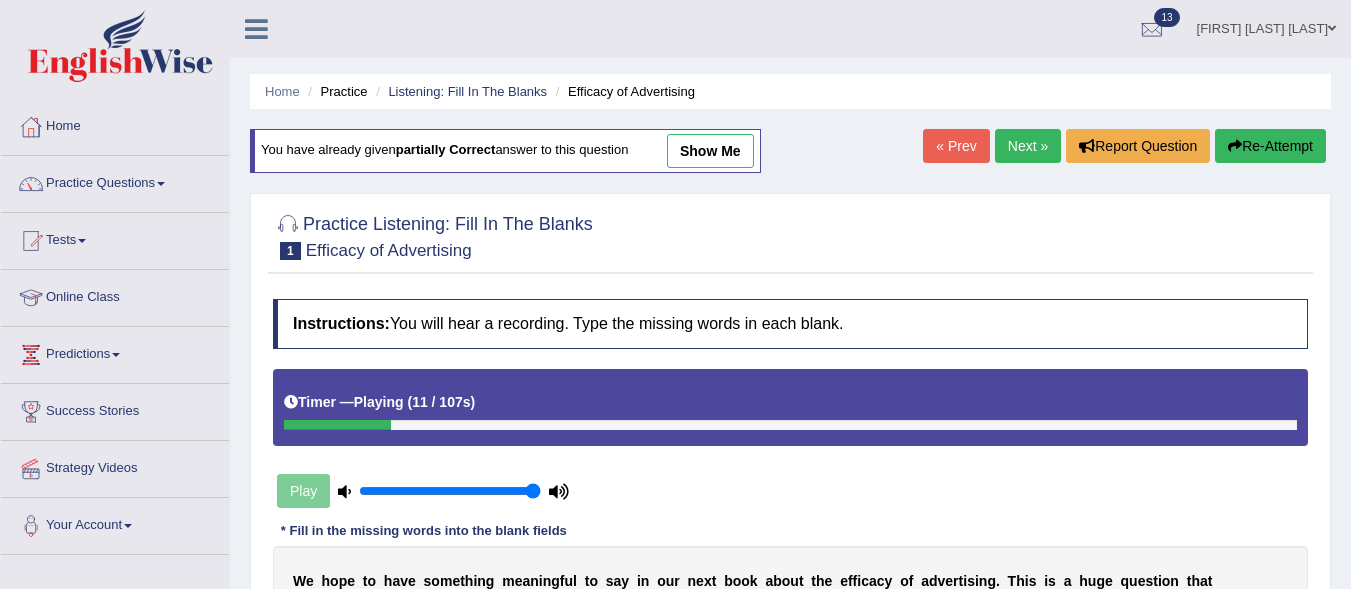 click on "Next »" at bounding box center (1028, 146) 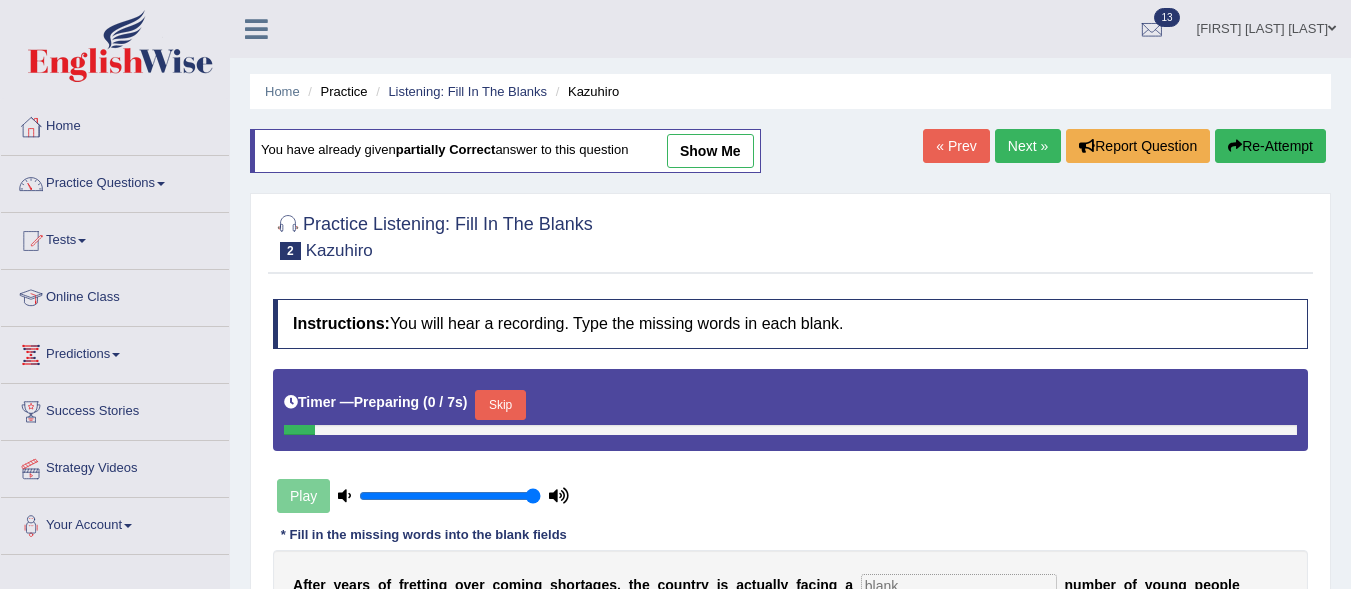 scroll, scrollTop: 0, scrollLeft: 0, axis: both 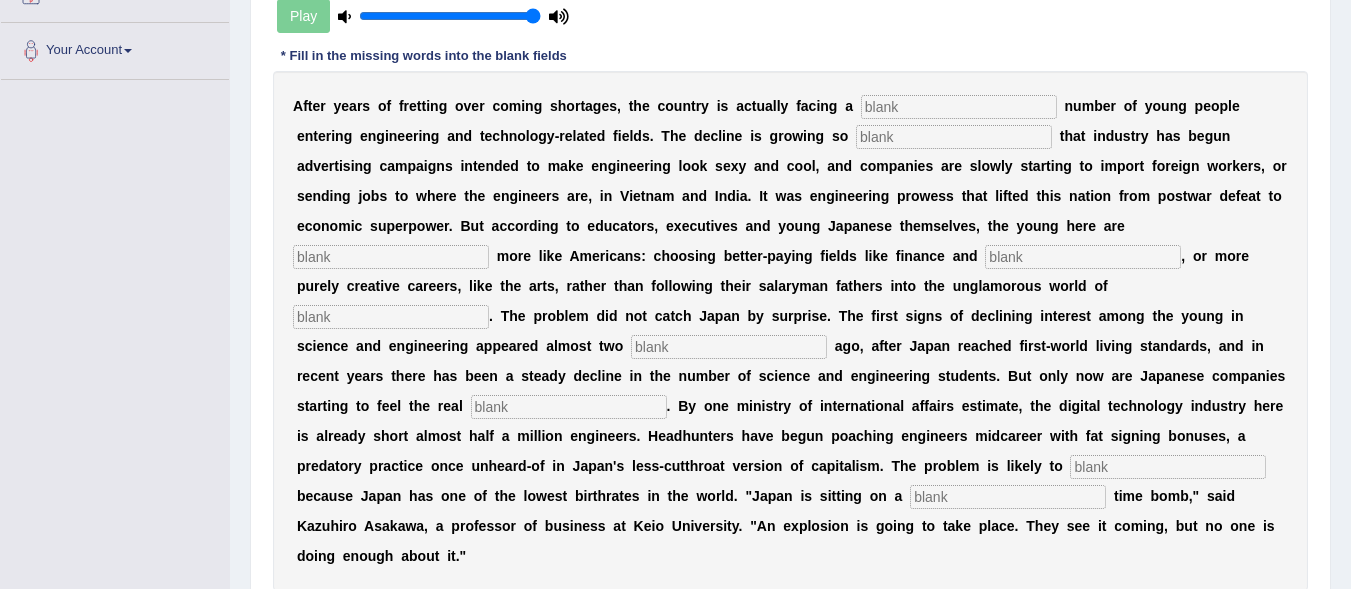 click at bounding box center (959, 107) 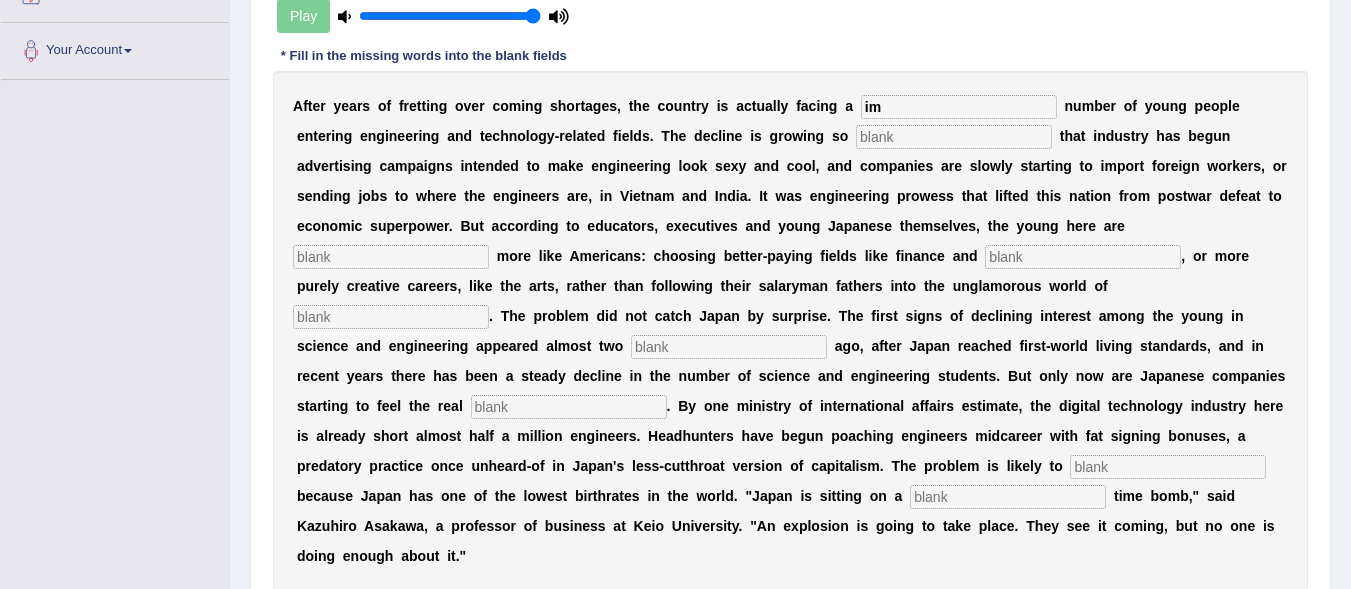 type on "i" 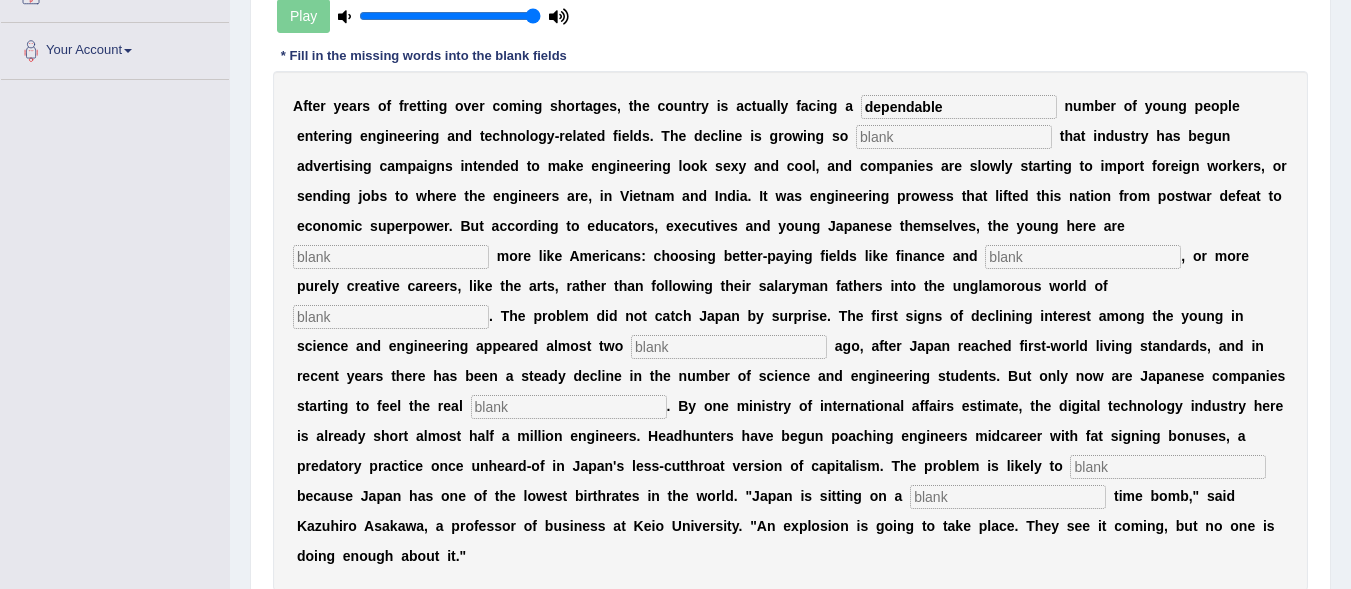 type on "dependable" 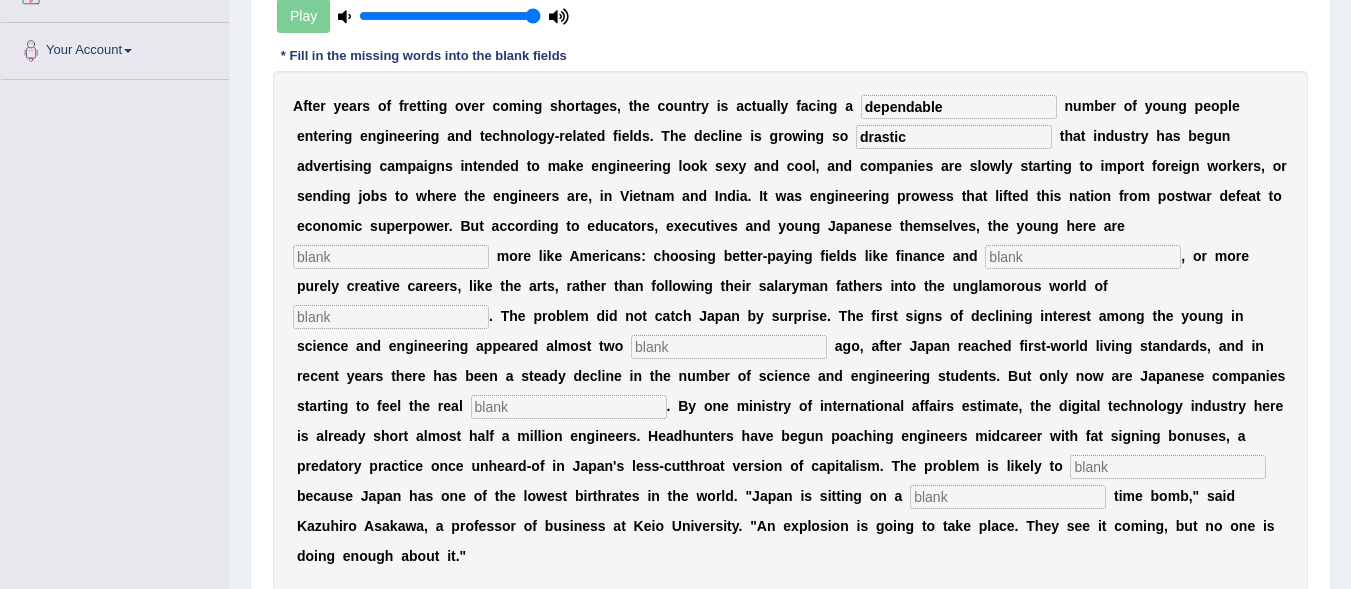 type on "drastic" 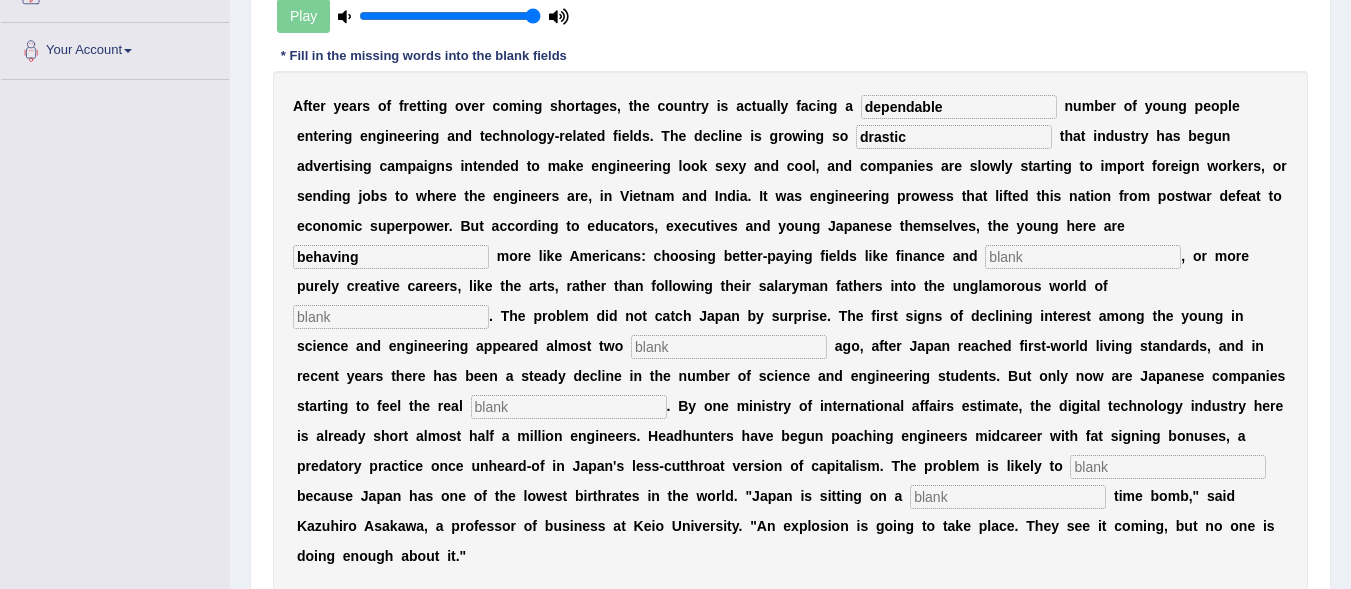 type on "behaving" 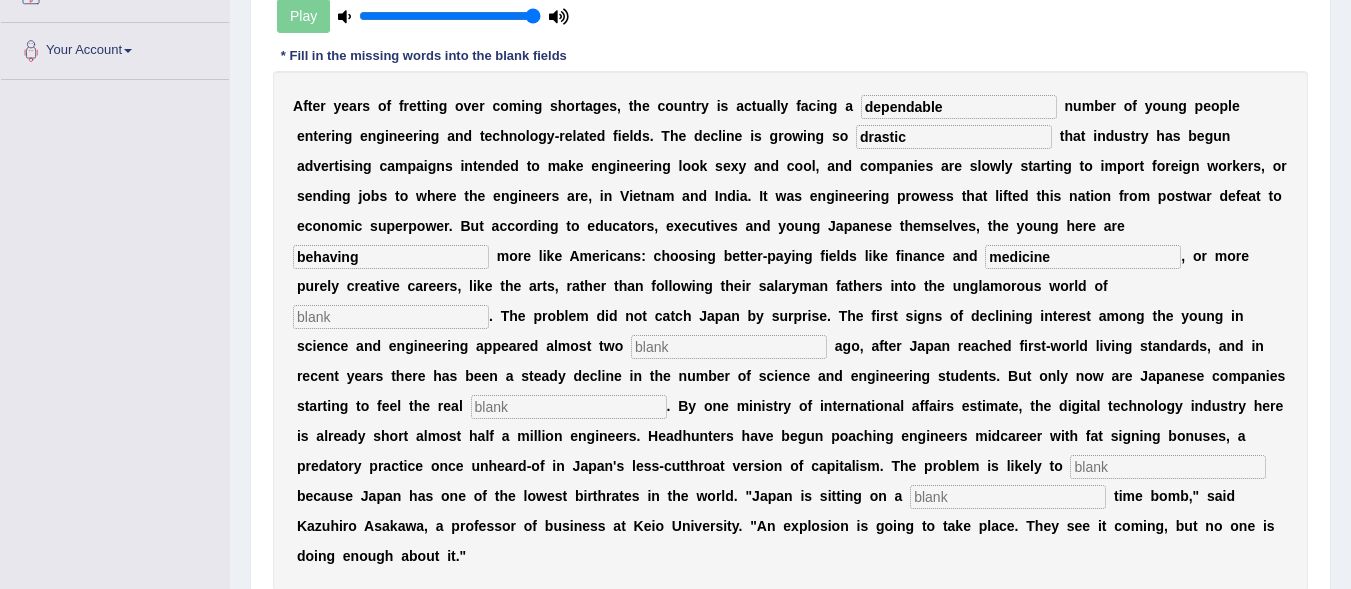 type on "medicine" 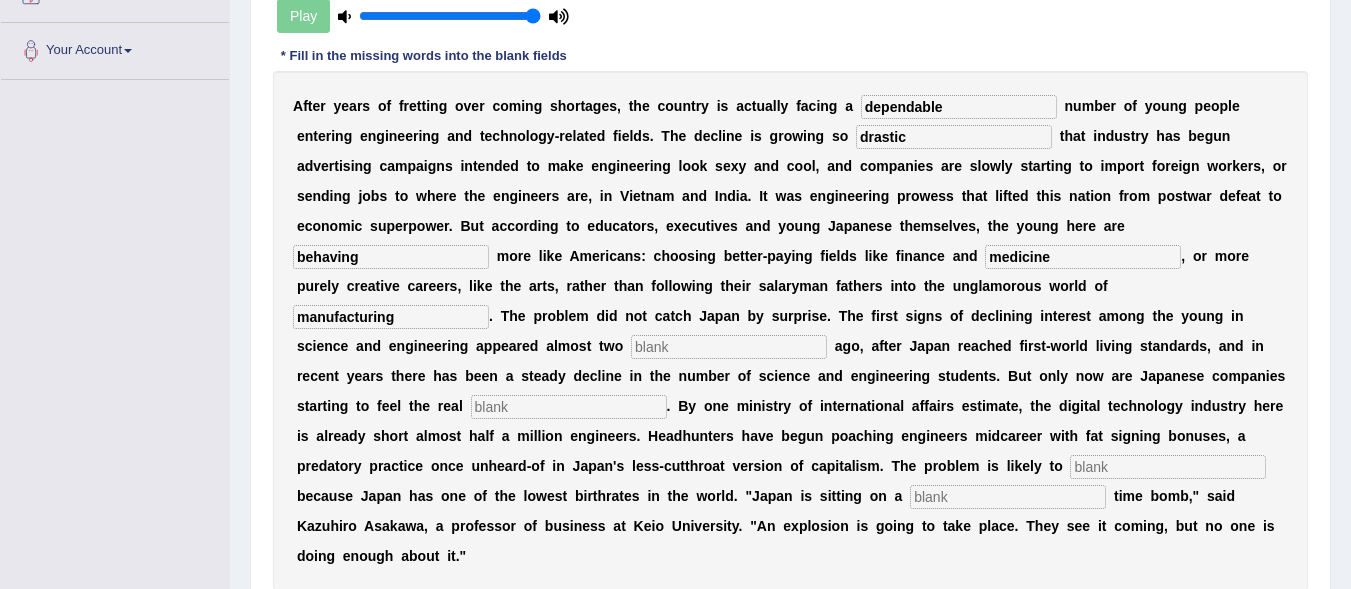 type on "manufacturing" 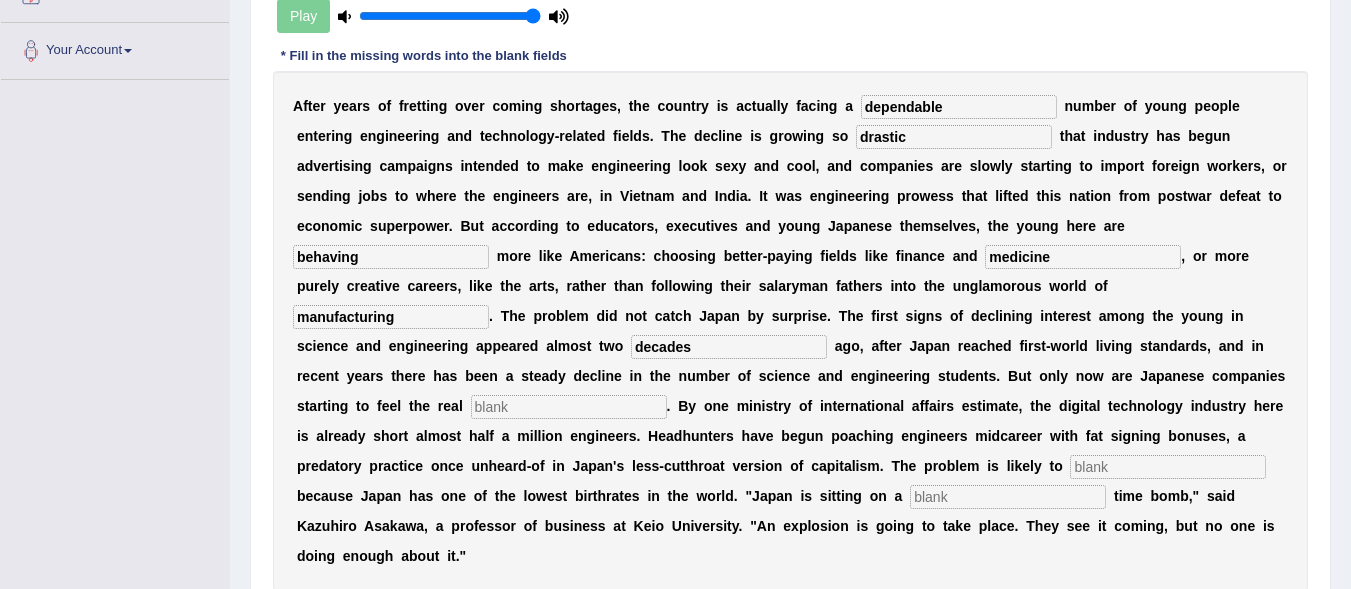 type on "decades" 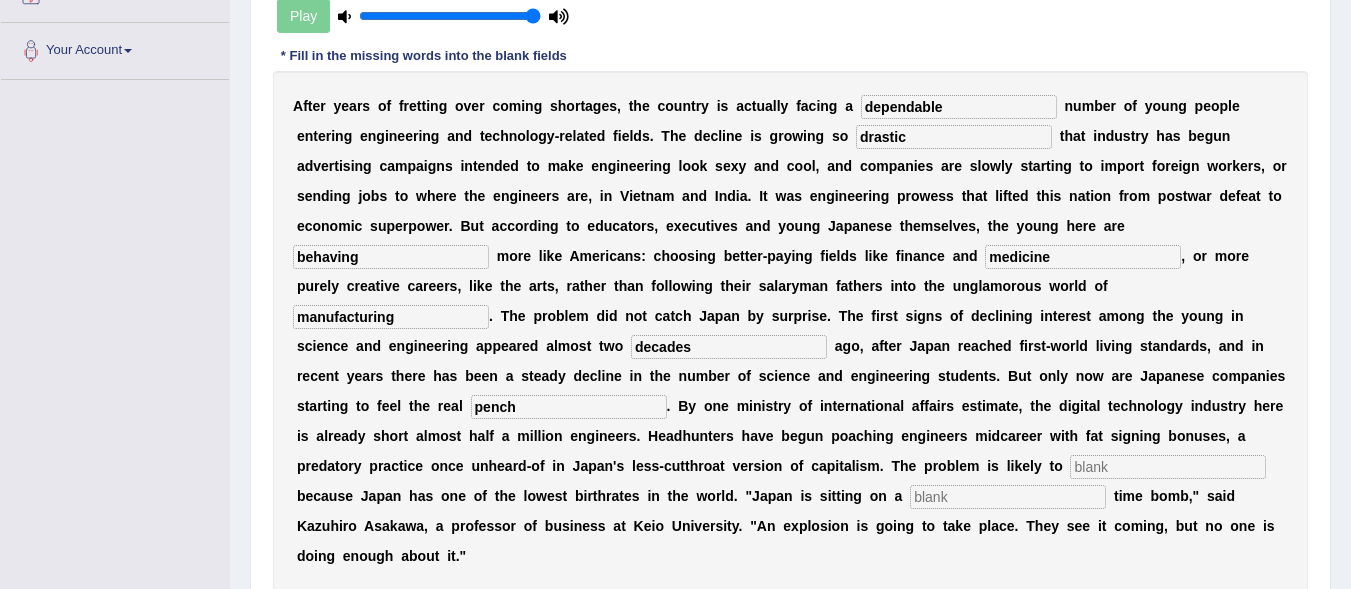 type on "pench" 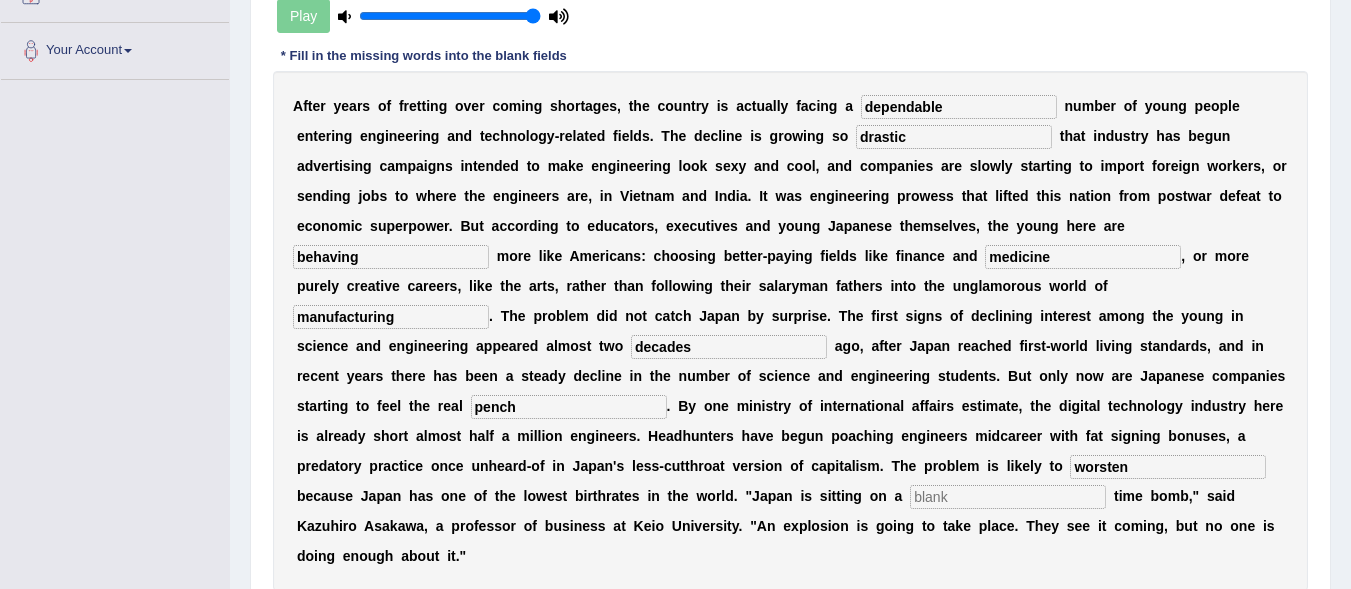 type on "worsten" 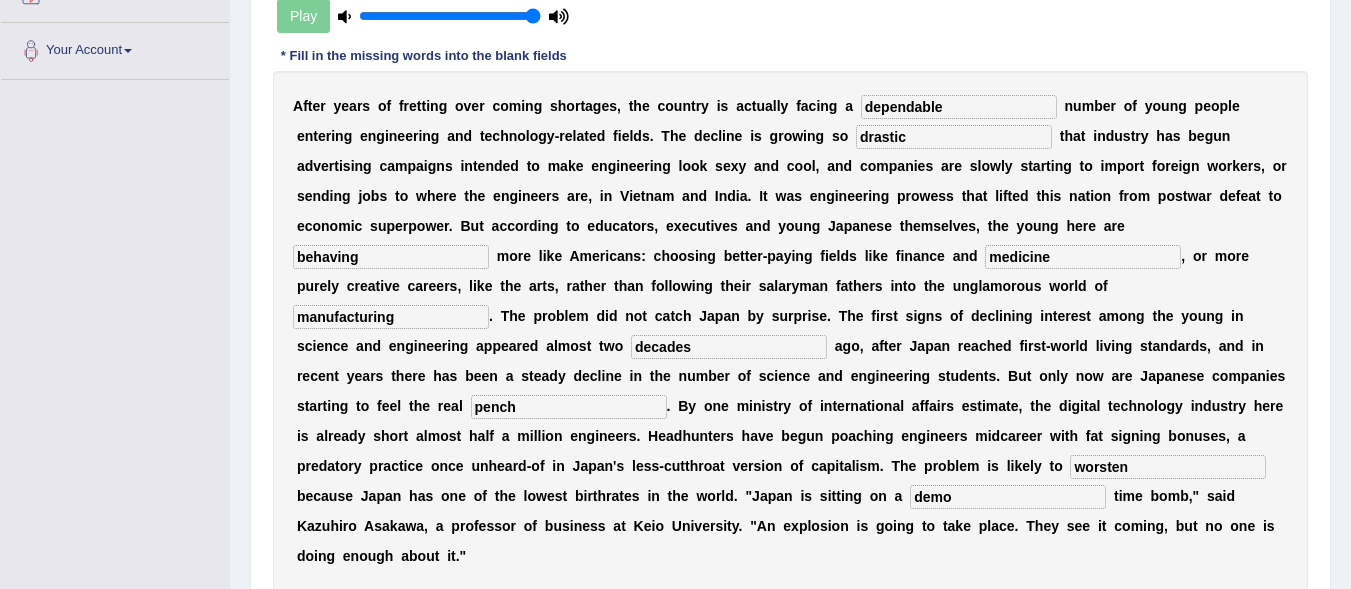 type on "demo" 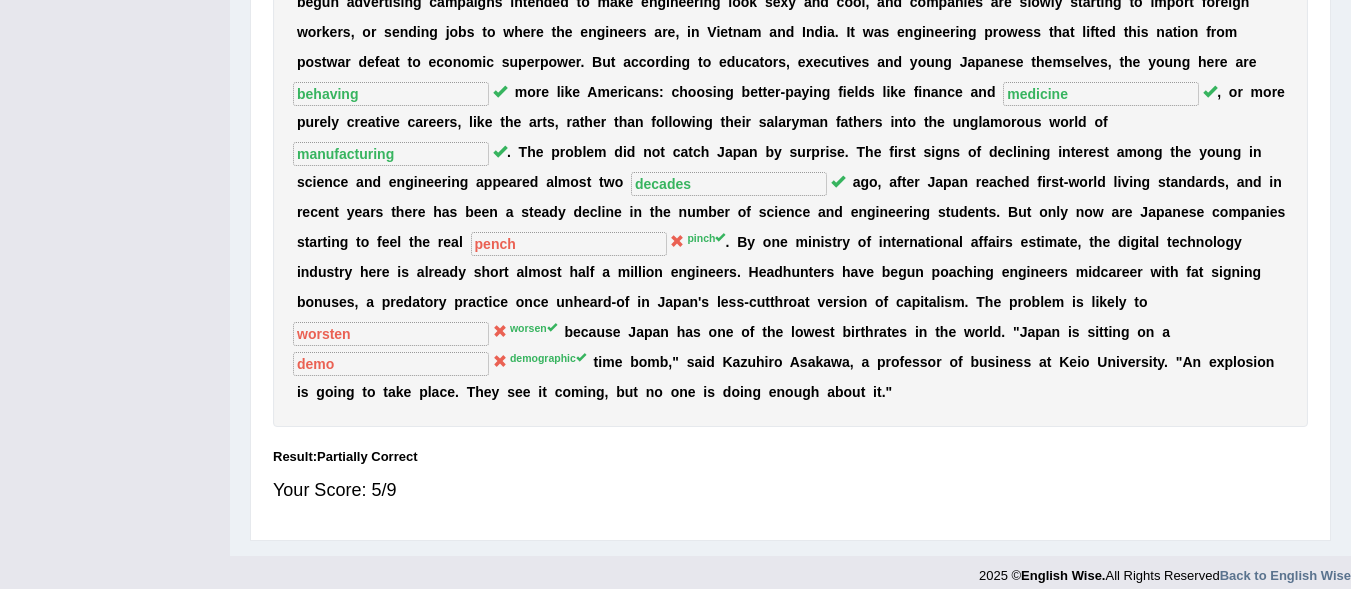 scroll, scrollTop: 611, scrollLeft: 0, axis: vertical 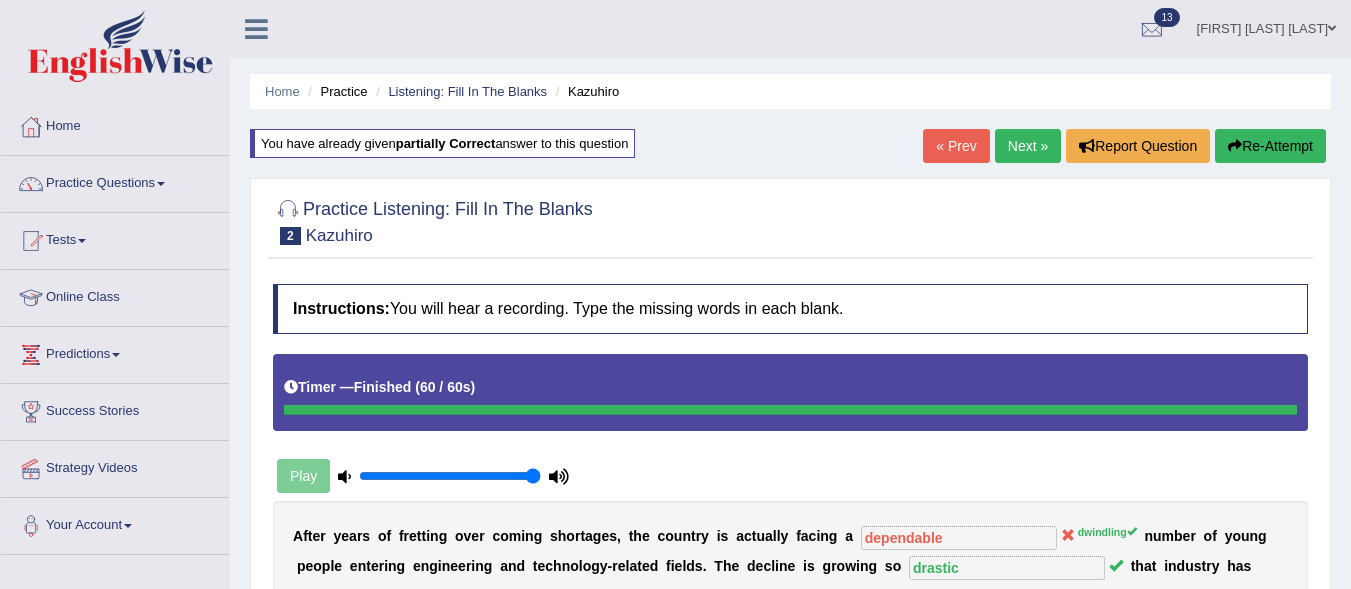 click on "Next »" at bounding box center (1028, 146) 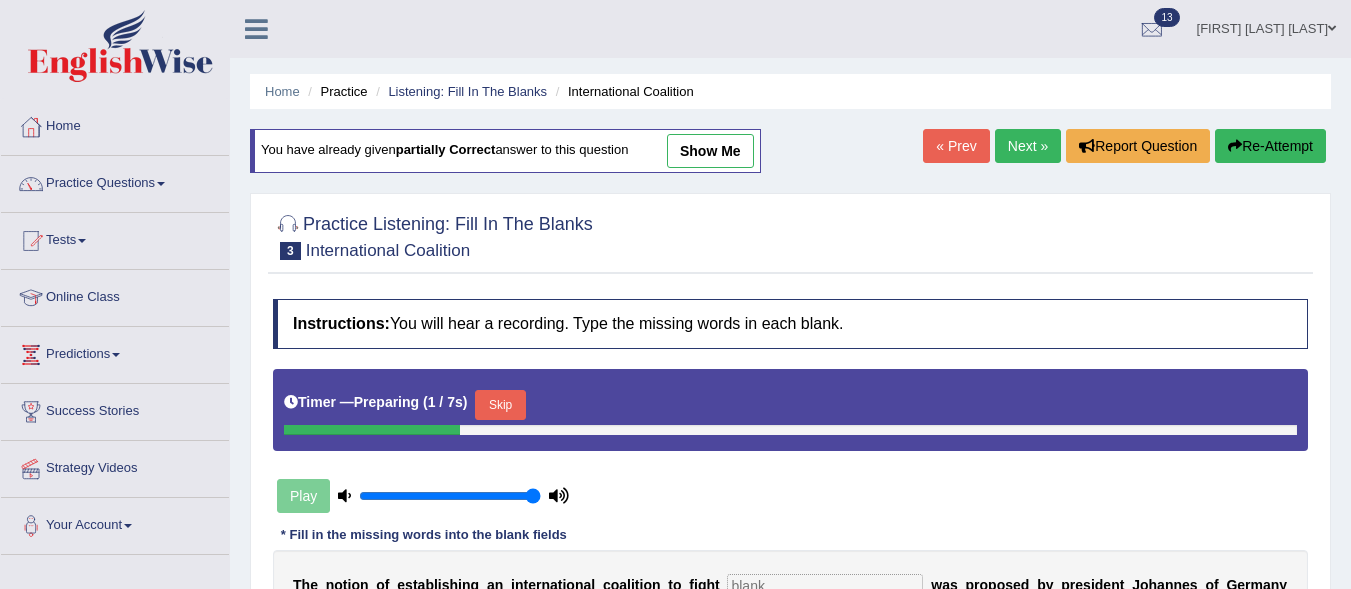 scroll, scrollTop: 379, scrollLeft: 0, axis: vertical 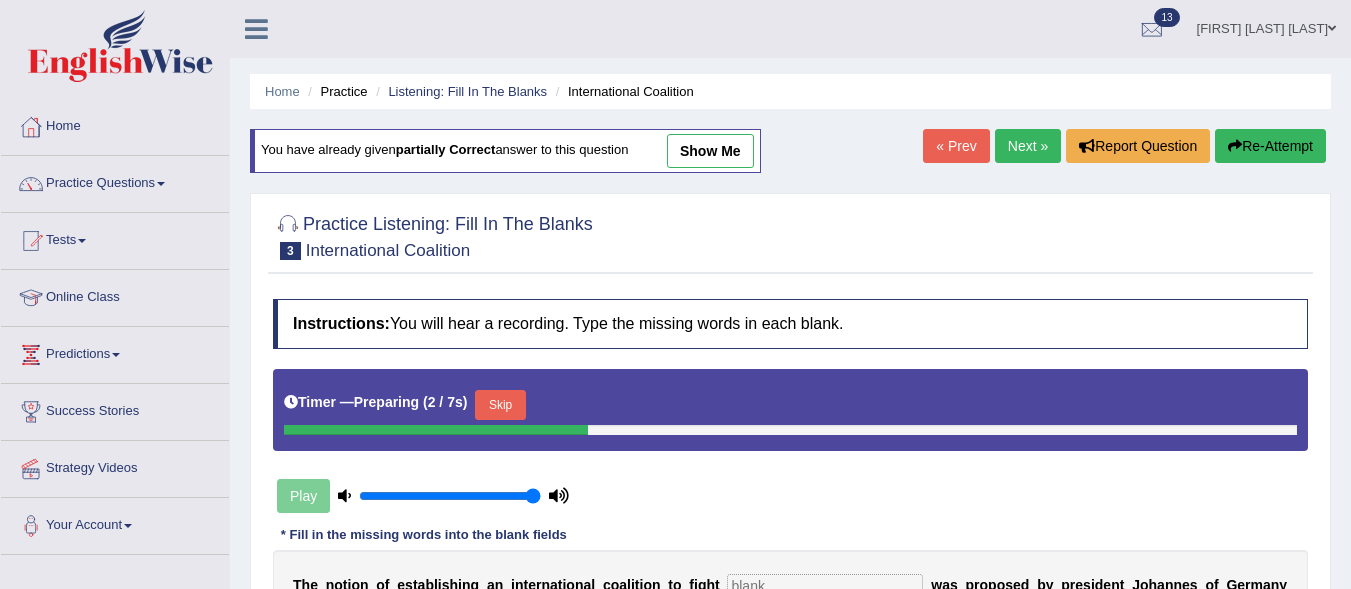 click on "Toggle navigation
Home
Practice Questions   Speaking Practice Read Aloud
Repeat Sentence
Describe Image
Re-tell Lecture
Answer Short Question
Summarize Group Discussion
Respond To A Situation
Writing Practice  Summarize Written Text
Write Essay
Reading Practice  Reading & Writing: Fill In The Blanks
Choose Multiple Answers
Re-order Paragraphs
Fill In The Blanks
Choose Single Answer
Listening Practice  Summarize Spoken Text
Highlight Incorrect Words
Highlight Correct Summary
Select Missing Word
Choose Single Answer
Choose Multiple Answers
Fill In The Blanks
Write From Dictation
Pronunciation
Tests
Take Mock Test" at bounding box center (675, 294) 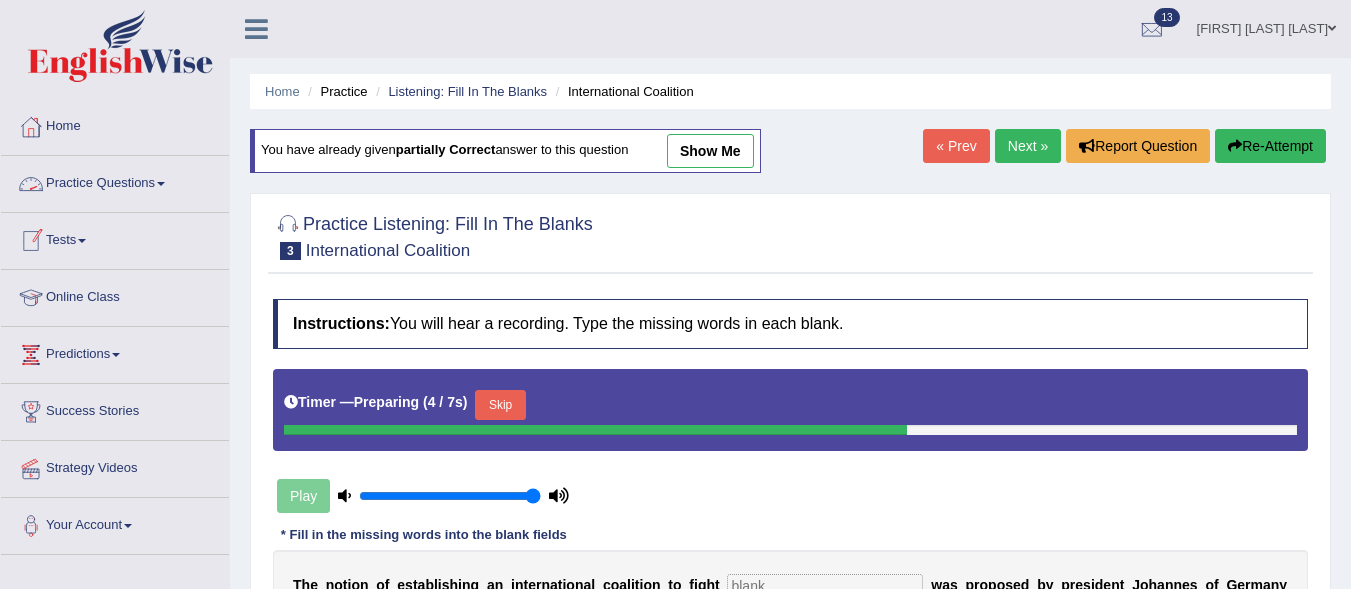 click on "Practice Questions" at bounding box center [115, 181] 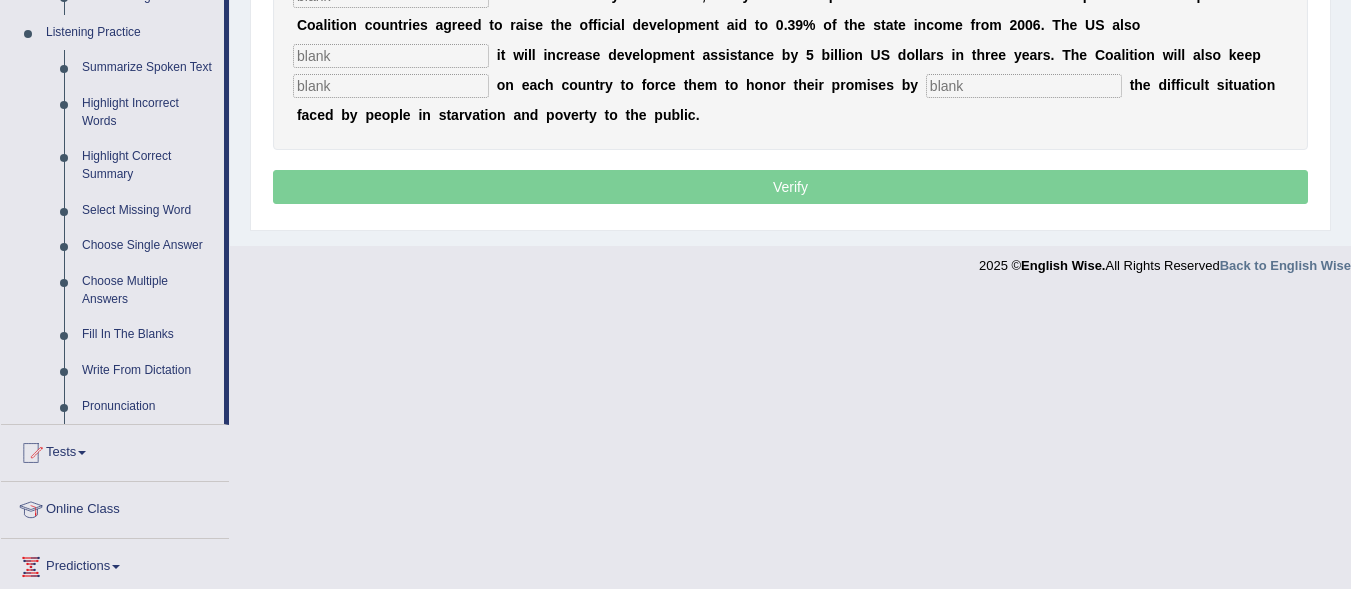 scroll, scrollTop: 1035, scrollLeft: 0, axis: vertical 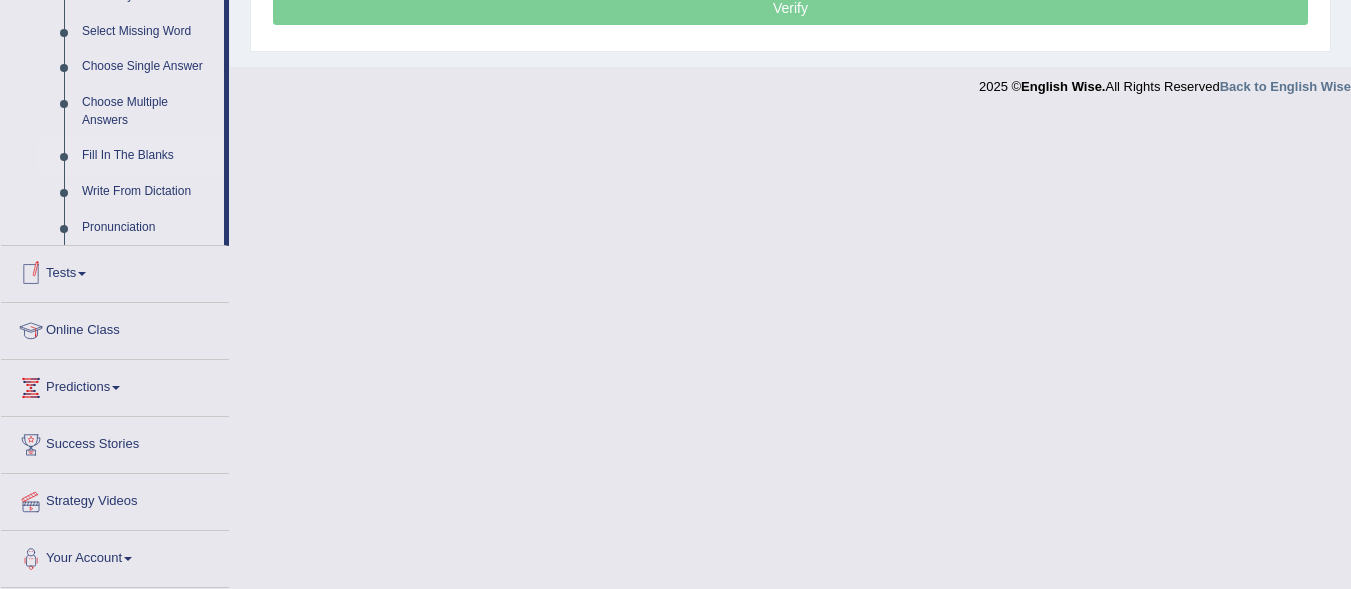 click on "Fill In The Blanks" at bounding box center (148, 156) 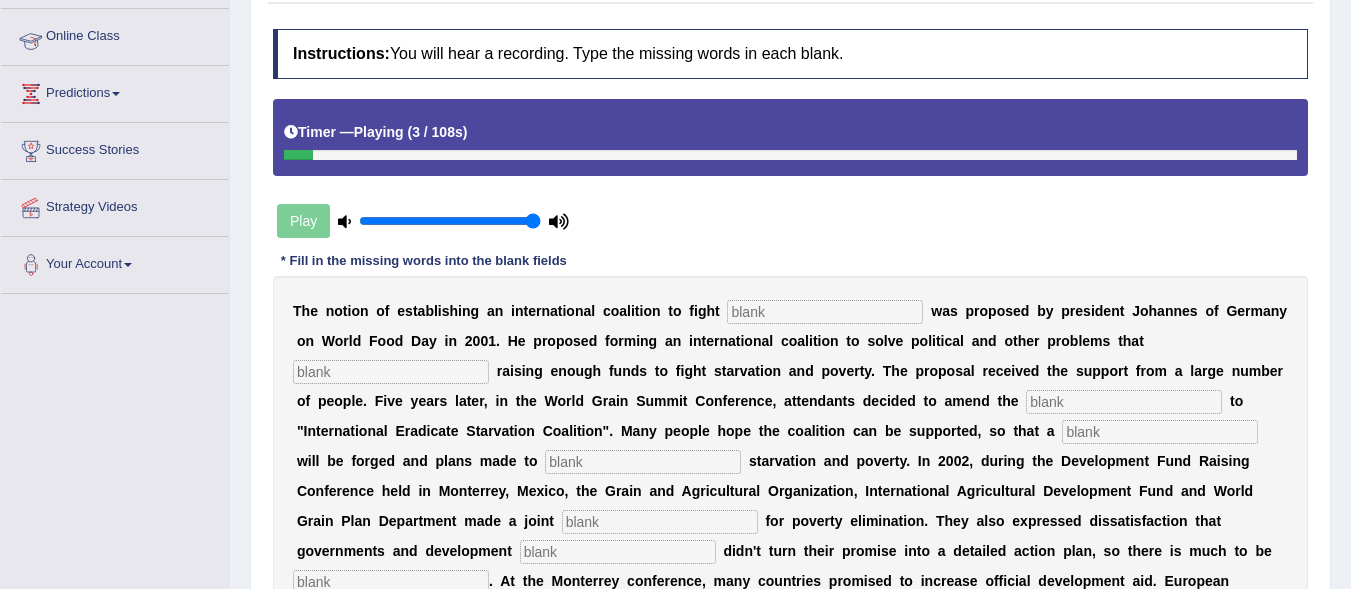 scroll, scrollTop: 477, scrollLeft: 0, axis: vertical 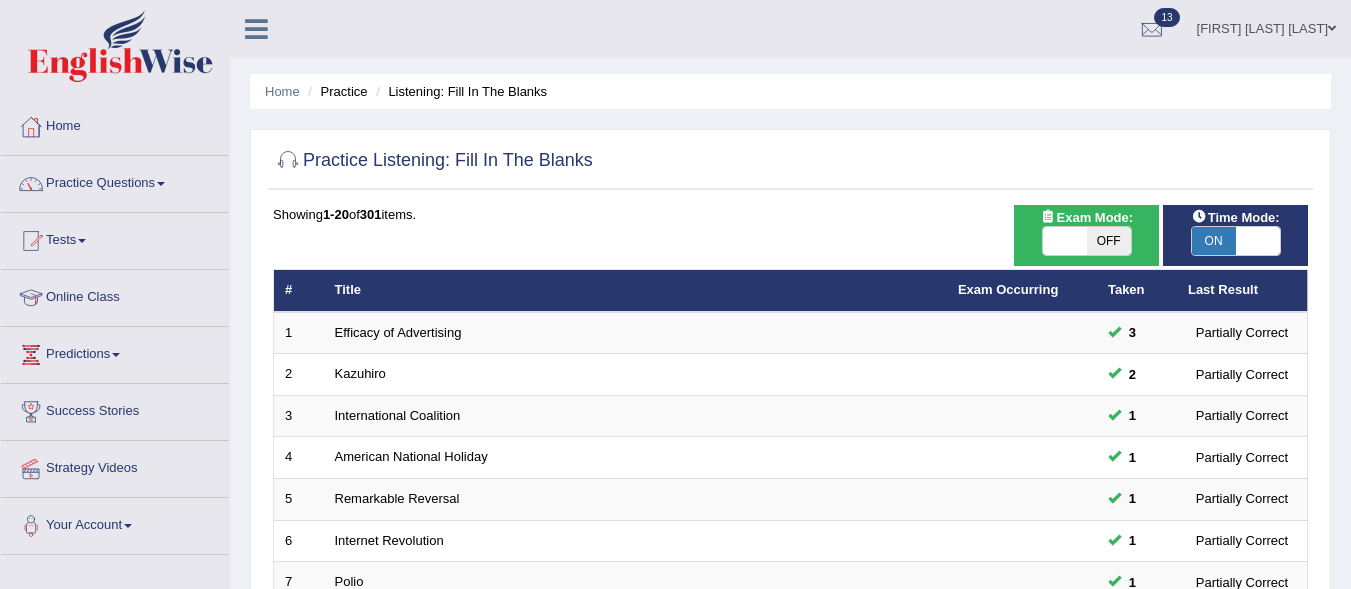 click on "OFF" at bounding box center (1109, 241) 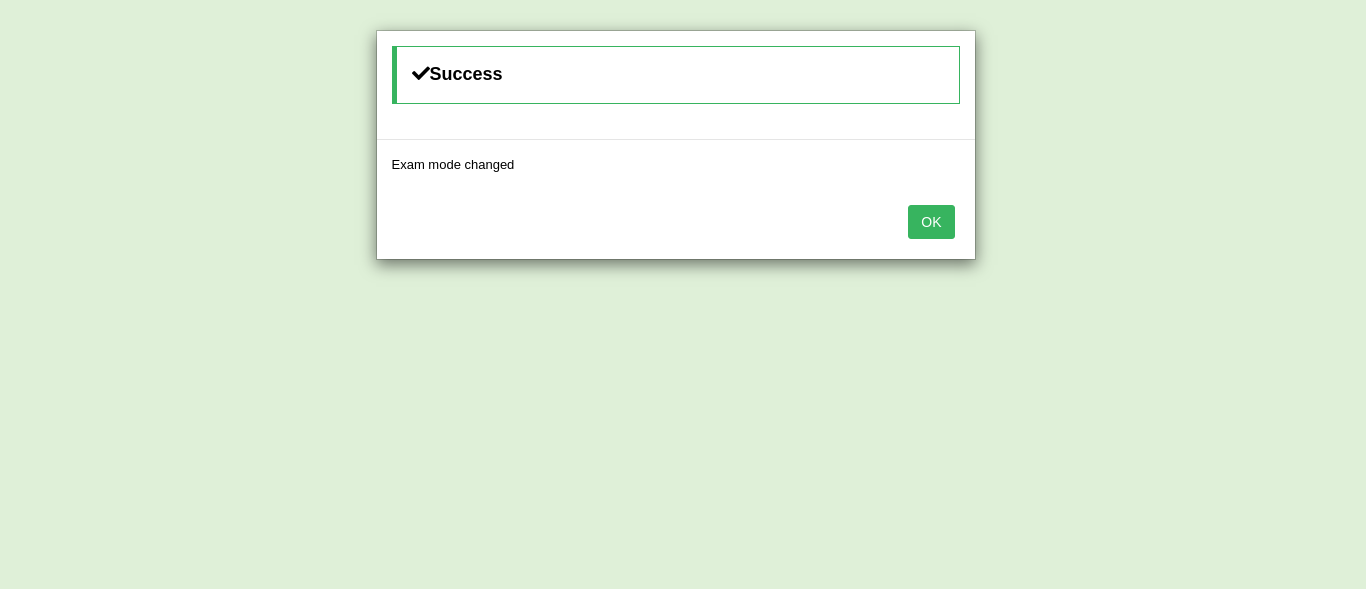 click on "OK" at bounding box center (931, 222) 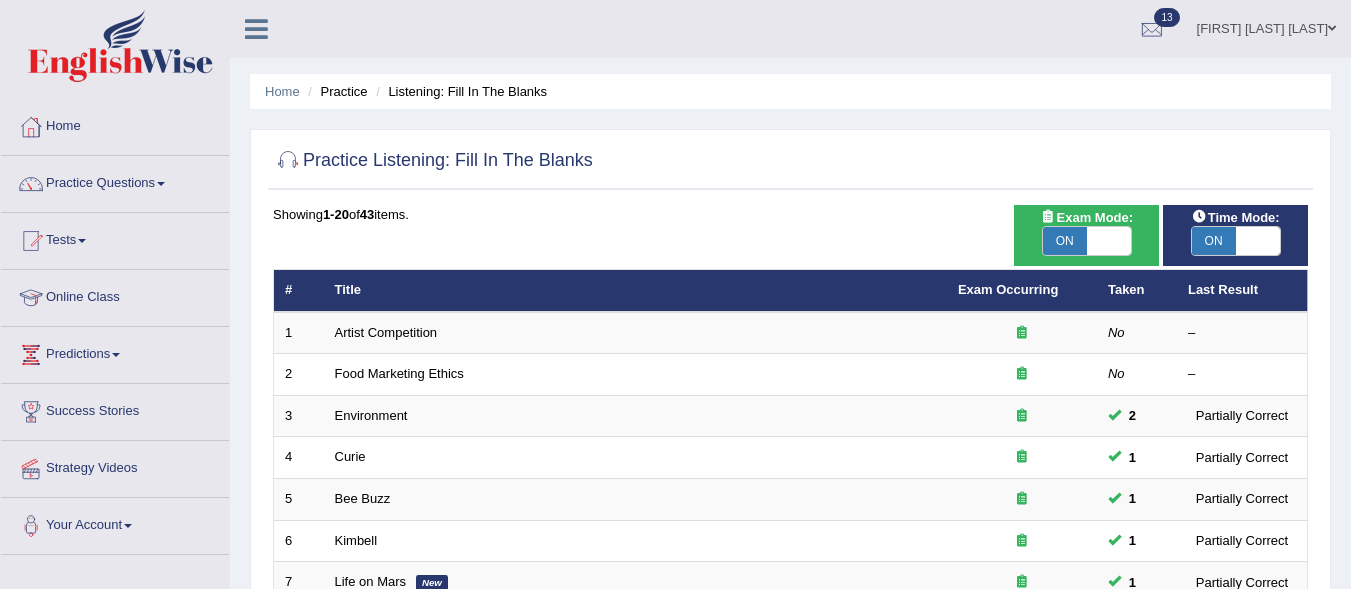 scroll, scrollTop: 515, scrollLeft: 0, axis: vertical 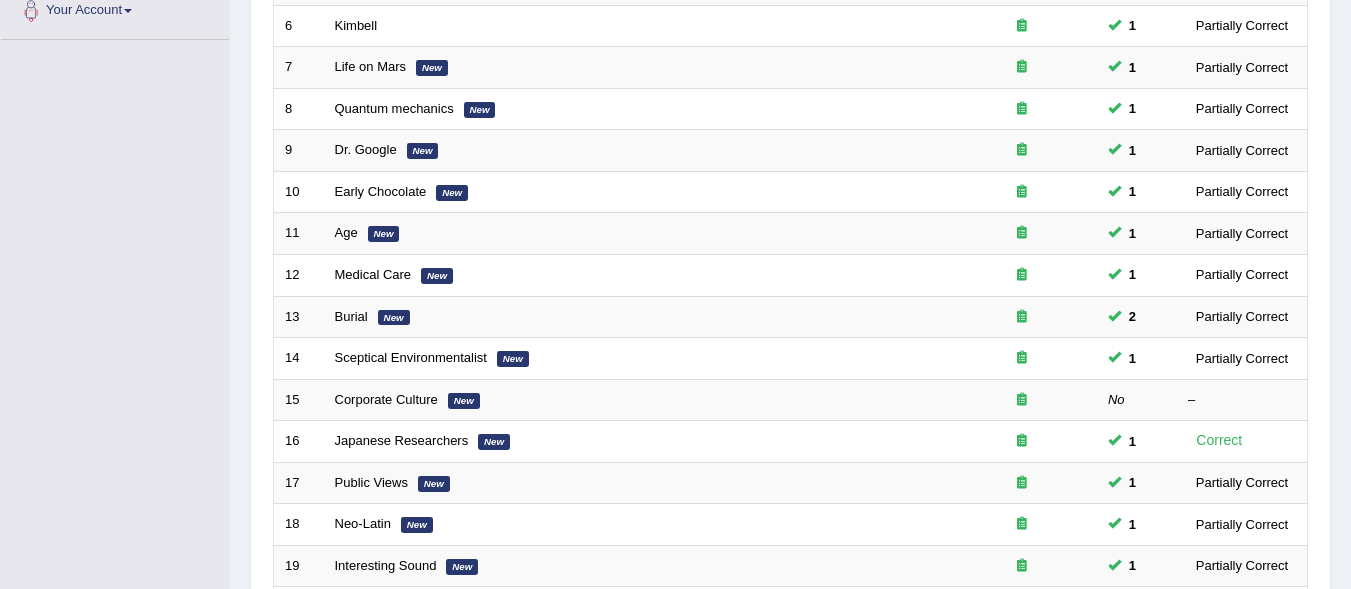 drag, startPoint x: 0, startPoint y: 0, endPoint x: 1365, endPoint y: 352, distance: 1409.6556 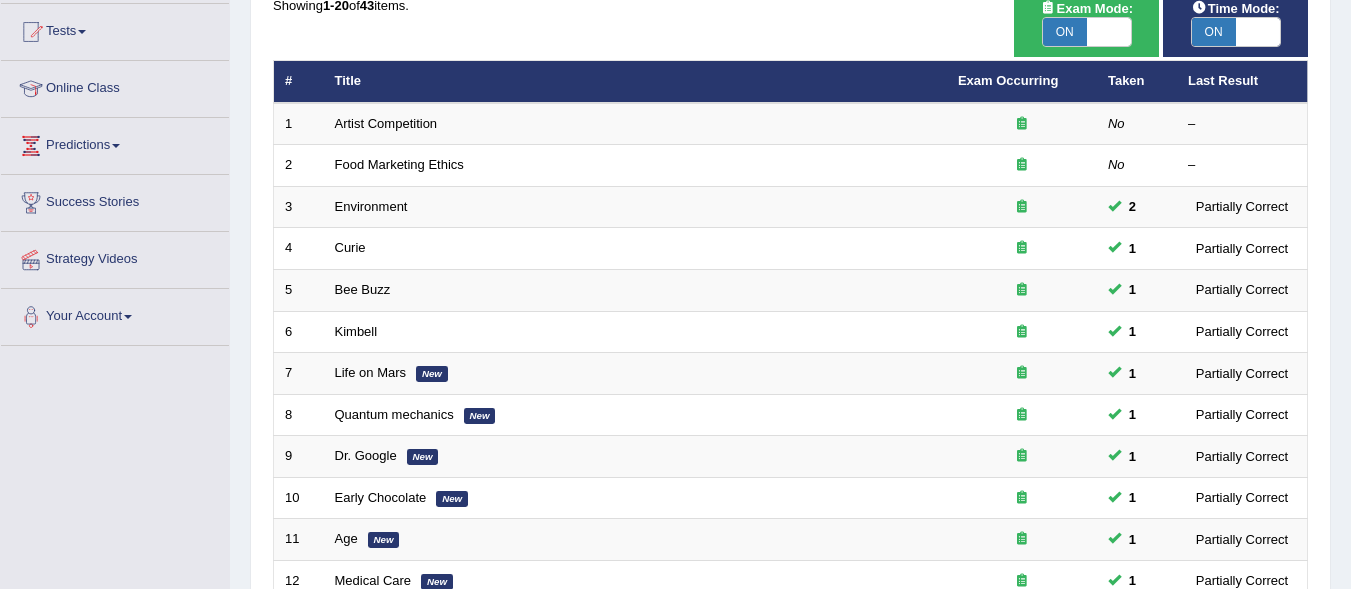 scroll, scrollTop: 187, scrollLeft: 0, axis: vertical 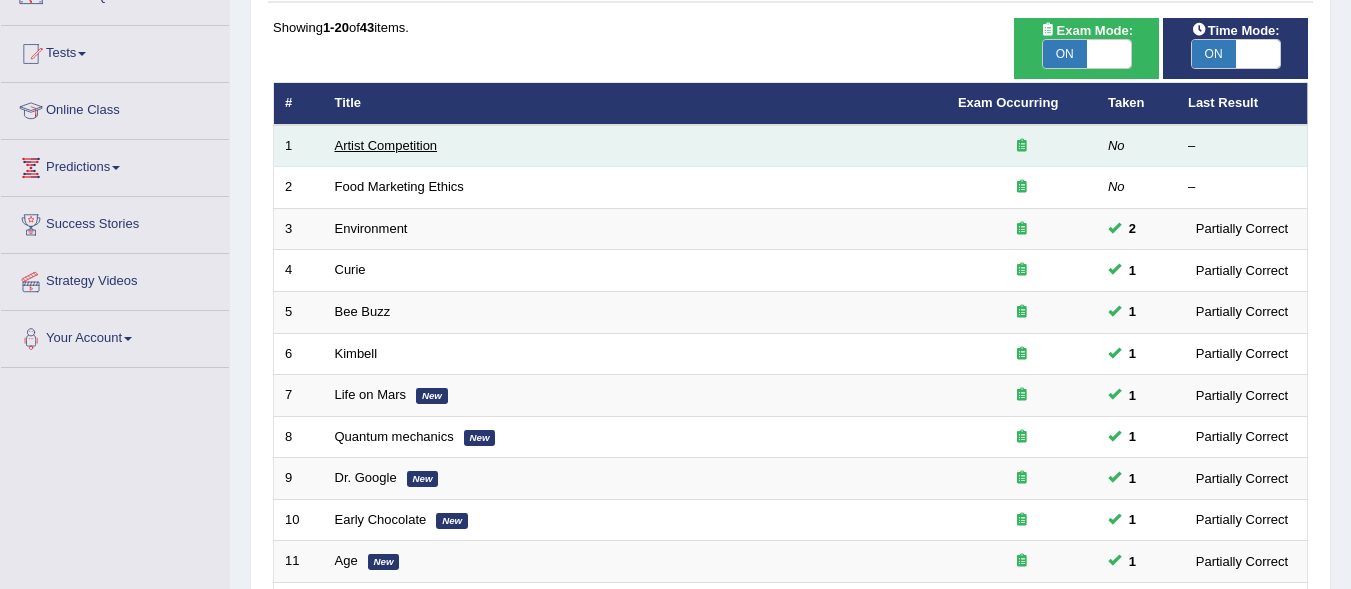 click on "Artist Competition" at bounding box center [386, 145] 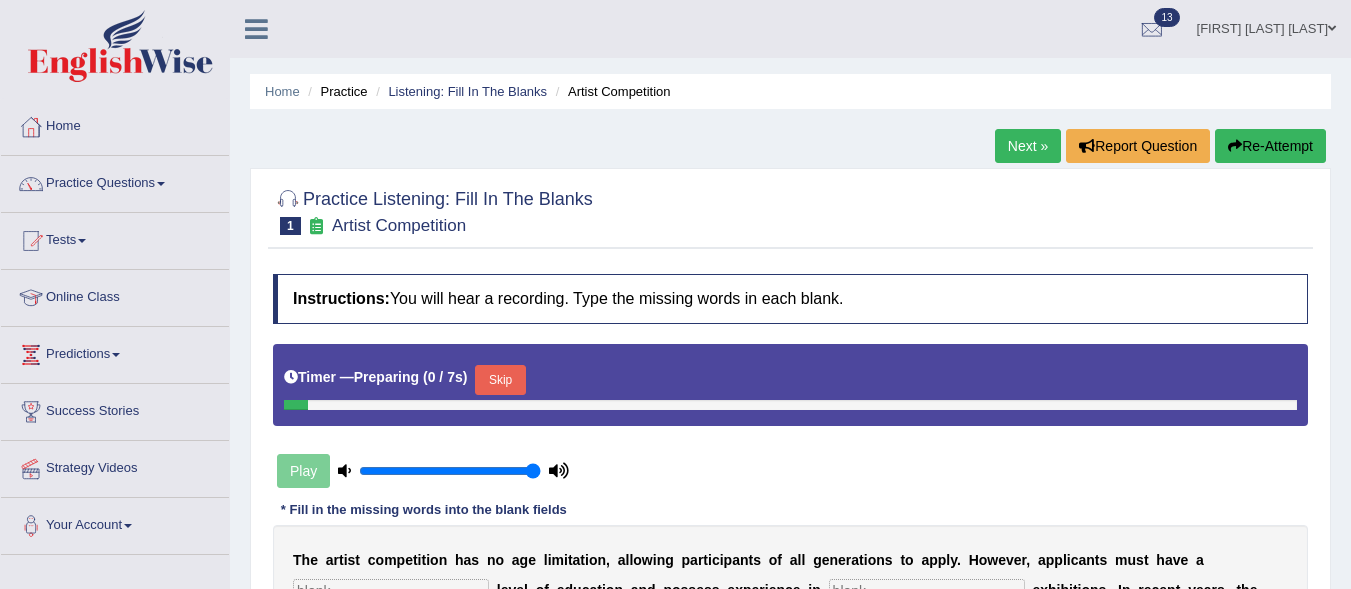scroll, scrollTop: 0, scrollLeft: 0, axis: both 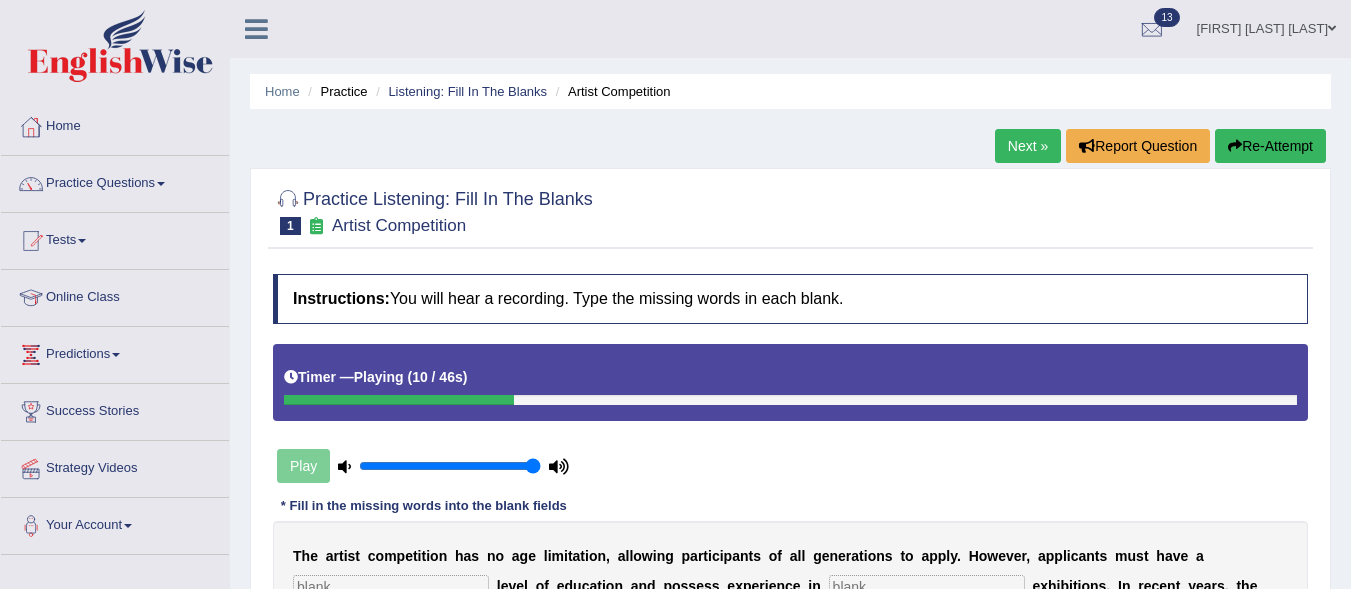 click on "Re-Attempt" at bounding box center [1270, 146] 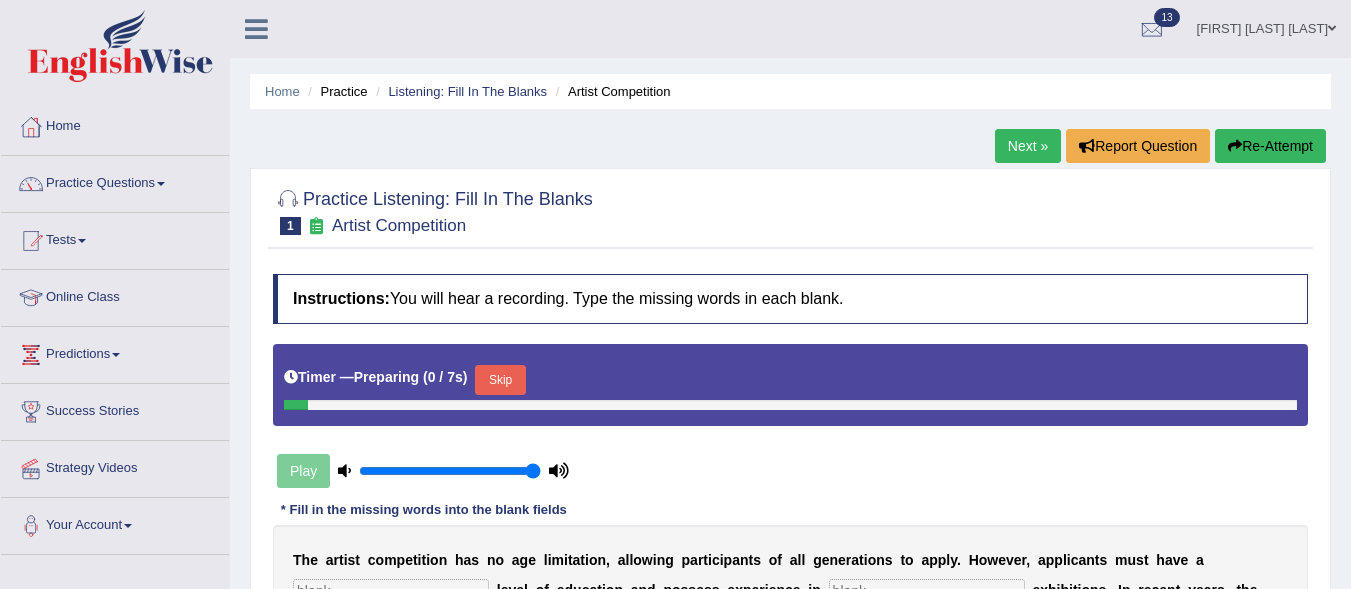 scroll, scrollTop: 0, scrollLeft: 0, axis: both 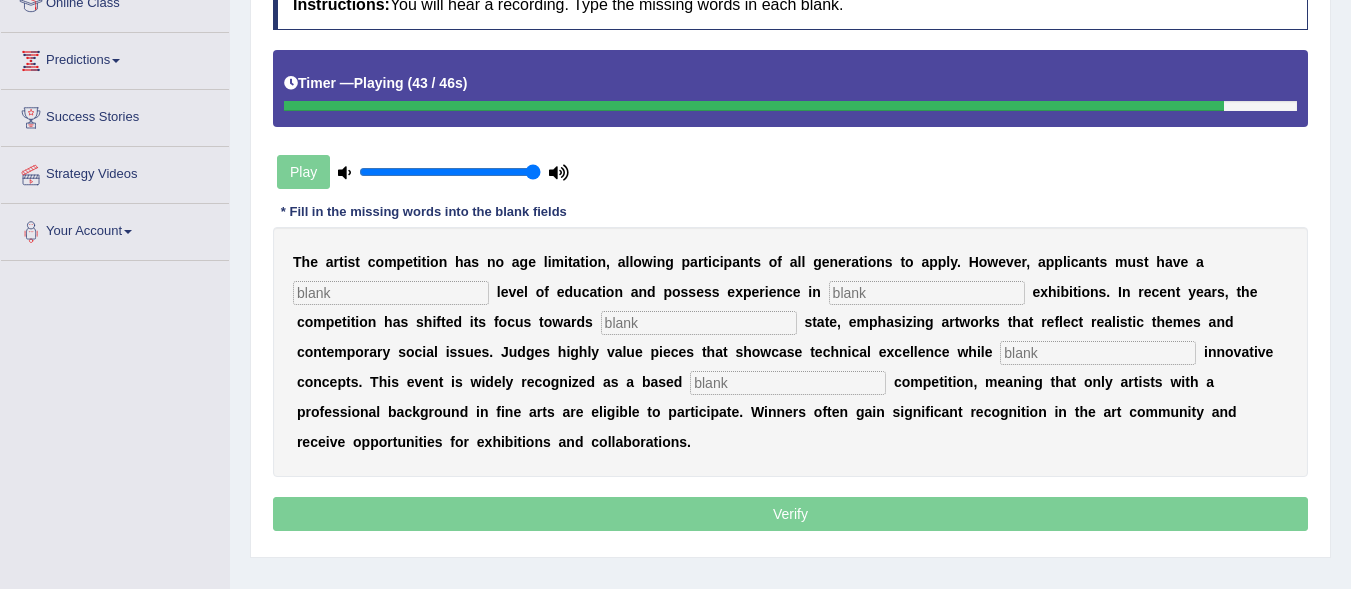 click at bounding box center (391, 293) 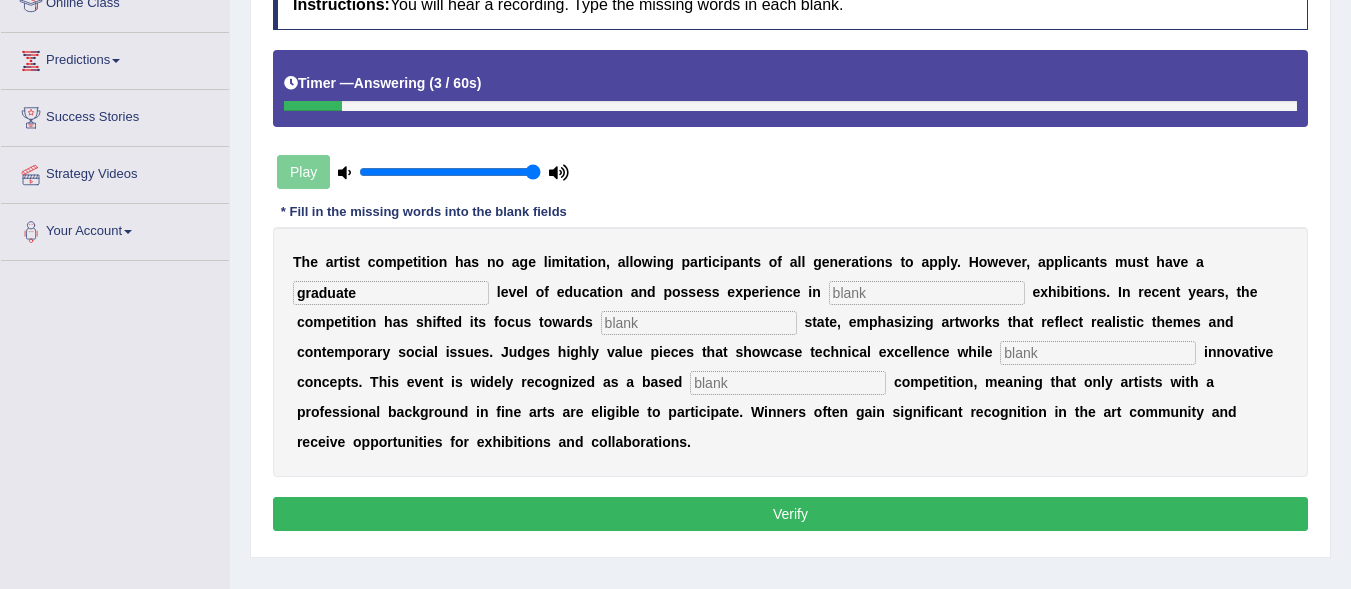 type on "graduate" 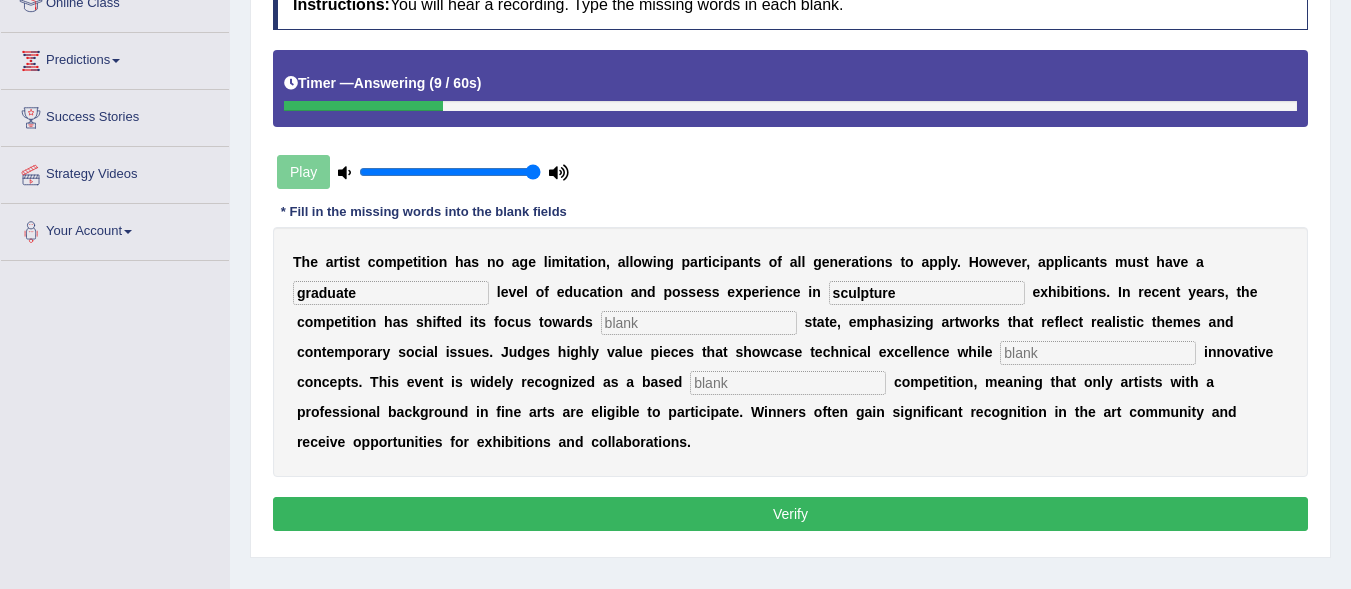 type on "sculpture" 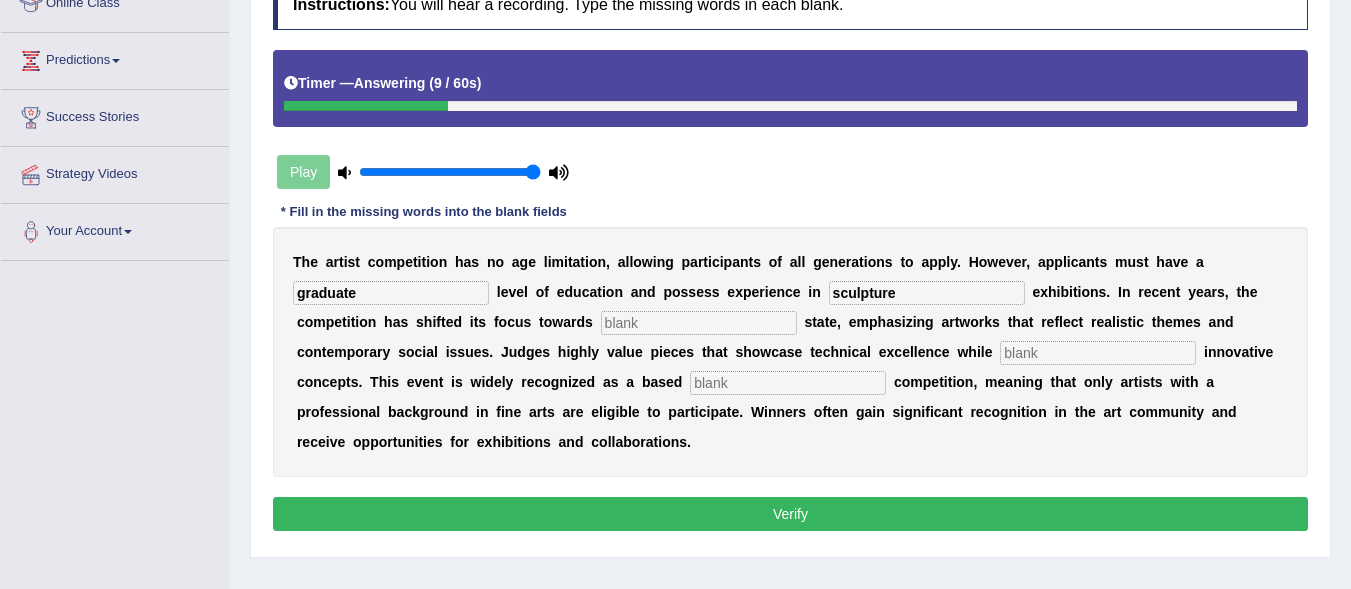 click at bounding box center [699, 323] 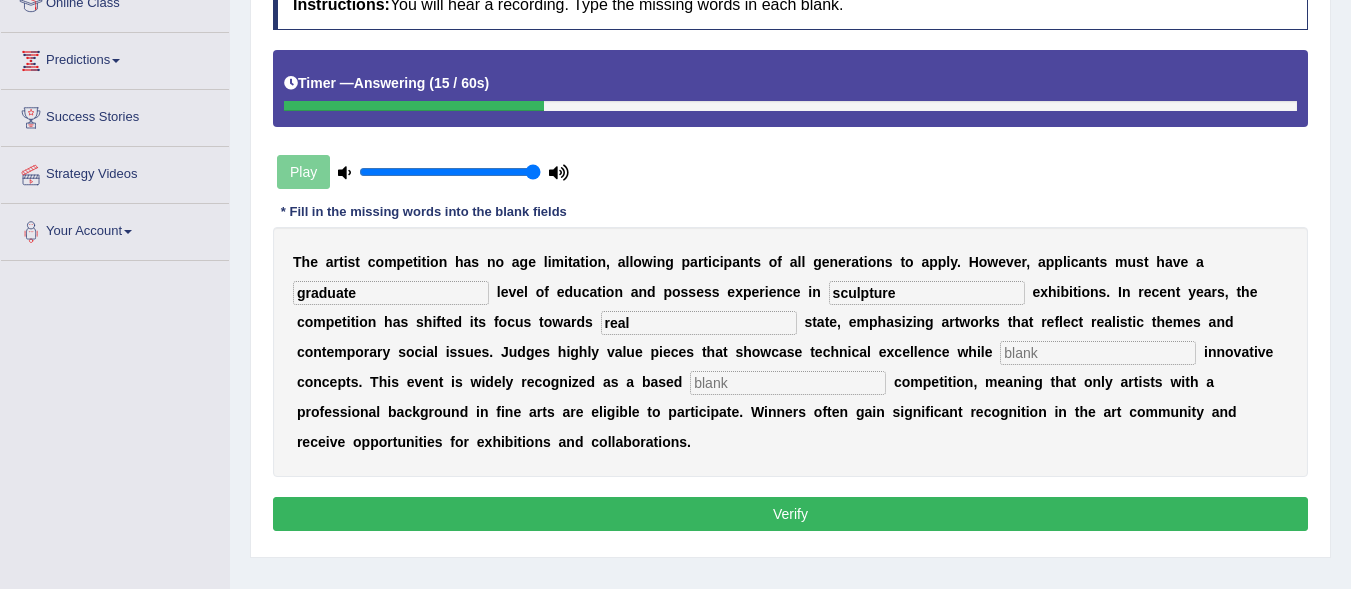 type on "real" 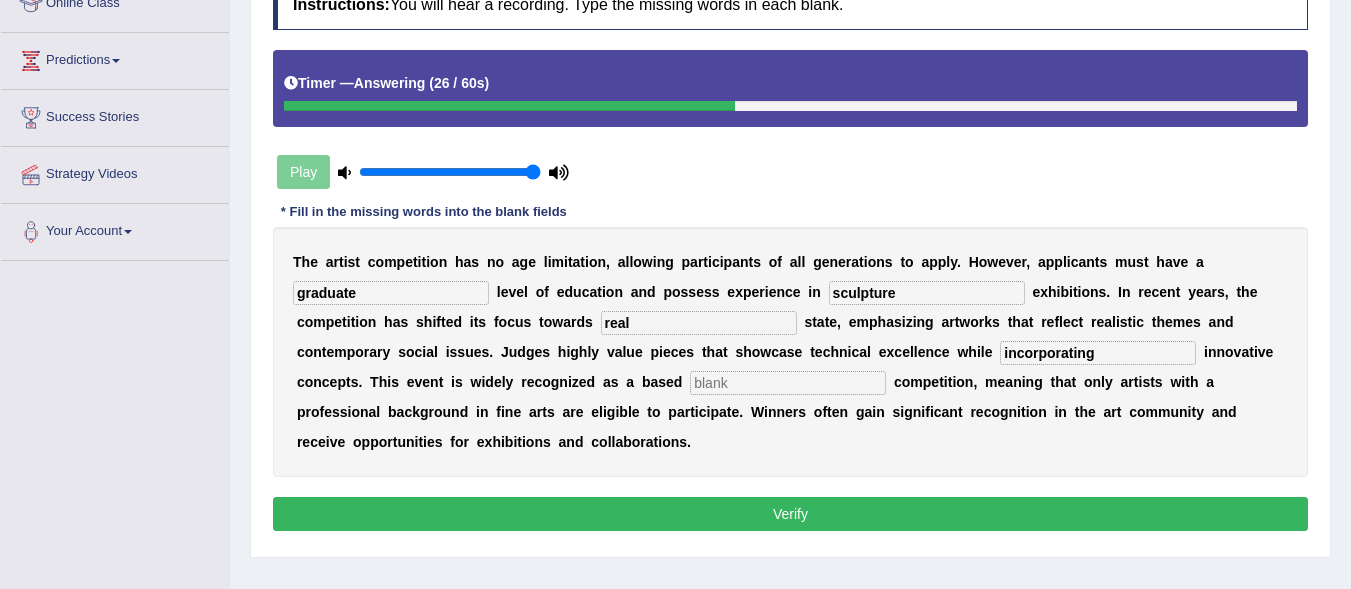 type on "incorporating" 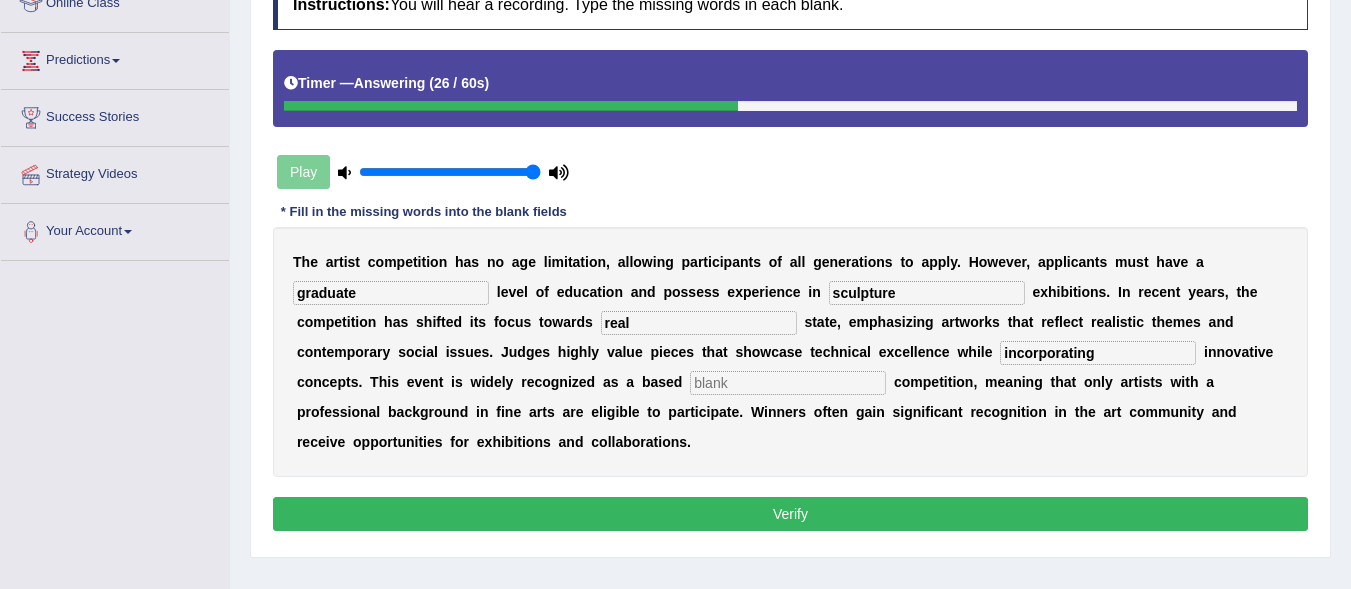 click at bounding box center (788, 383) 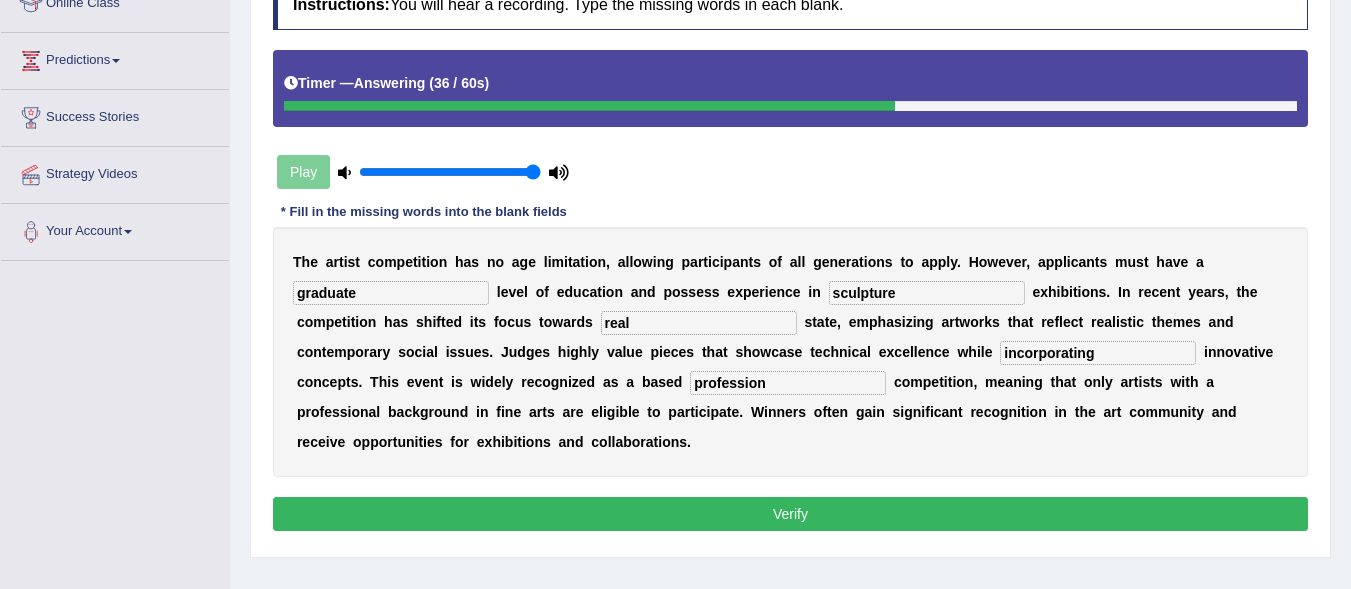 type on "profession" 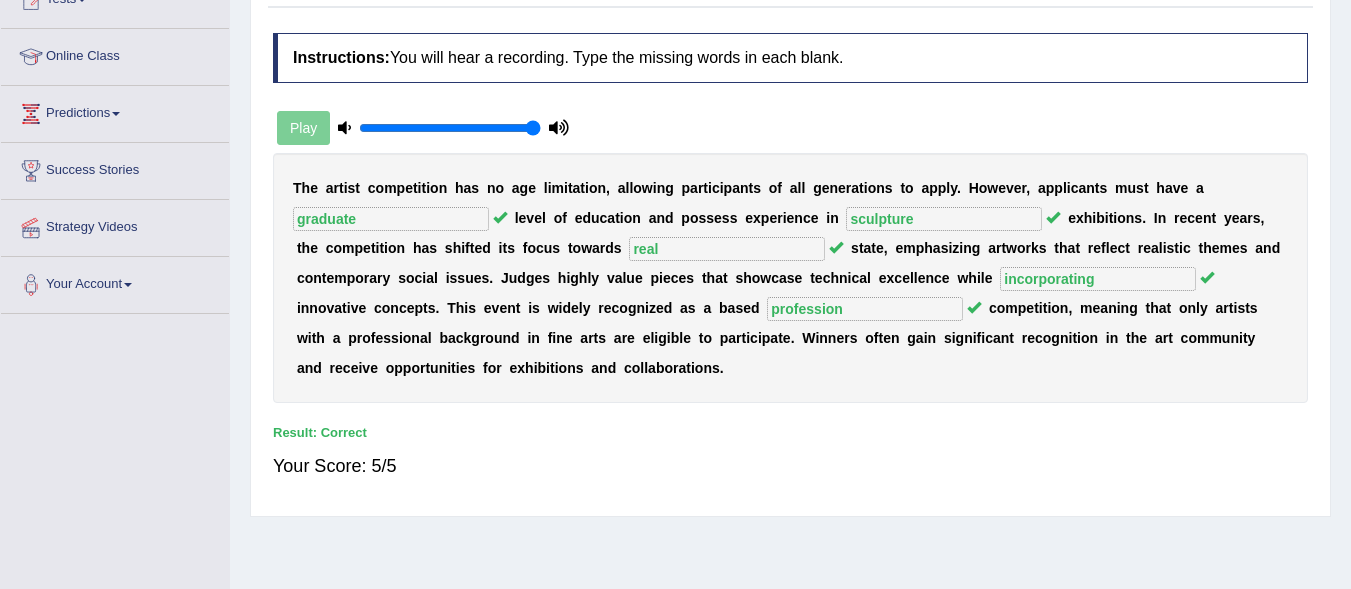 scroll, scrollTop: 0, scrollLeft: 0, axis: both 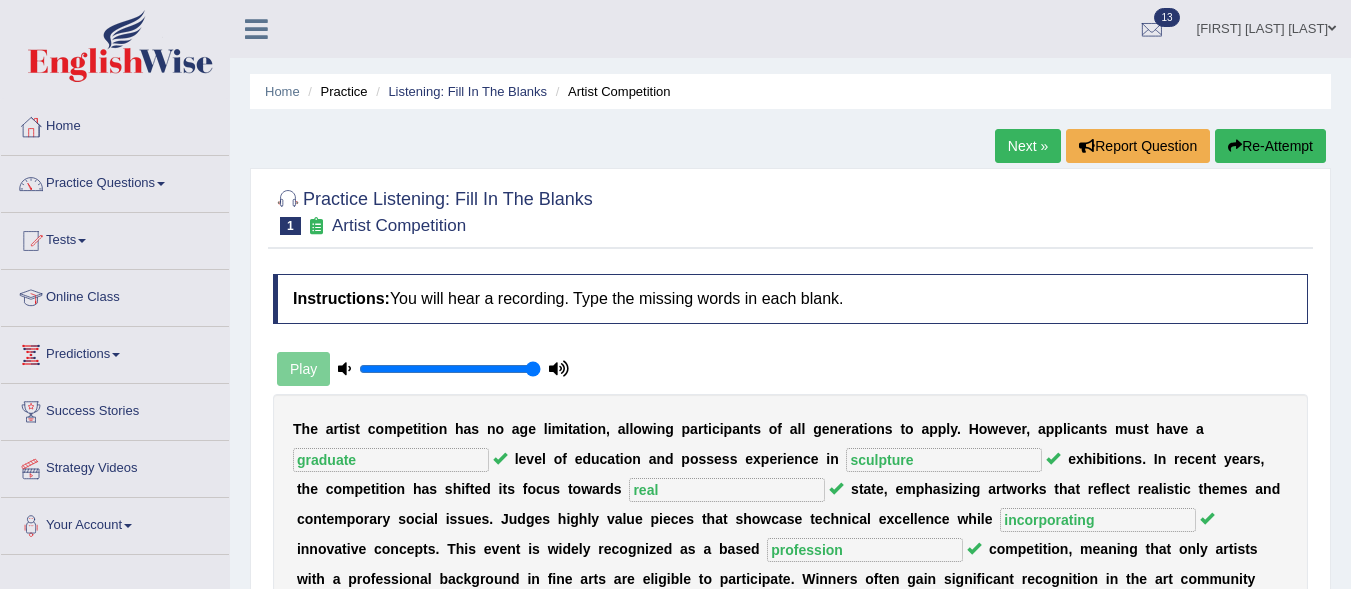 click on "Next »" at bounding box center (1028, 146) 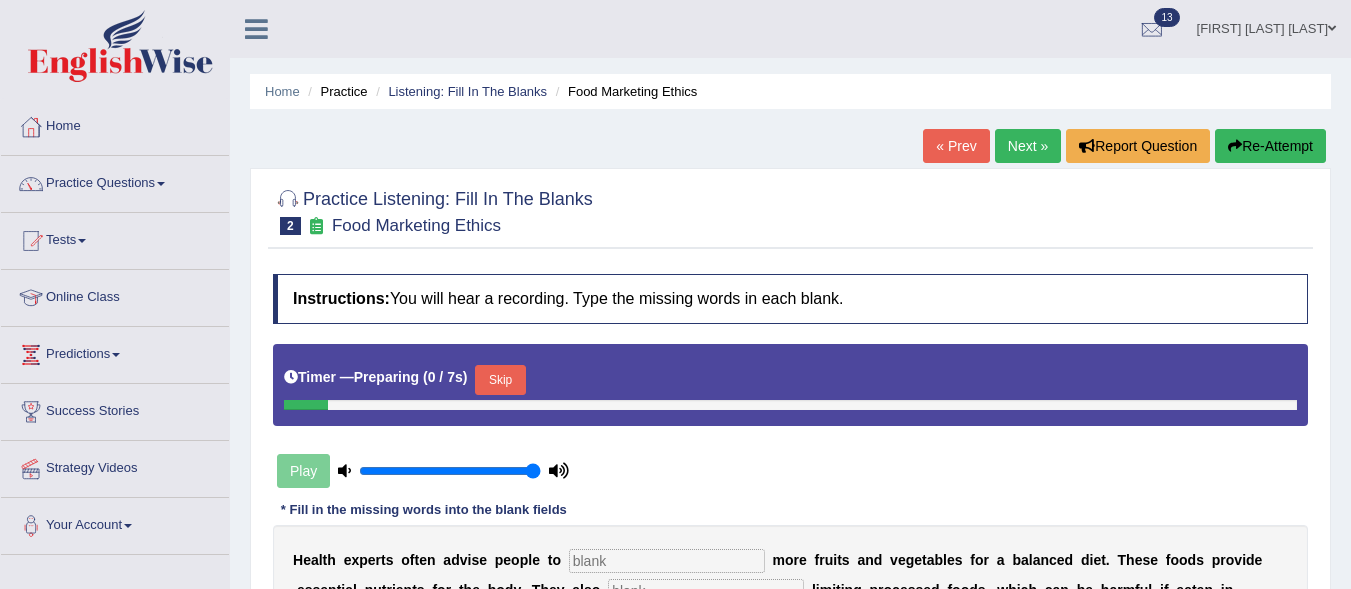 scroll, scrollTop: 0, scrollLeft: 0, axis: both 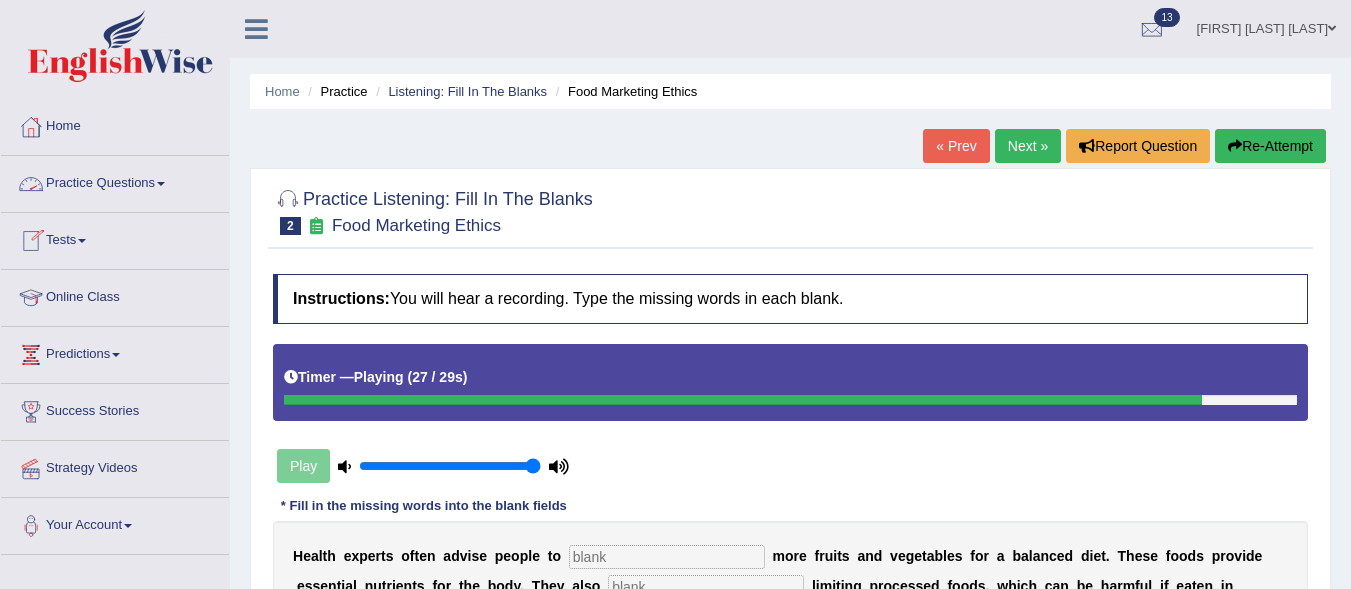 click on "Practice Questions" at bounding box center [115, 181] 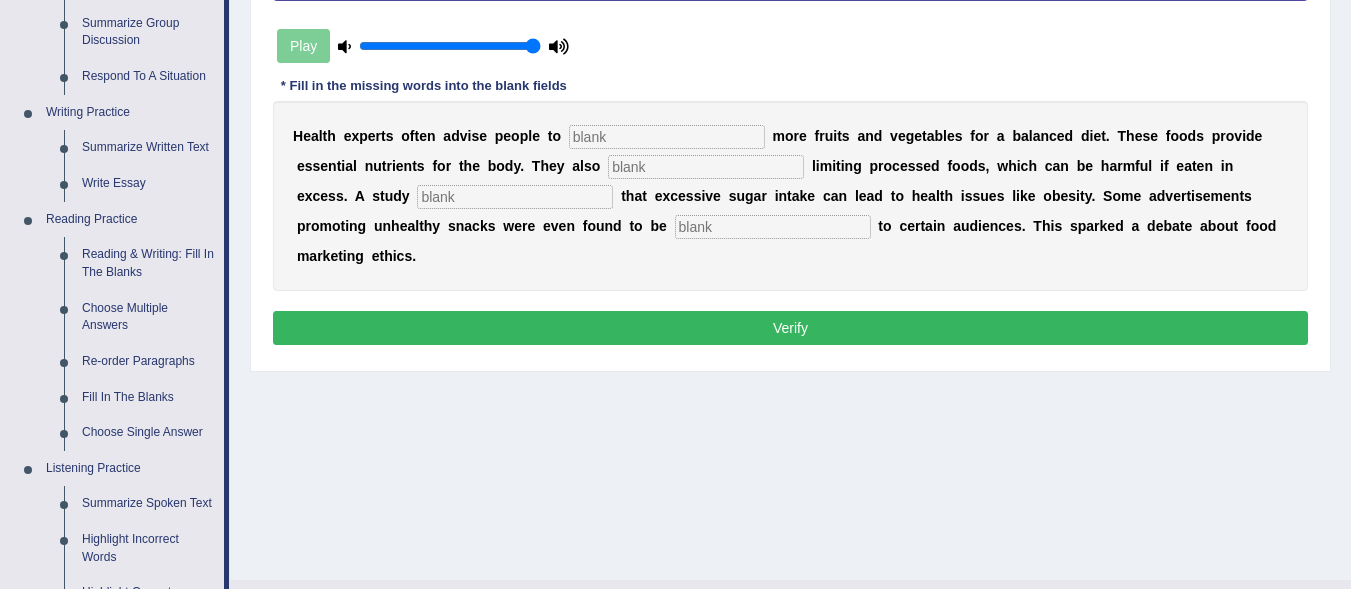 scroll, scrollTop: 553, scrollLeft: 0, axis: vertical 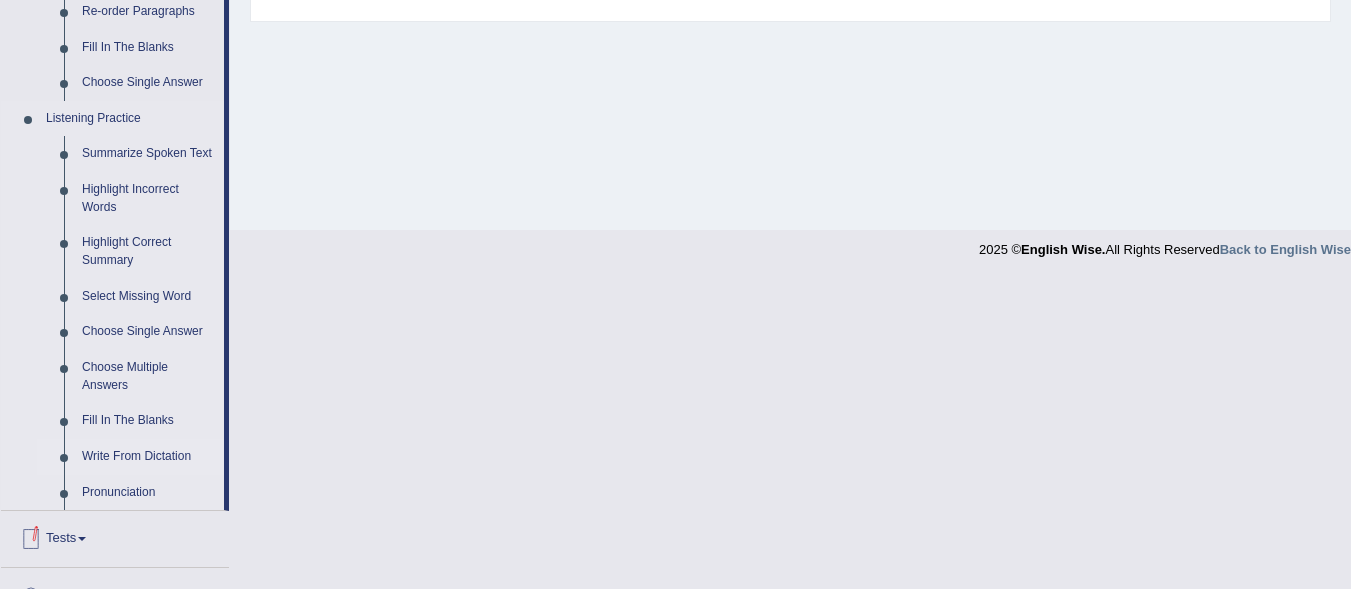 click on "Write From Dictation" at bounding box center (148, 457) 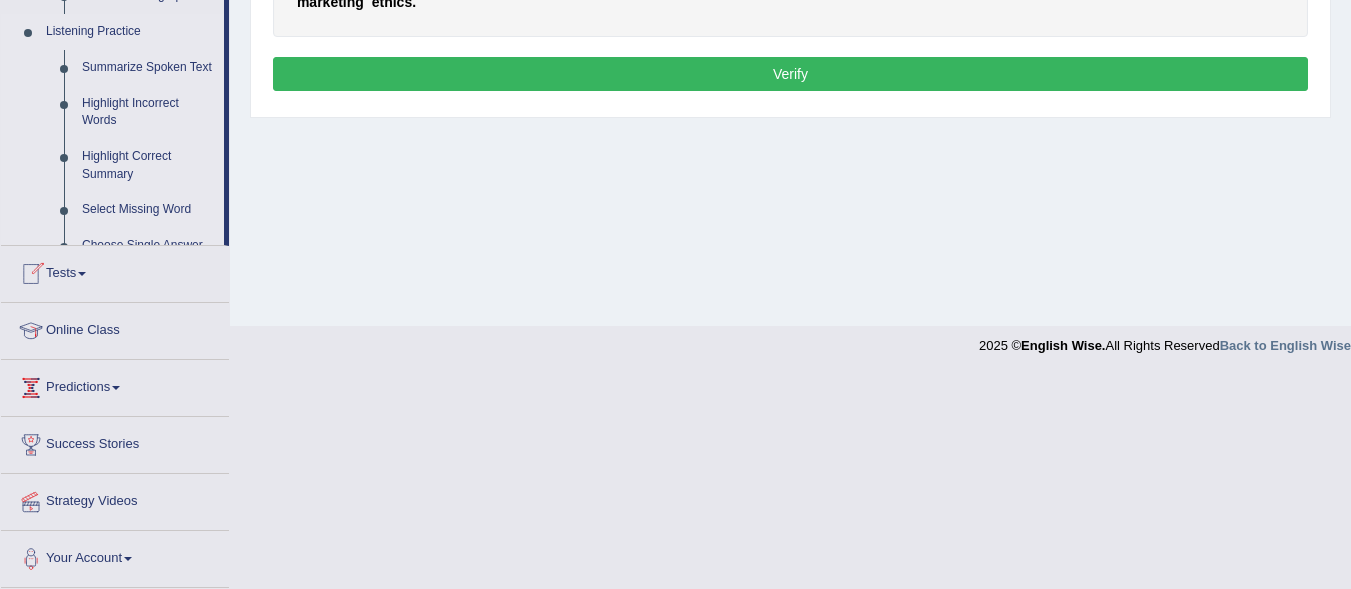 scroll, scrollTop: 461, scrollLeft: 0, axis: vertical 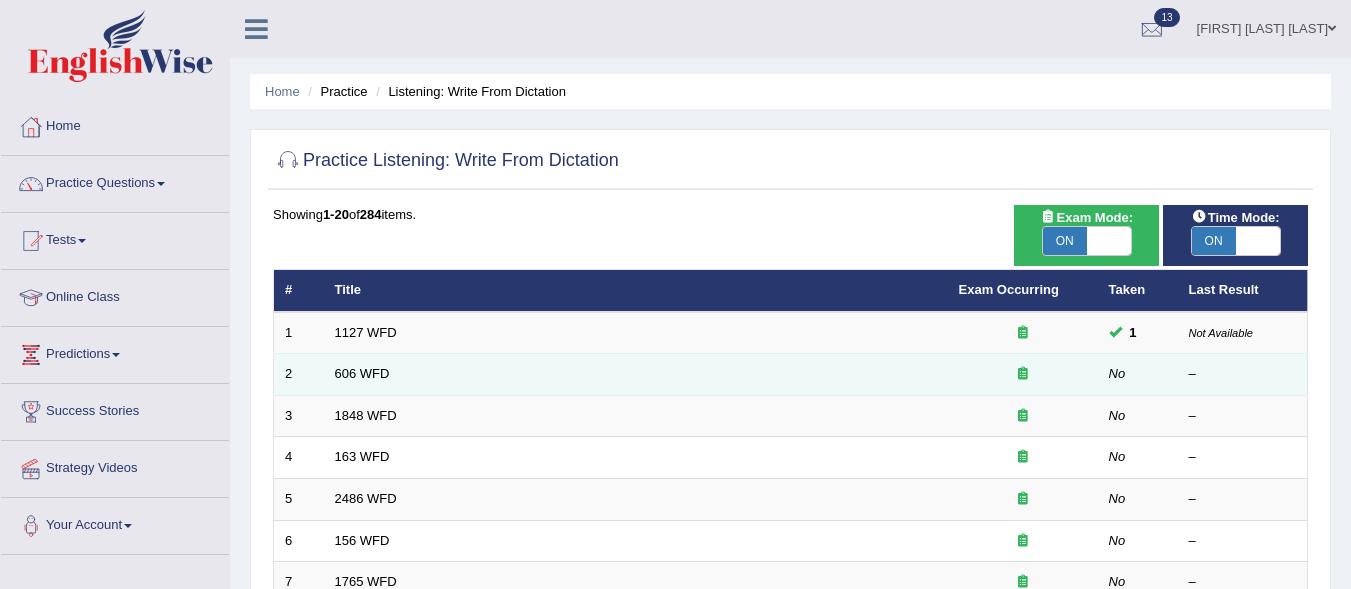 click on "606 WFD" at bounding box center (636, 375) 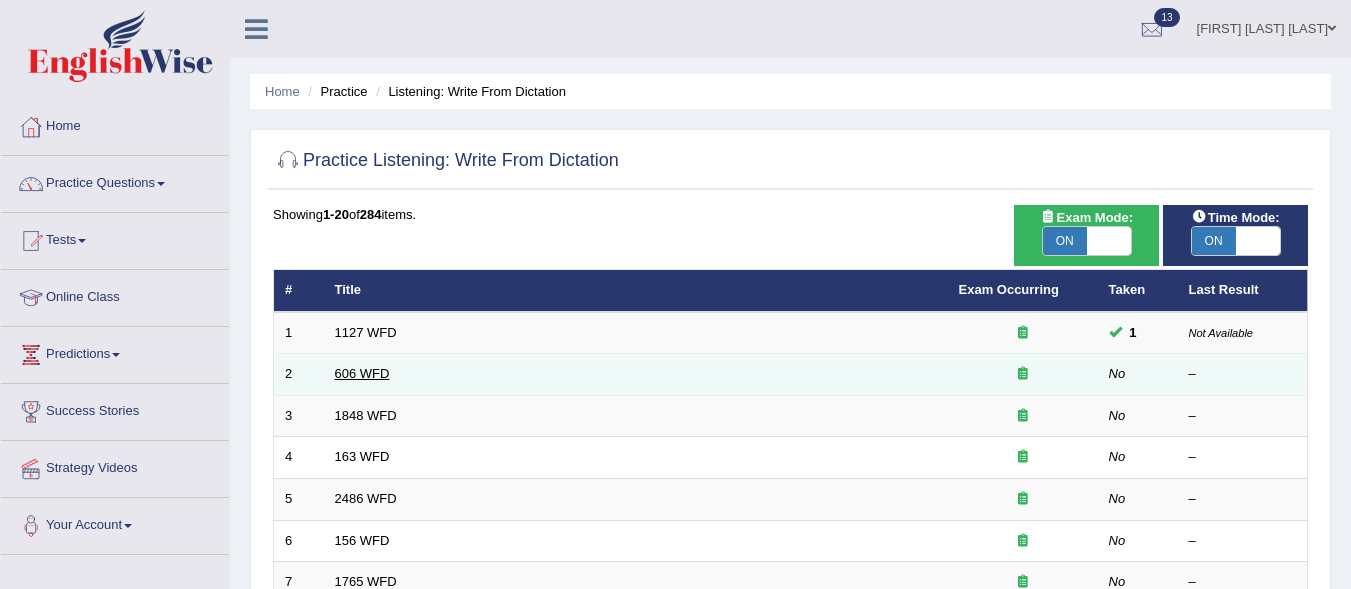 click on "606 WFD" at bounding box center [362, 373] 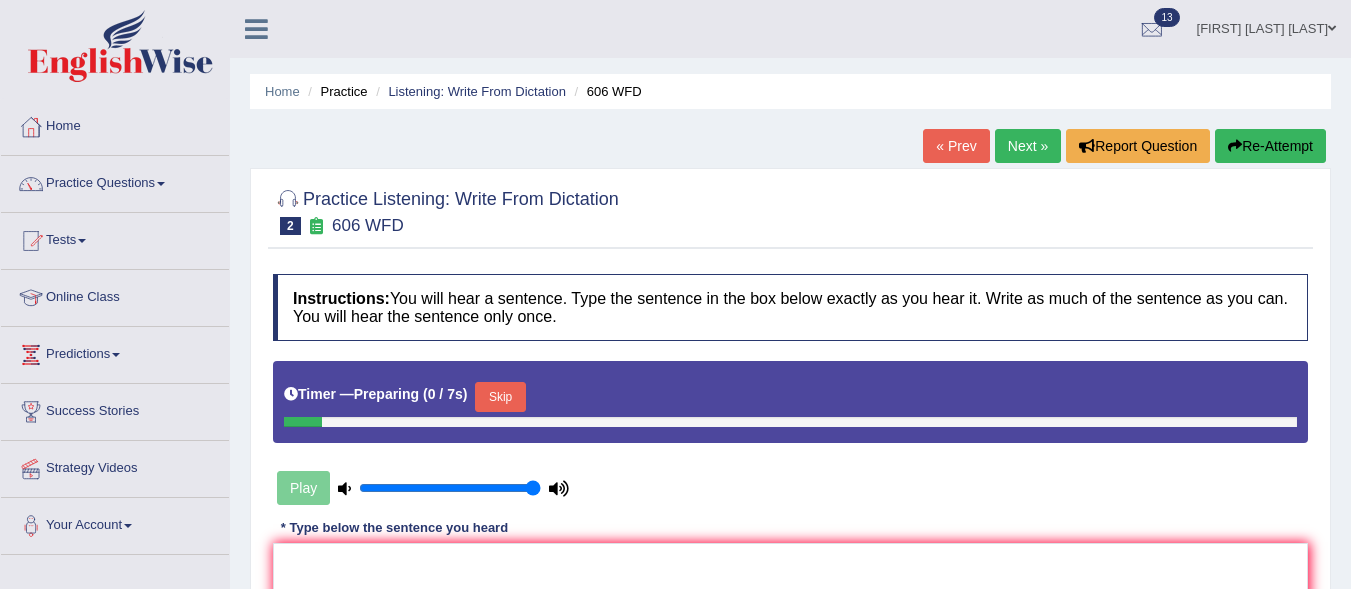scroll, scrollTop: 0, scrollLeft: 0, axis: both 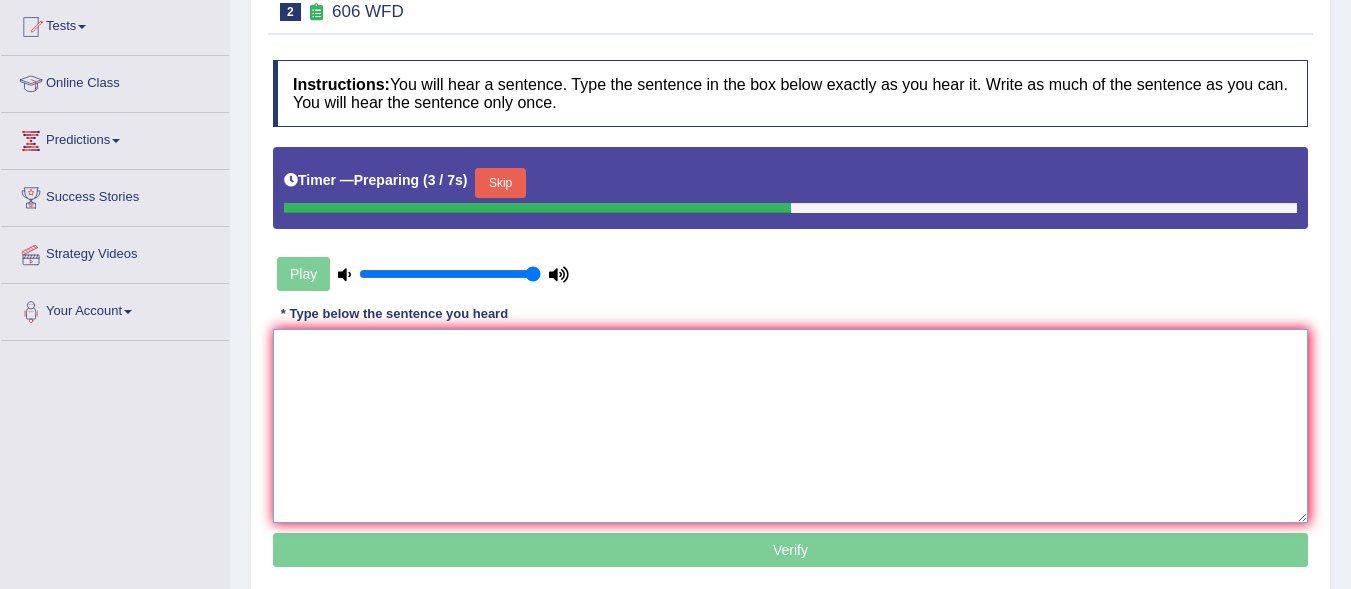 click at bounding box center (790, 426) 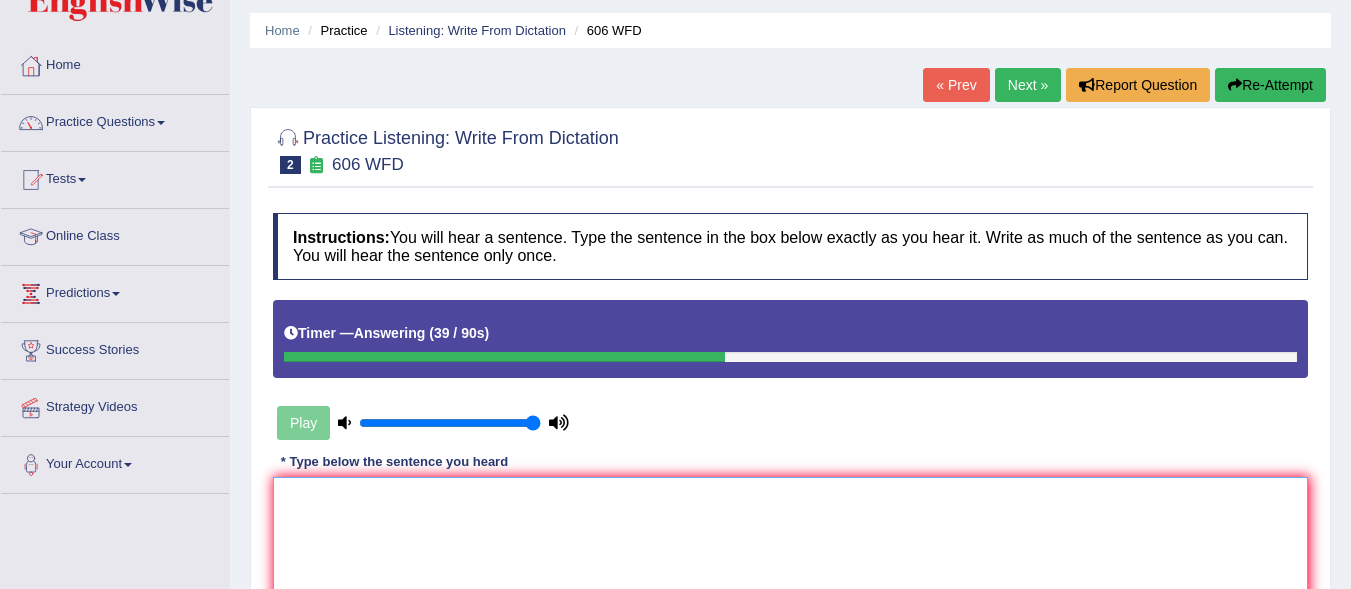 scroll, scrollTop: 59, scrollLeft: 0, axis: vertical 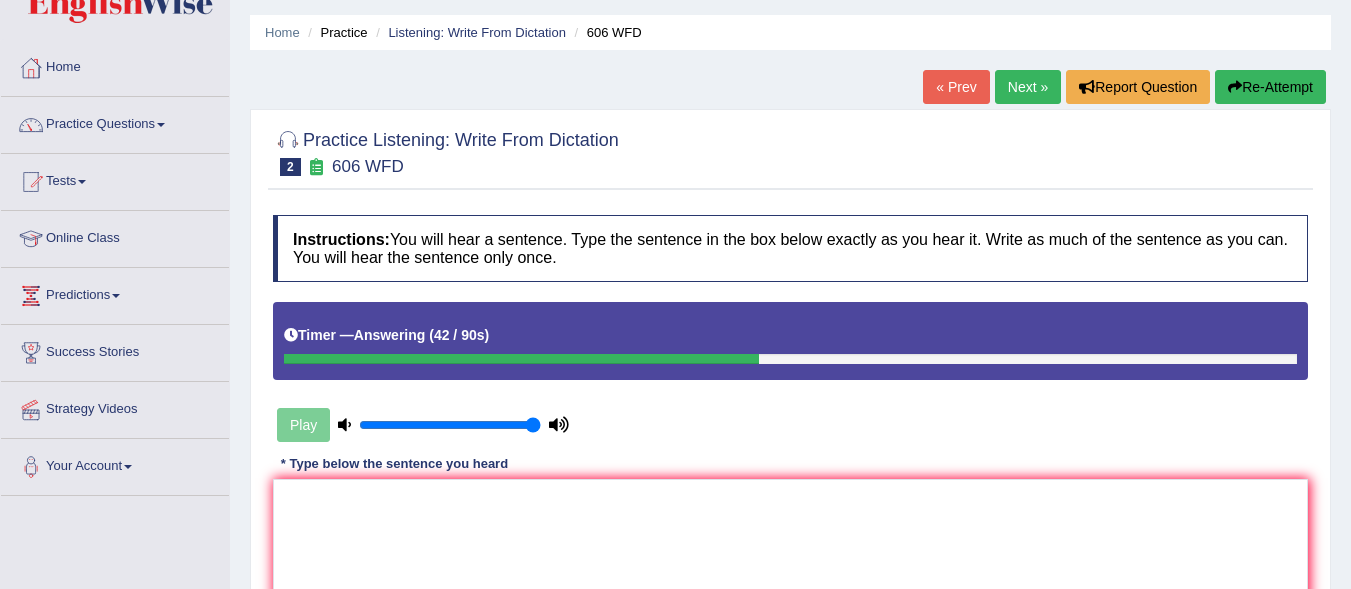 click on "Re-Attempt" at bounding box center (1270, 87) 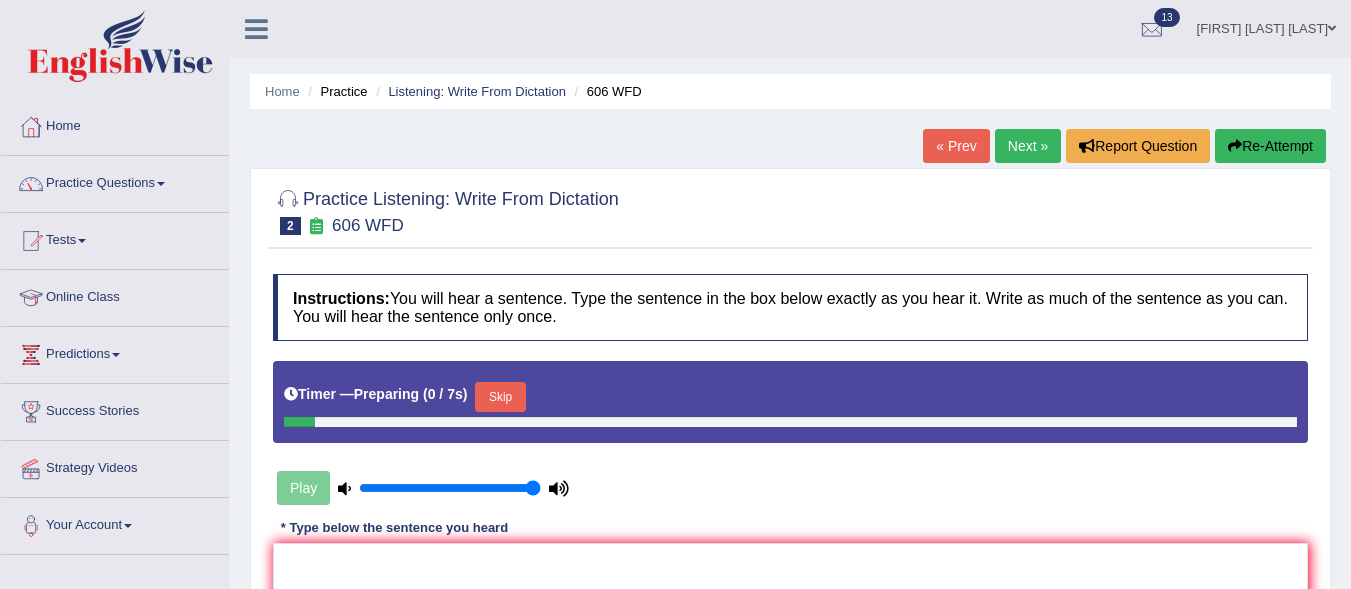 scroll, scrollTop: 59, scrollLeft: 0, axis: vertical 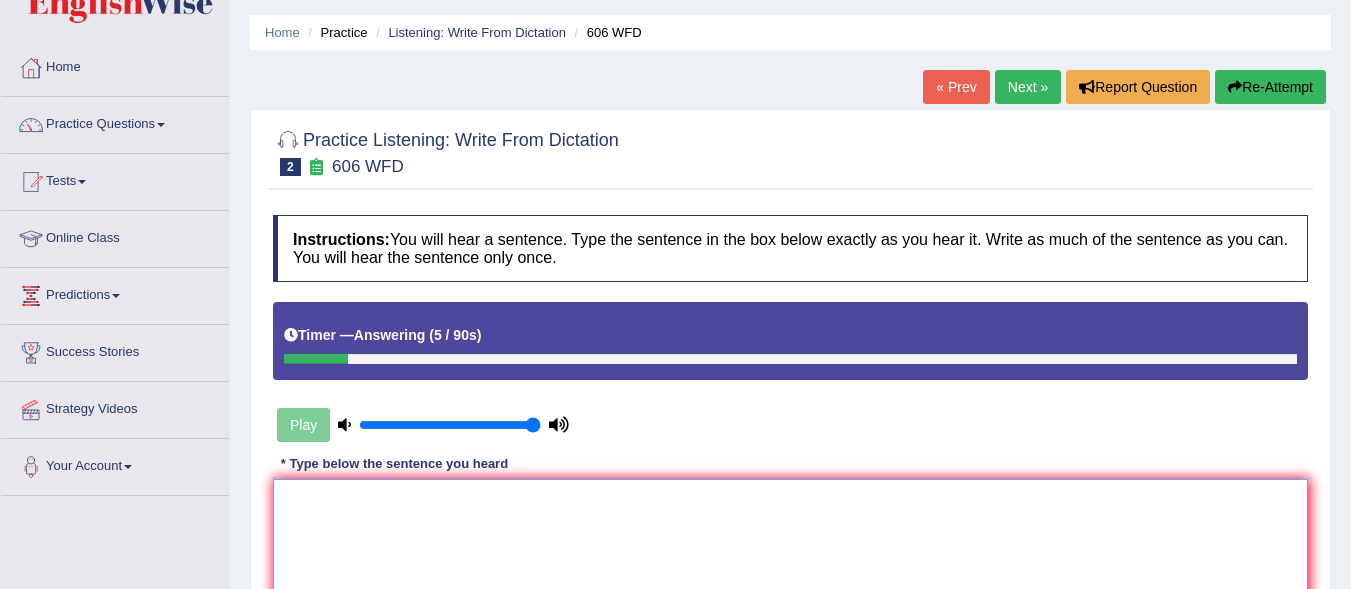 click at bounding box center [790, 576] 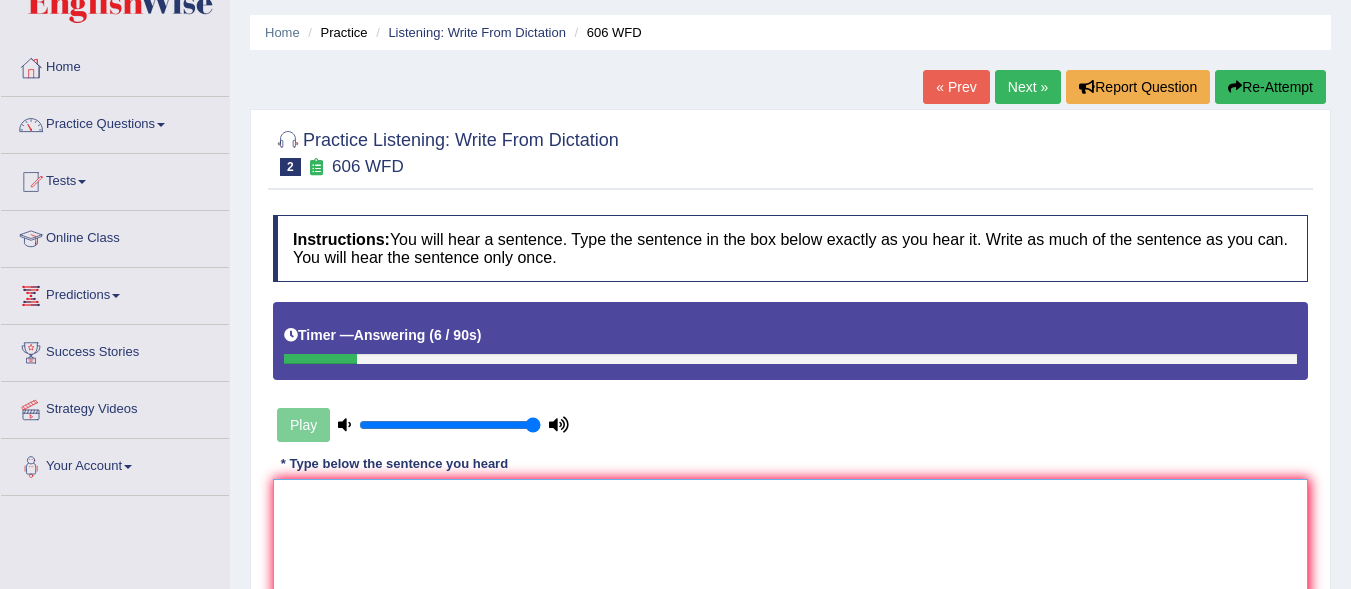 type on "s" 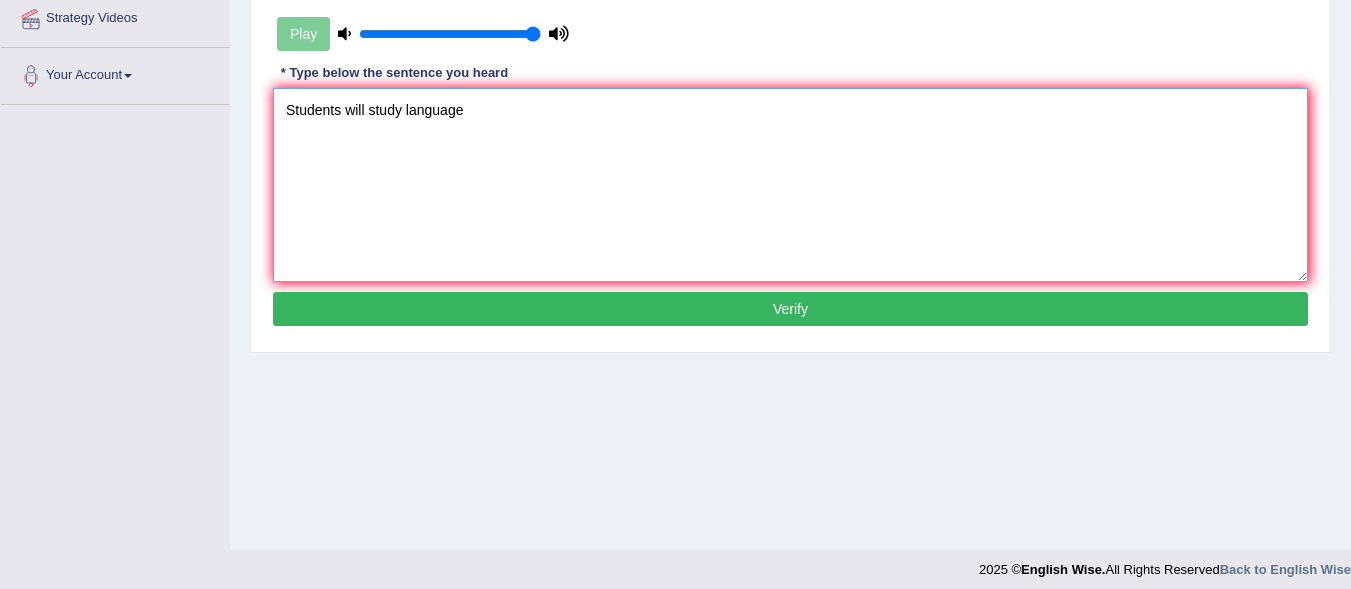scroll, scrollTop: 442, scrollLeft: 0, axis: vertical 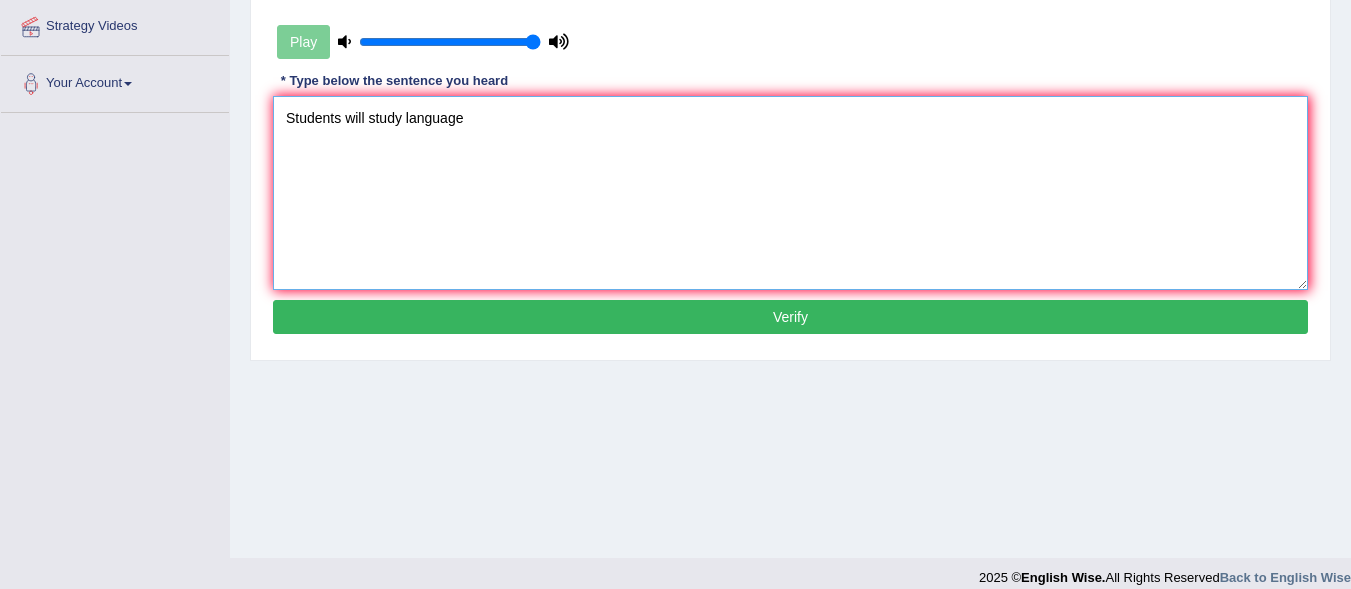 type on "Students will study language" 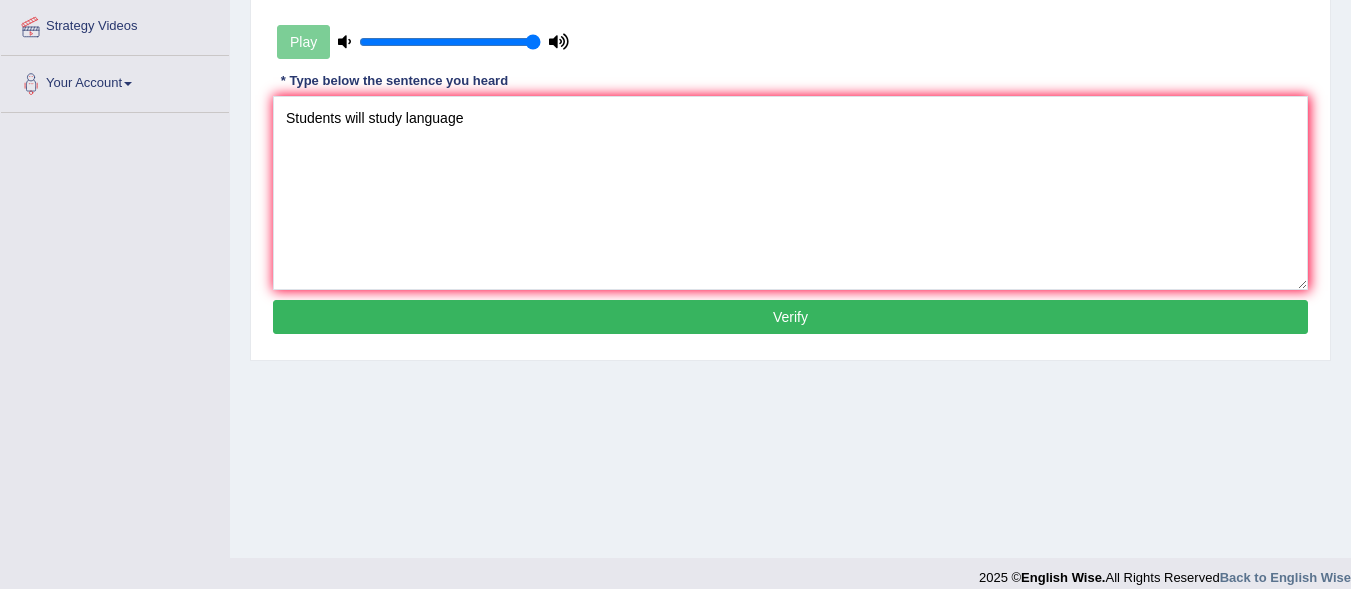 click on "Verify" at bounding box center [790, 317] 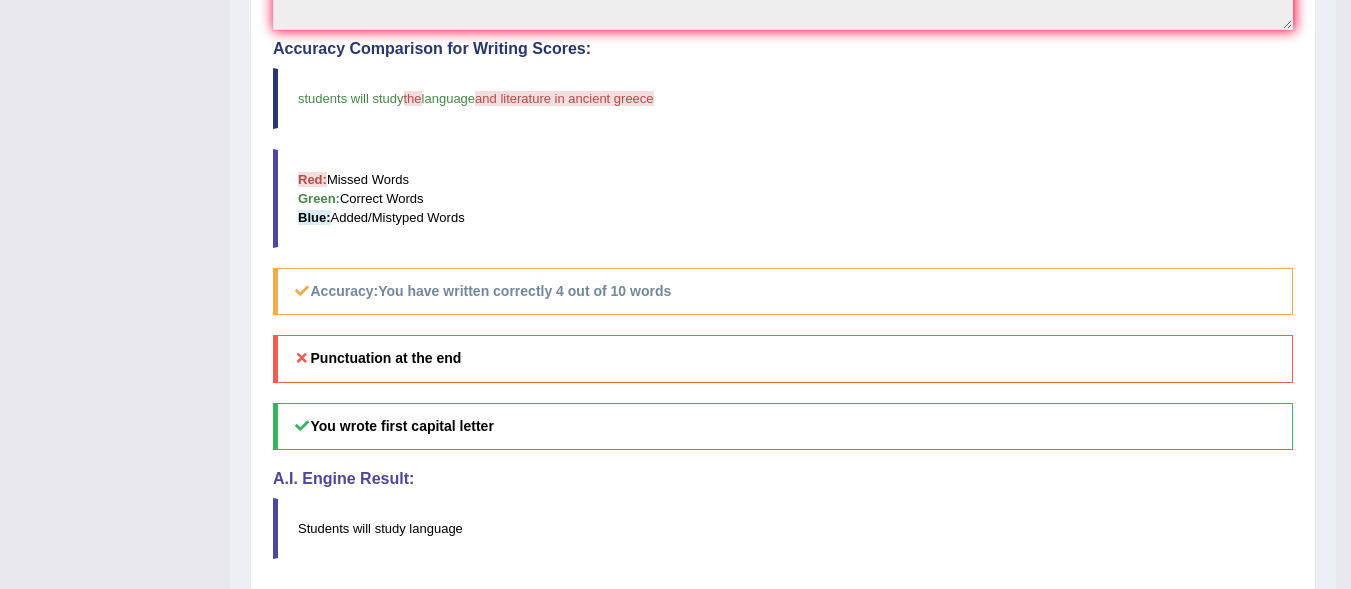 scroll, scrollTop: 766, scrollLeft: 0, axis: vertical 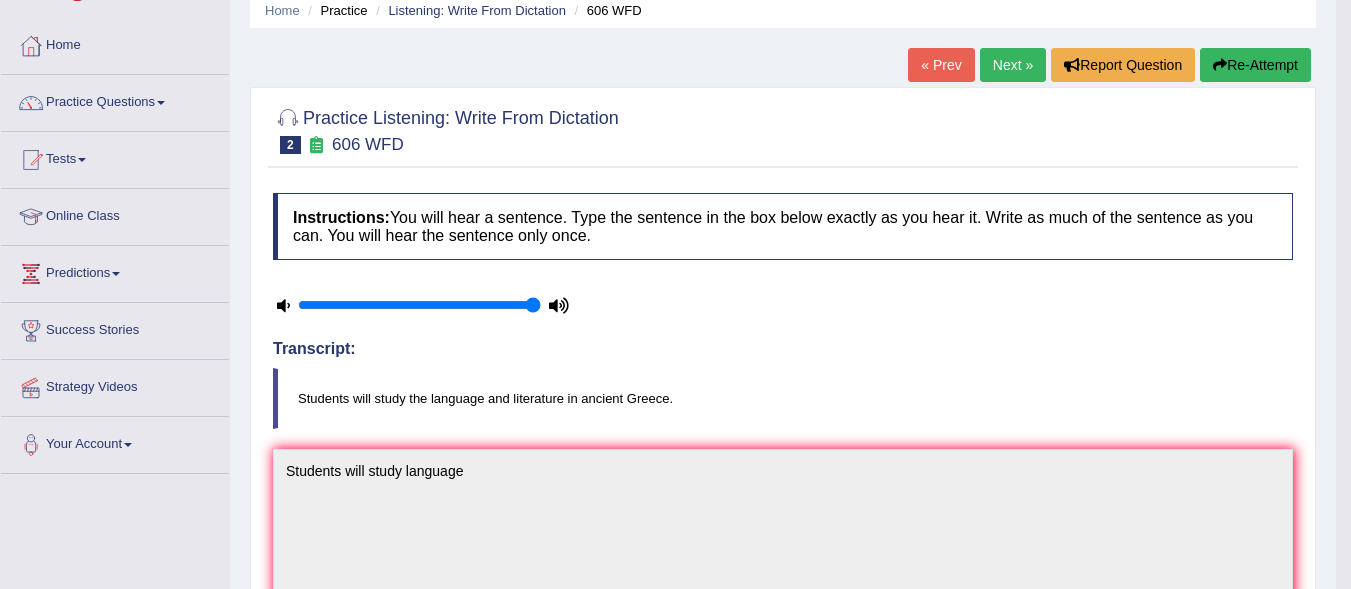 click on "Re-Attempt" at bounding box center (1255, 65) 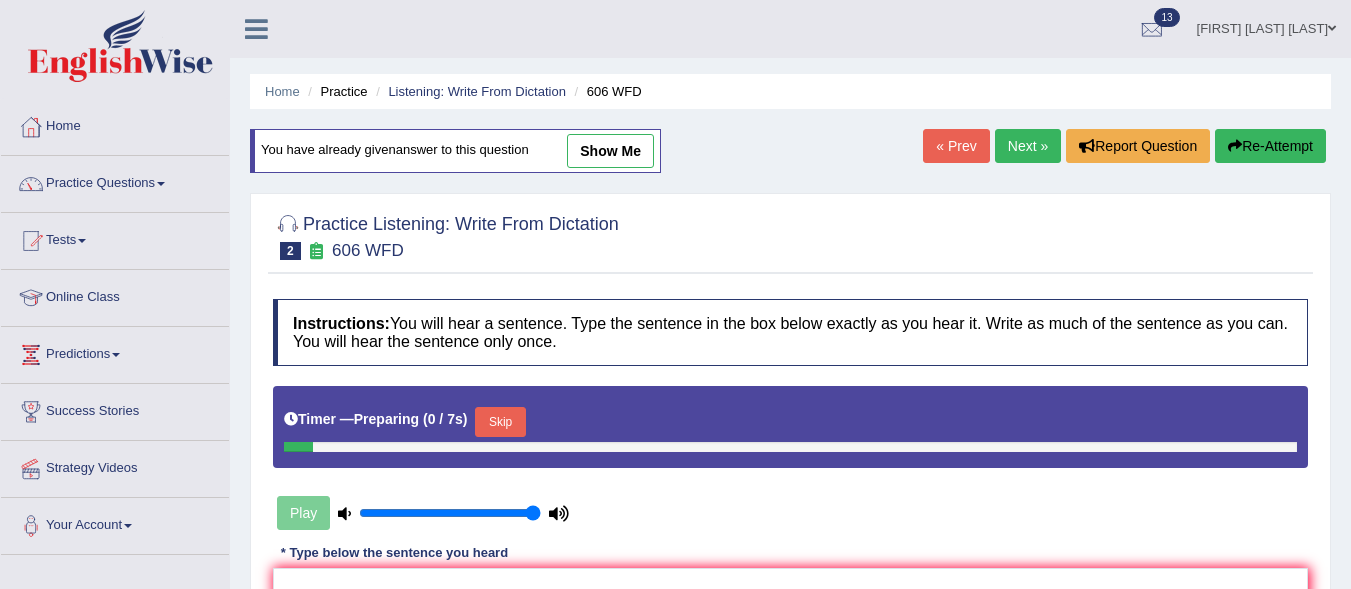 scroll, scrollTop: 81, scrollLeft: 0, axis: vertical 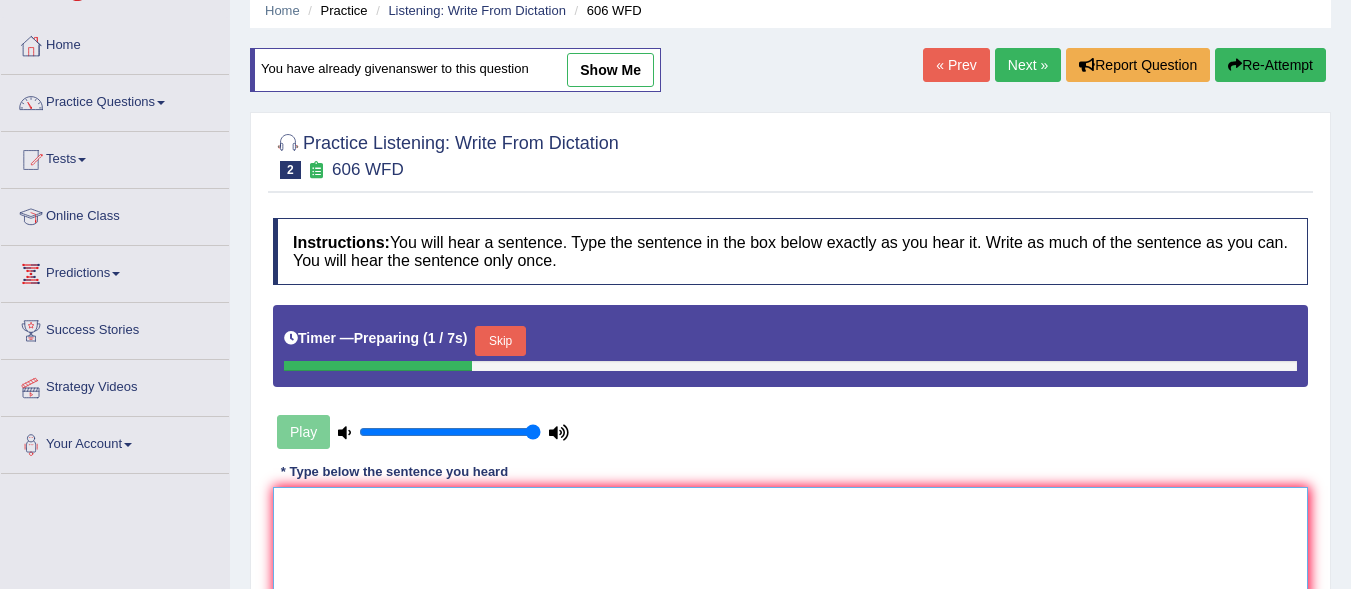 click at bounding box center [790, 584] 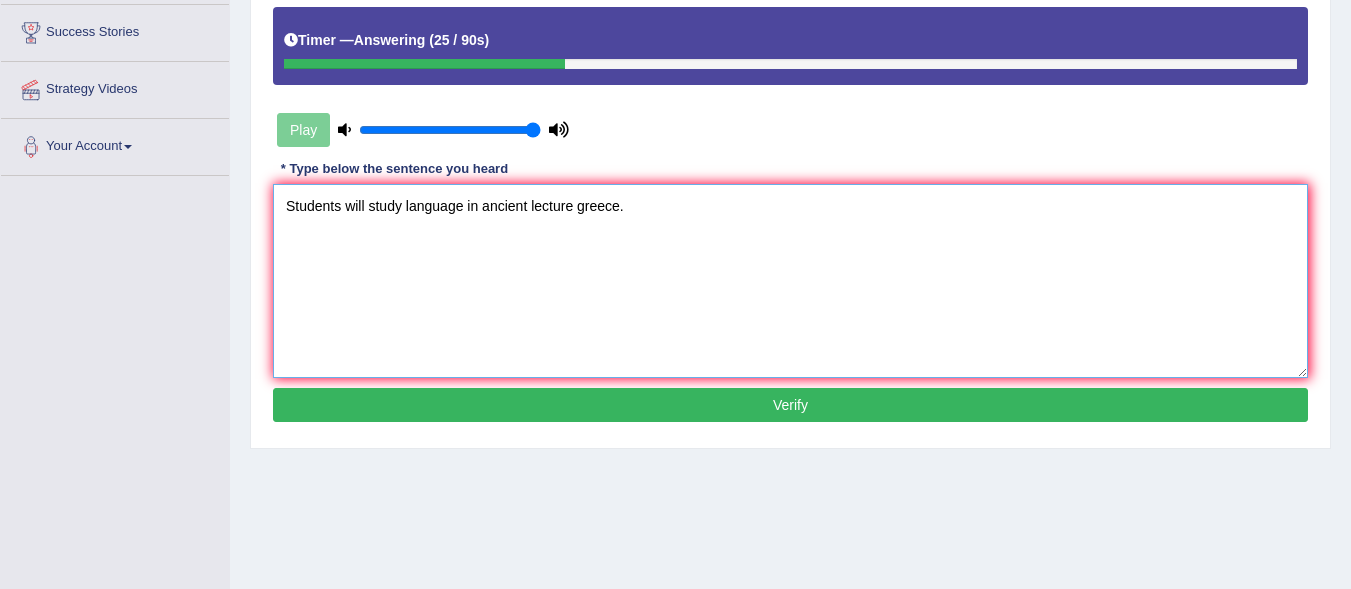 scroll, scrollTop: 461, scrollLeft: 0, axis: vertical 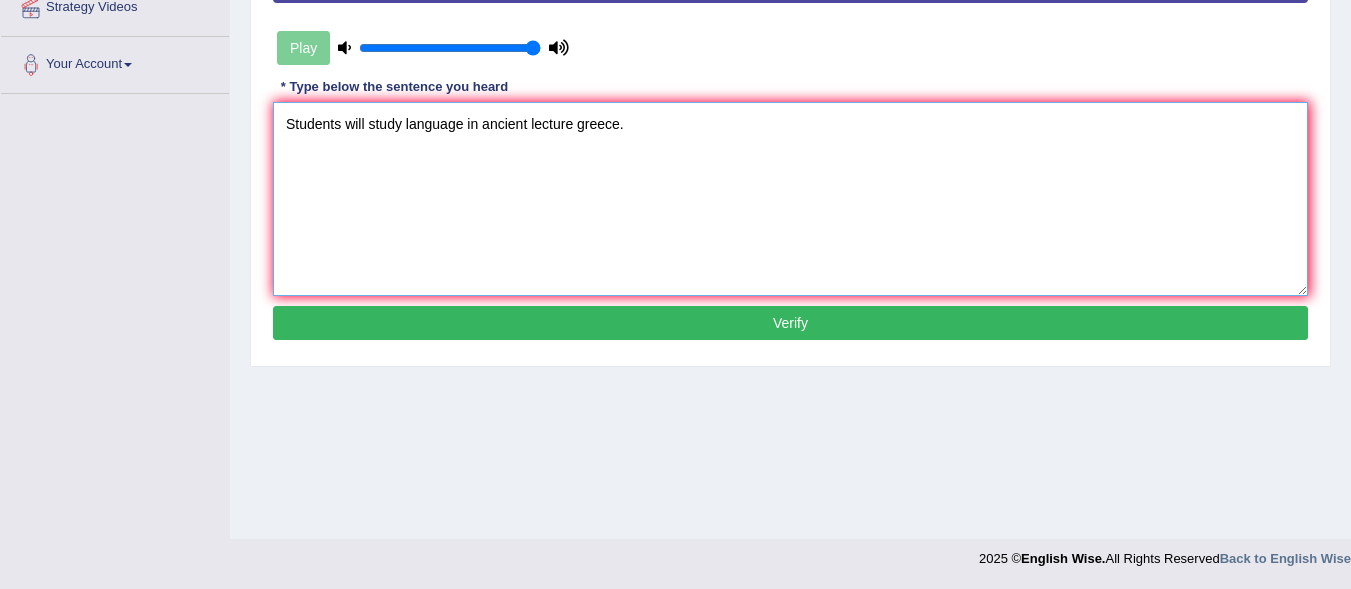type on "Students will study language in ancient lecture greece." 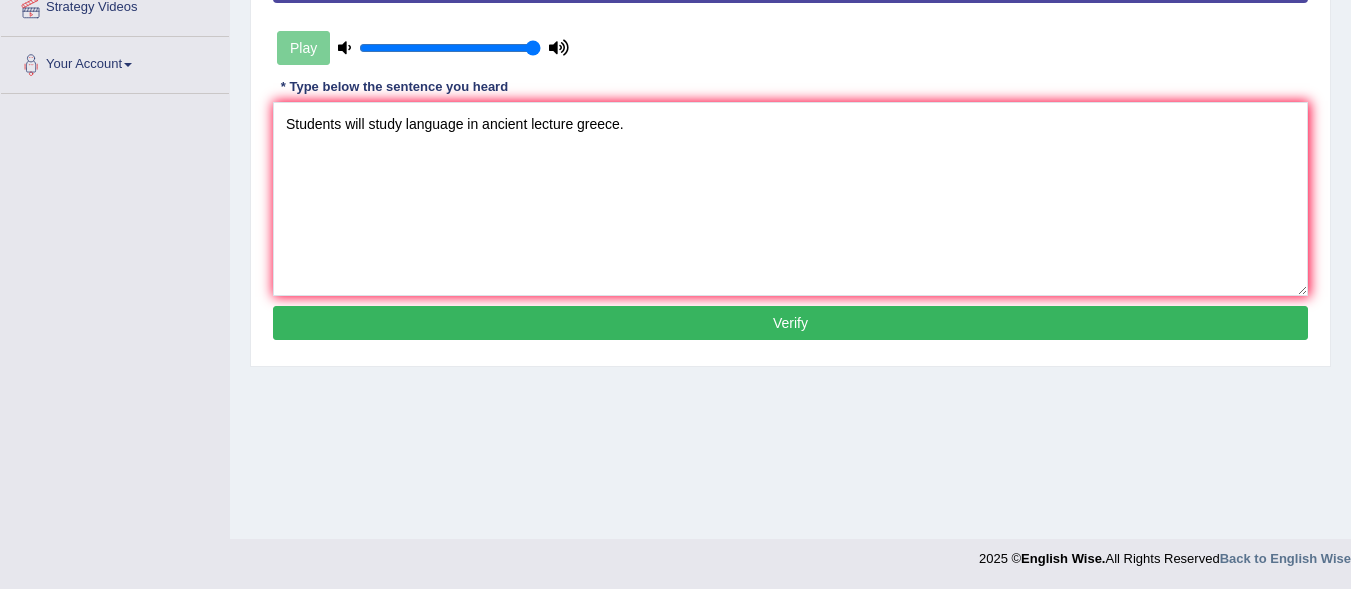 click on "Verify" at bounding box center [790, 323] 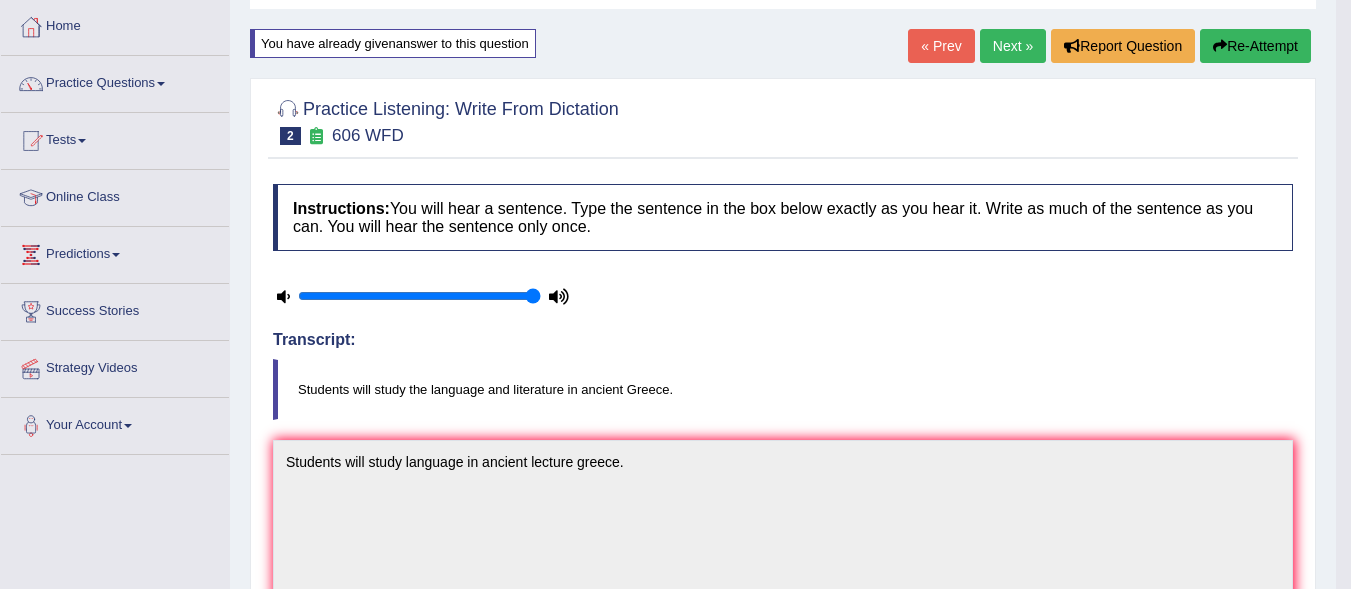 scroll, scrollTop: 90, scrollLeft: 0, axis: vertical 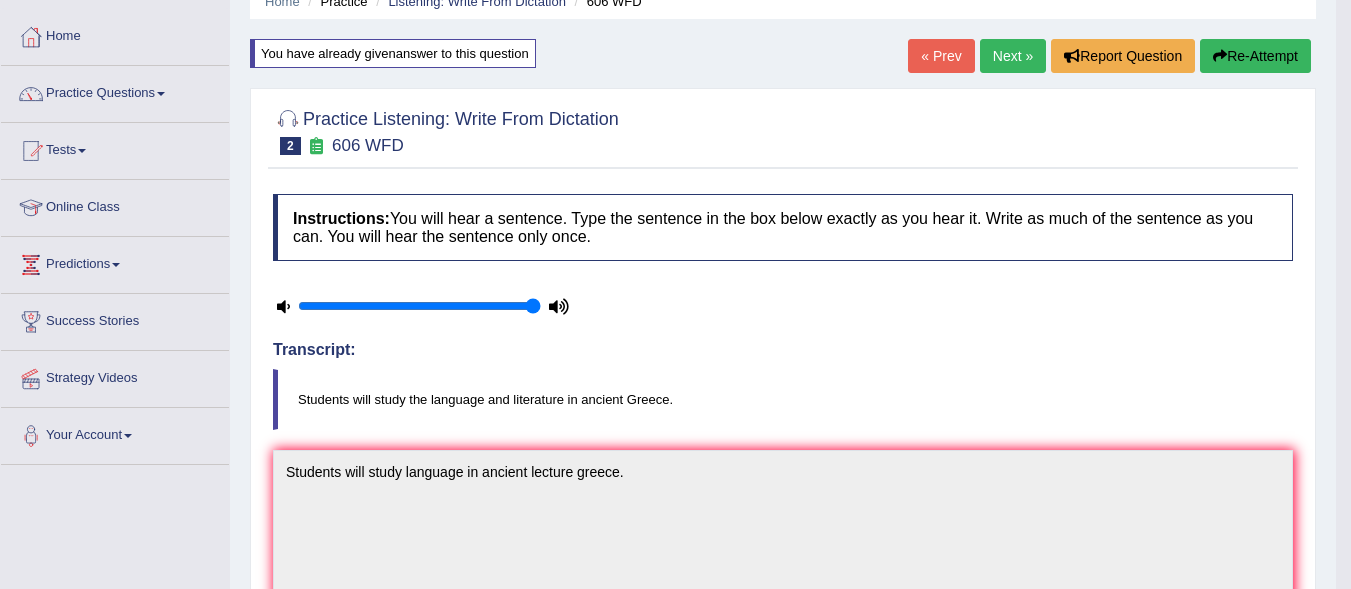 click on "Next »" at bounding box center (1013, 56) 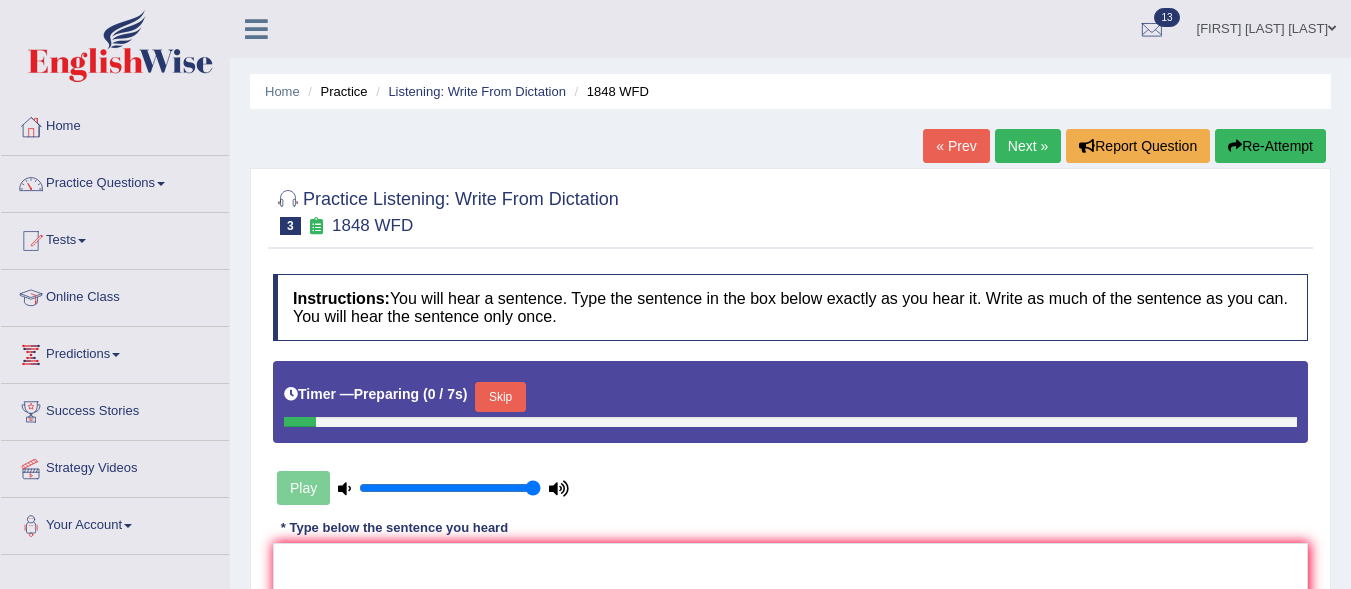 scroll, scrollTop: 0, scrollLeft: 0, axis: both 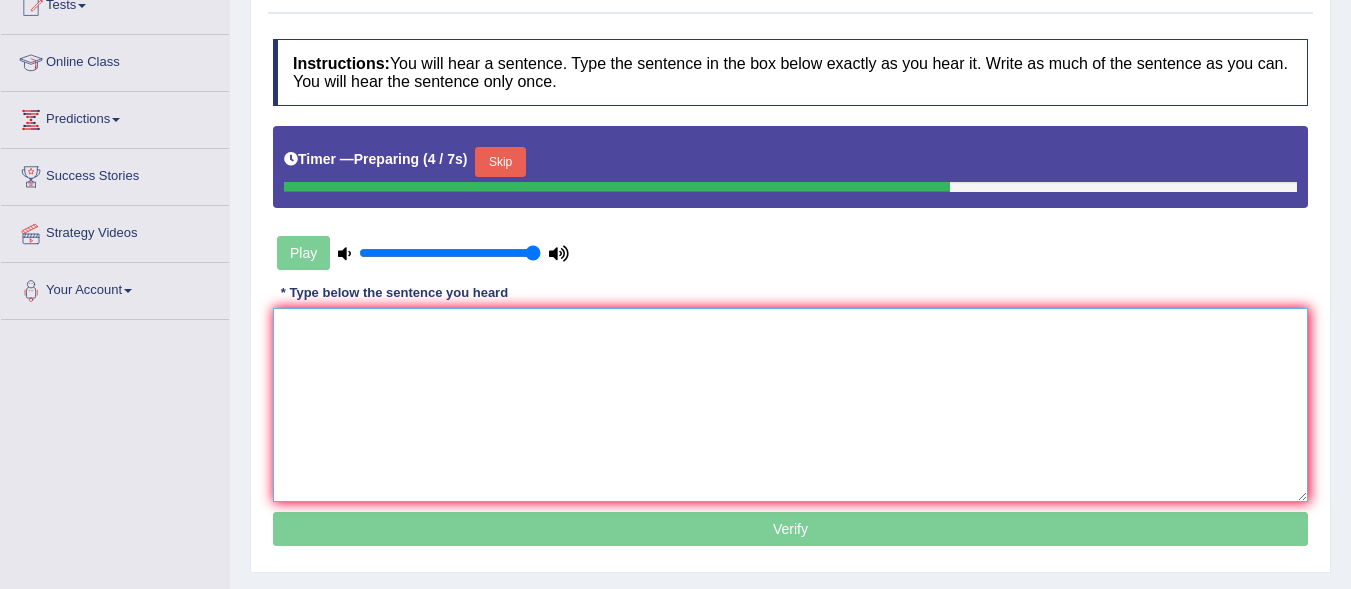 click at bounding box center [790, 405] 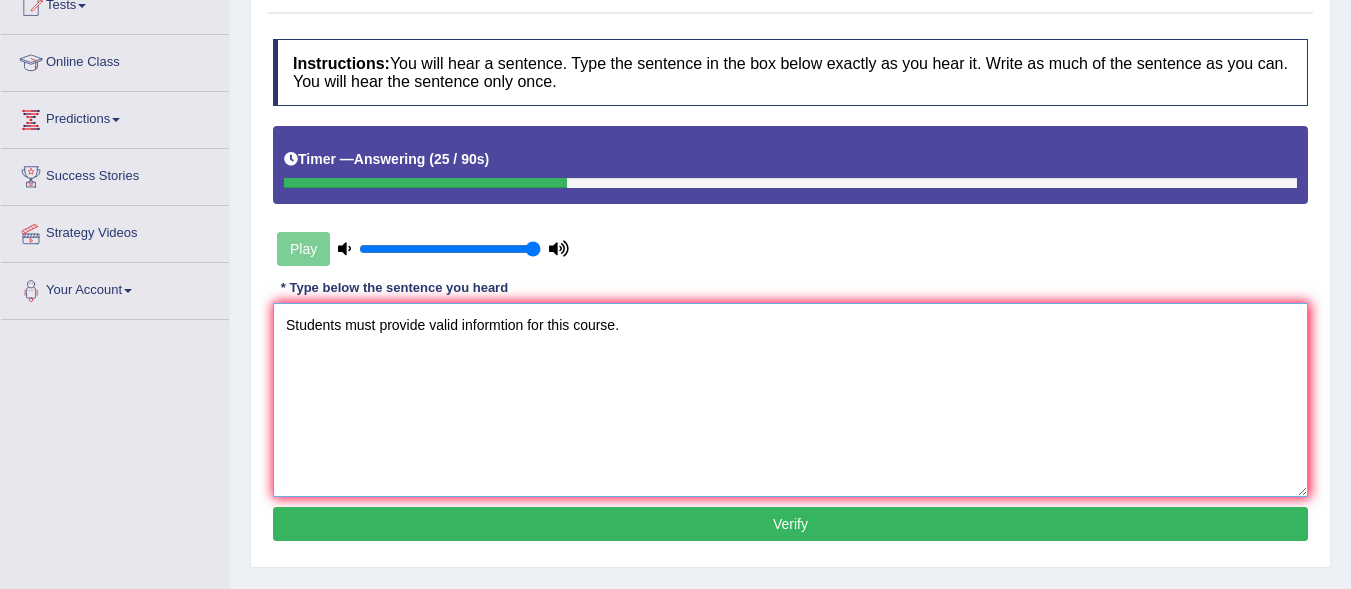 type on "Students must provide valid informtion for this course." 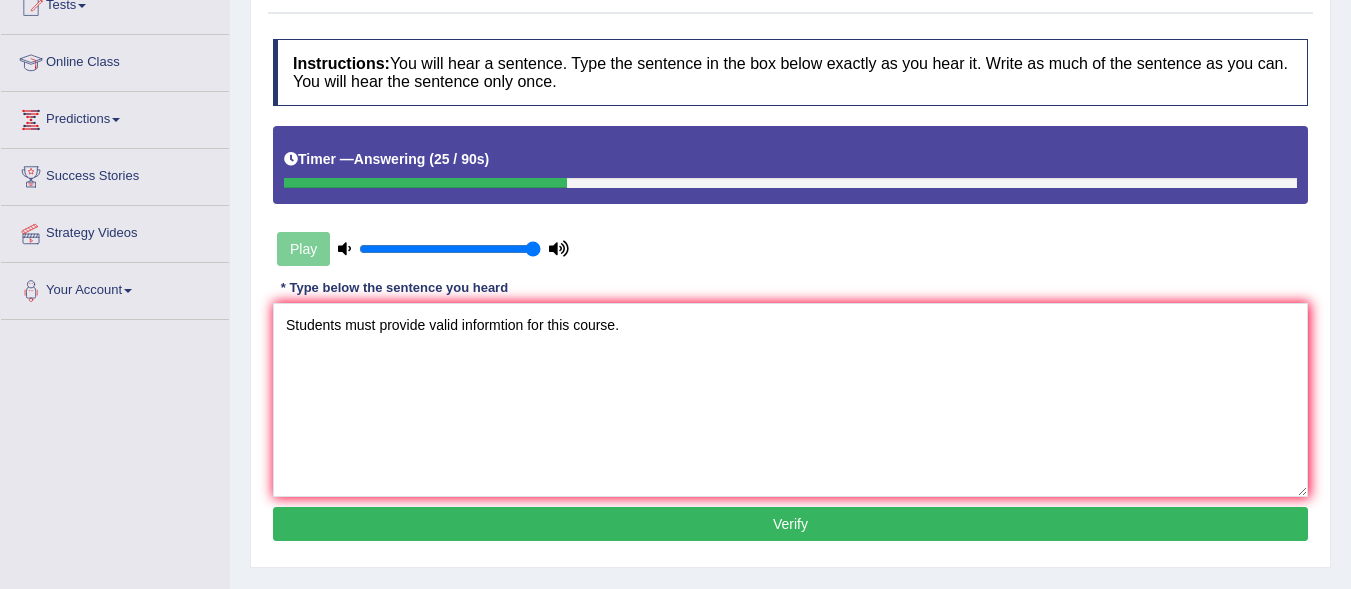 click on "Verify" at bounding box center (790, 524) 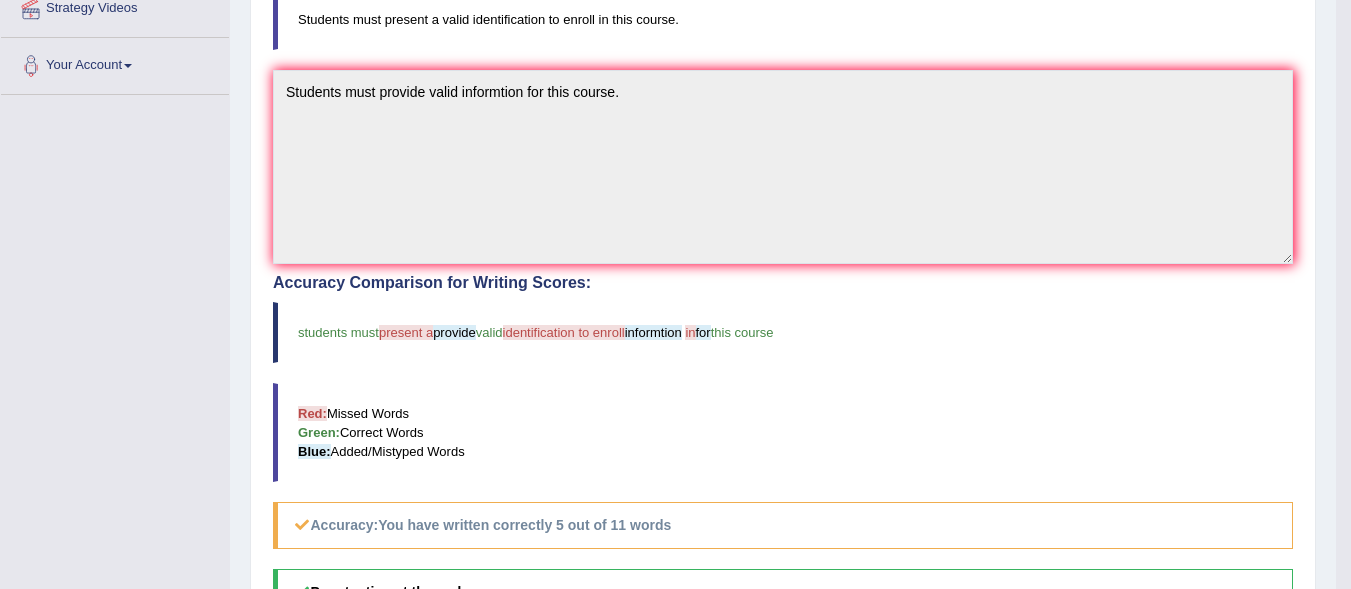 scroll, scrollTop: 766, scrollLeft: 0, axis: vertical 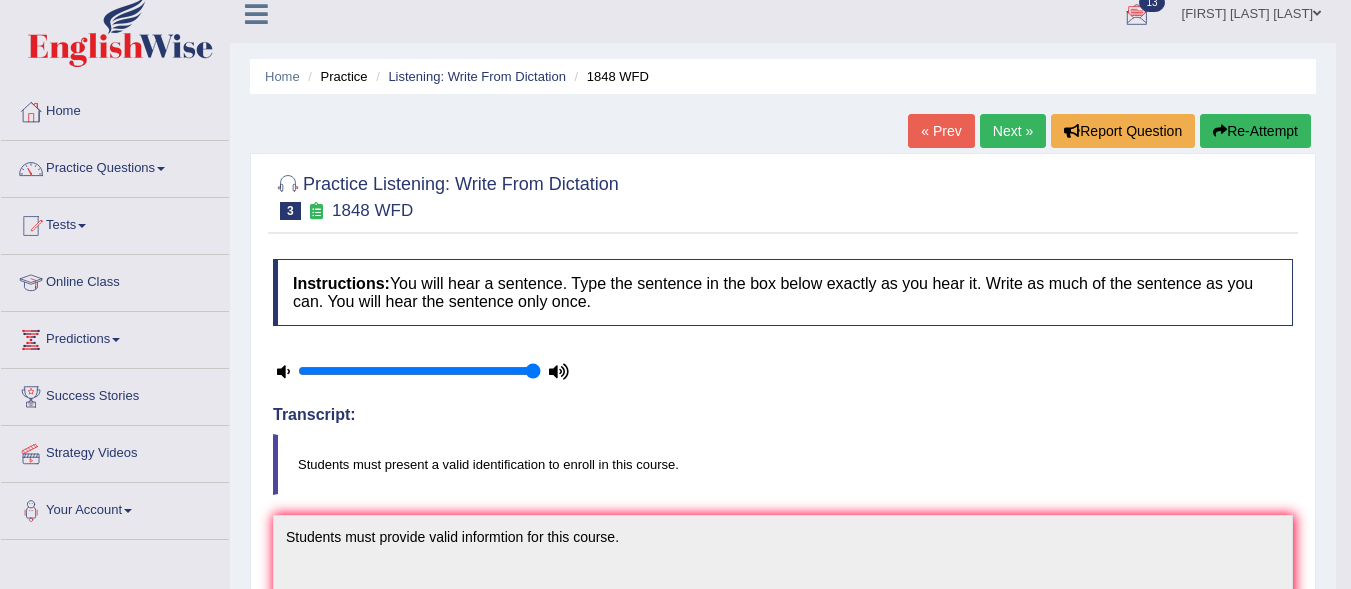 click on "Next »" at bounding box center (1013, 131) 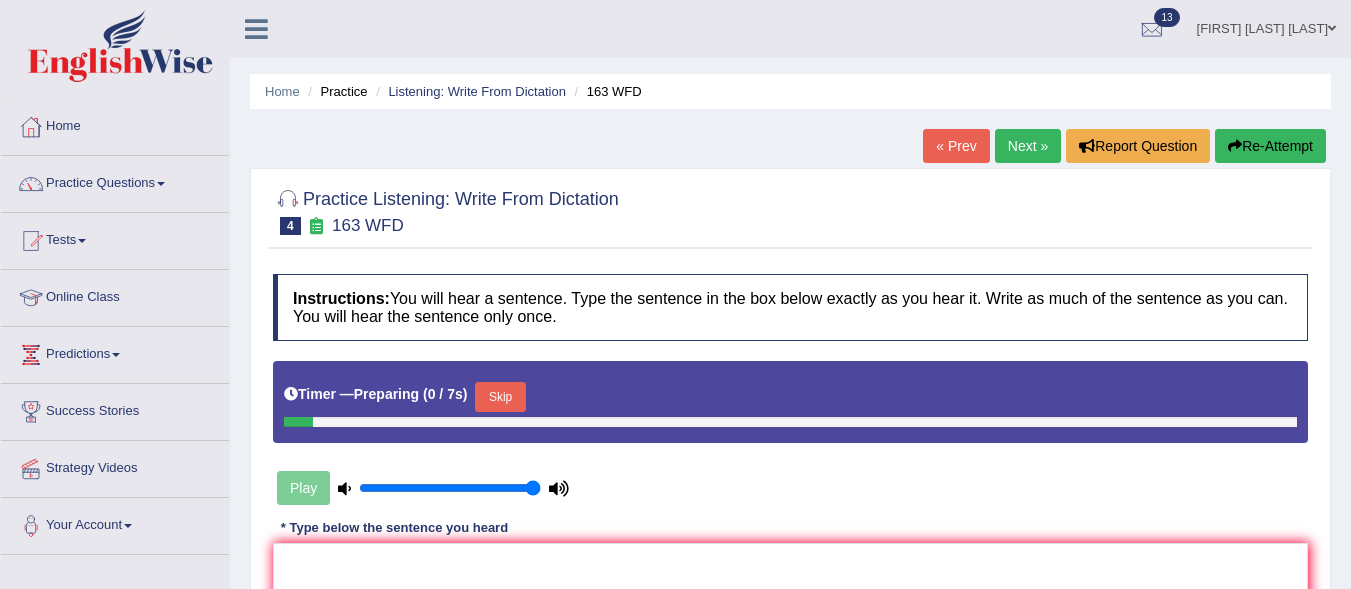 scroll, scrollTop: 0, scrollLeft: 0, axis: both 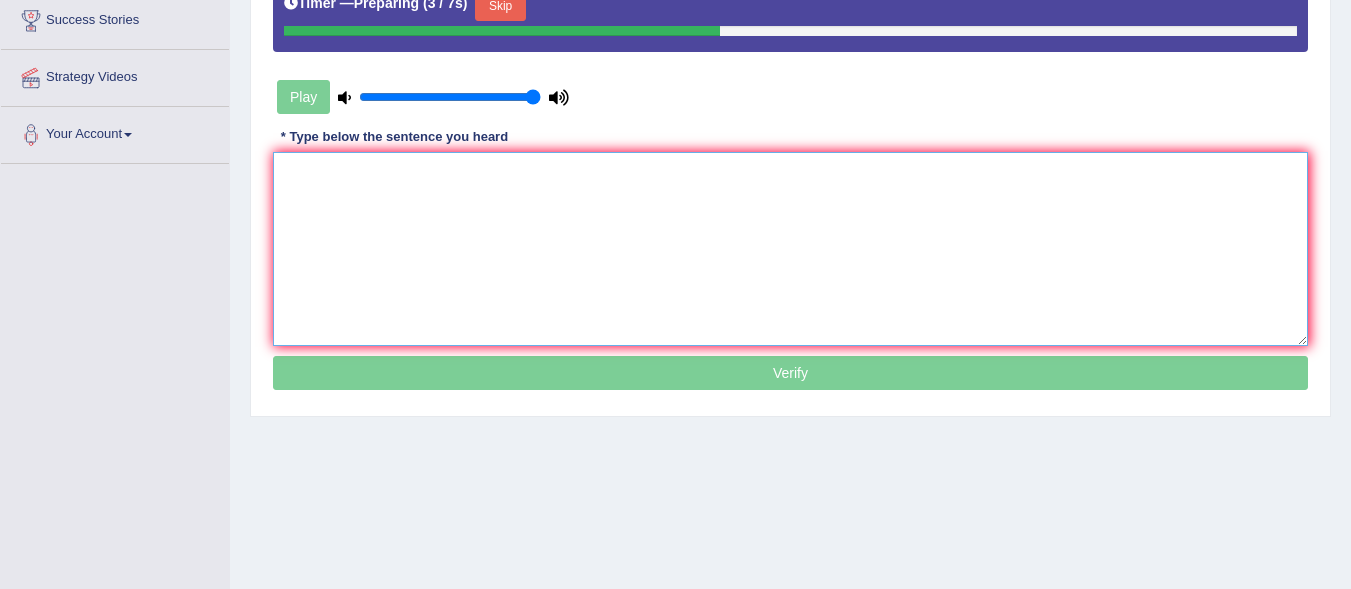 click at bounding box center (790, 249) 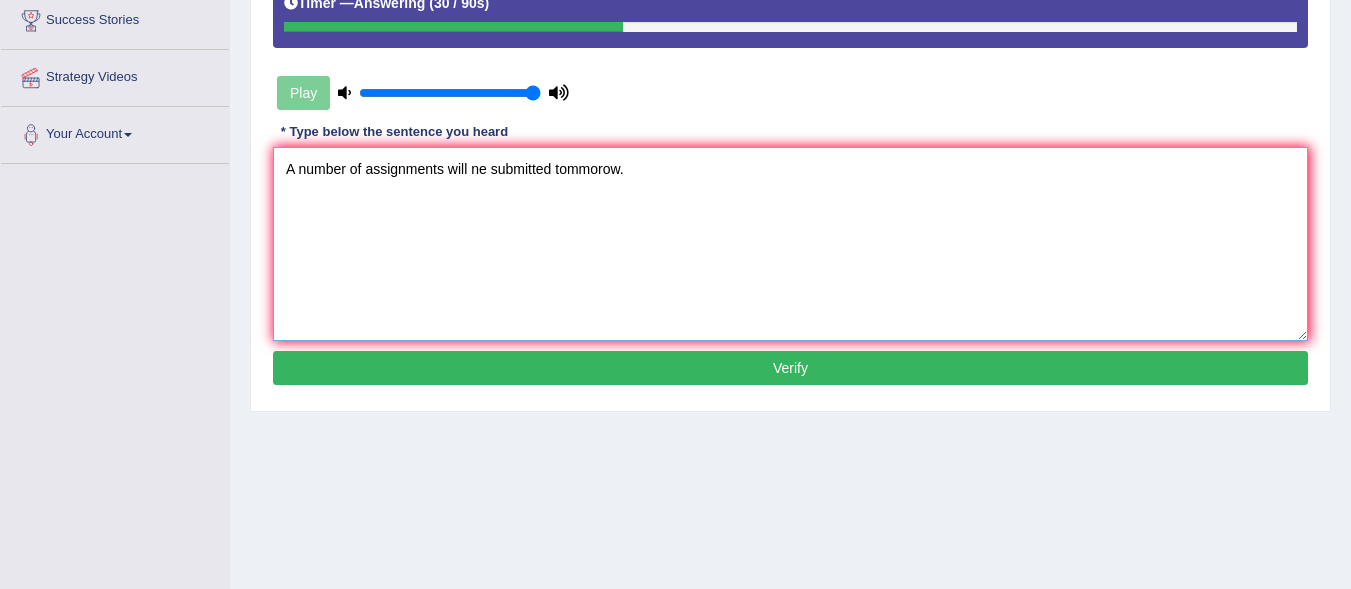 click on "A number of assignments will ne submitted tommorow." at bounding box center (790, 244) 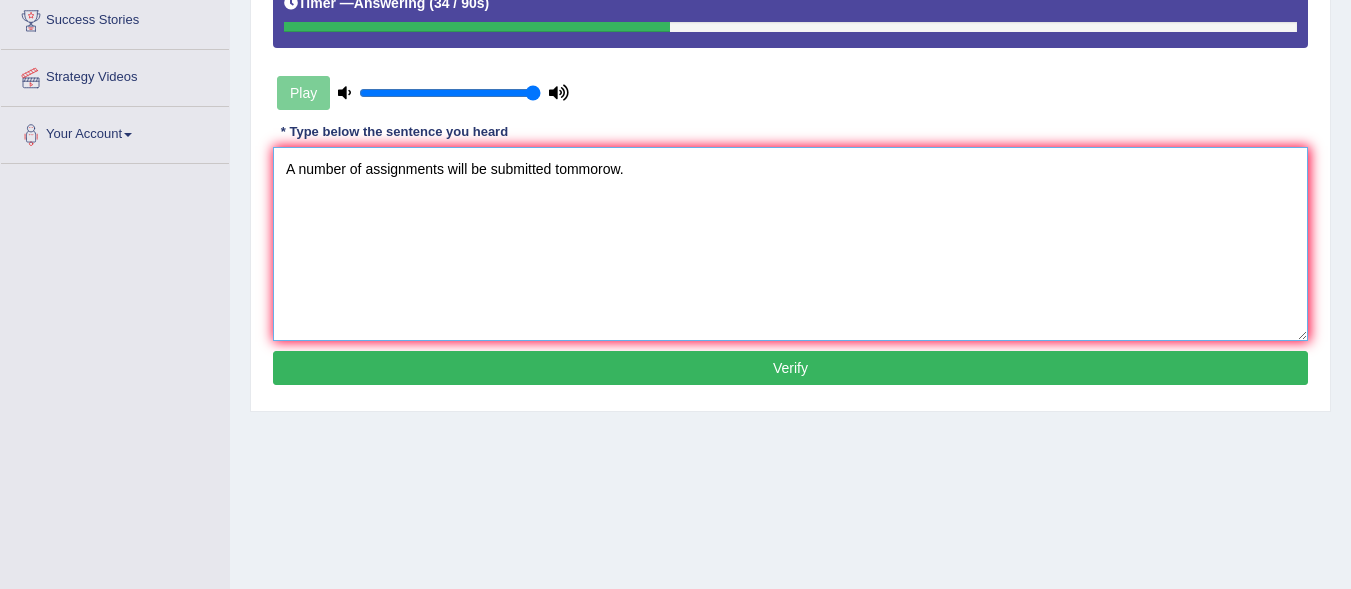 type on "A number of assignments will be submitted tommorow." 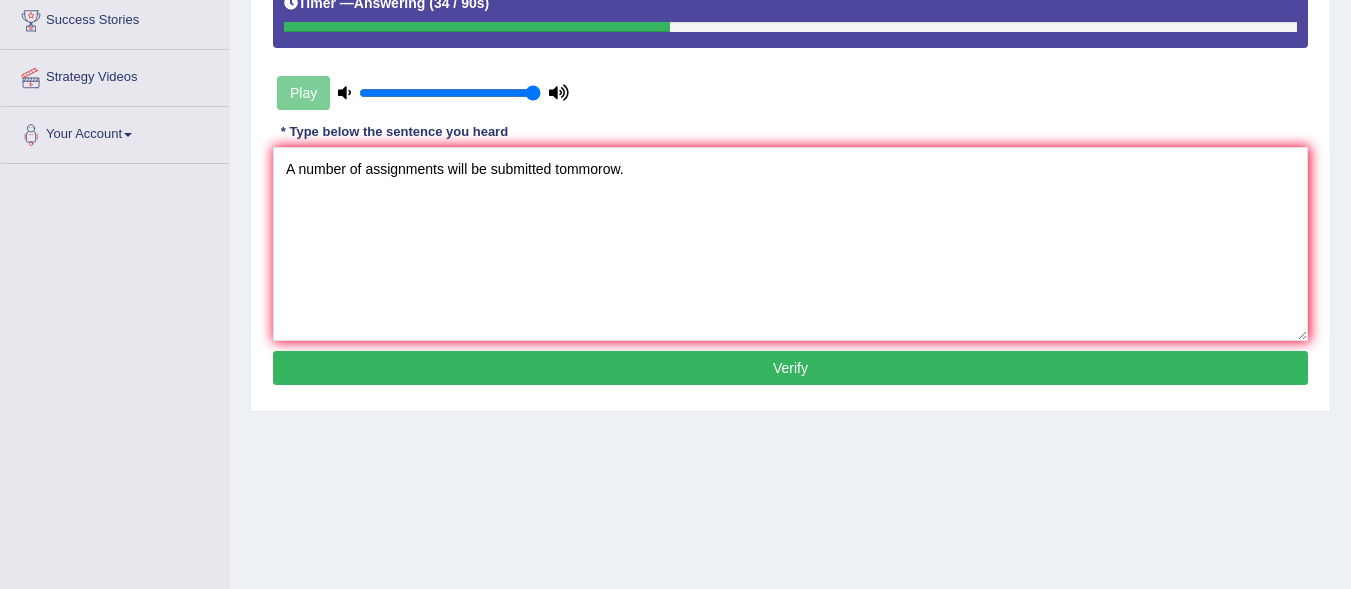 click on "Verify" at bounding box center [790, 368] 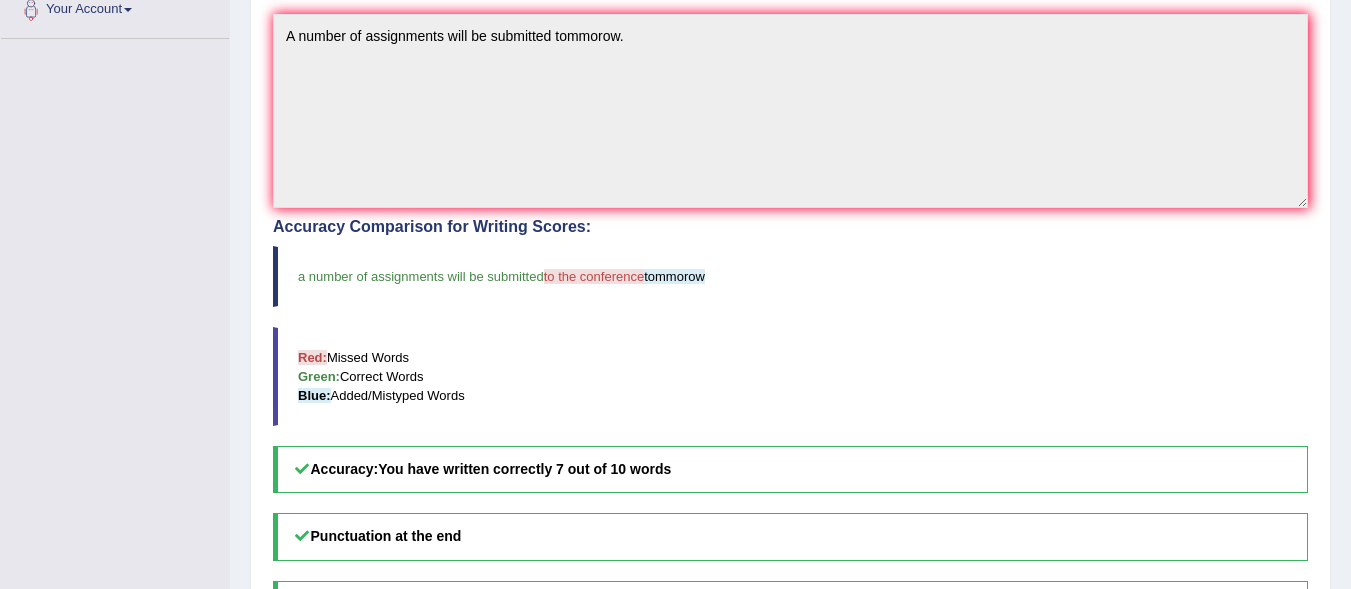 scroll, scrollTop: 538, scrollLeft: 0, axis: vertical 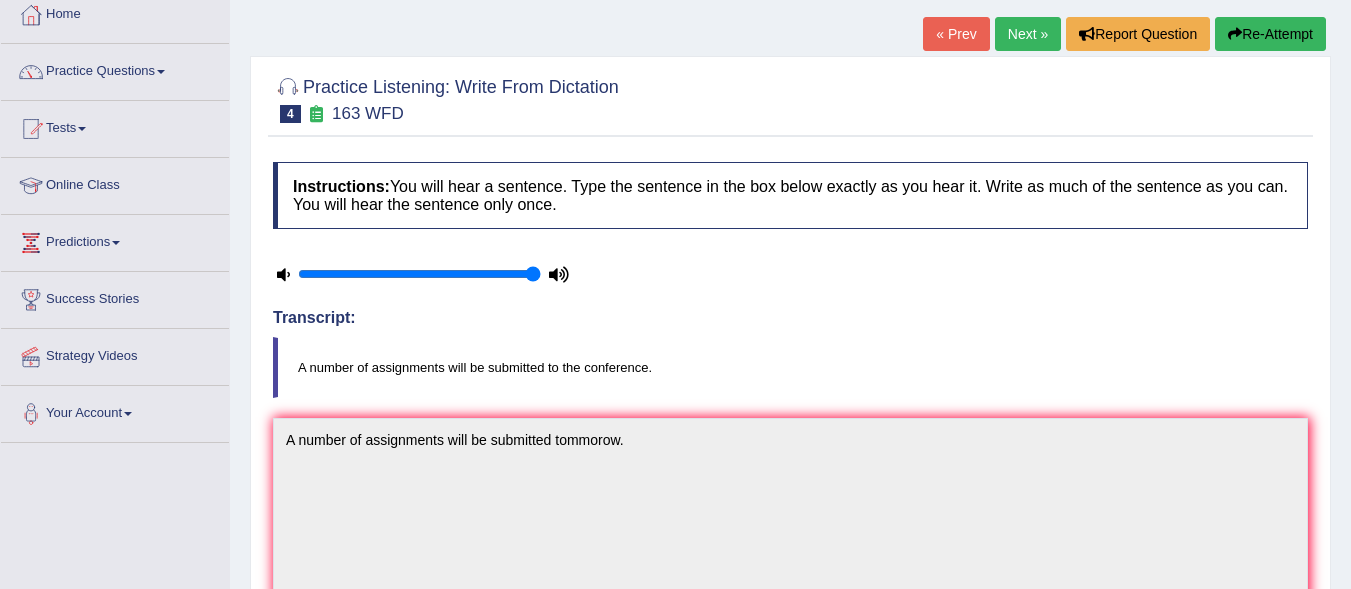 drag, startPoint x: 1326, startPoint y: 155, endPoint x: 1365, endPoint y: 403, distance: 251.0478 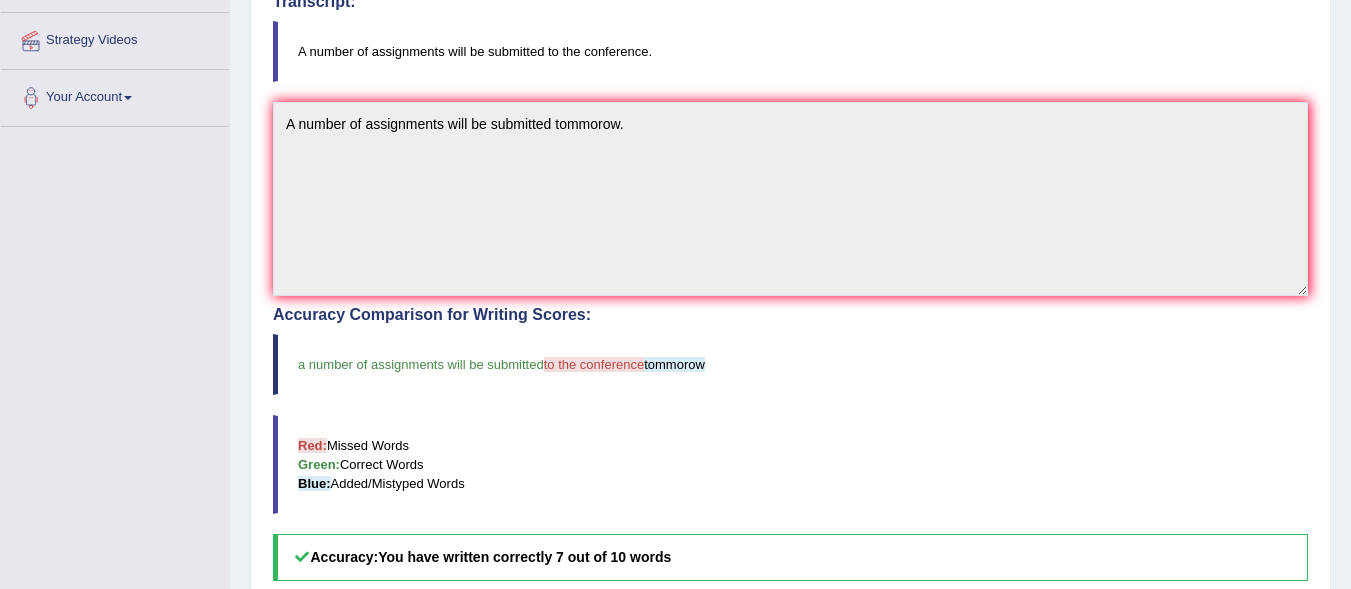 scroll, scrollTop: 180, scrollLeft: 0, axis: vertical 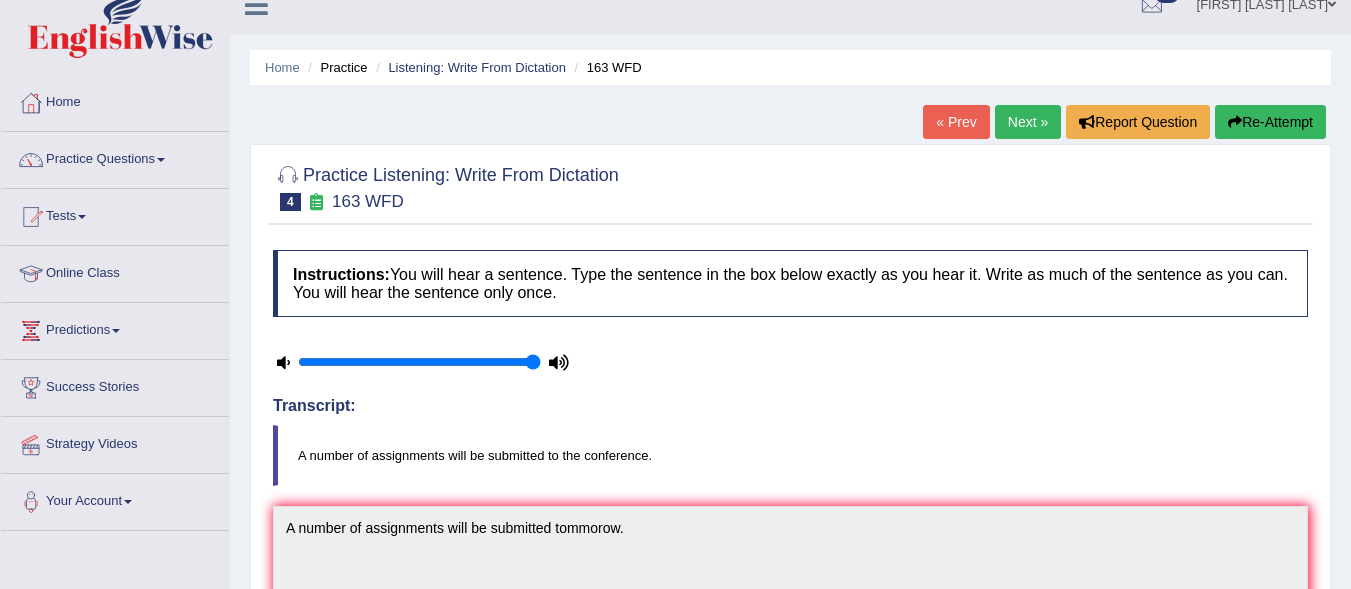 click on "Next »" at bounding box center [1028, 122] 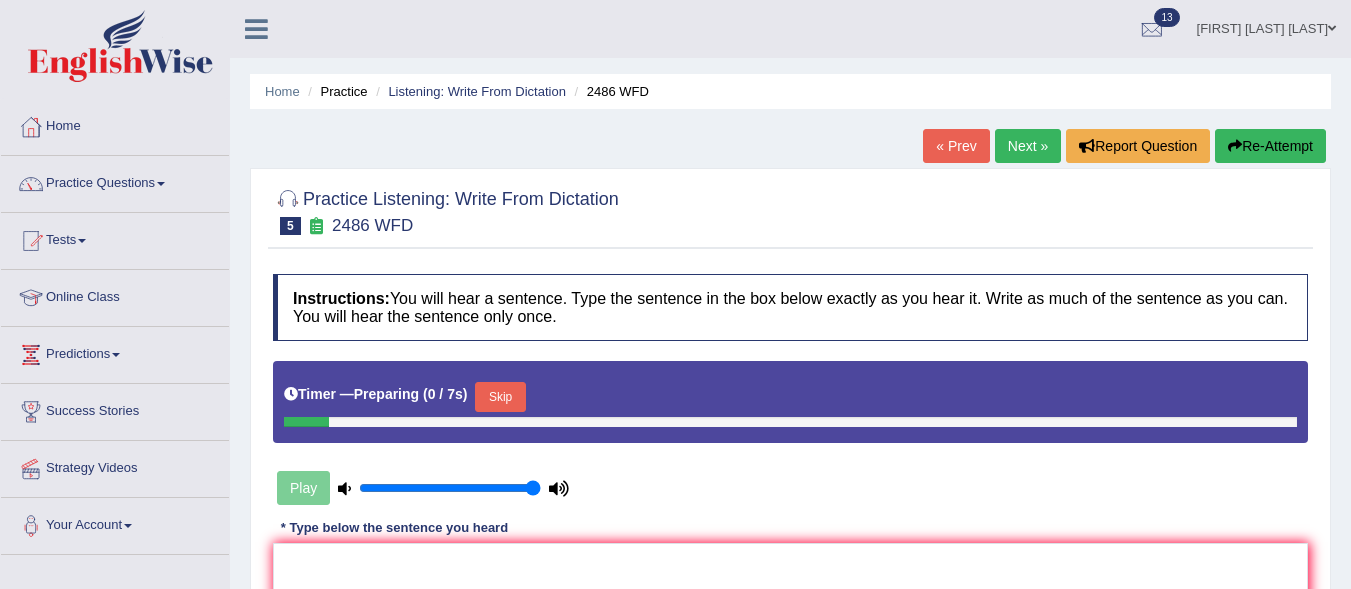 scroll, scrollTop: 0, scrollLeft: 0, axis: both 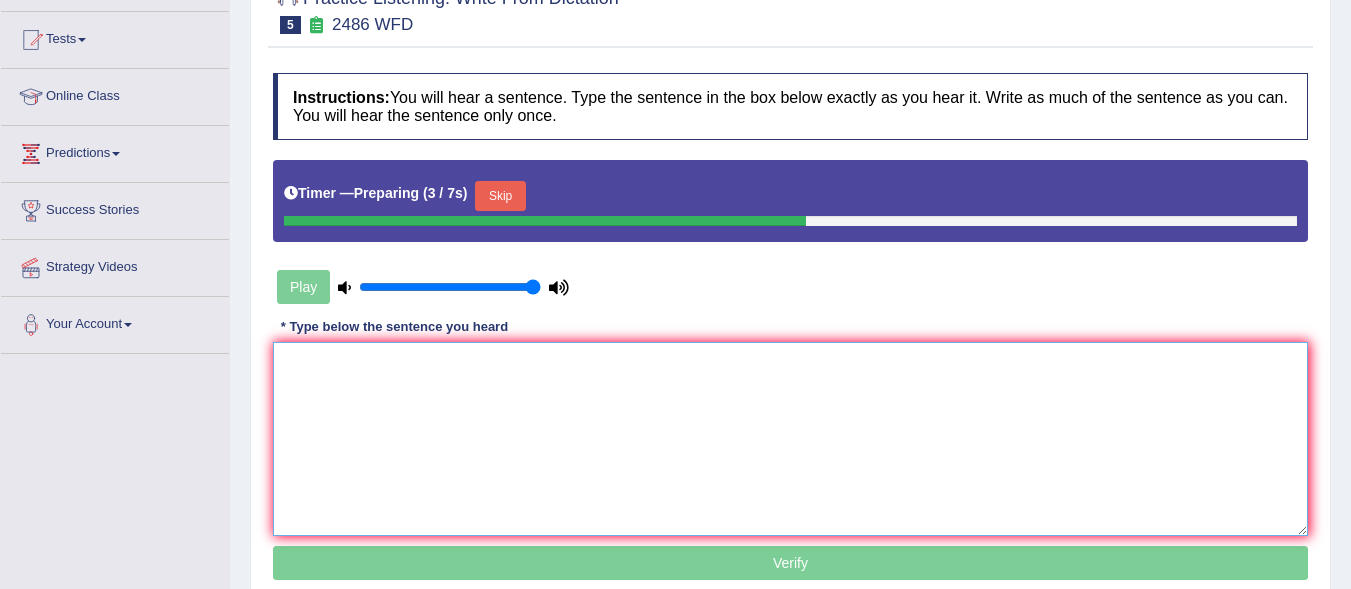 click at bounding box center (790, 439) 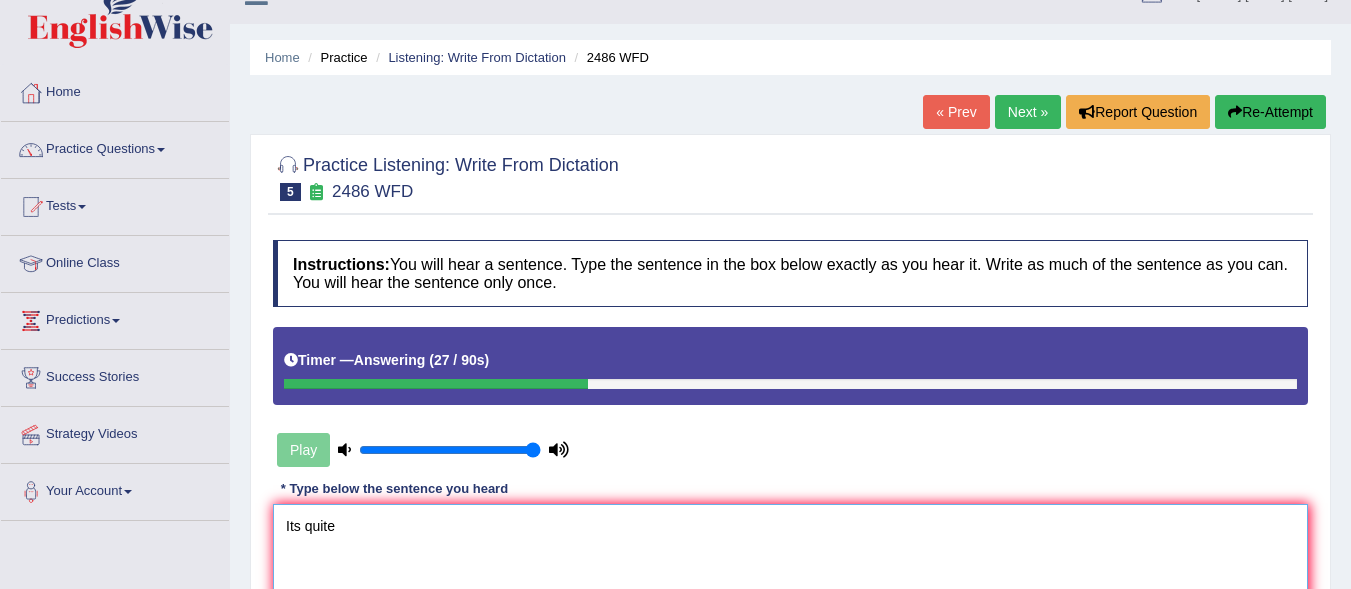 scroll, scrollTop: 0, scrollLeft: 0, axis: both 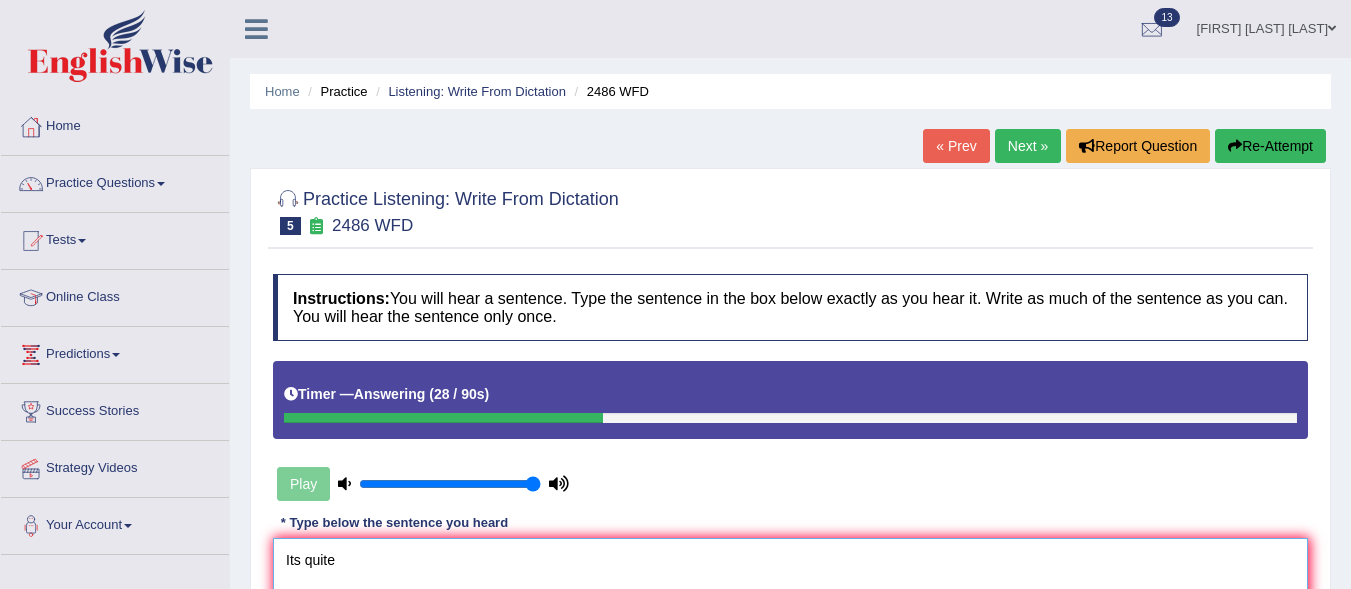 type on "Its quite" 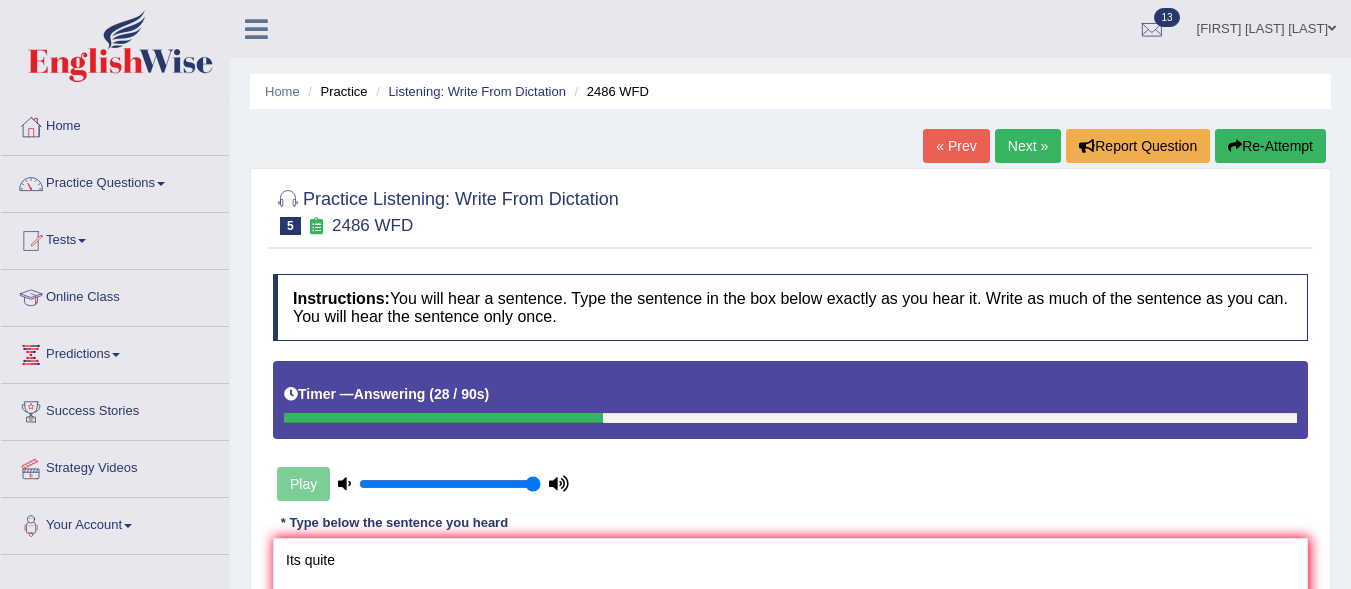 click on "Re-Attempt" at bounding box center (1270, 146) 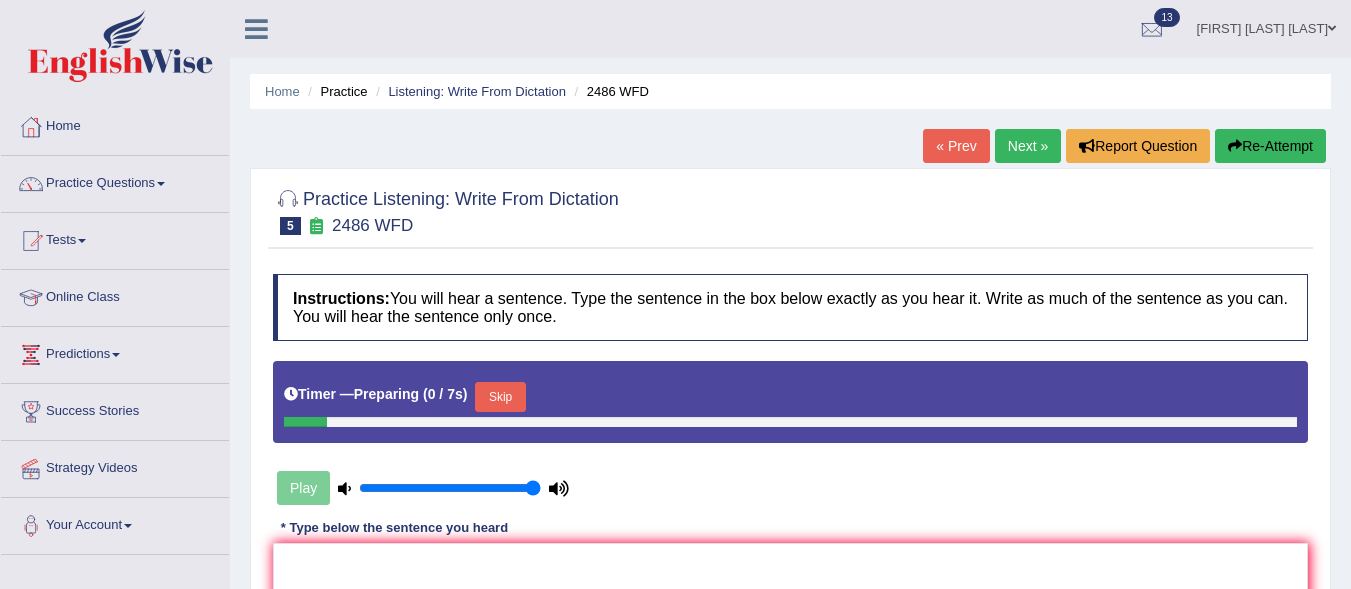 scroll, scrollTop: 0, scrollLeft: 0, axis: both 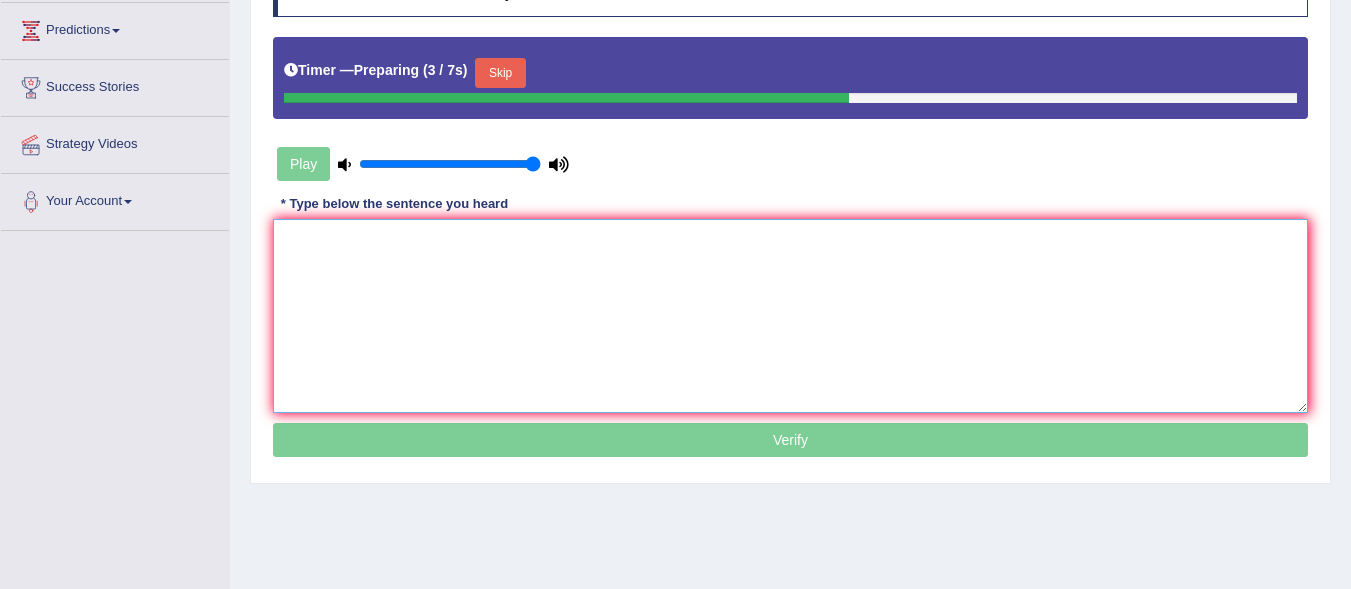 click at bounding box center (790, 316) 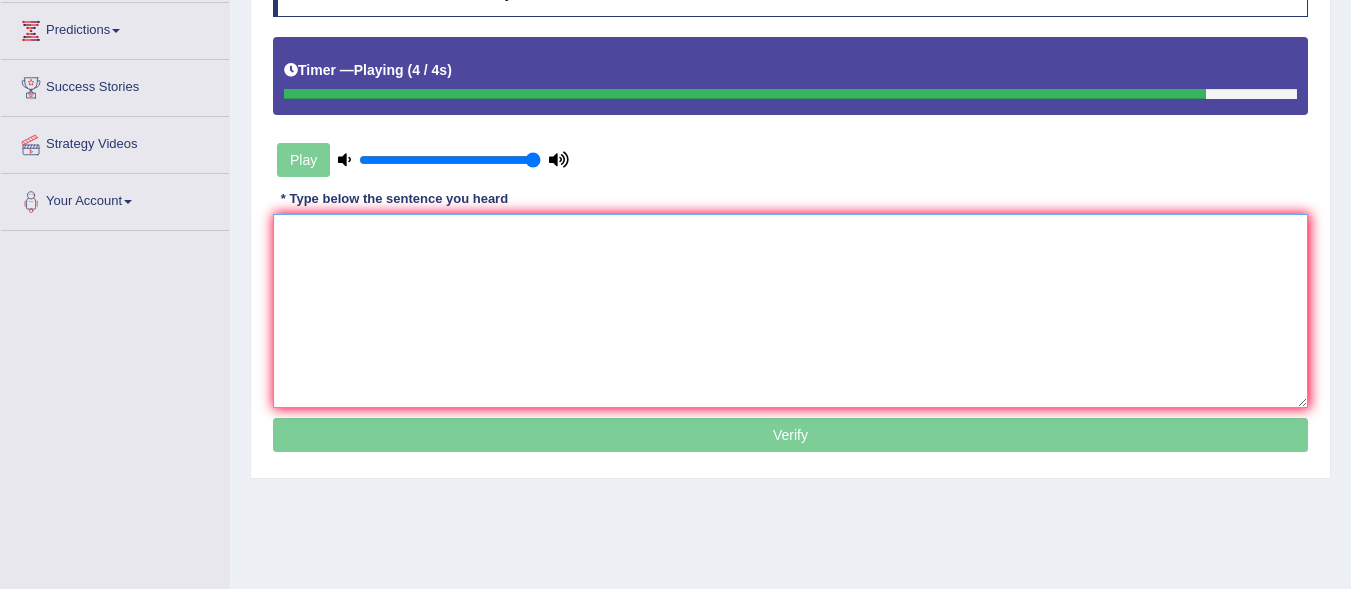 type on "i" 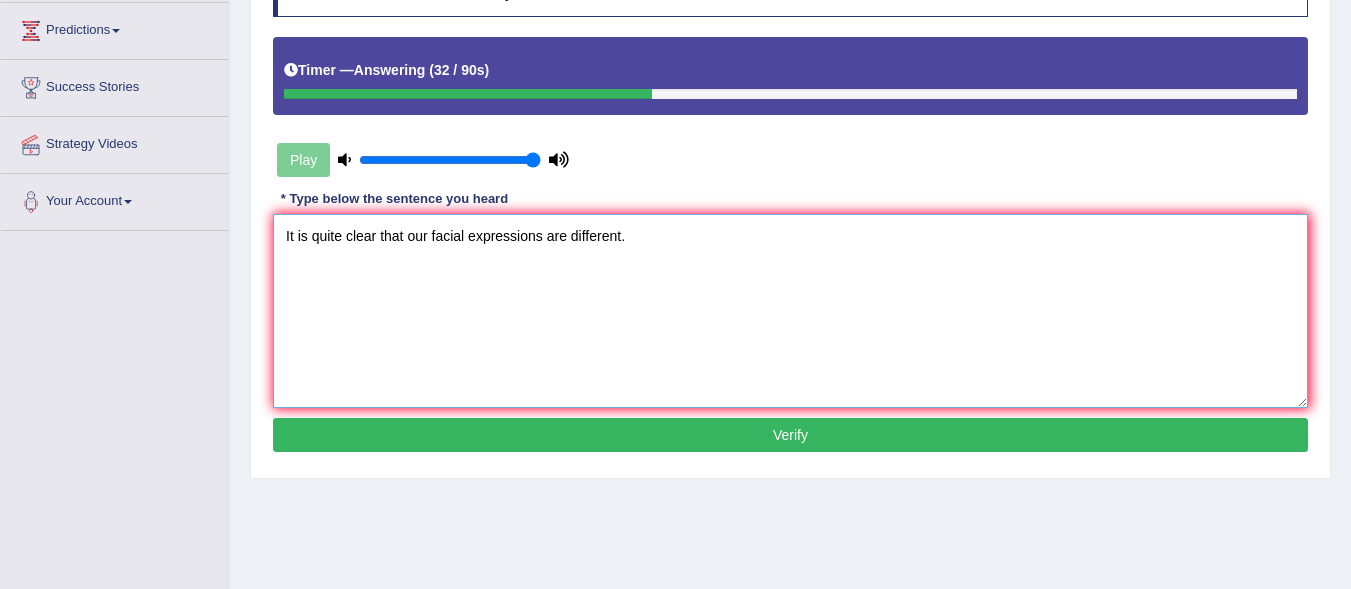 type on "It is quite clear that our facial expressions are different." 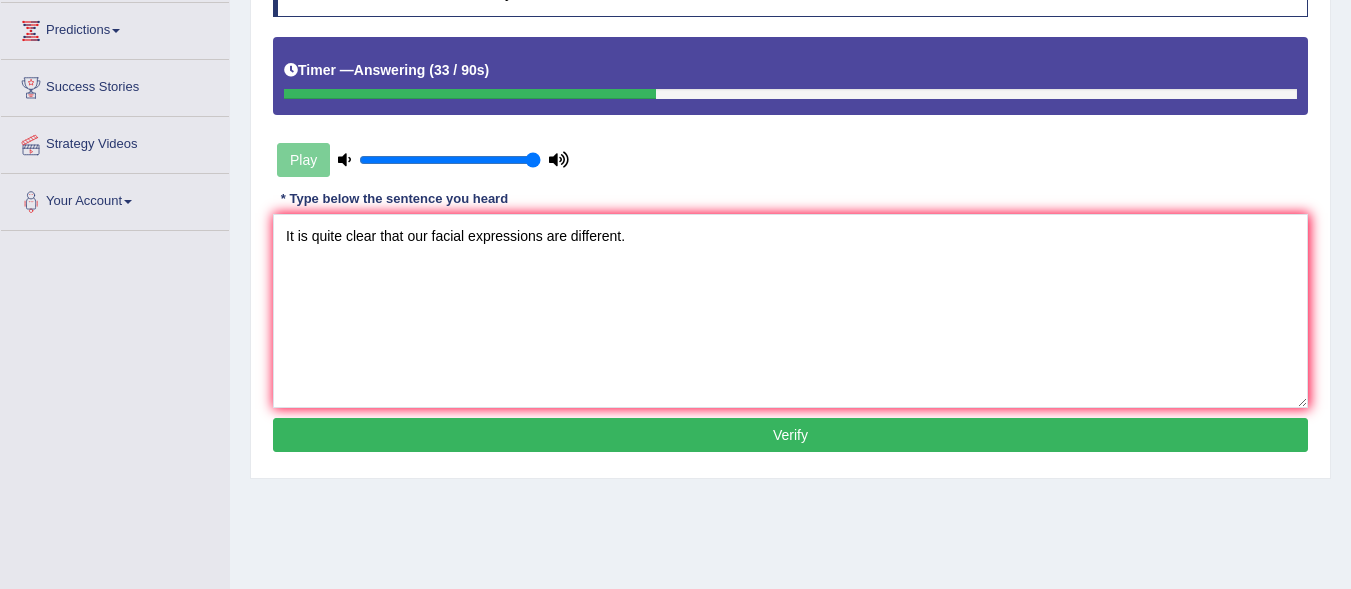 click on "Verify" at bounding box center [790, 435] 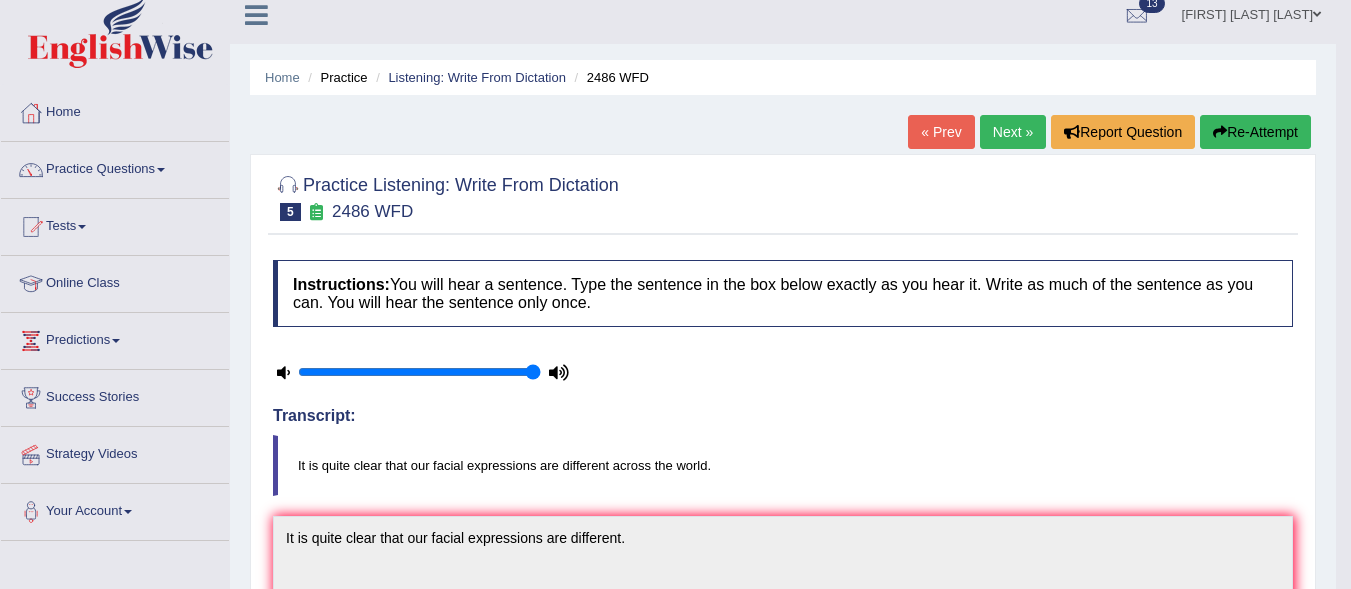 scroll, scrollTop: 0, scrollLeft: 0, axis: both 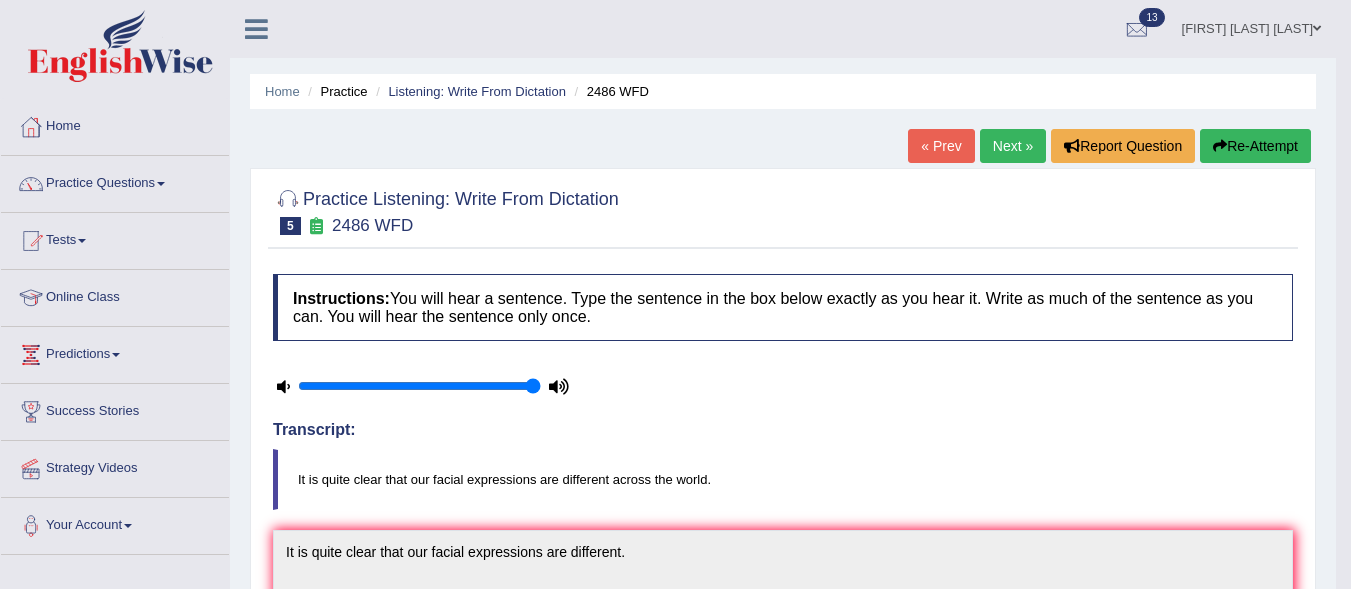 click on "Next »" at bounding box center [1013, 146] 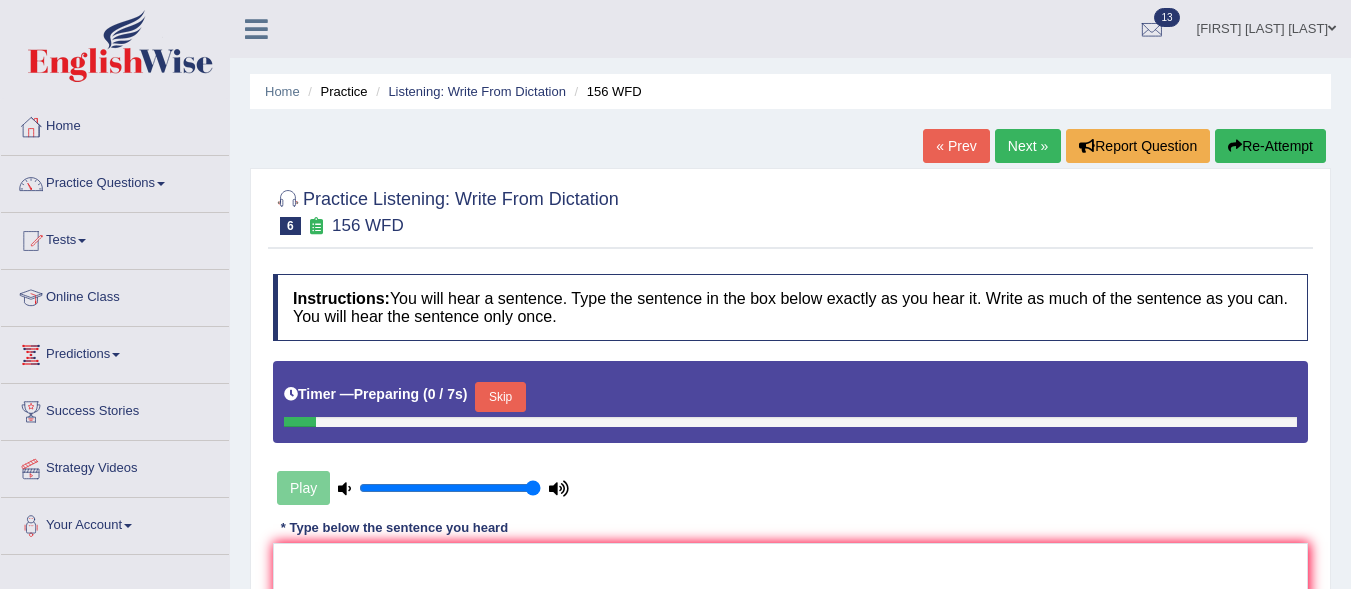 scroll, scrollTop: 0, scrollLeft: 0, axis: both 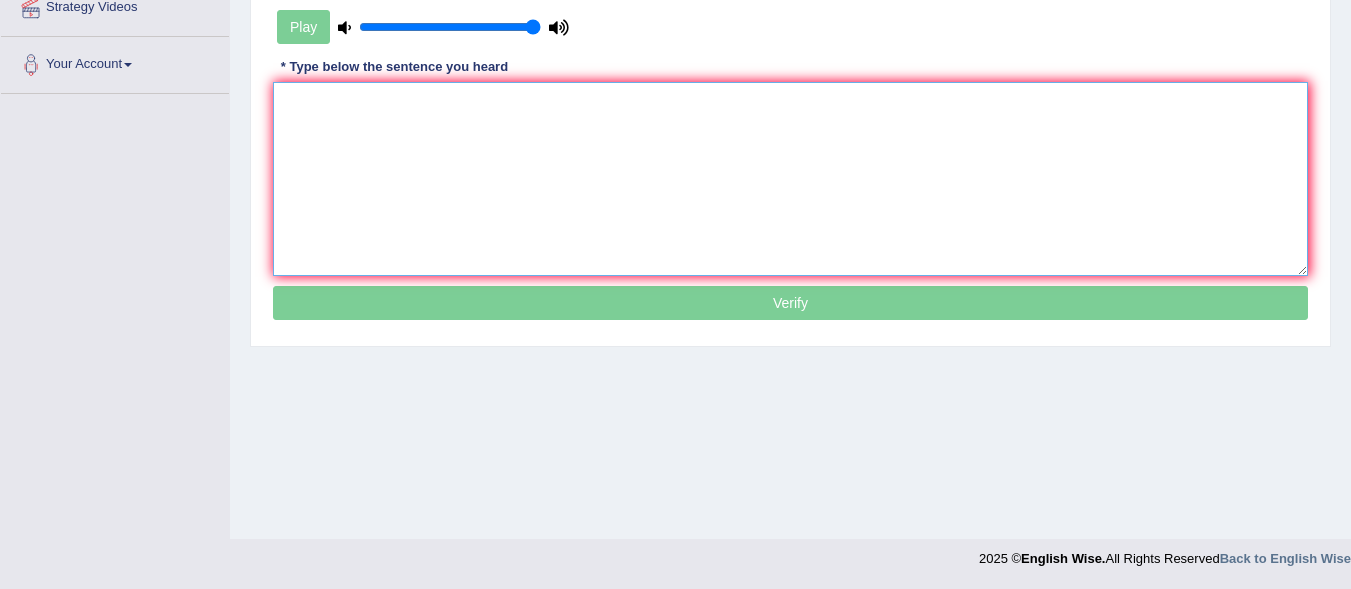 click at bounding box center (790, 179) 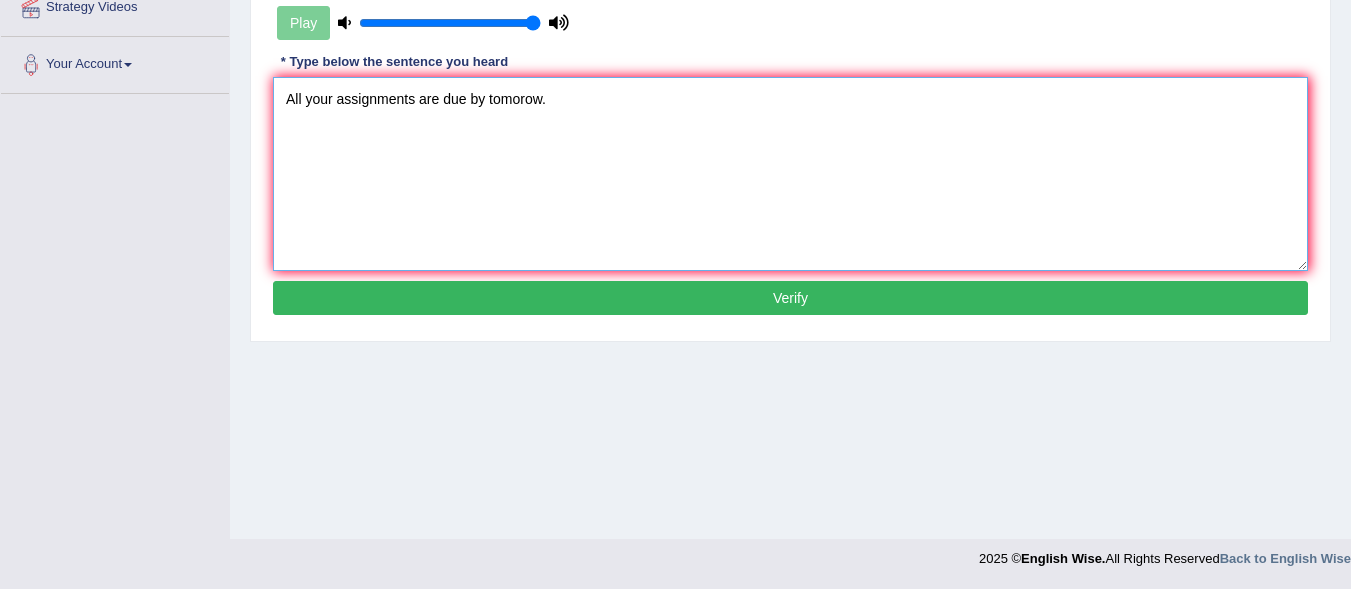type on "All your assignments are due by tomorow." 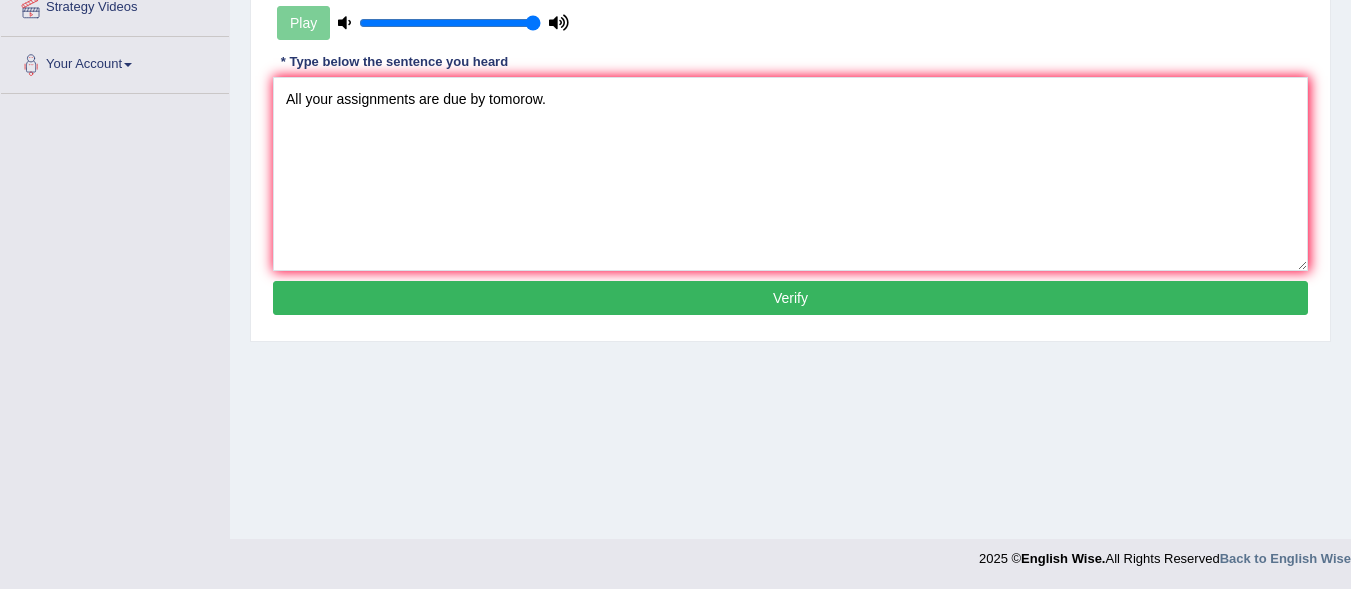 click on "Verify" at bounding box center (790, 298) 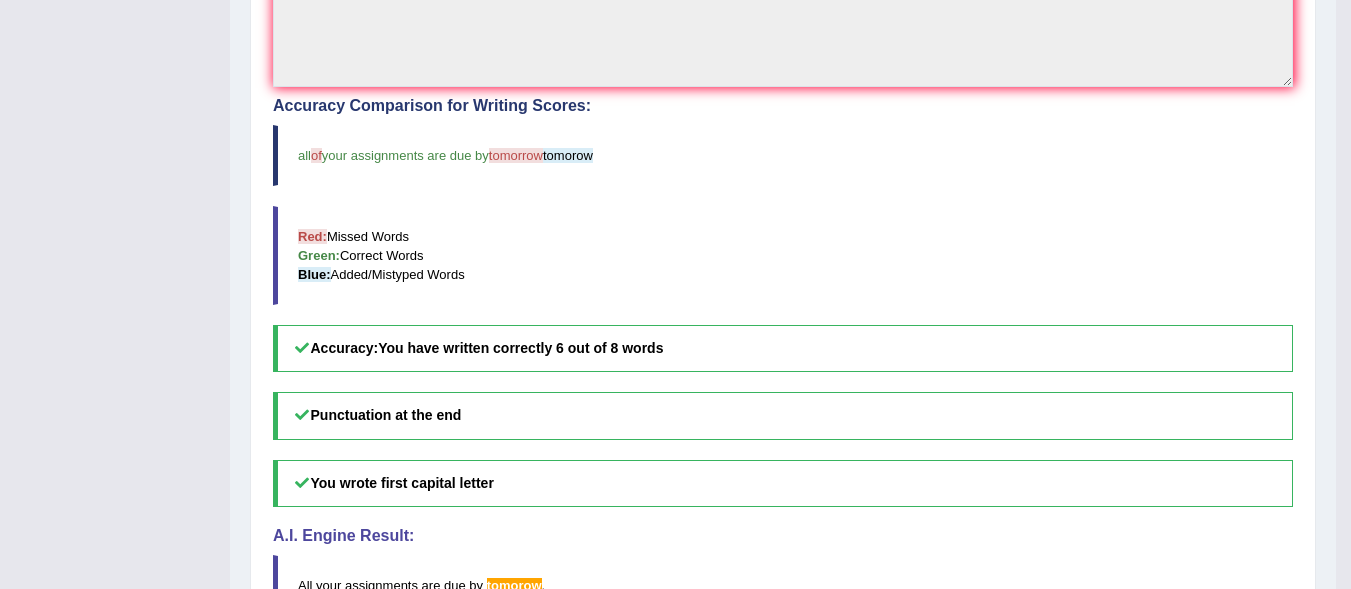 scroll, scrollTop: 654, scrollLeft: 0, axis: vertical 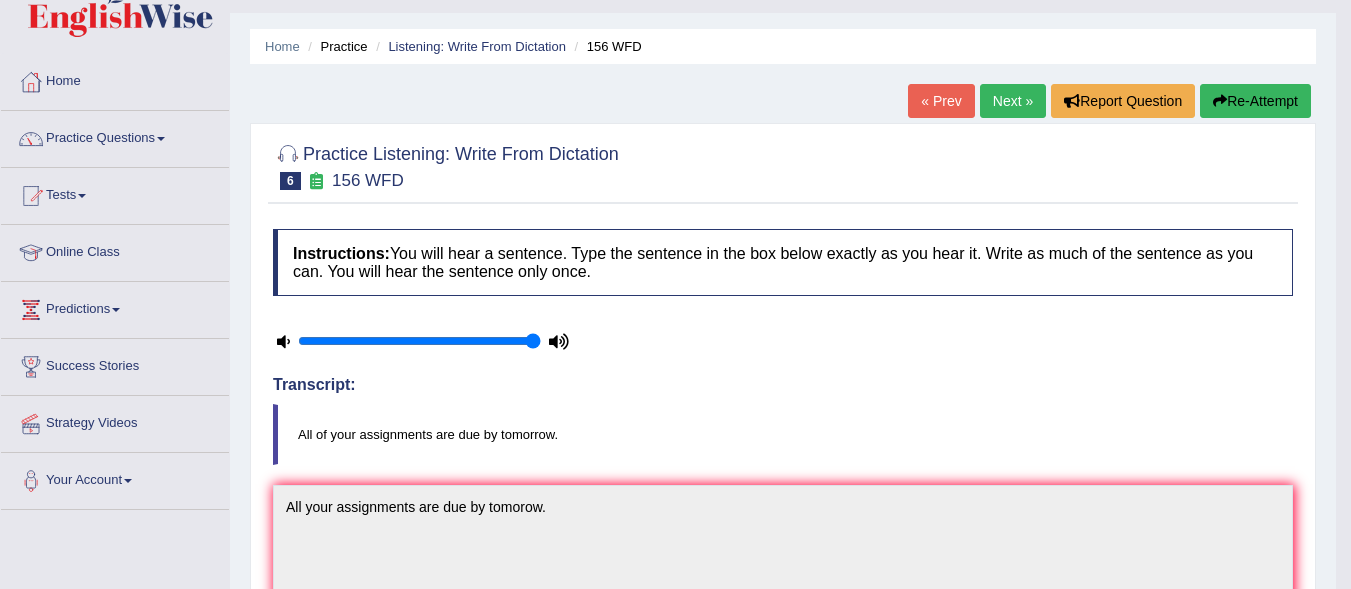 click on "Next »" at bounding box center (1013, 101) 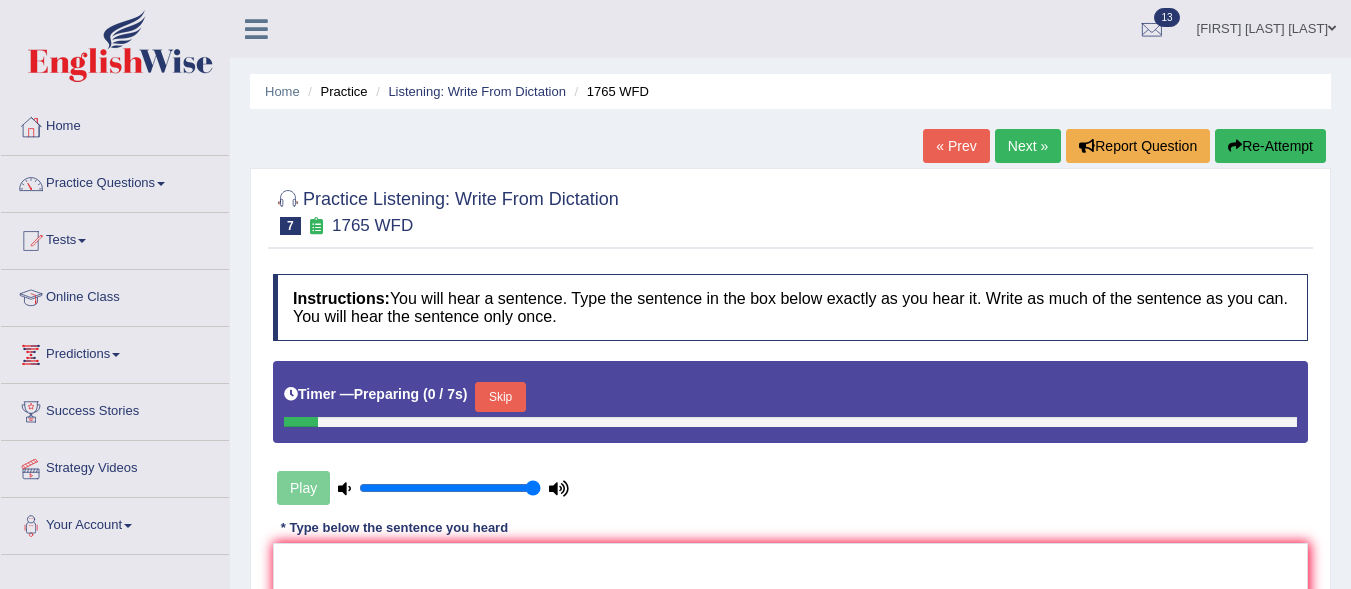 scroll, scrollTop: 0, scrollLeft: 0, axis: both 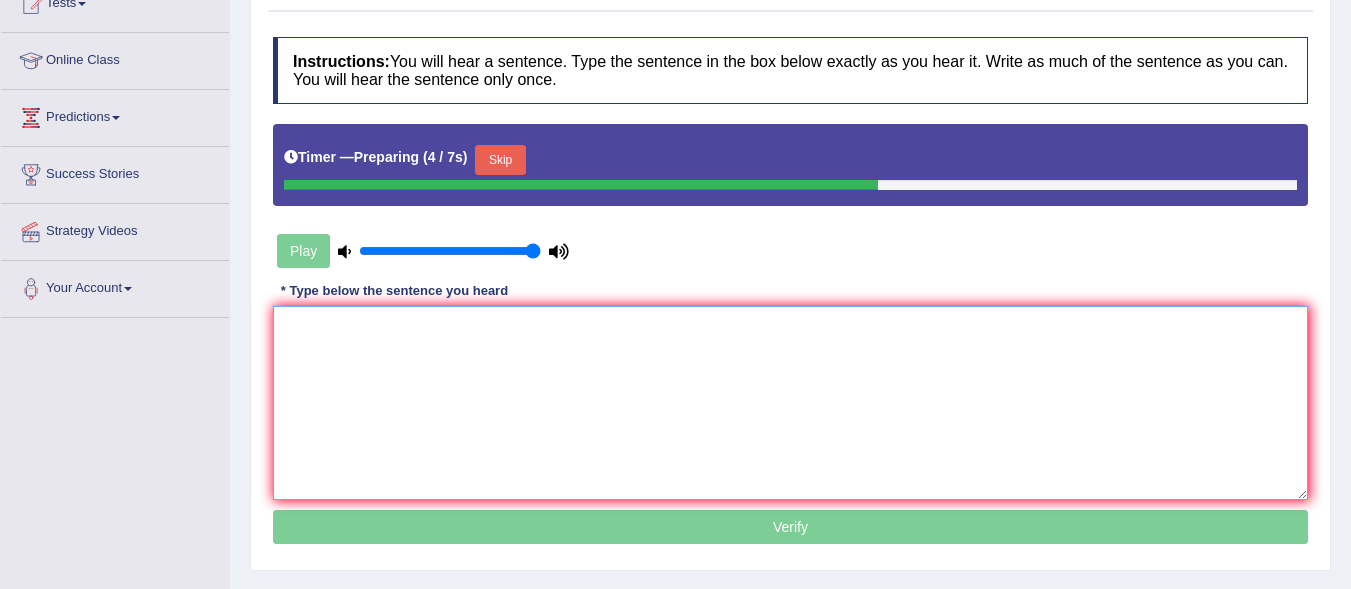 click at bounding box center [790, 403] 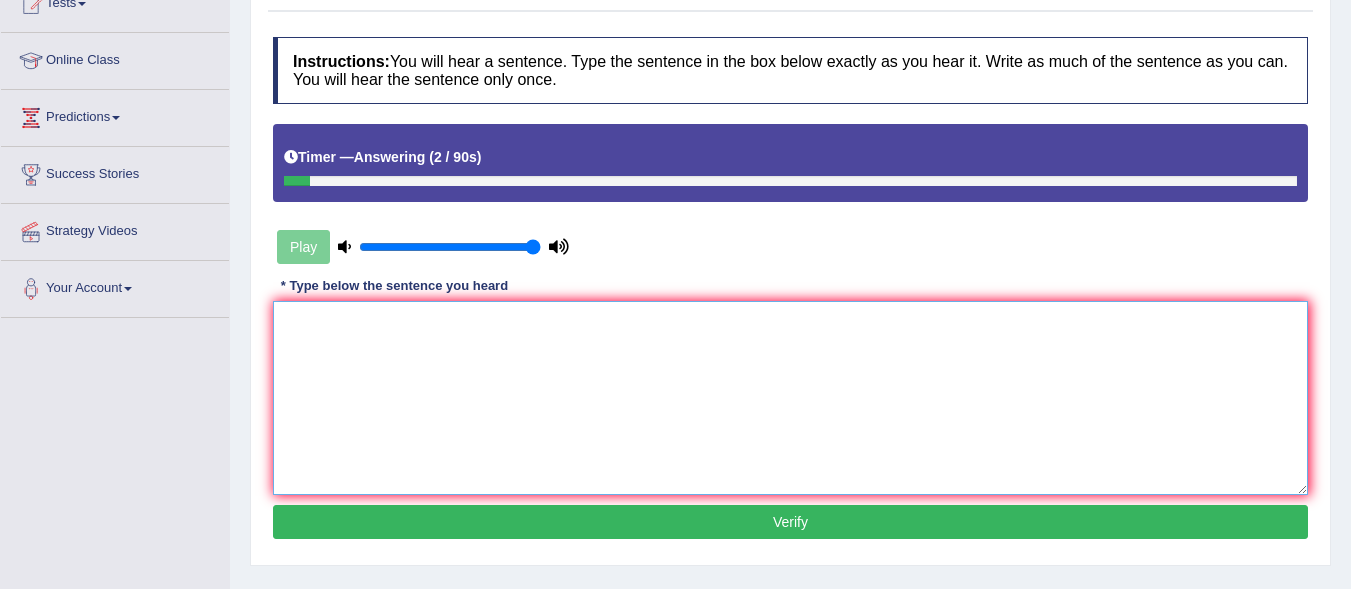 type on "a" 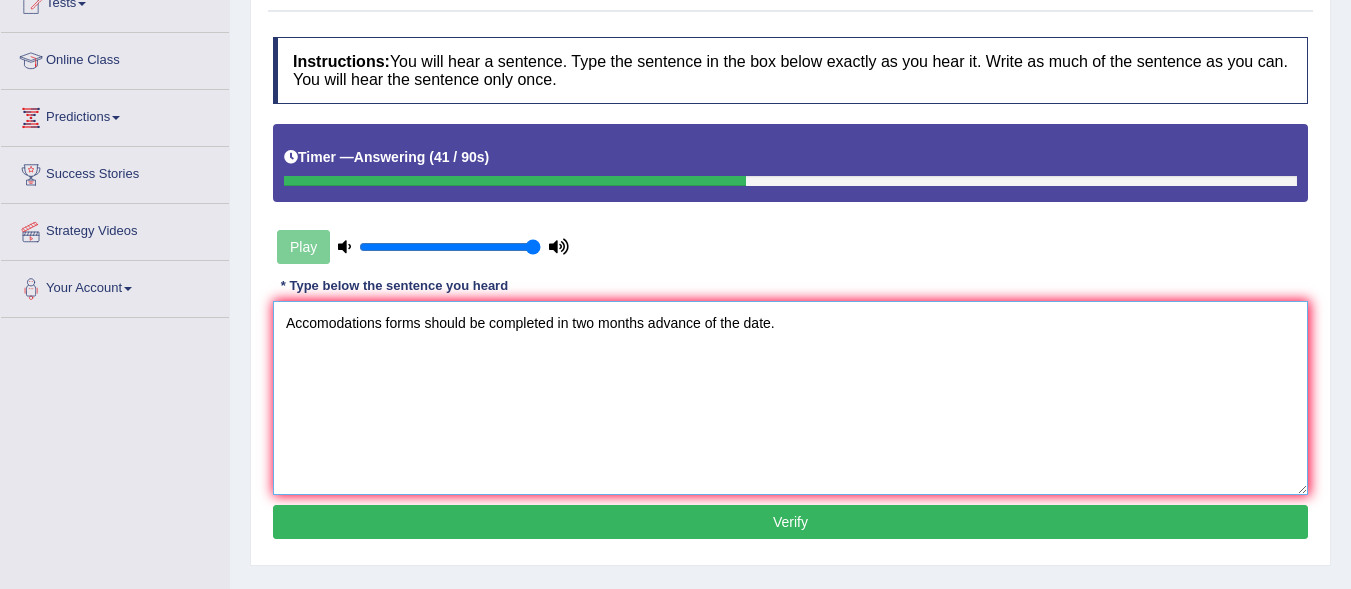 type on "Accomodations forms should be completed in two months advance of the date." 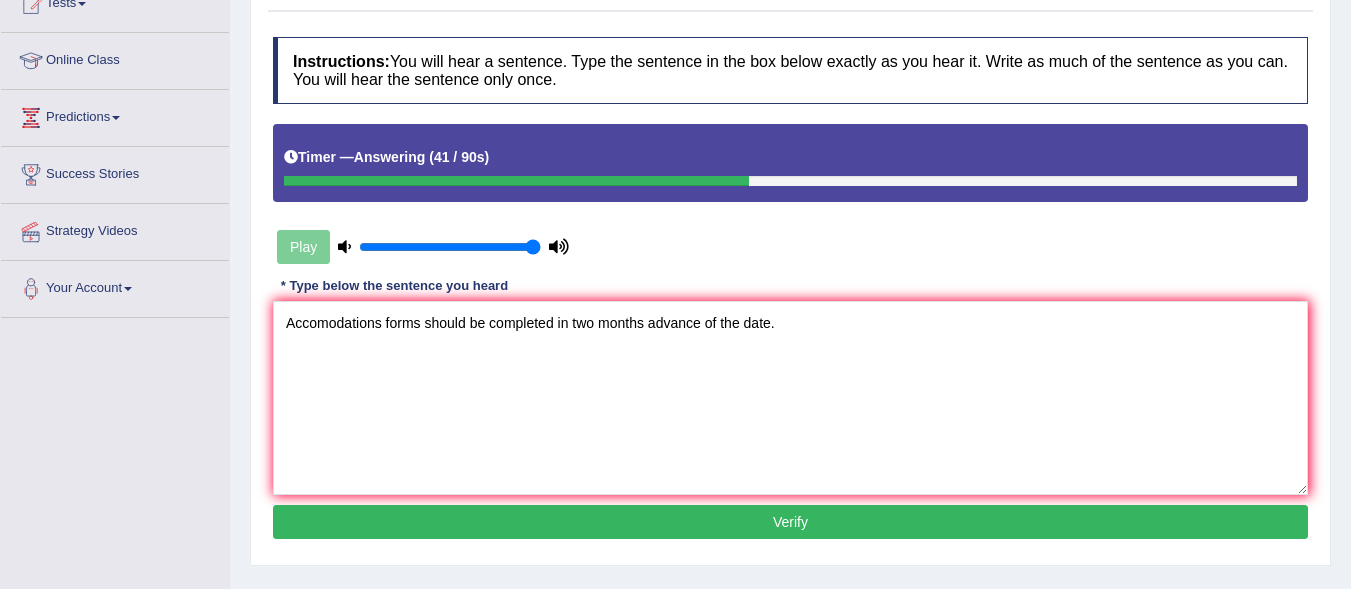 click on "Verify" at bounding box center [790, 522] 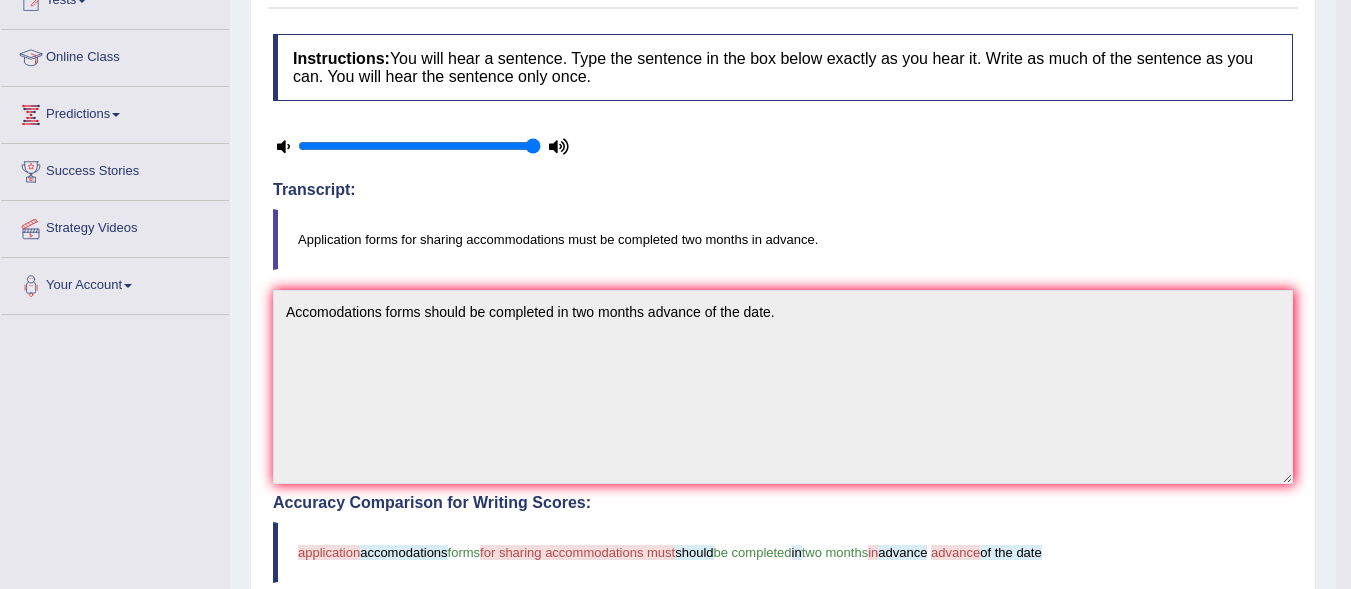 scroll, scrollTop: 0, scrollLeft: 0, axis: both 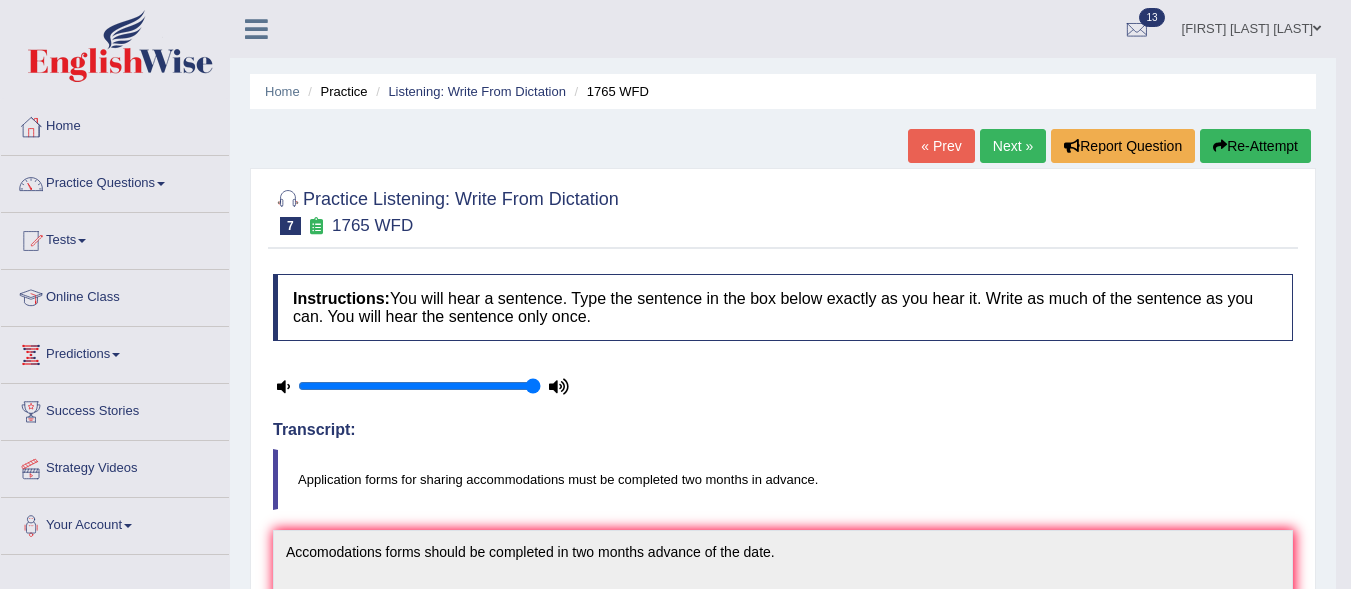 click on "Next »" at bounding box center [1013, 146] 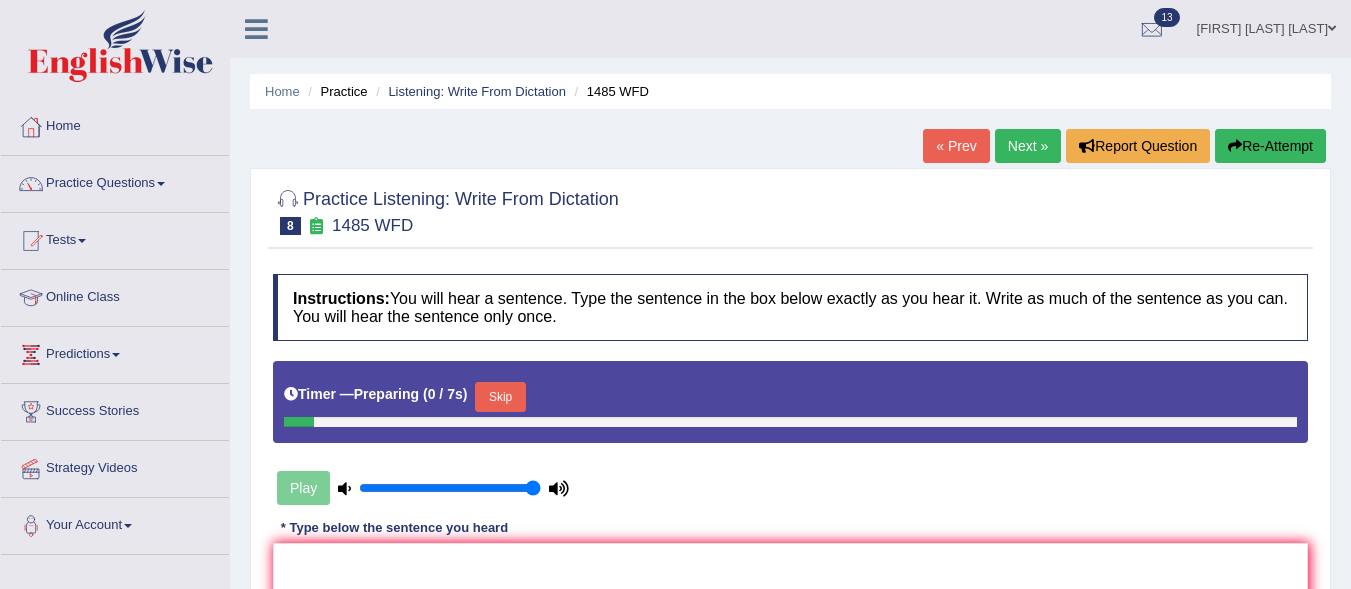 scroll, scrollTop: 0, scrollLeft: 0, axis: both 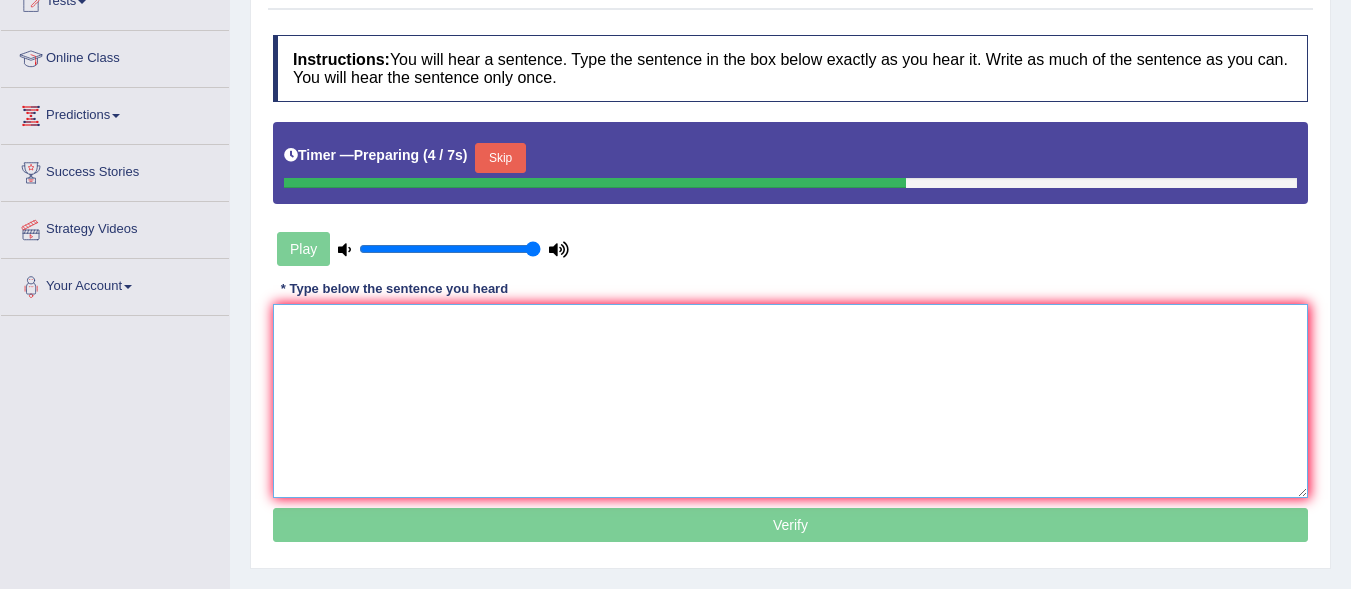 click at bounding box center (790, 401) 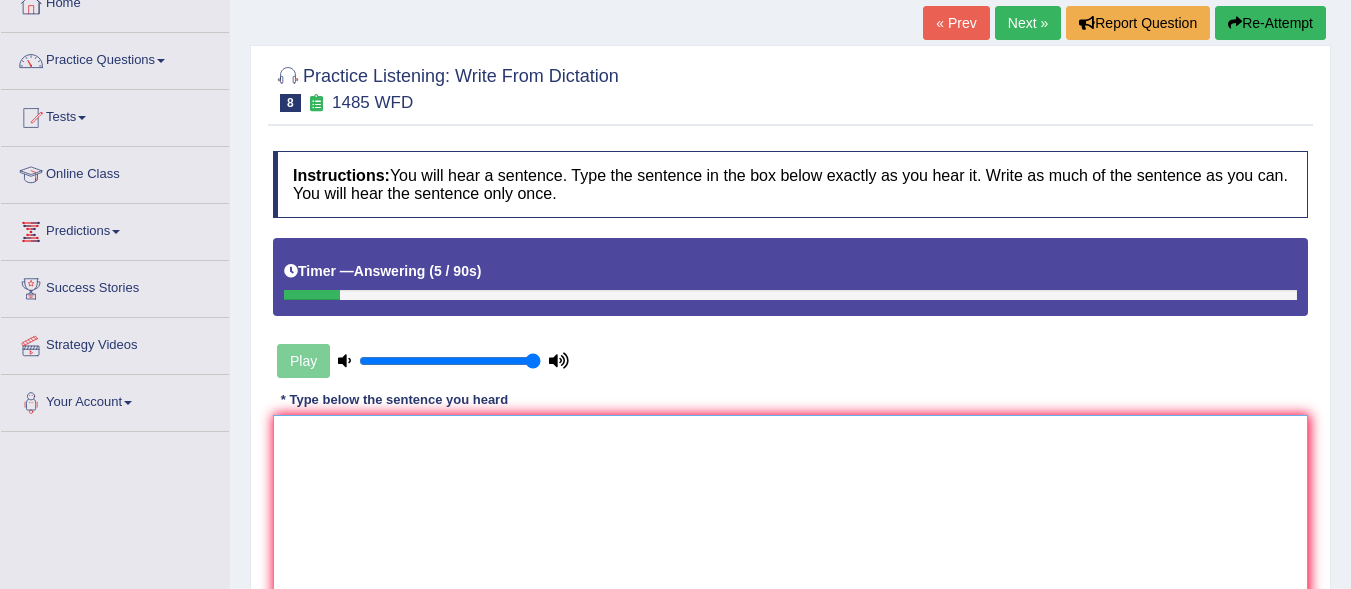scroll, scrollTop: 97, scrollLeft: 0, axis: vertical 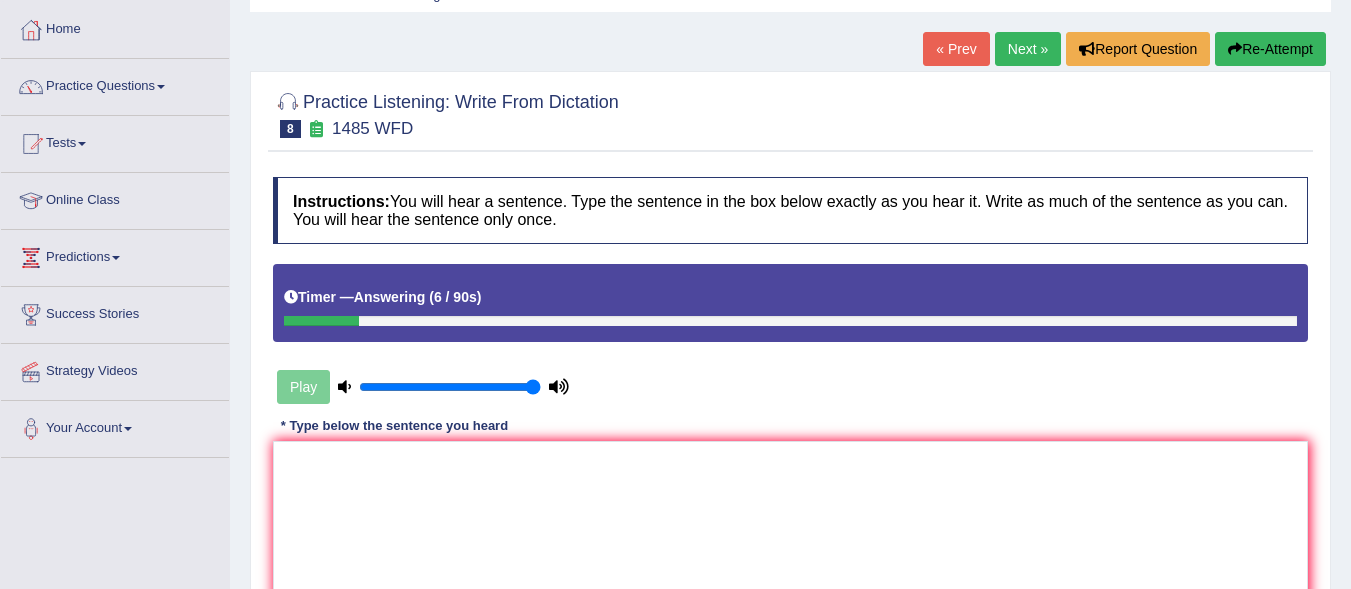 click on "Re-Attempt" at bounding box center (1270, 49) 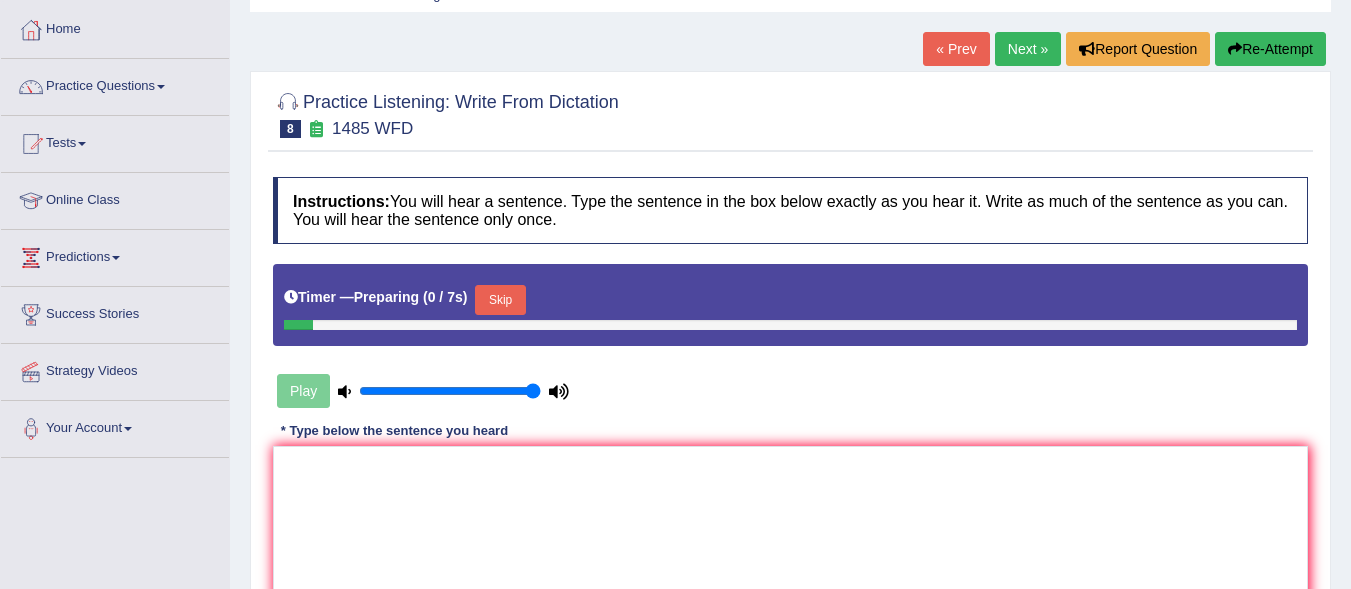 scroll, scrollTop: 97, scrollLeft: 0, axis: vertical 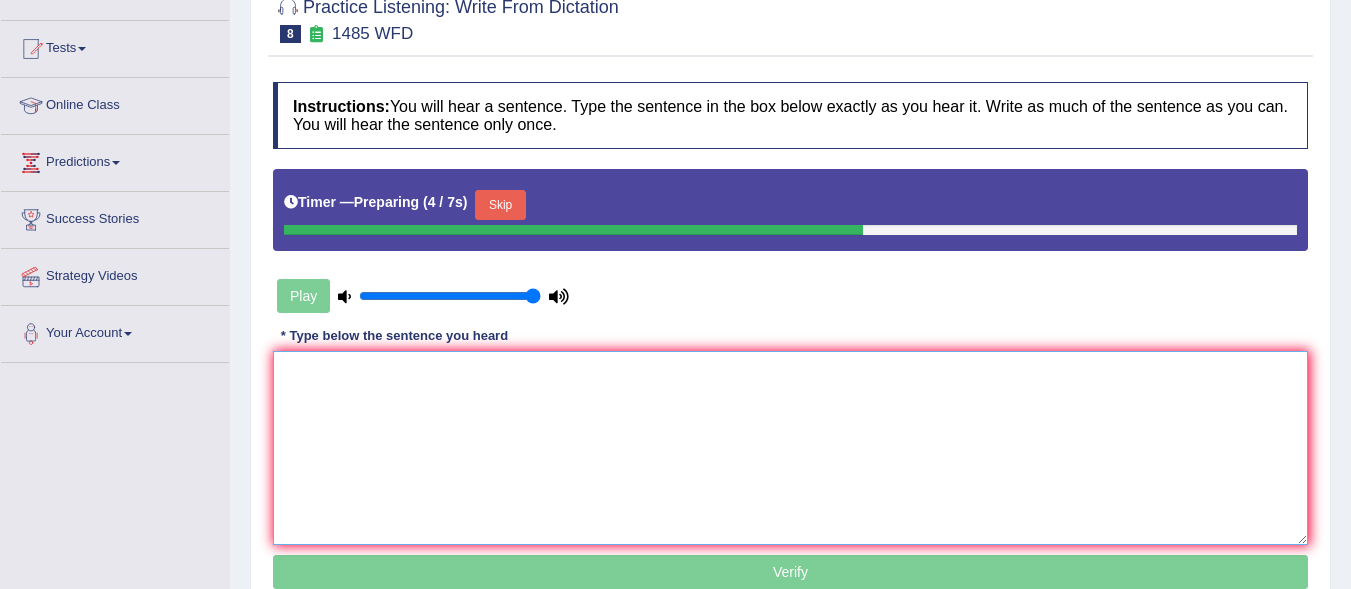 click at bounding box center [790, 448] 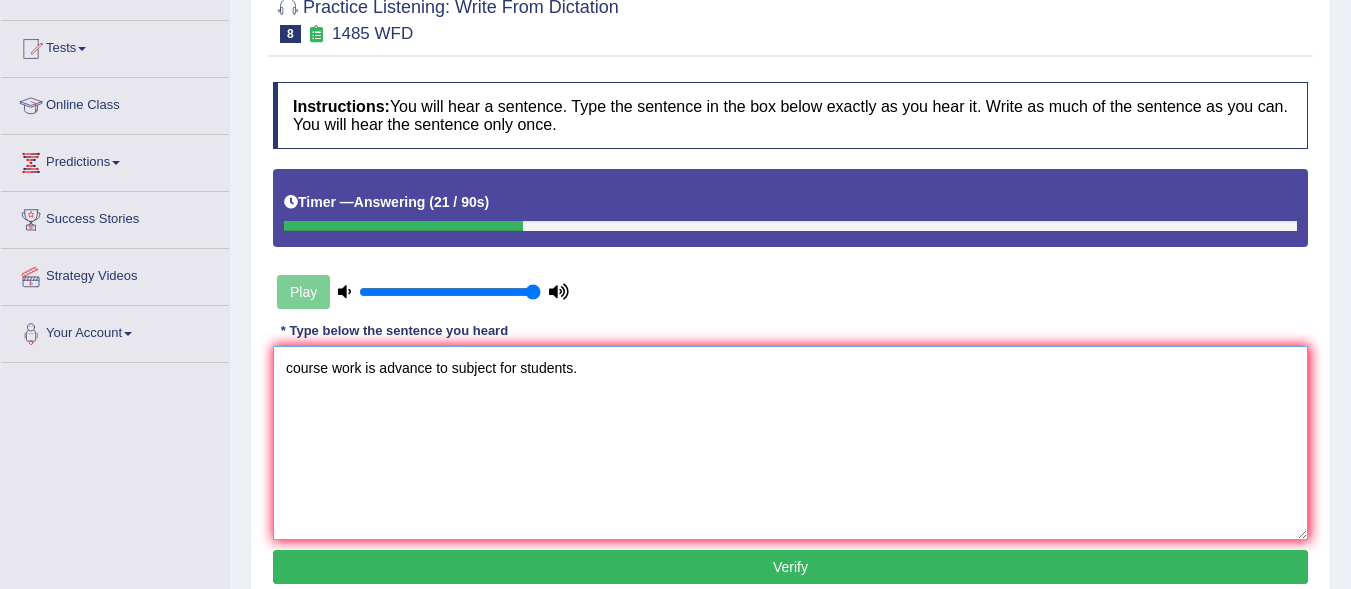 click on "course work is advance to subject for students." at bounding box center (790, 443) 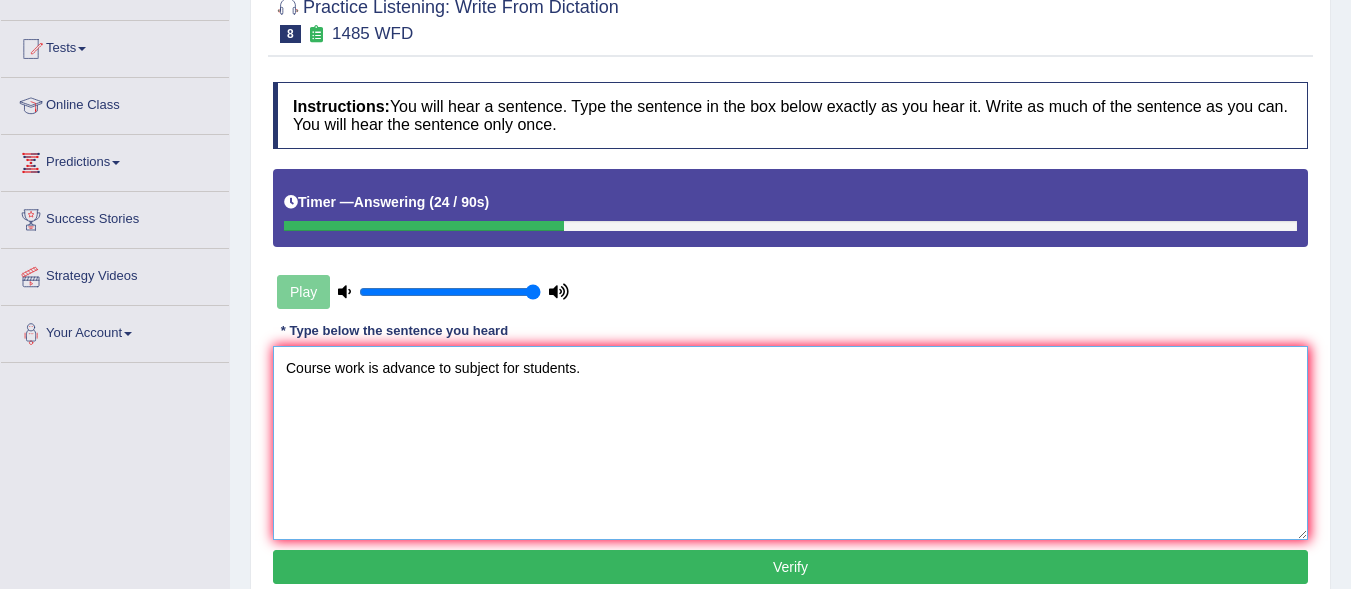 type on "Course work is advance to subject for students." 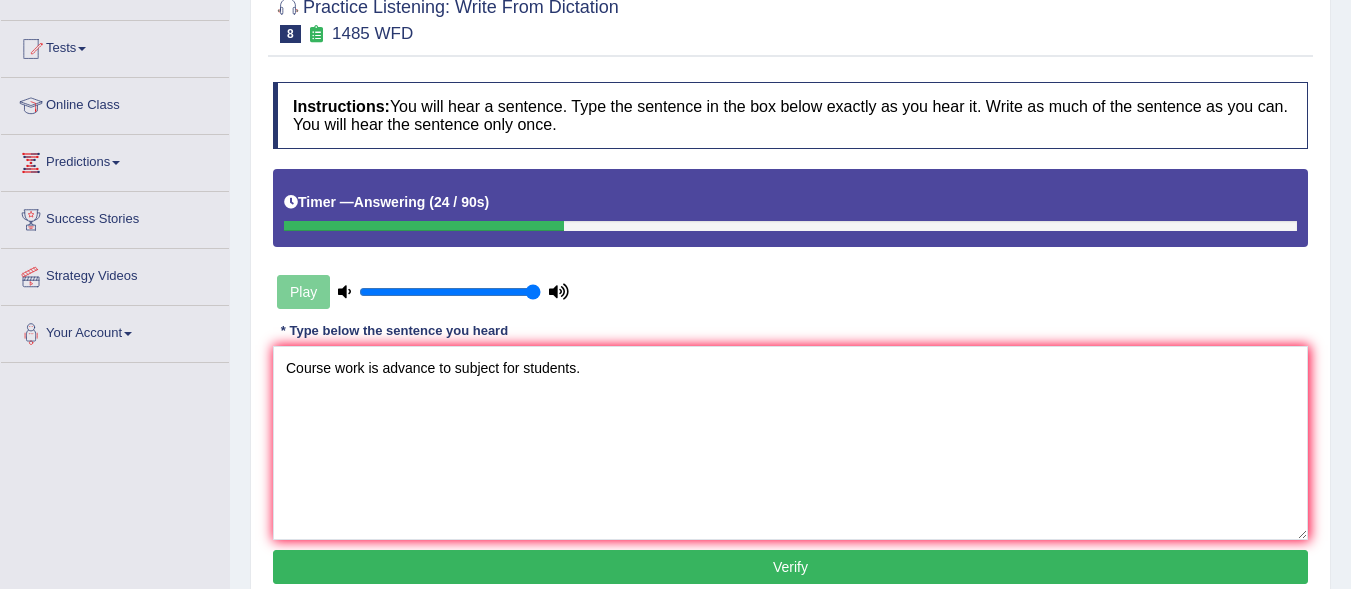 click on "Verify" at bounding box center (790, 567) 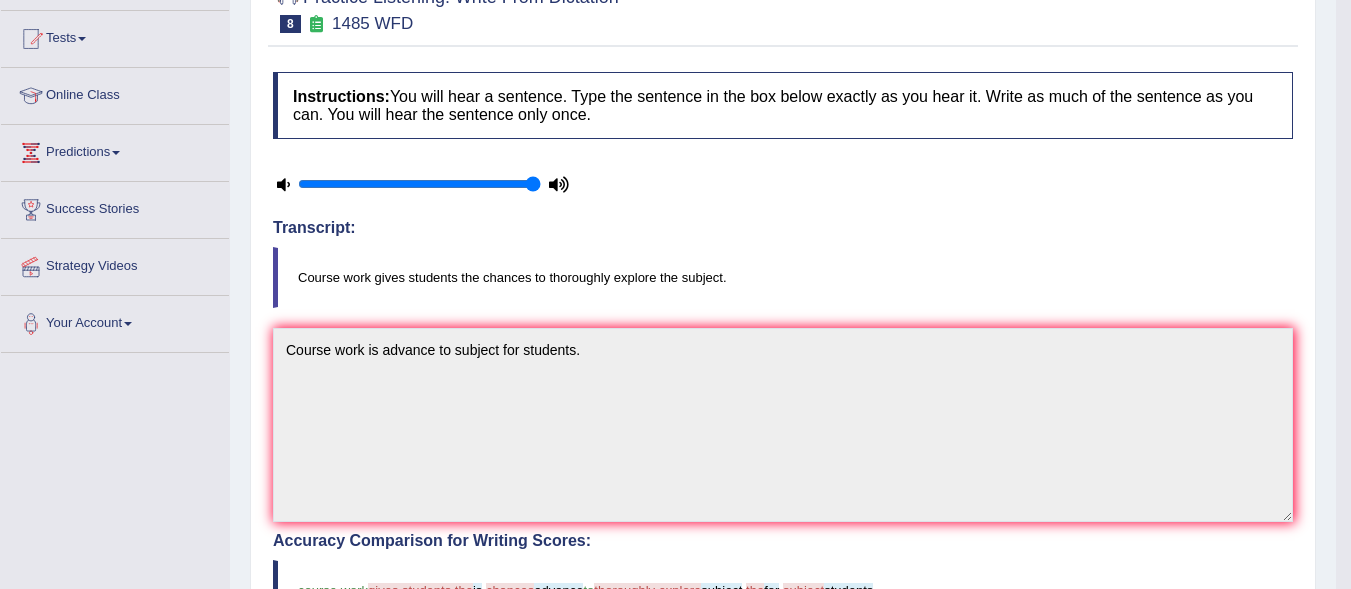 scroll, scrollTop: 182, scrollLeft: 0, axis: vertical 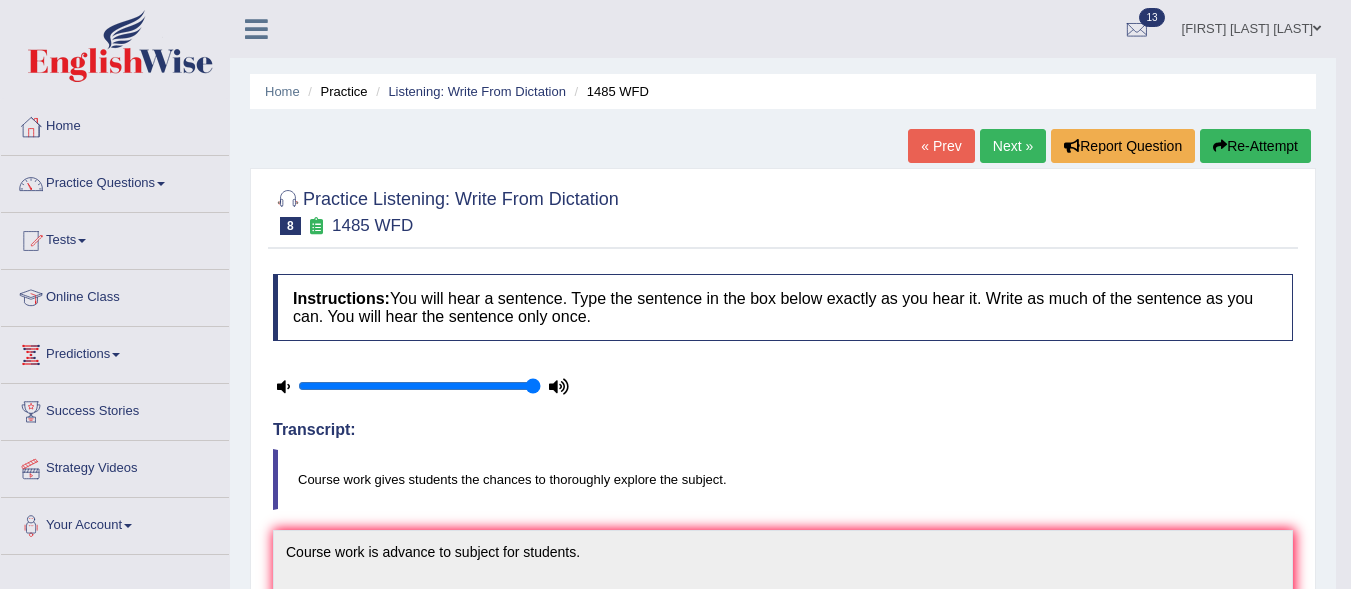 click on "Re-Attempt" at bounding box center [1255, 146] 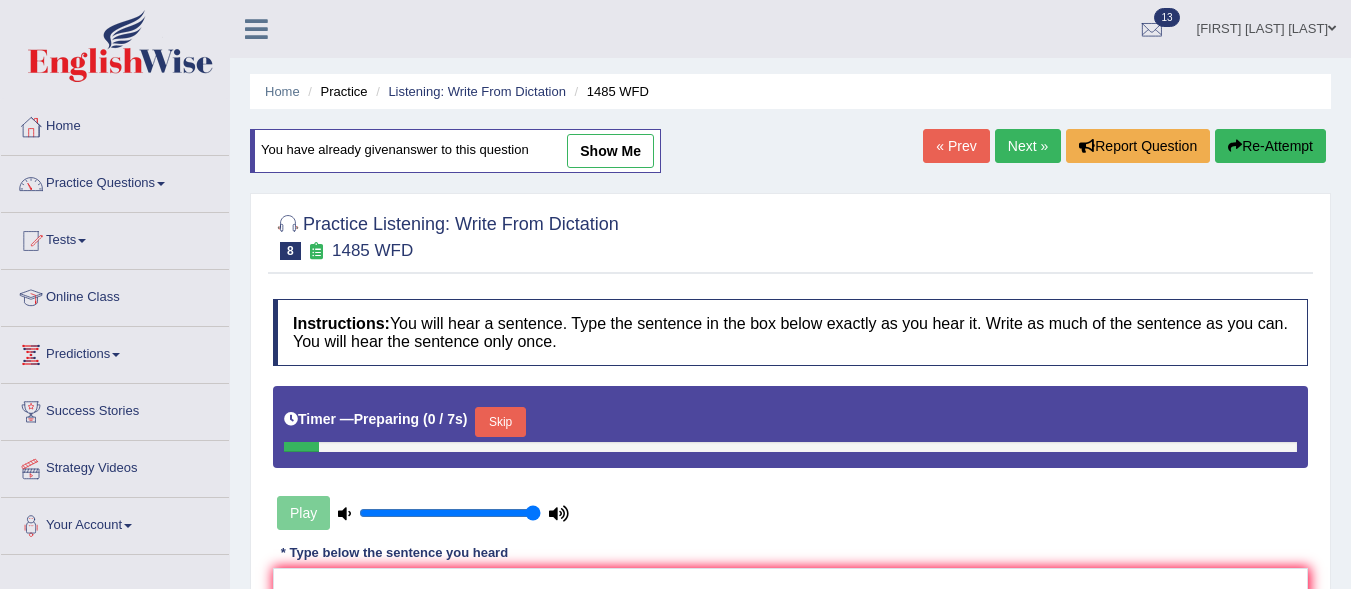 scroll, scrollTop: 0, scrollLeft: 0, axis: both 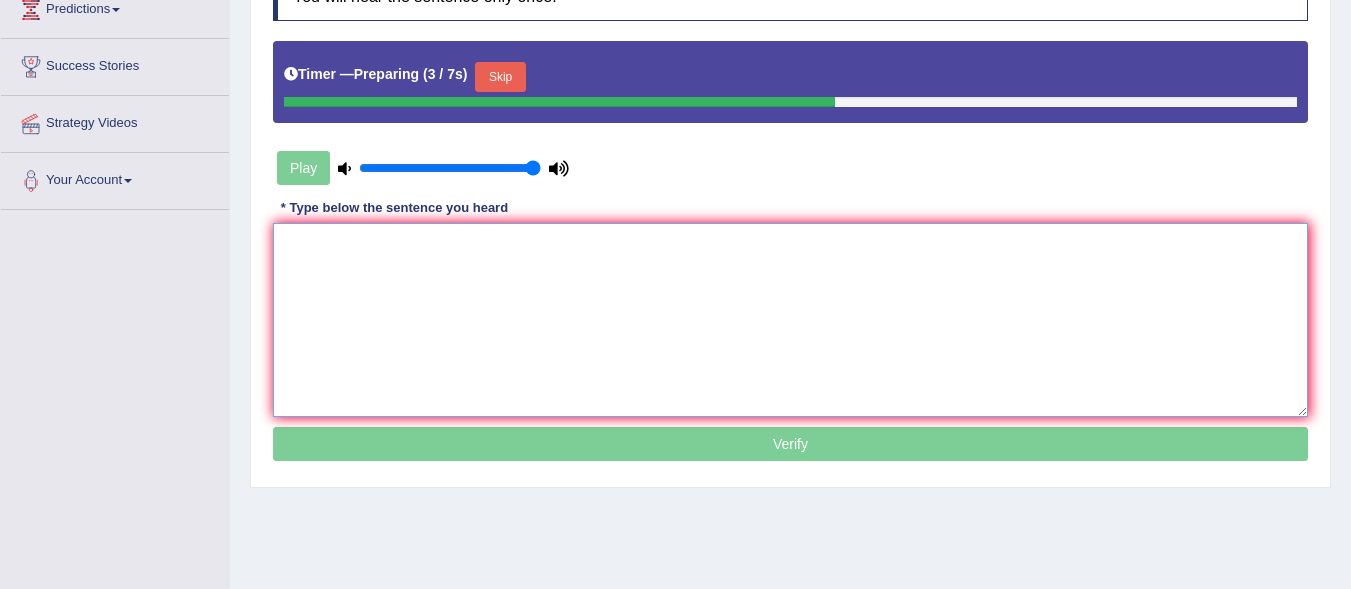 click at bounding box center (790, 320) 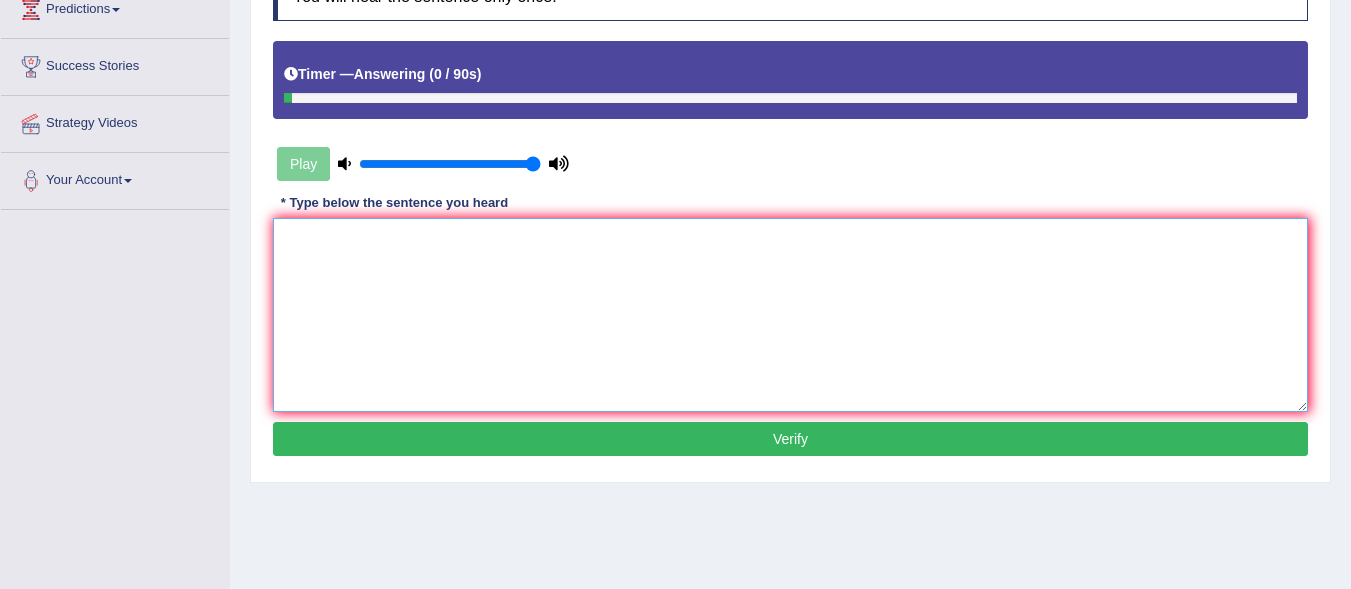 type on "c" 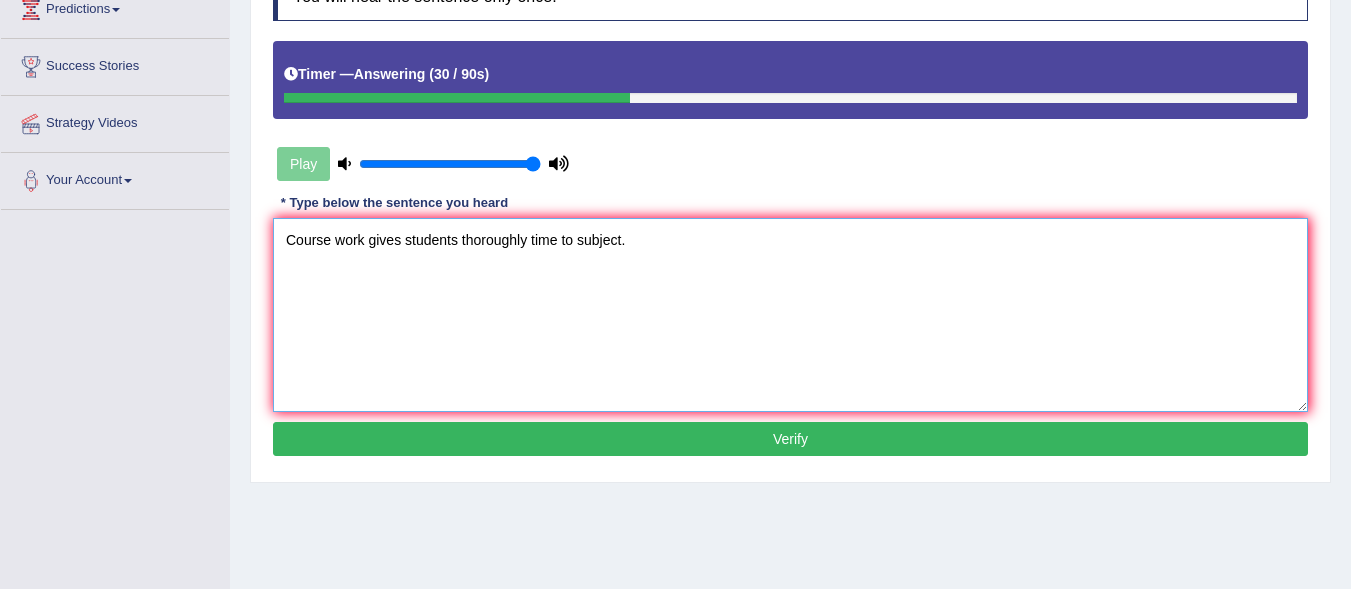 type on "Course work gives students thoroughly time to subject." 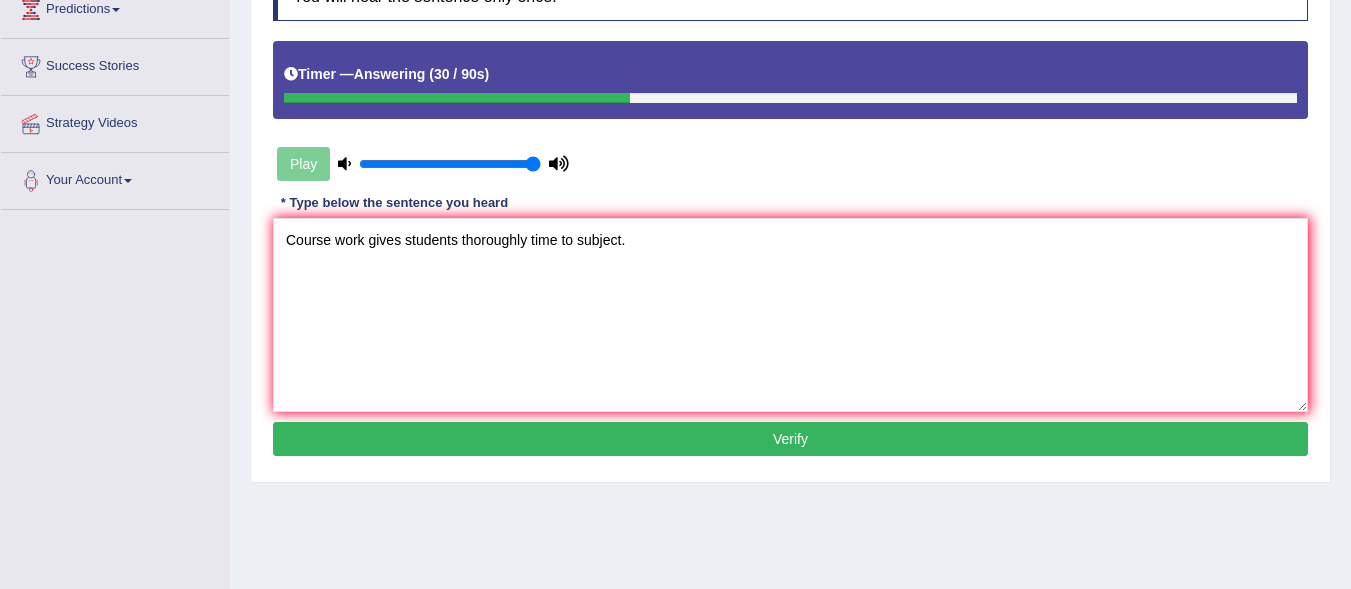 click on "Verify" at bounding box center [790, 439] 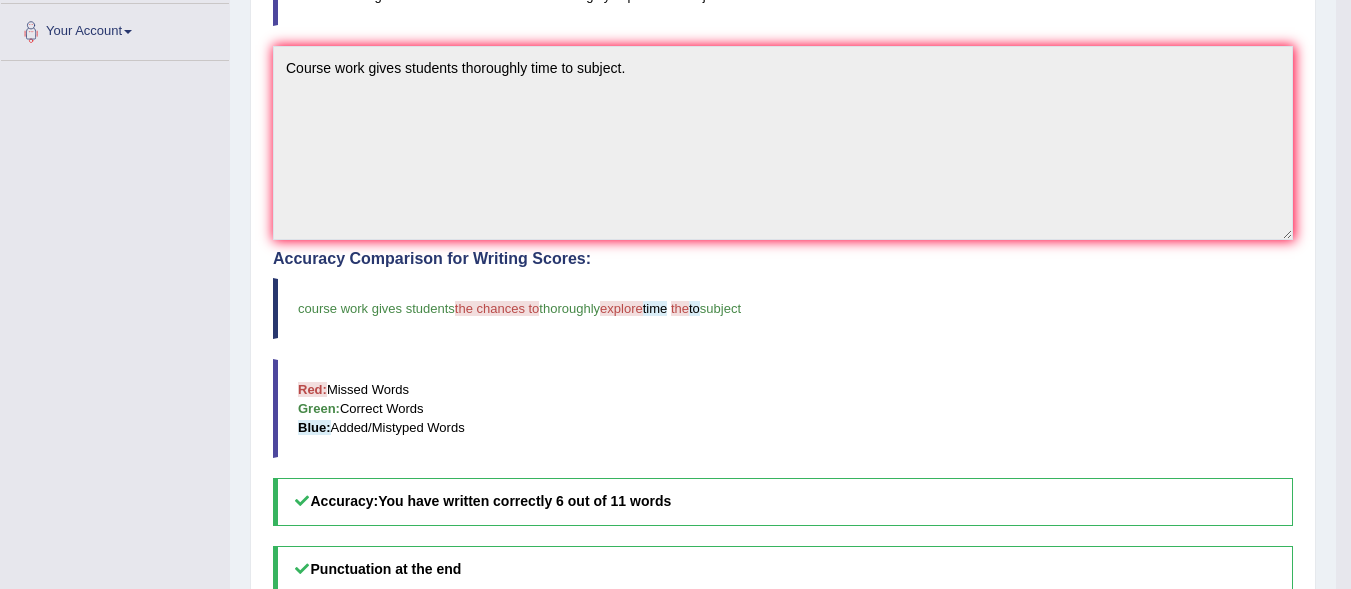 scroll, scrollTop: 496, scrollLeft: 0, axis: vertical 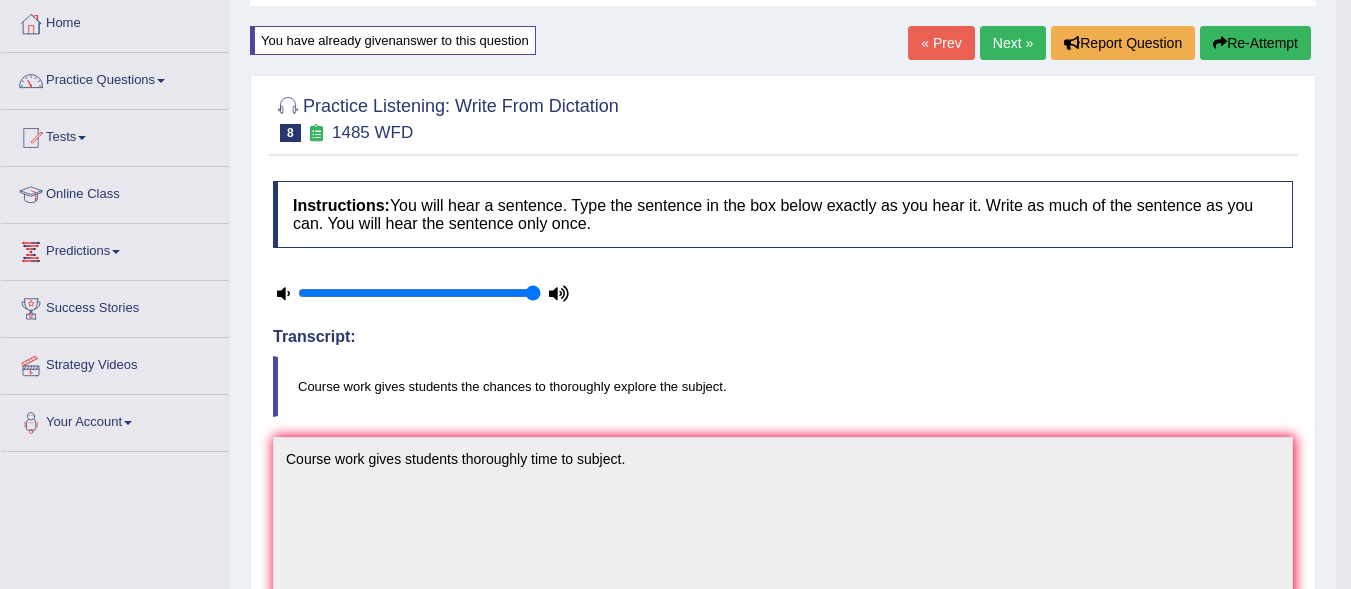 click on "Next »" at bounding box center (1013, 43) 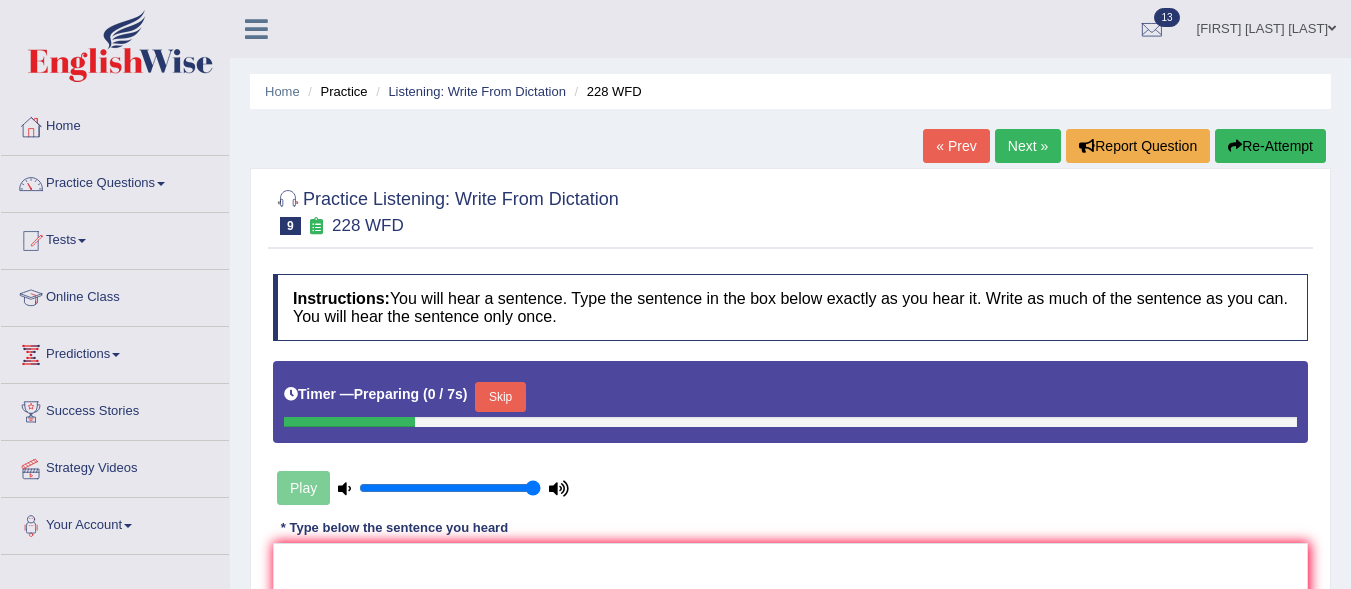 scroll, scrollTop: 0, scrollLeft: 0, axis: both 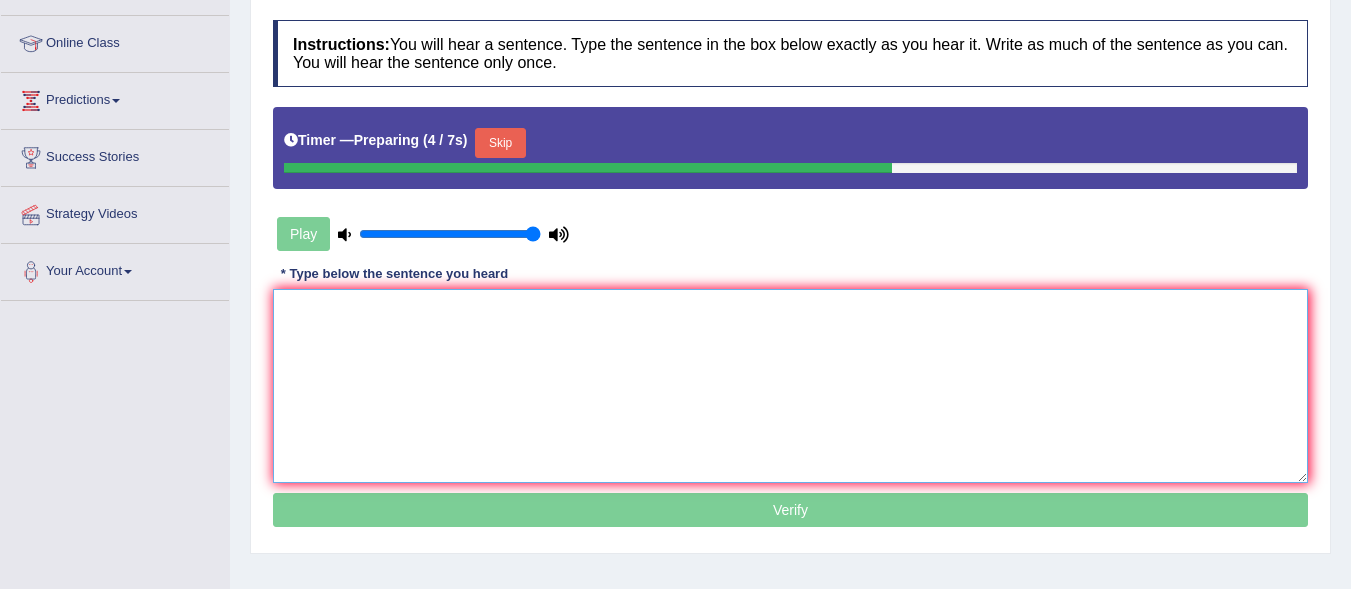 click at bounding box center (790, 386) 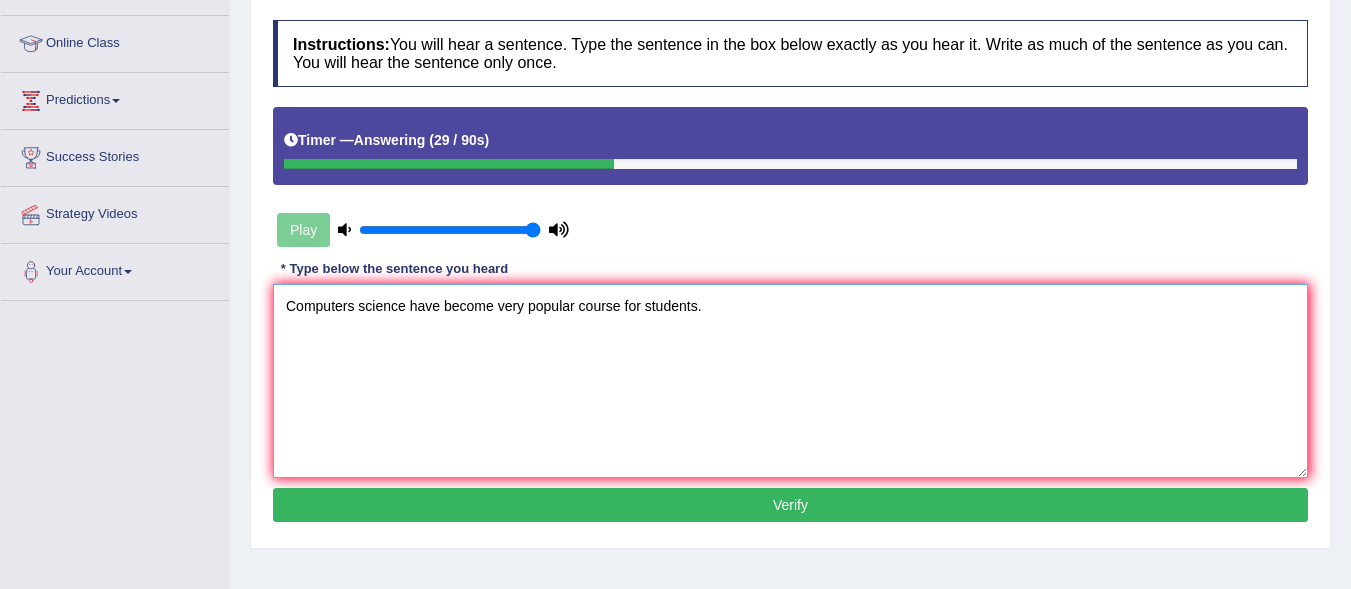 type on "Computers science have become very popular course for students." 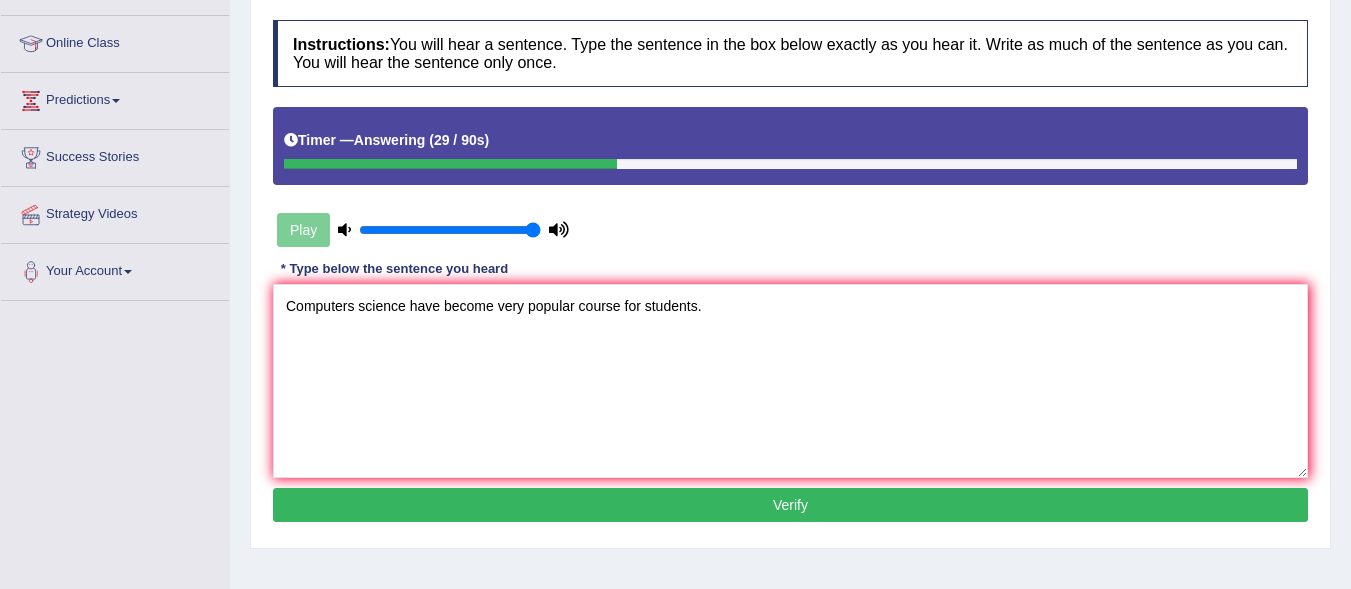 click on "Verify" at bounding box center (790, 505) 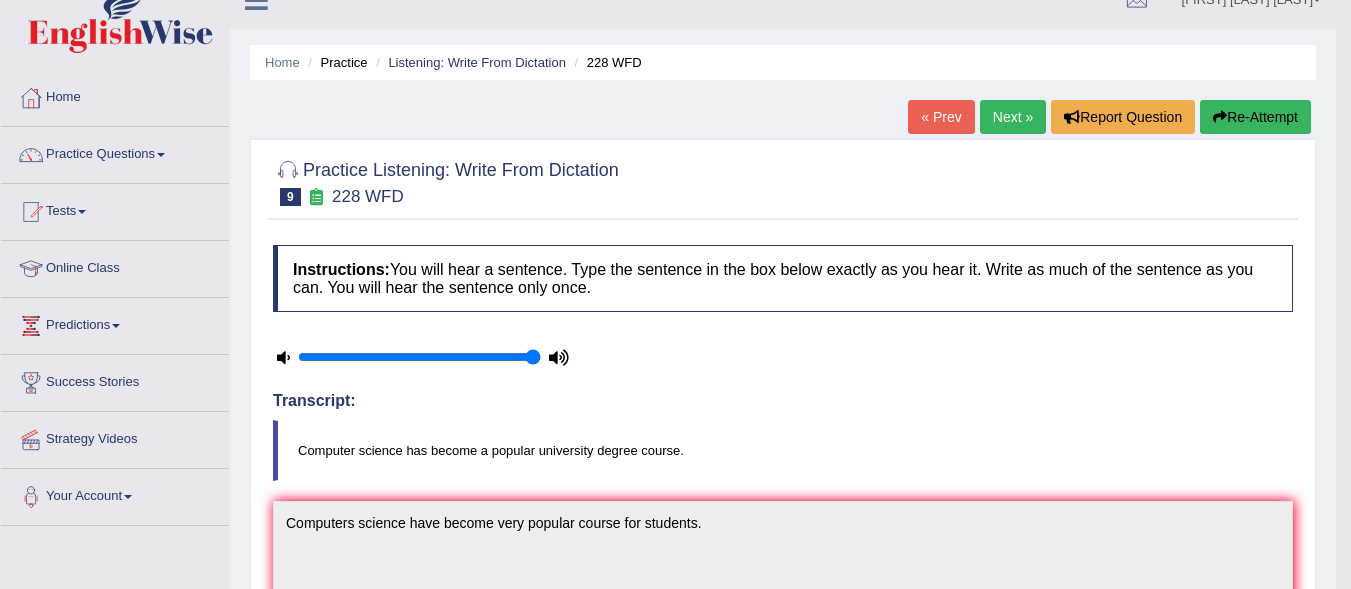scroll, scrollTop: 24, scrollLeft: 0, axis: vertical 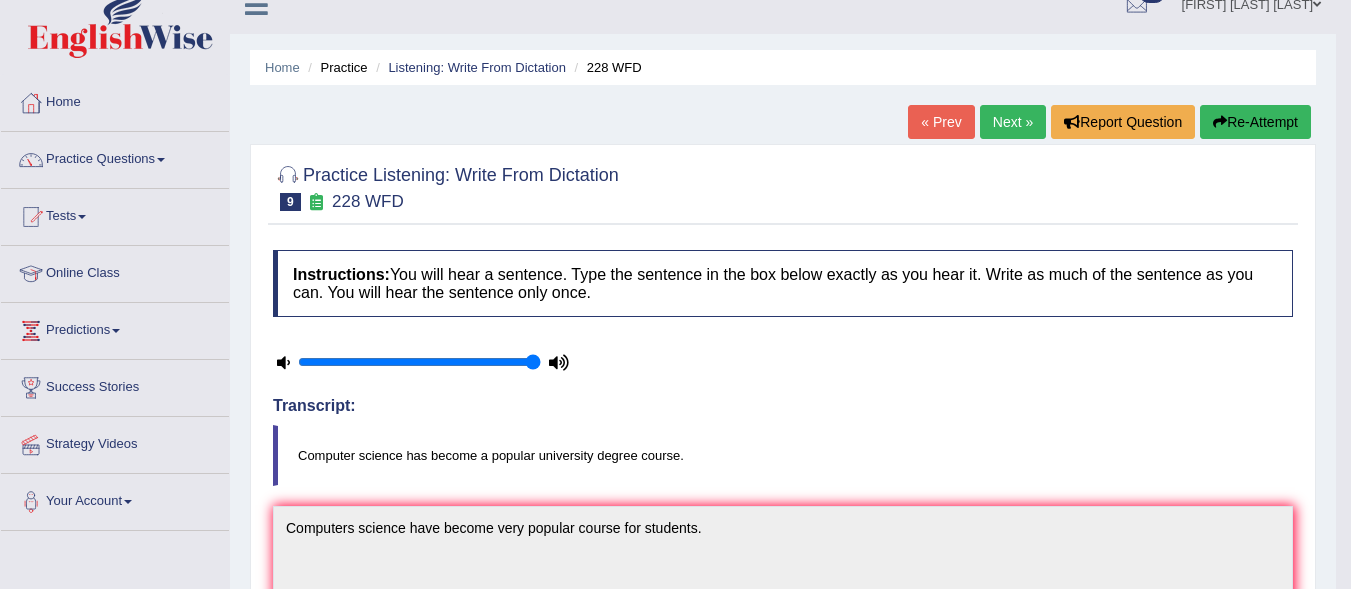 click on "Next »" at bounding box center [1013, 122] 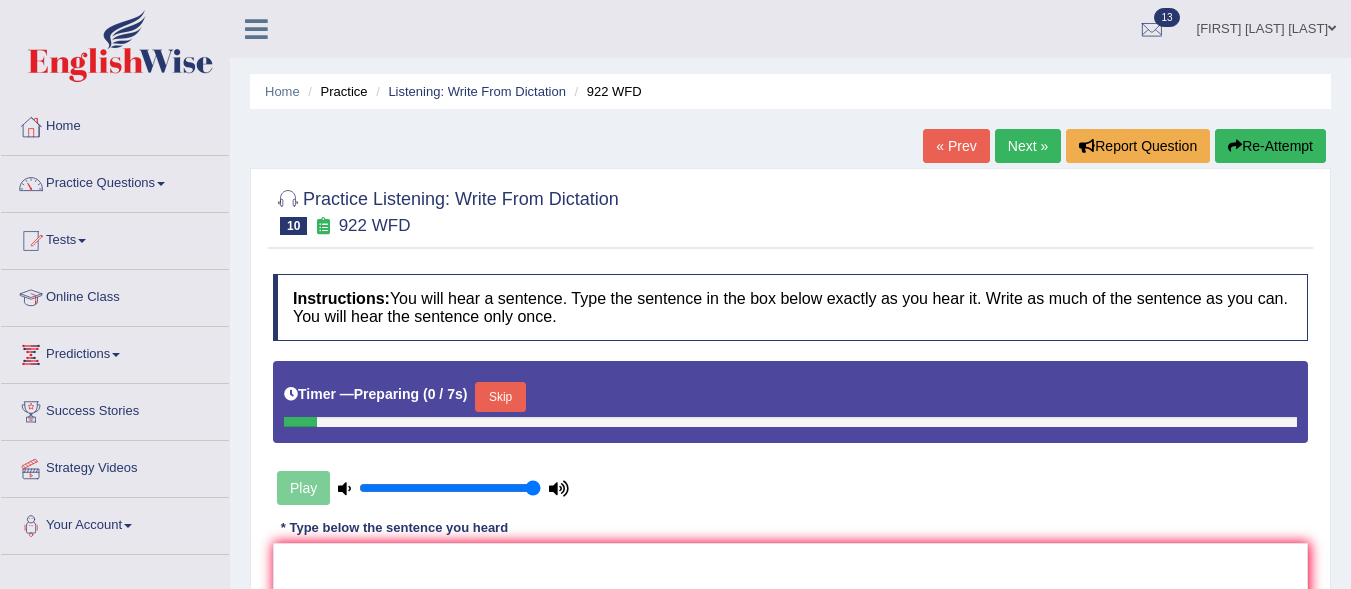 scroll, scrollTop: 0, scrollLeft: 0, axis: both 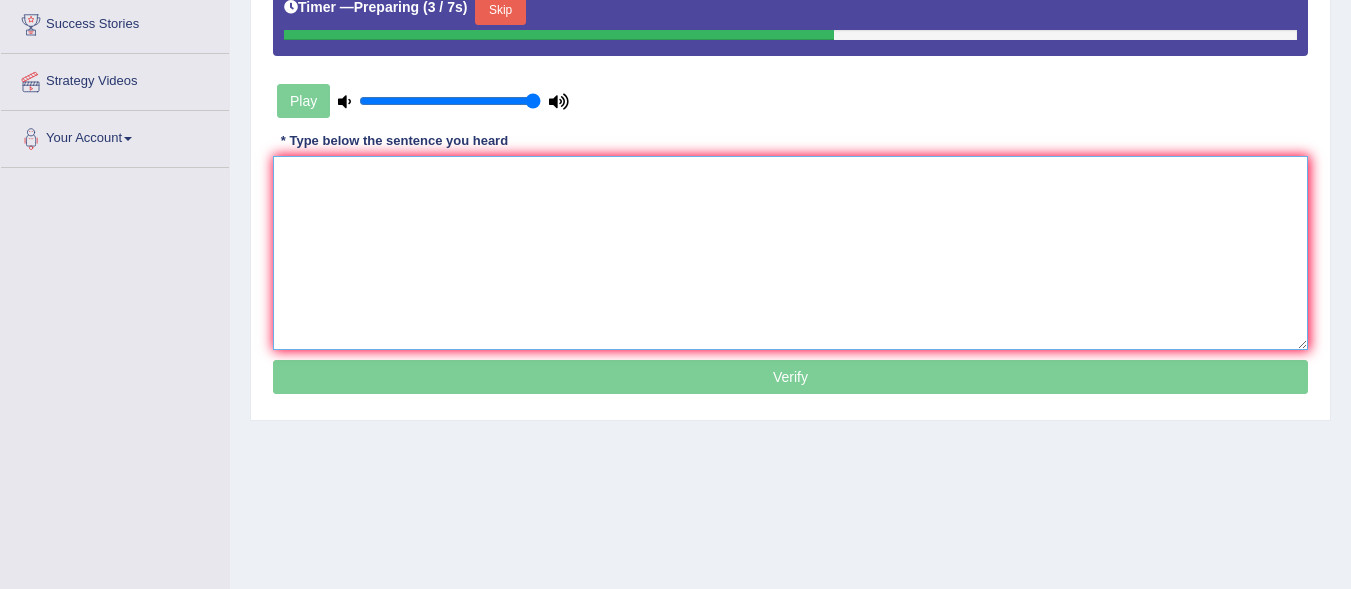 click at bounding box center [790, 253] 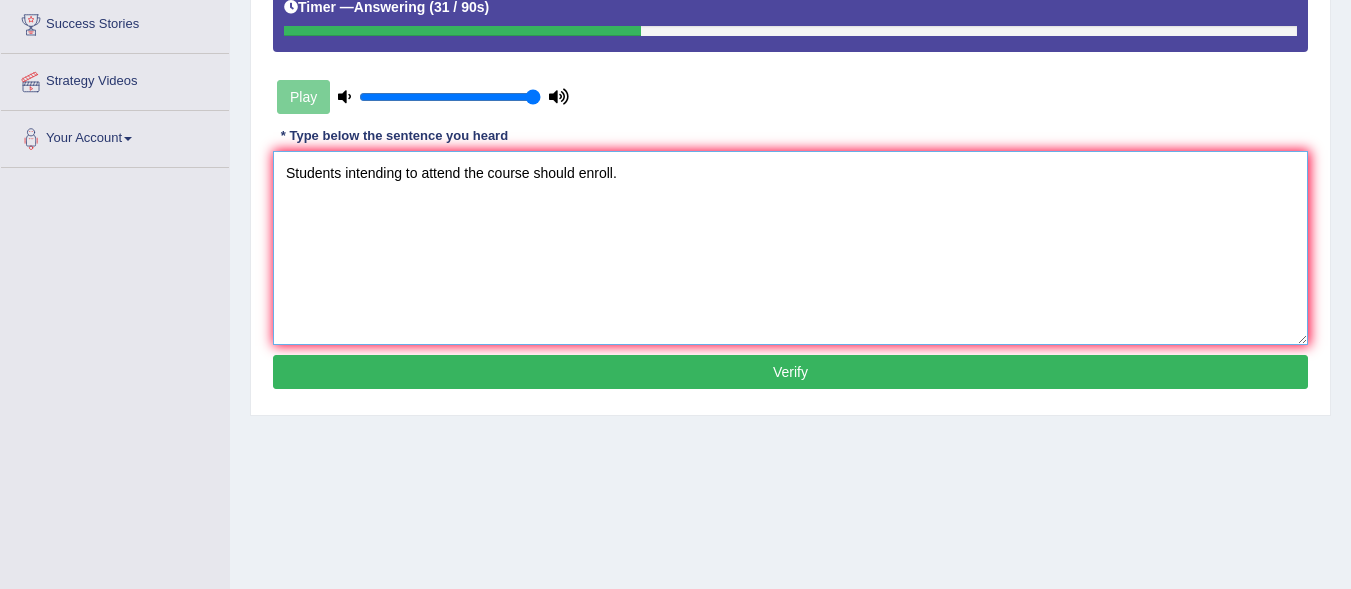 type on "Students intending to attend the course should enroll." 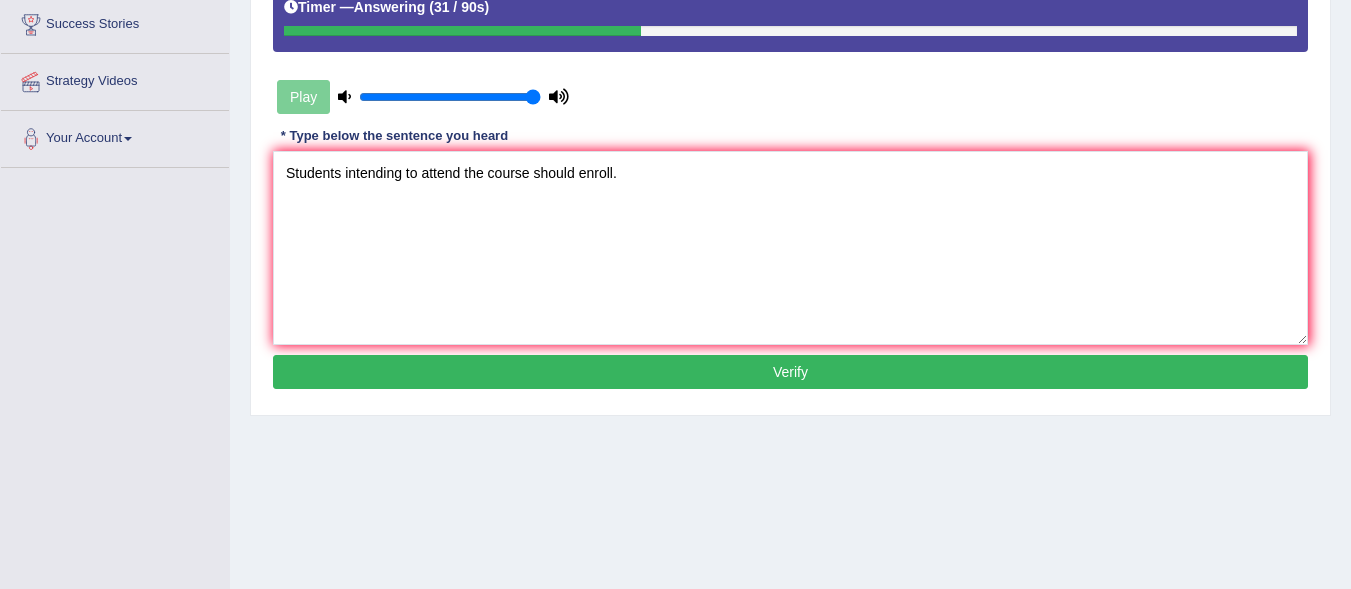 click on "Verify" at bounding box center (790, 372) 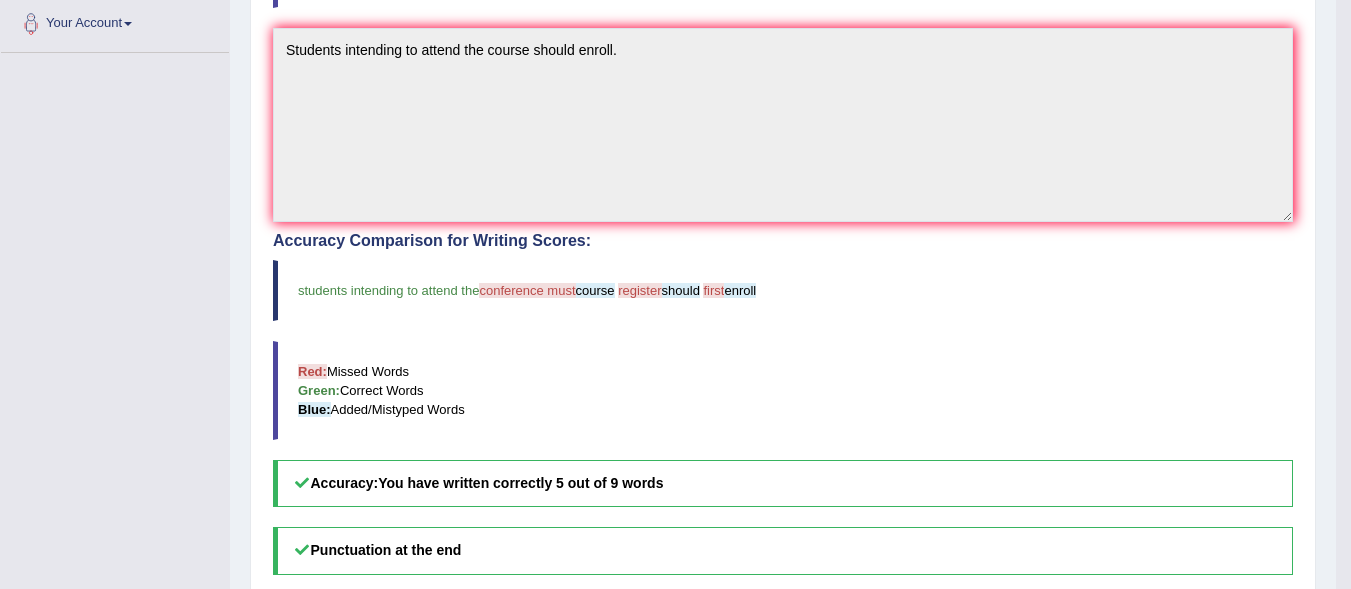 scroll, scrollTop: 500, scrollLeft: 0, axis: vertical 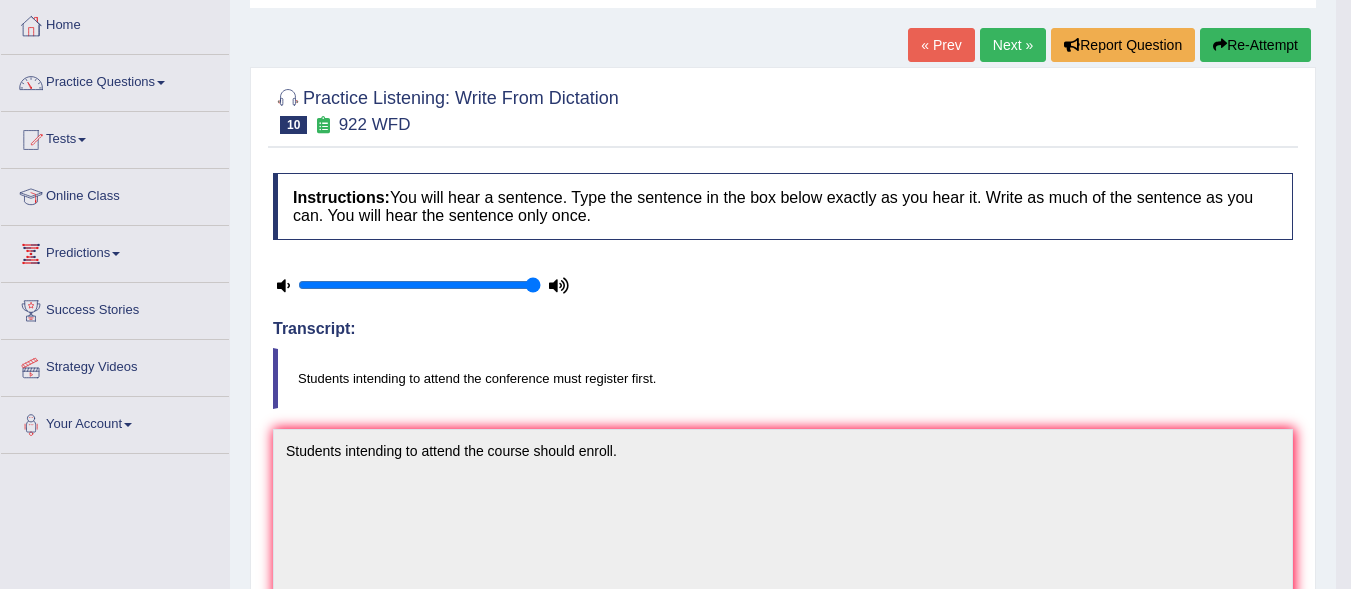 click on "Next »" at bounding box center [1013, 45] 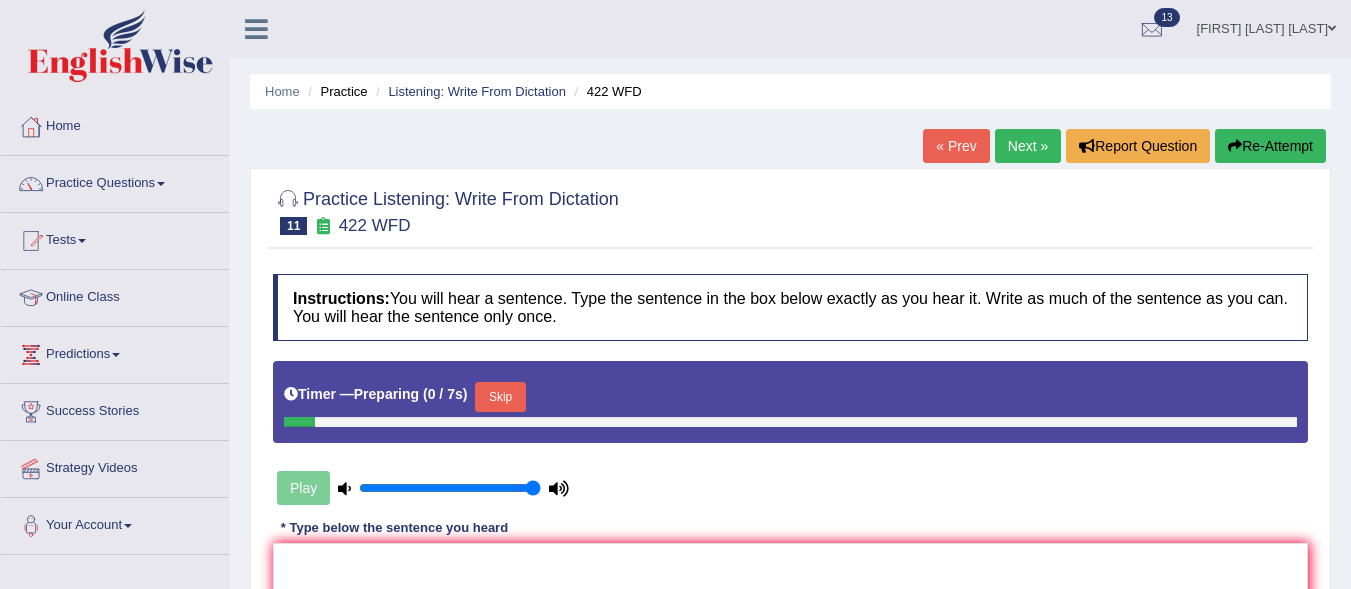 scroll, scrollTop: 0, scrollLeft: 0, axis: both 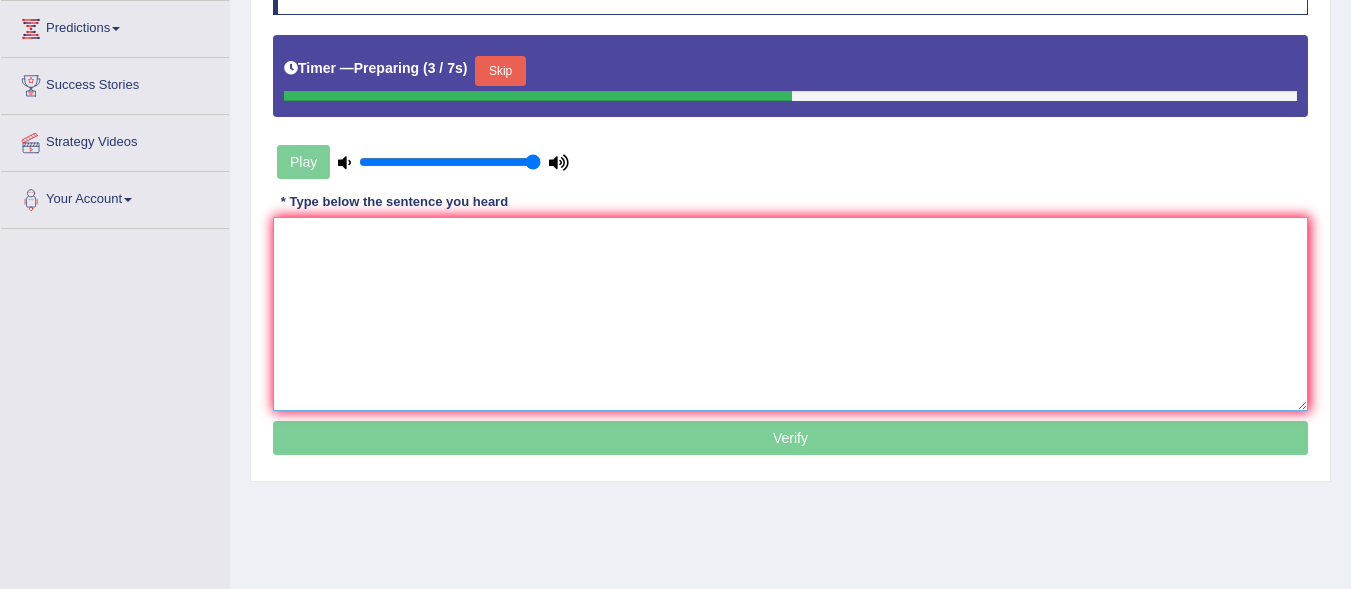 click at bounding box center [790, 314] 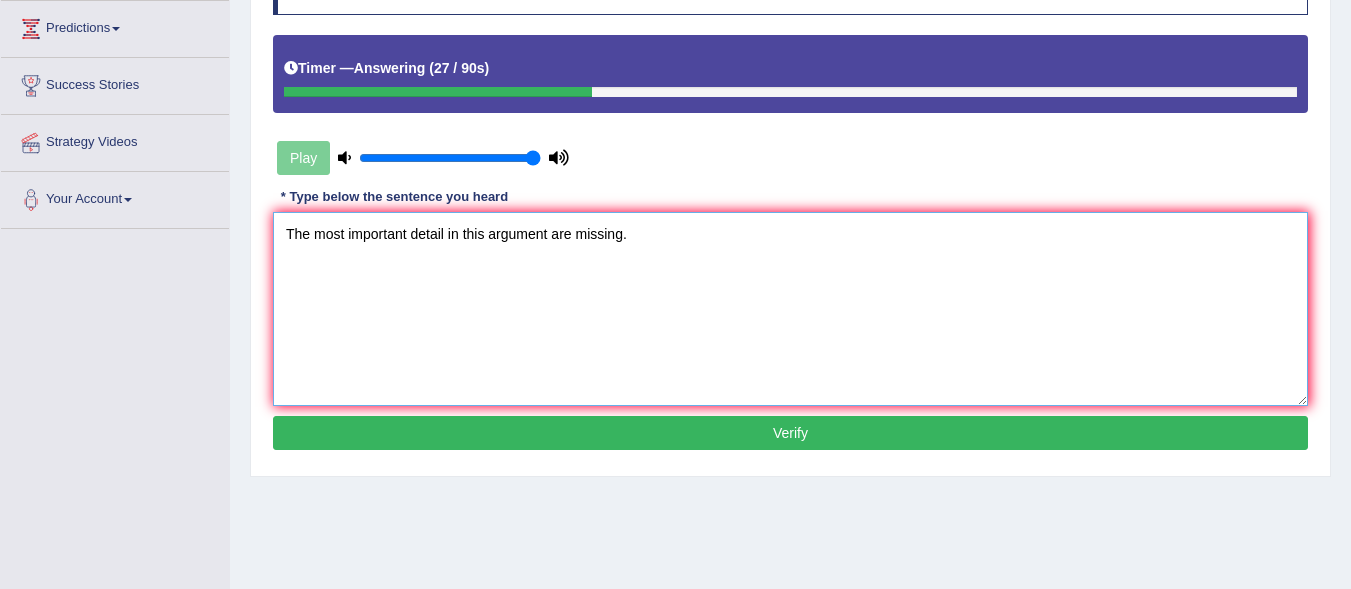 type on "The most important detail in this argument are missing." 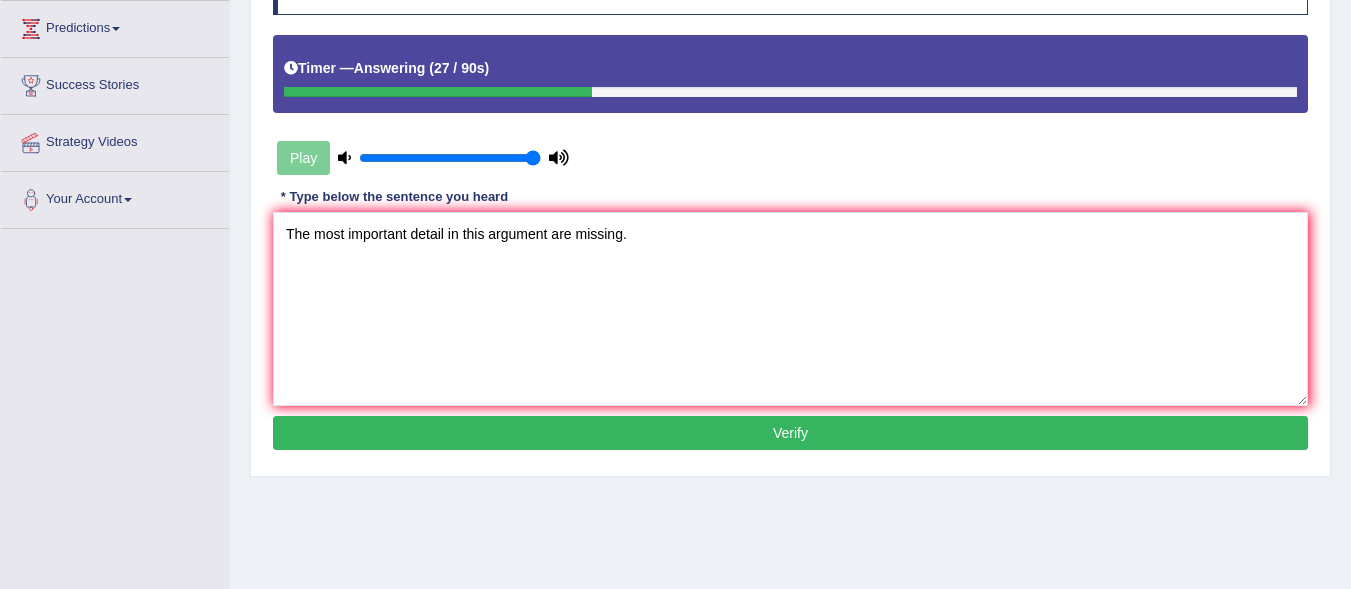 click on "Verify" at bounding box center (790, 433) 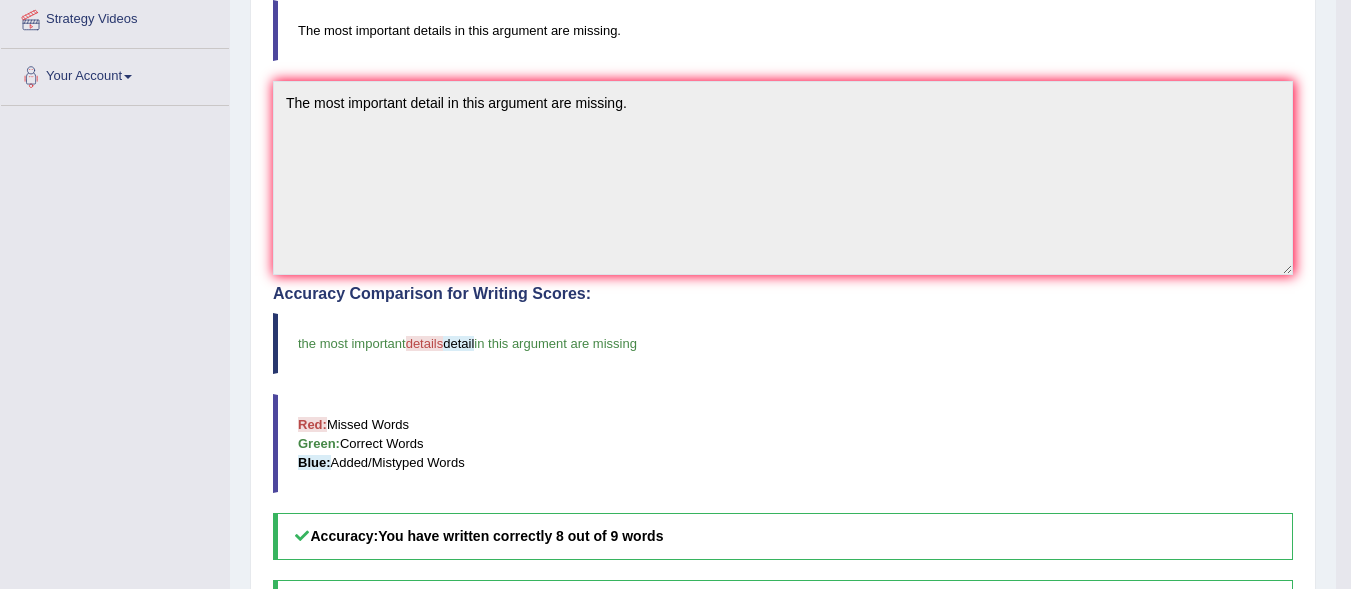 scroll, scrollTop: 510, scrollLeft: 0, axis: vertical 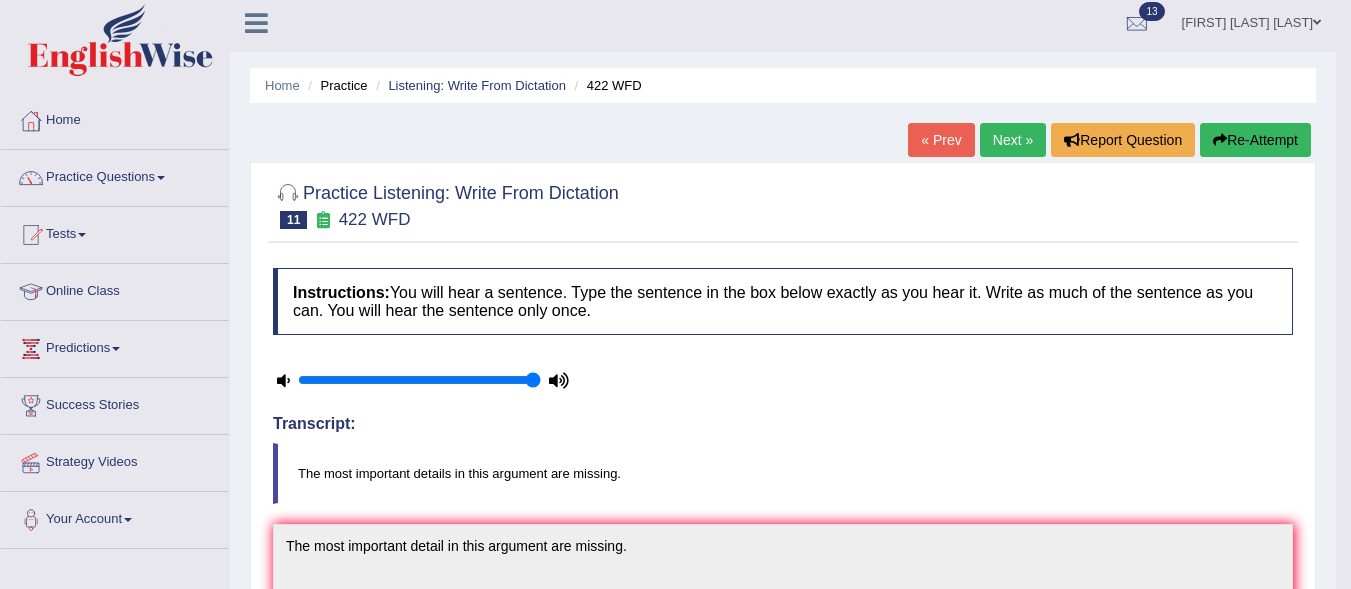 click on "Next »" at bounding box center (1013, 140) 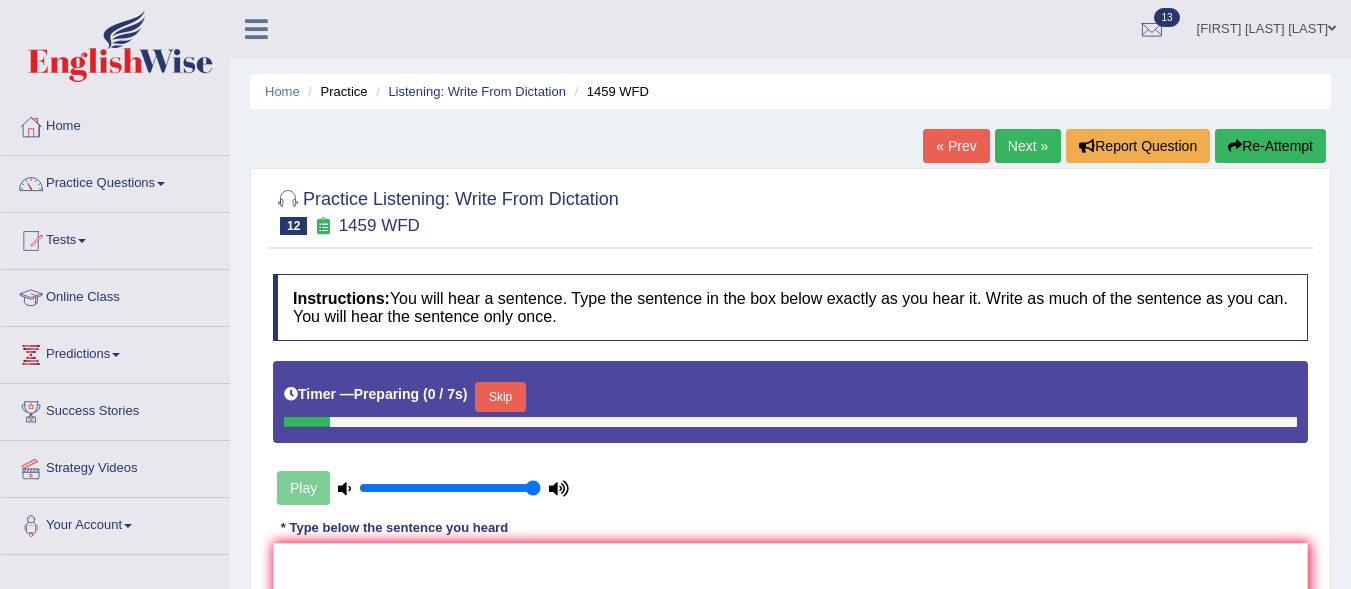scroll, scrollTop: 0, scrollLeft: 0, axis: both 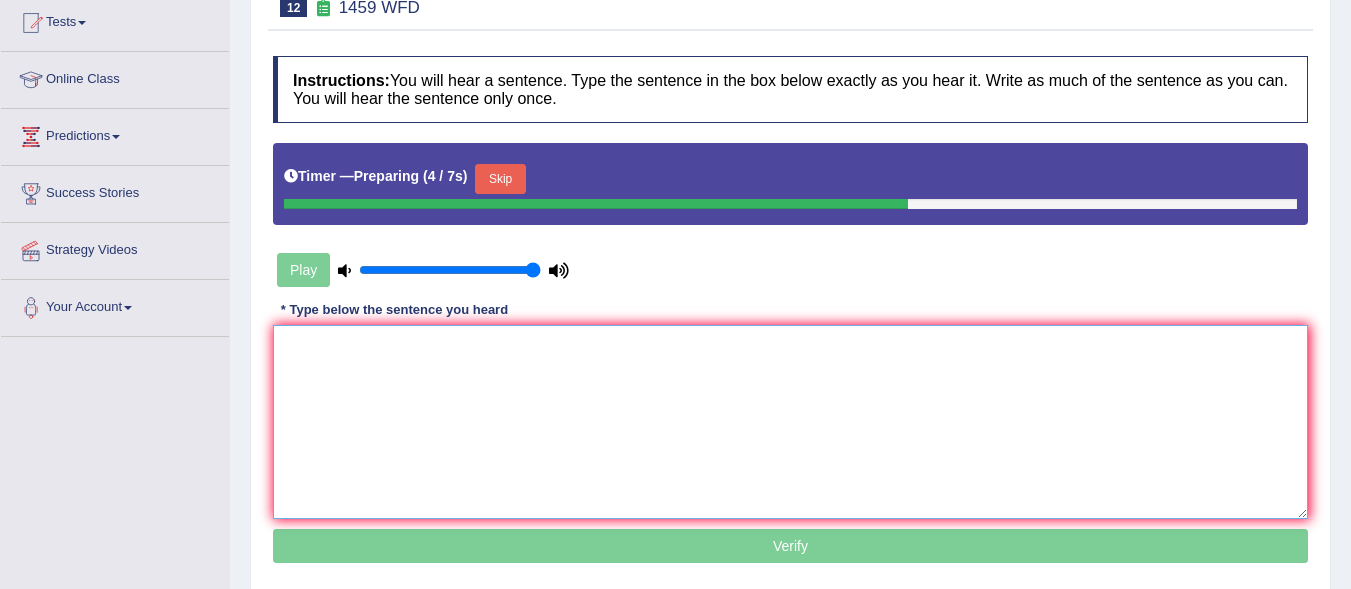 click at bounding box center [790, 422] 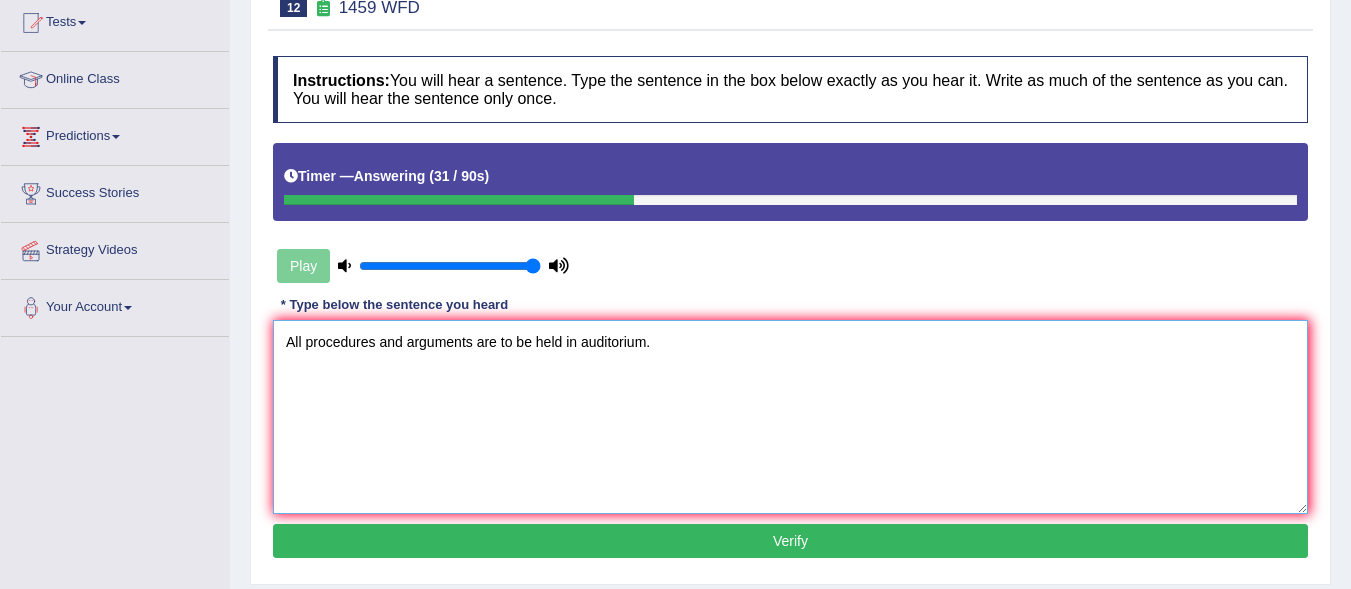 type on "All procedures and arguments are to be held in auditorium." 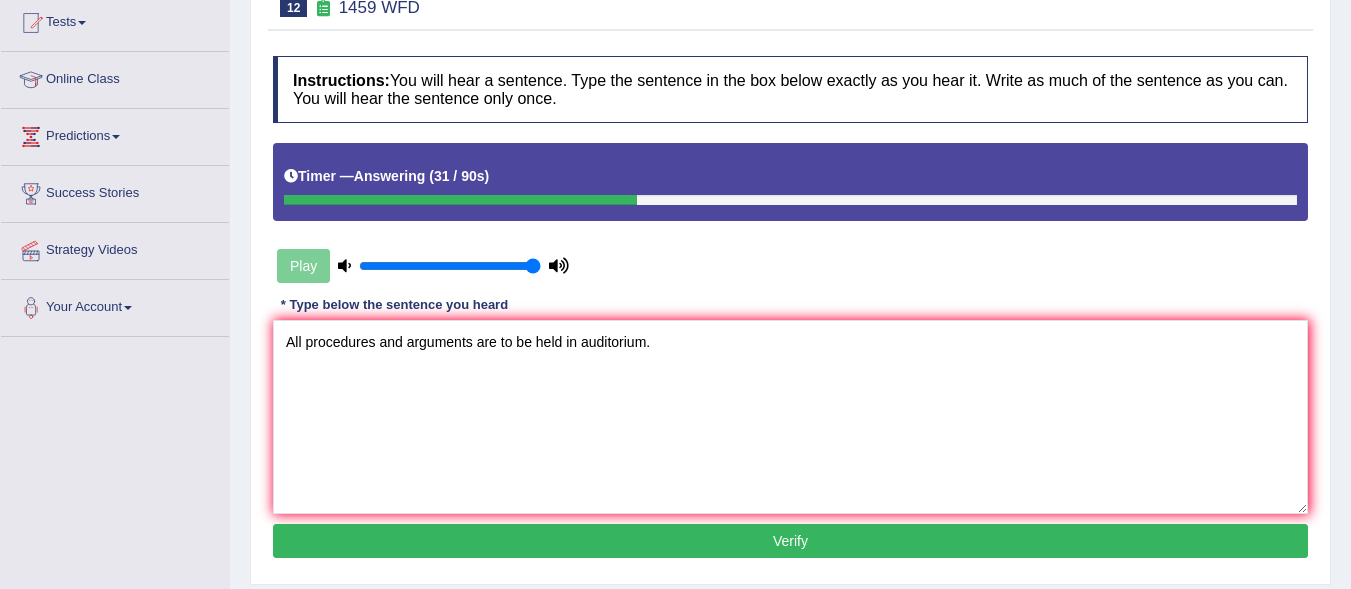 click on "Verify" at bounding box center [790, 541] 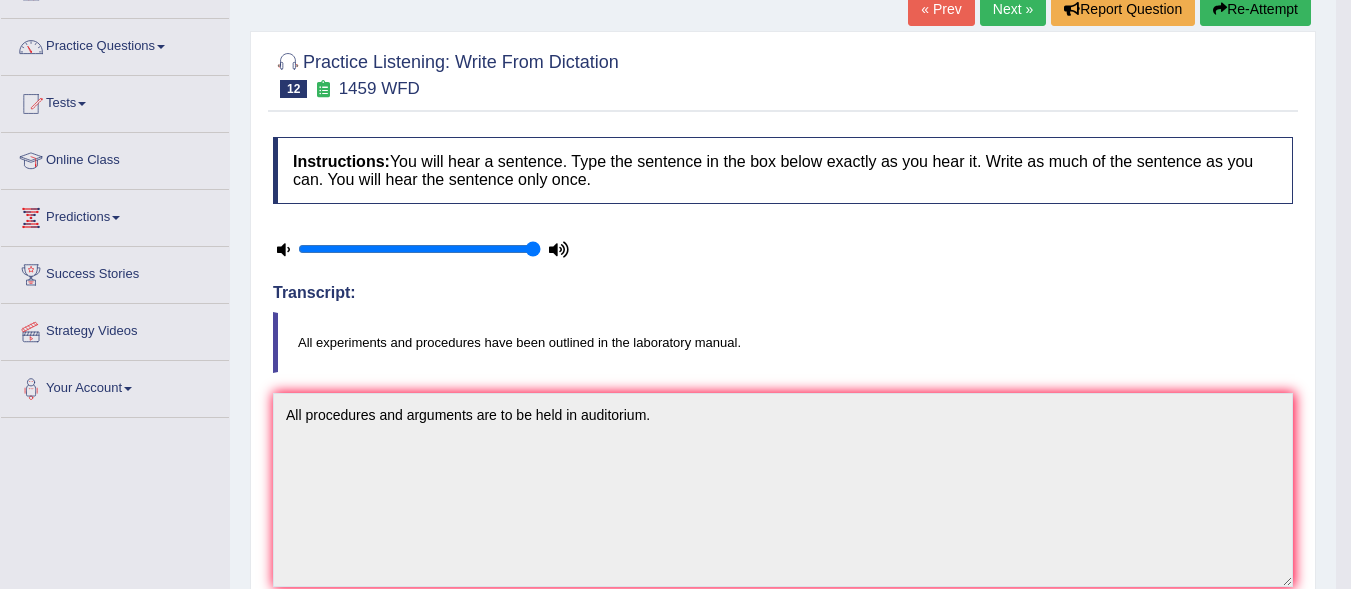 scroll, scrollTop: 0, scrollLeft: 0, axis: both 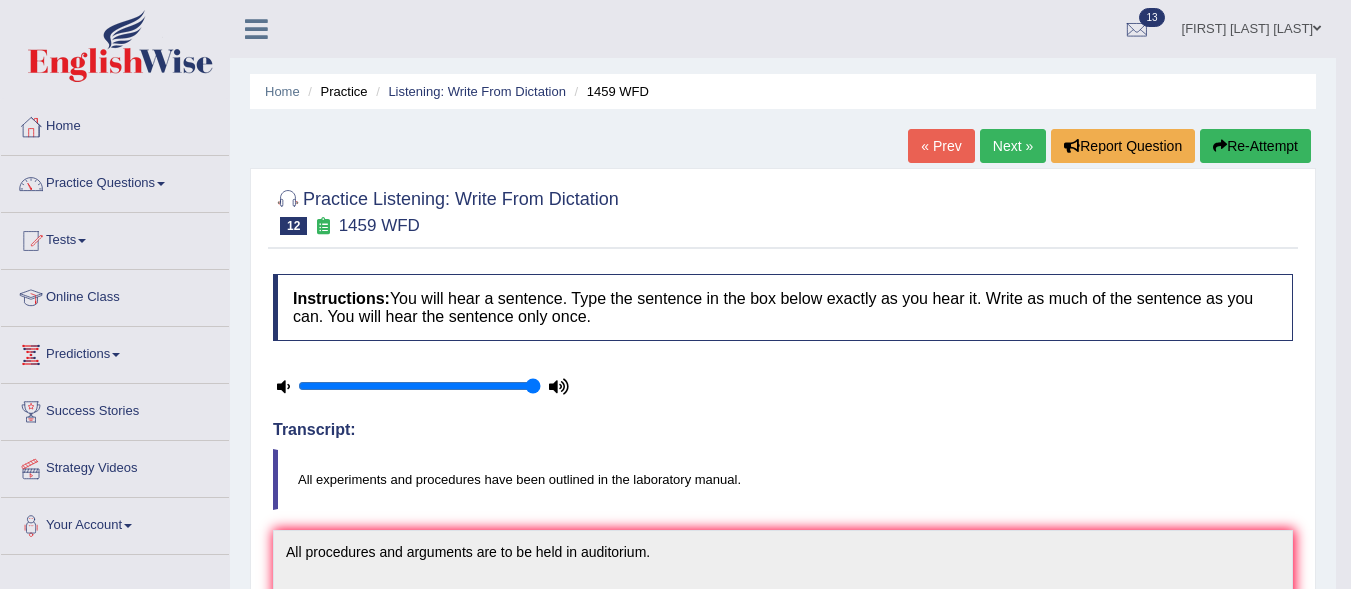 click on "Next »" at bounding box center (1013, 146) 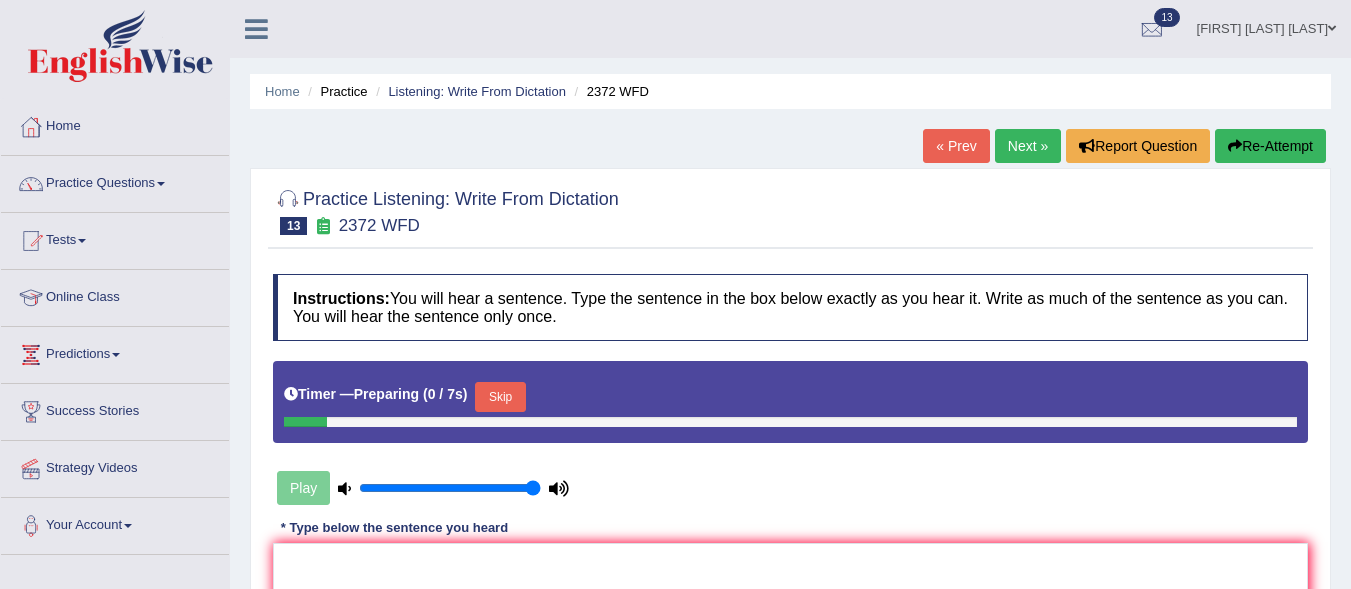 scroll, scrollTop: 0, scrollLeft: 0, axis: both 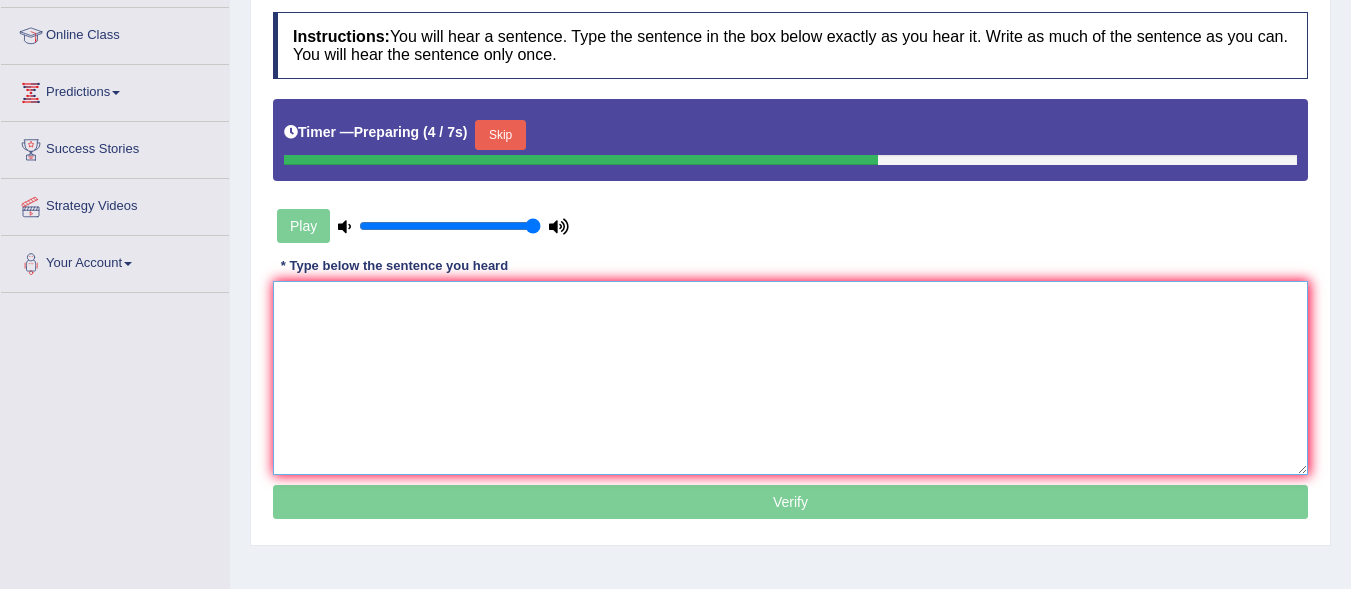 click at bounding box center [790, 378] 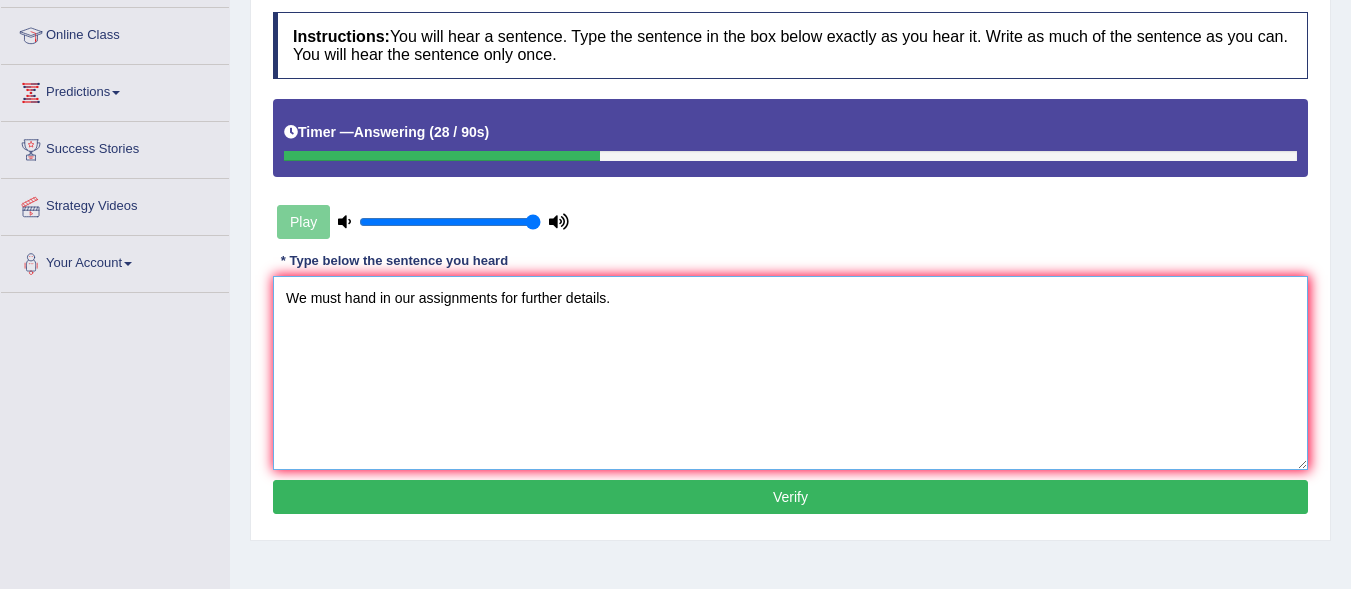 type on "We must hand in our assignments for further details." 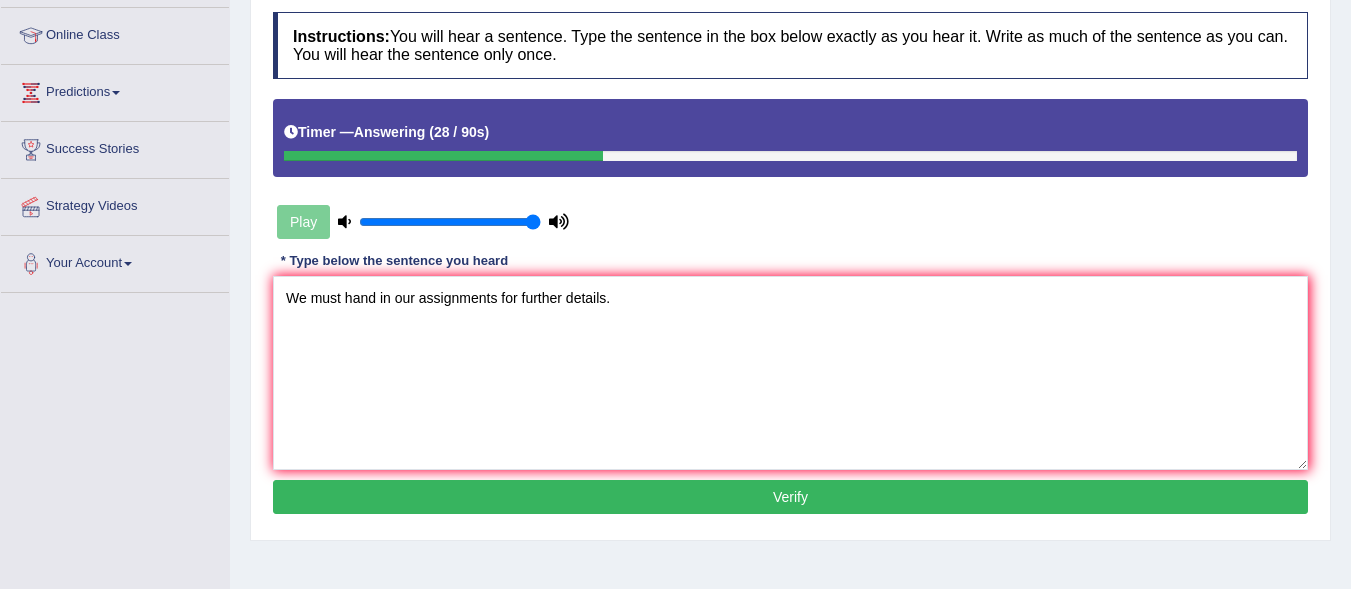 click on "Verify" at bounding box center [790, 497] 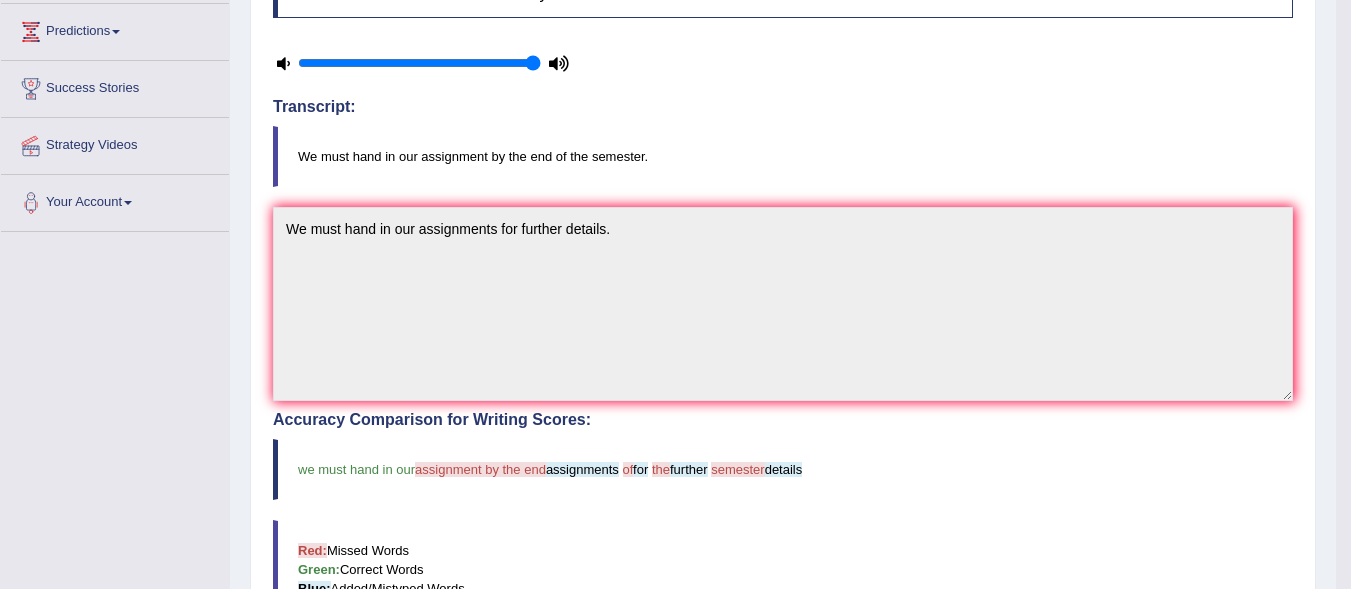 scroll, scrollTop: 0, scrollLeft: 0, axis: both 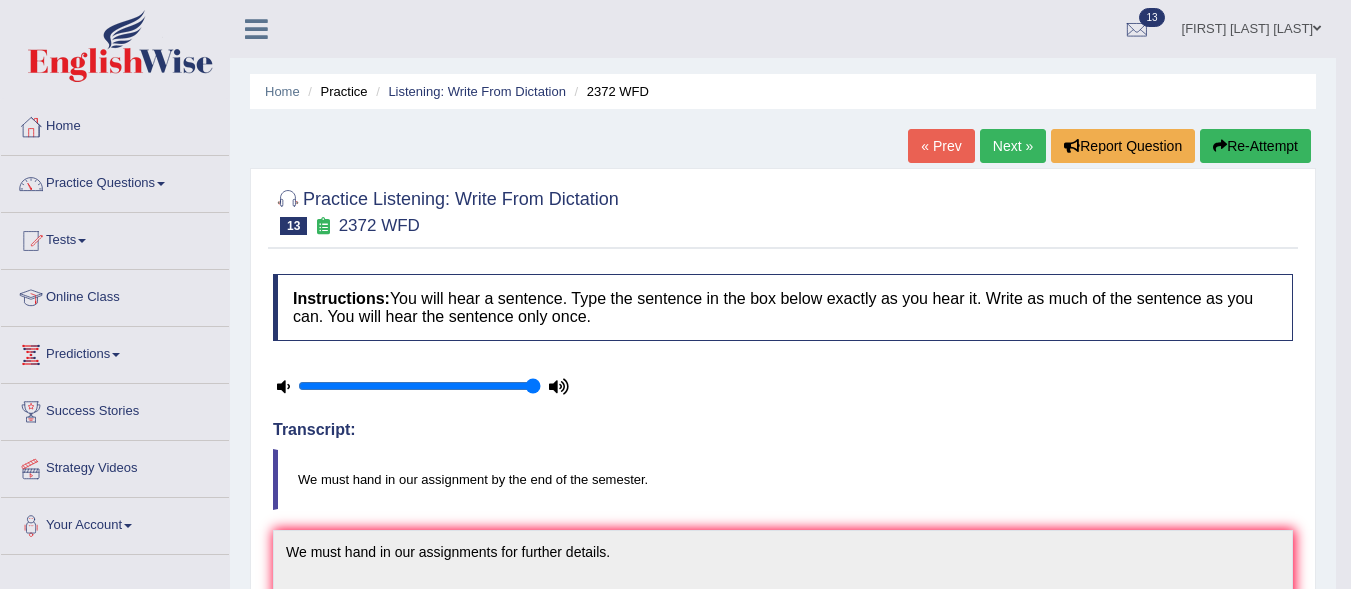 click on "Next »" at bounding box center (1013, 146) 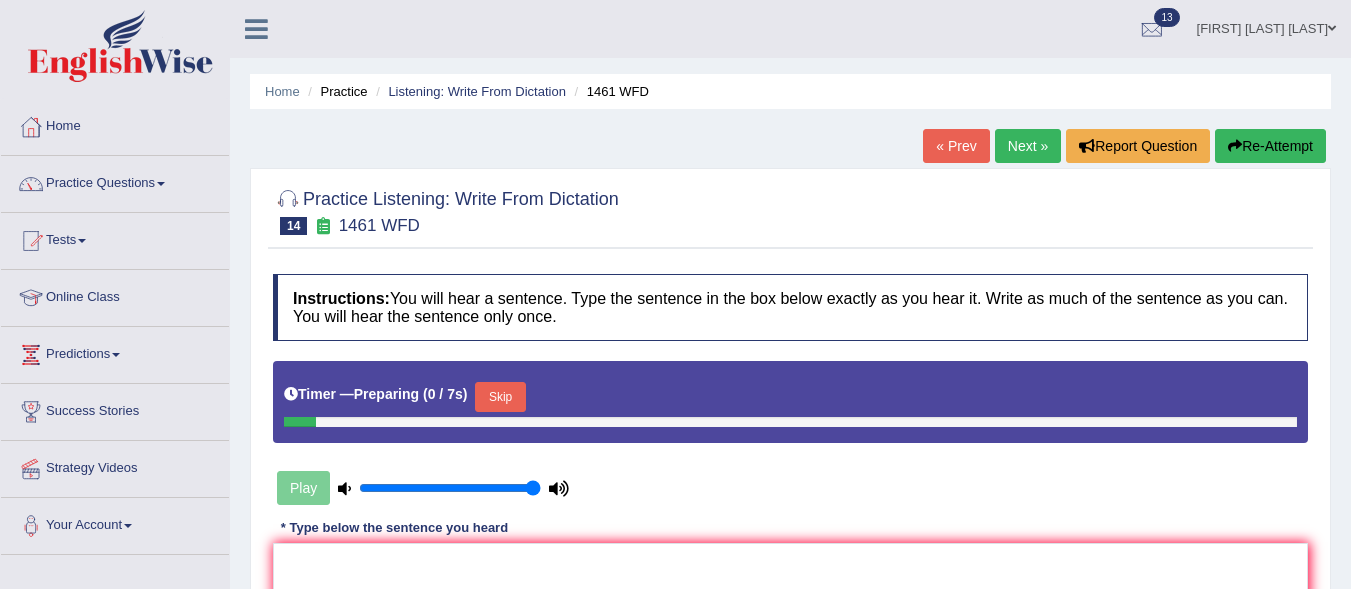 scroll, scrollTop: 0, scrollLeft: 0, axis: both 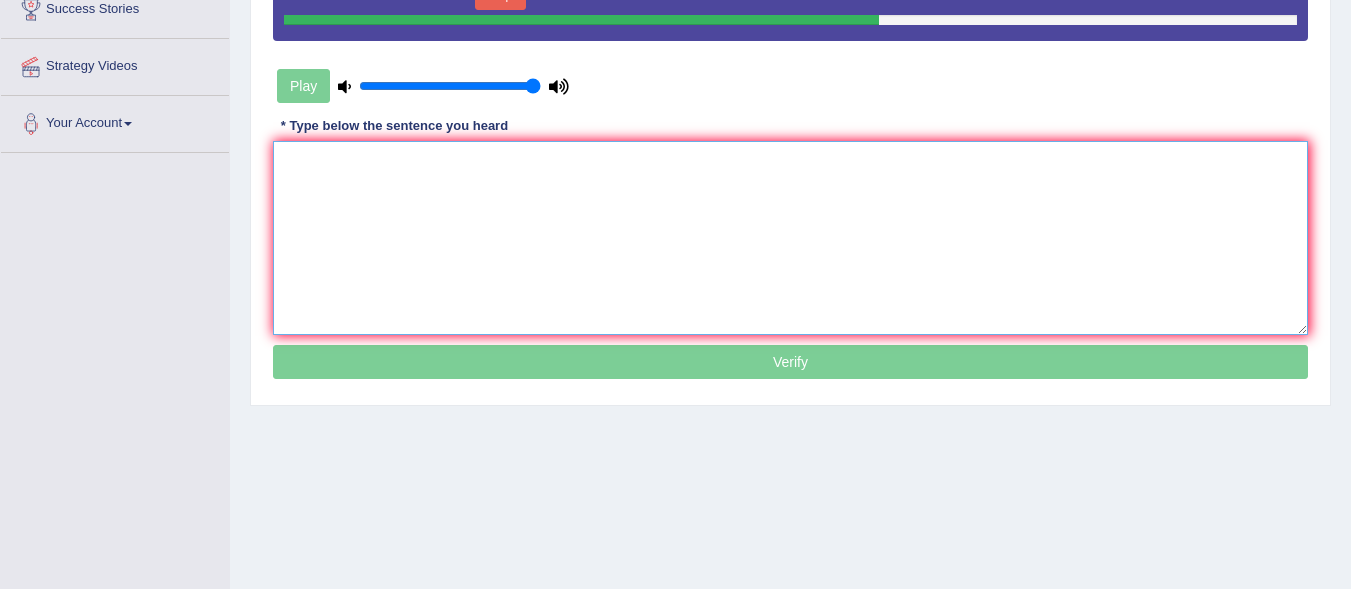 click at bounding box center [790, 238] 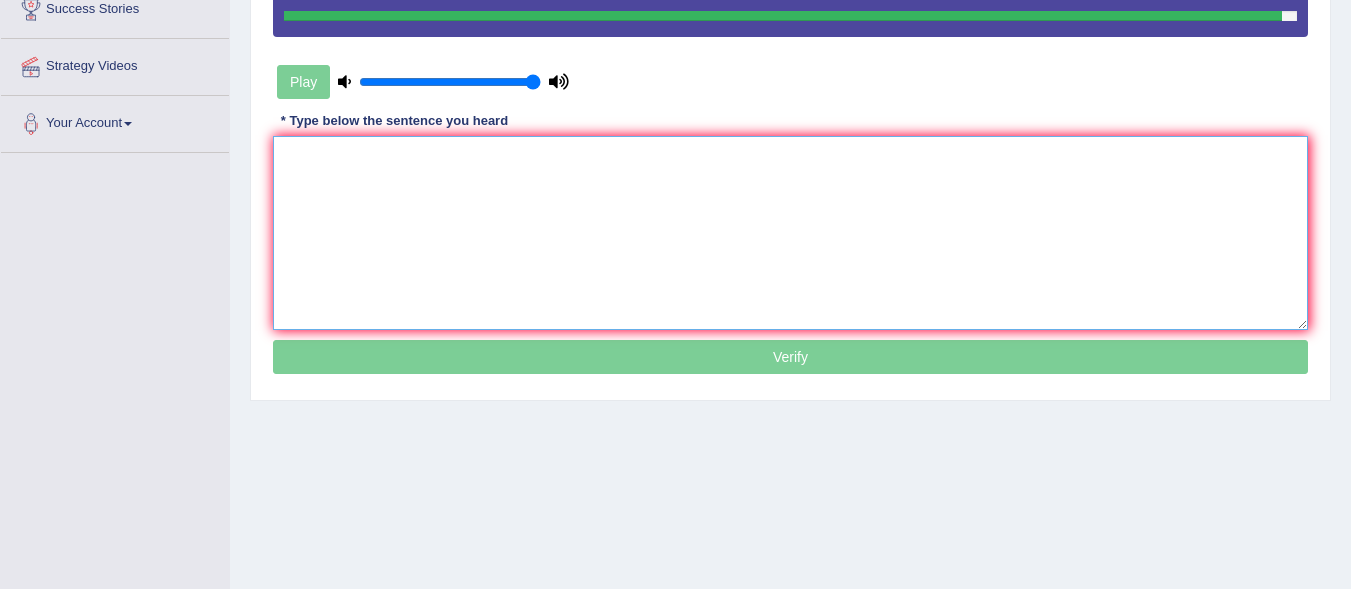 type on "m" 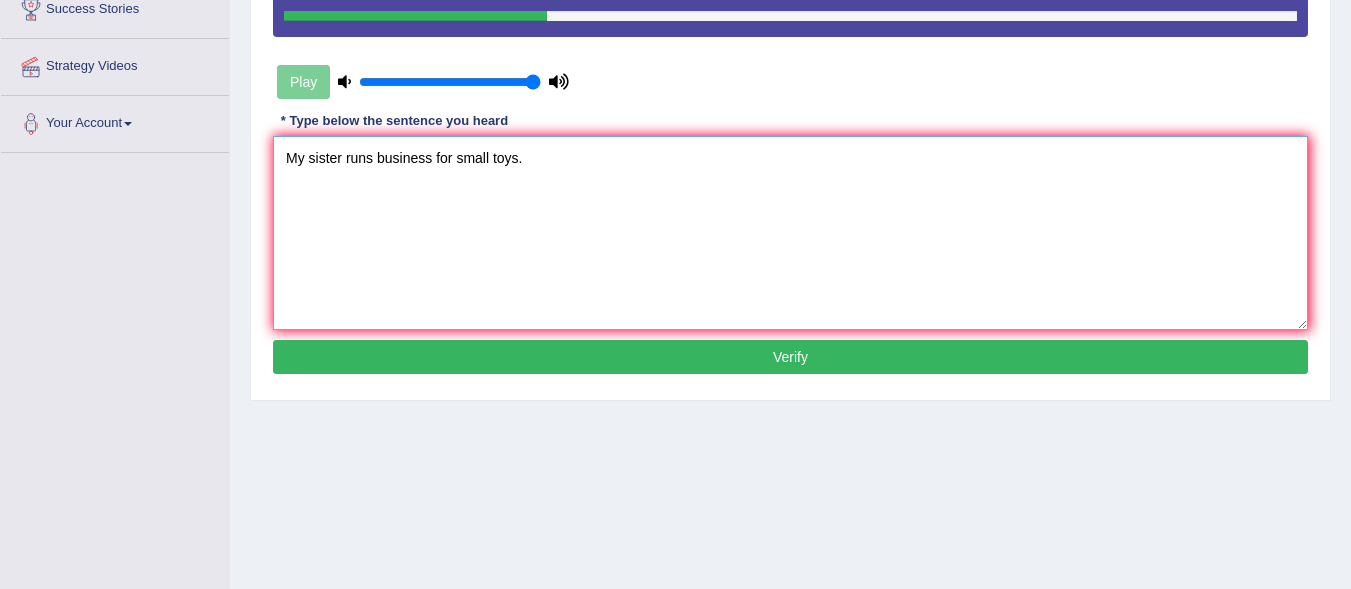type on "My sister runs business for small toys." 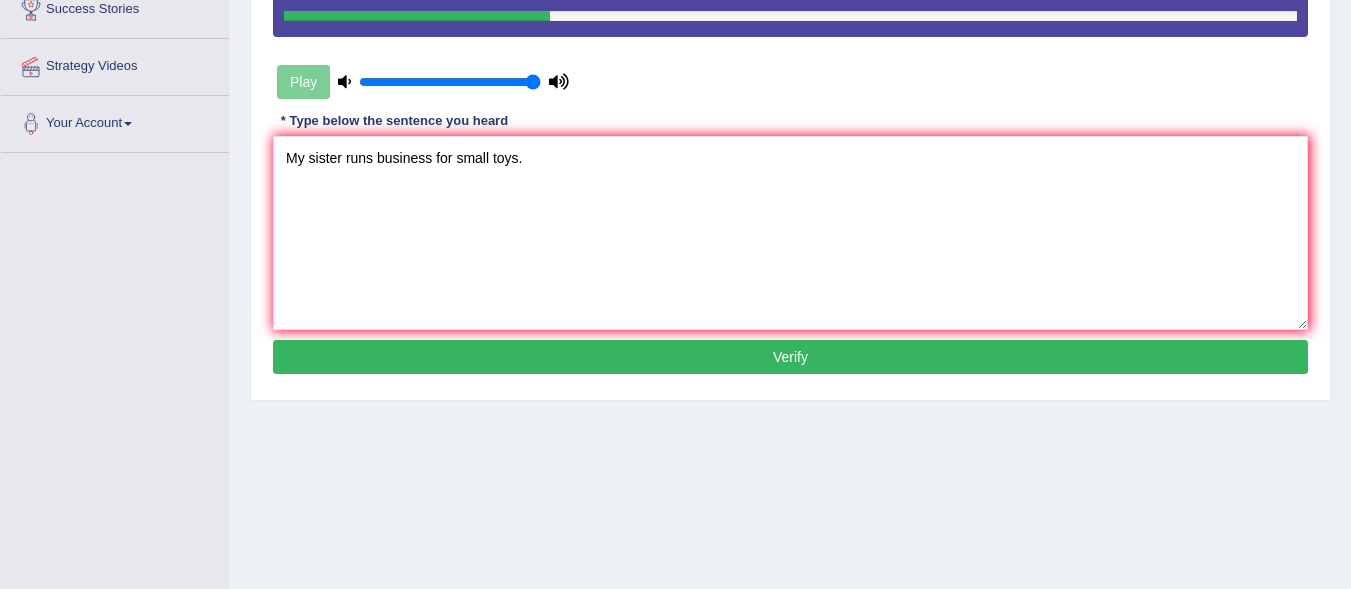 click on "Verify" at bounding box center [790, 357] 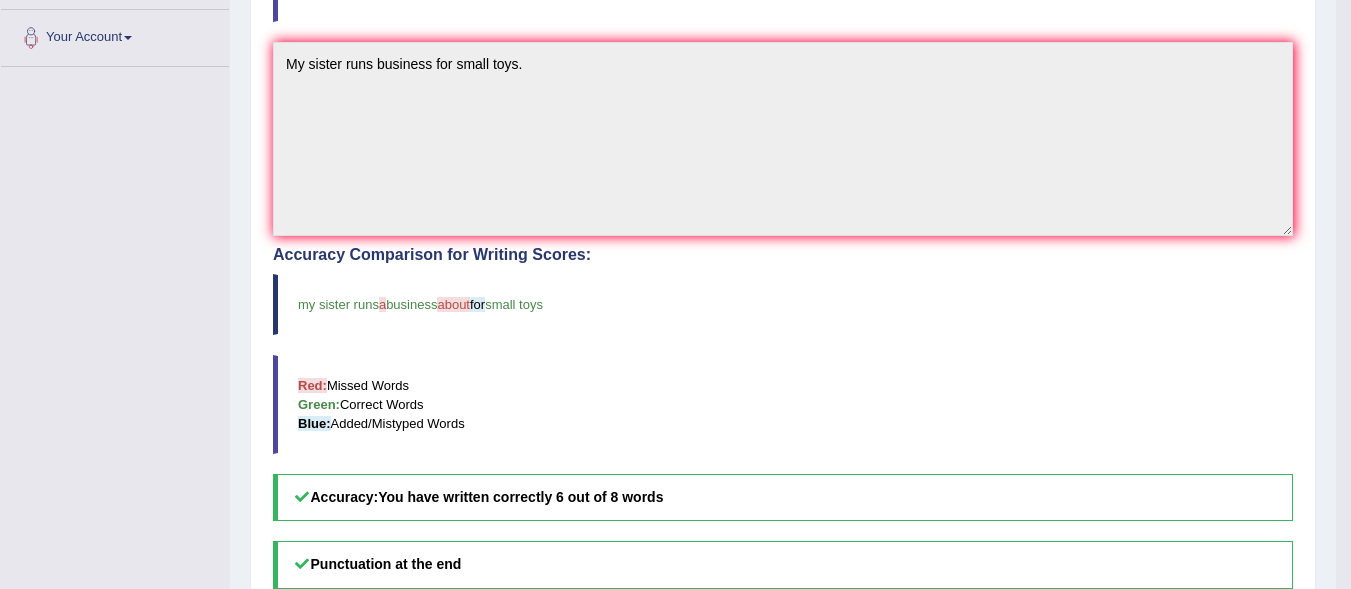 scroll, scrollTop: 525, scrollLeft: 0, axis: vertical 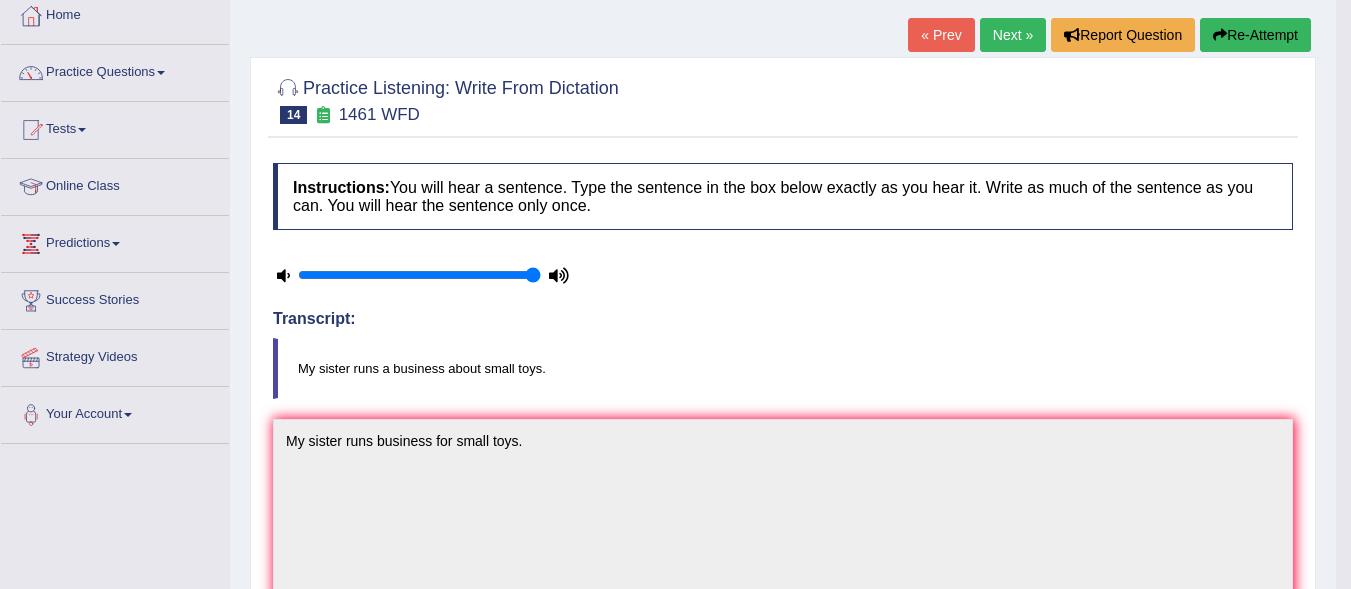 click on "Next »" at bounding box center (1013, 35) 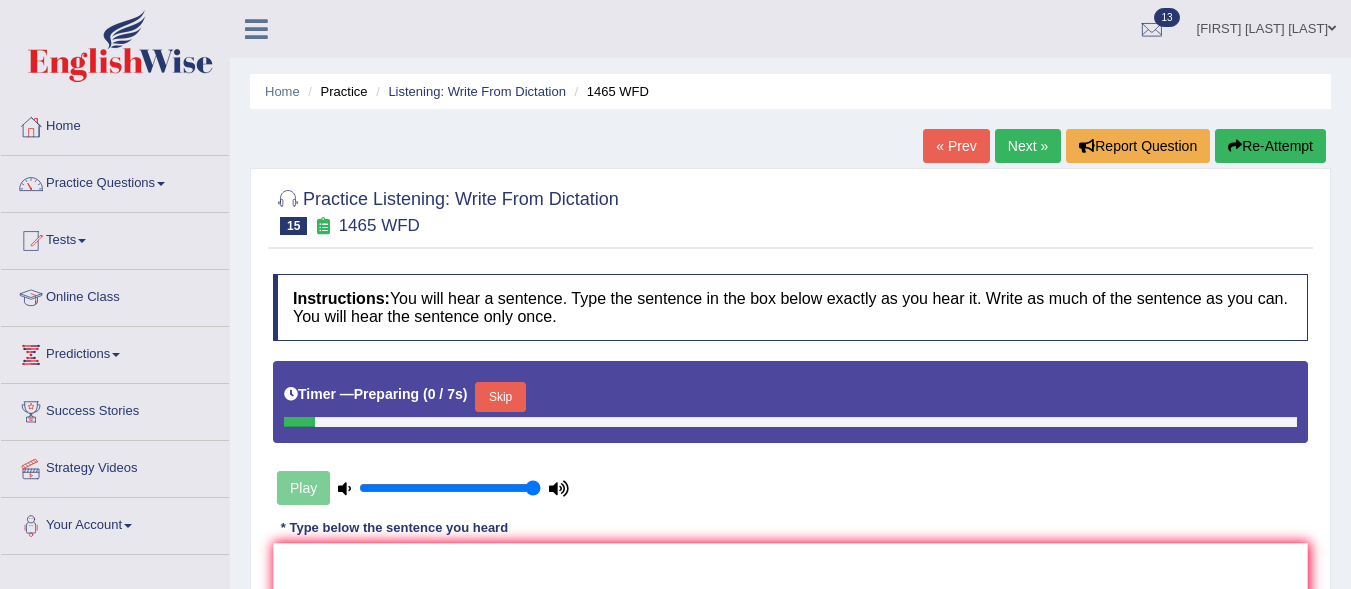 scroll, scrollTop: 0, scrollLeft: 0, axis: both 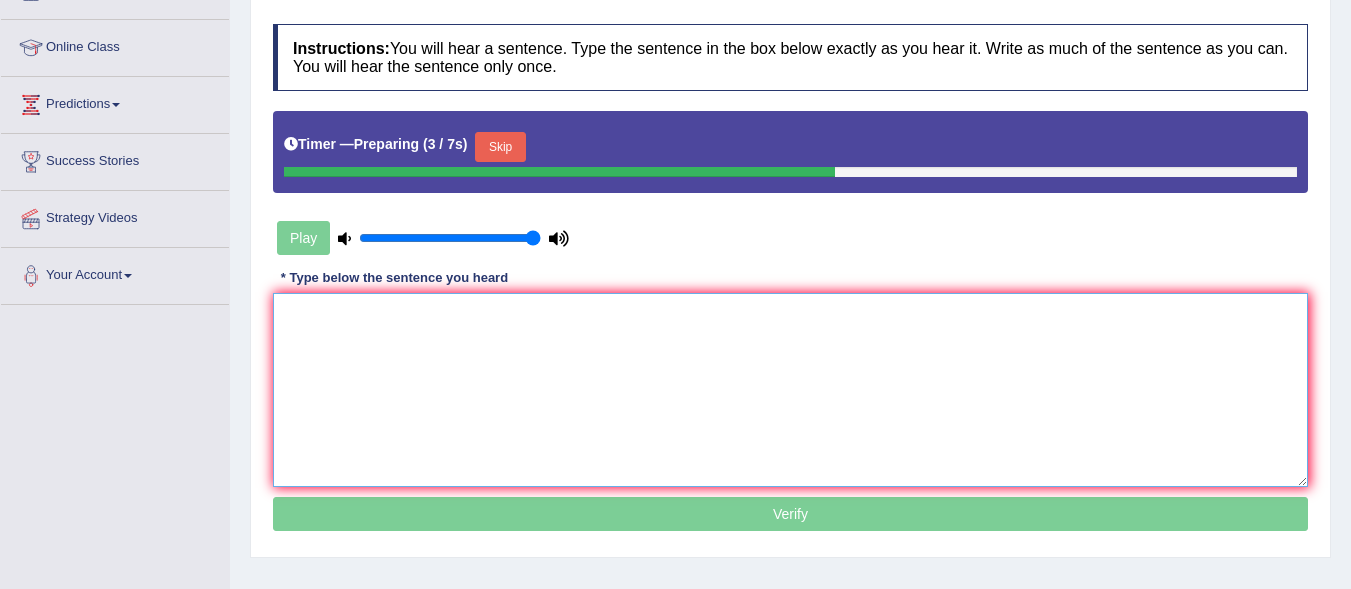 click at bounding box center [790, 390] 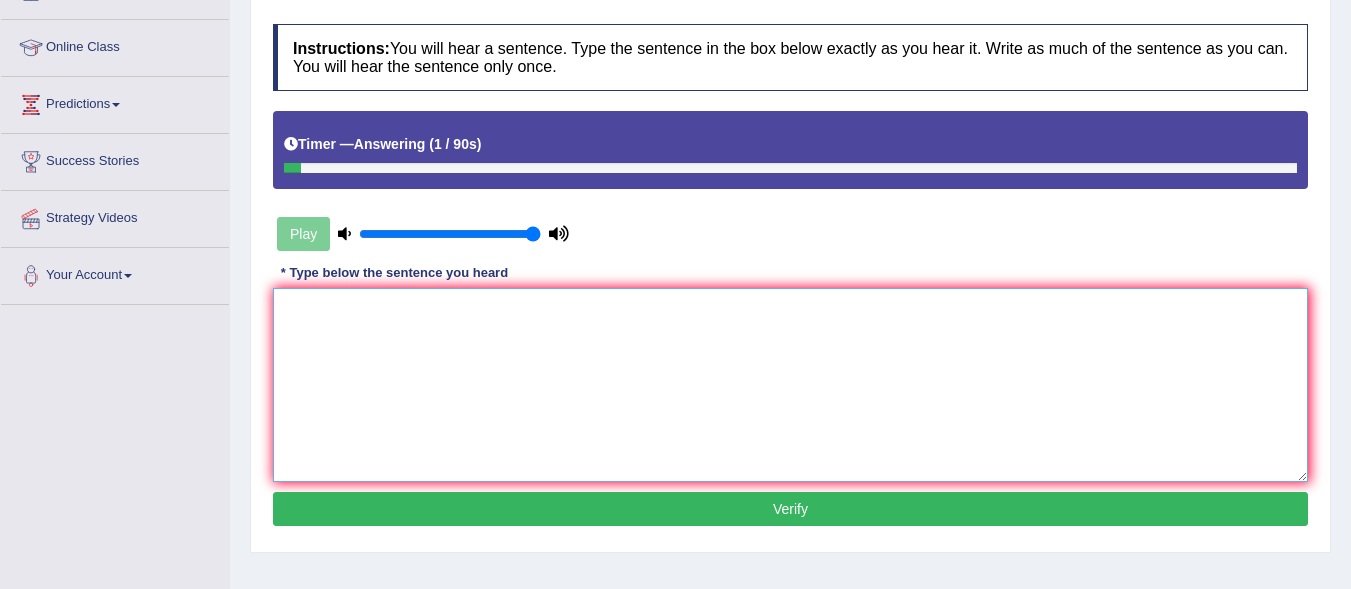 type on "T" 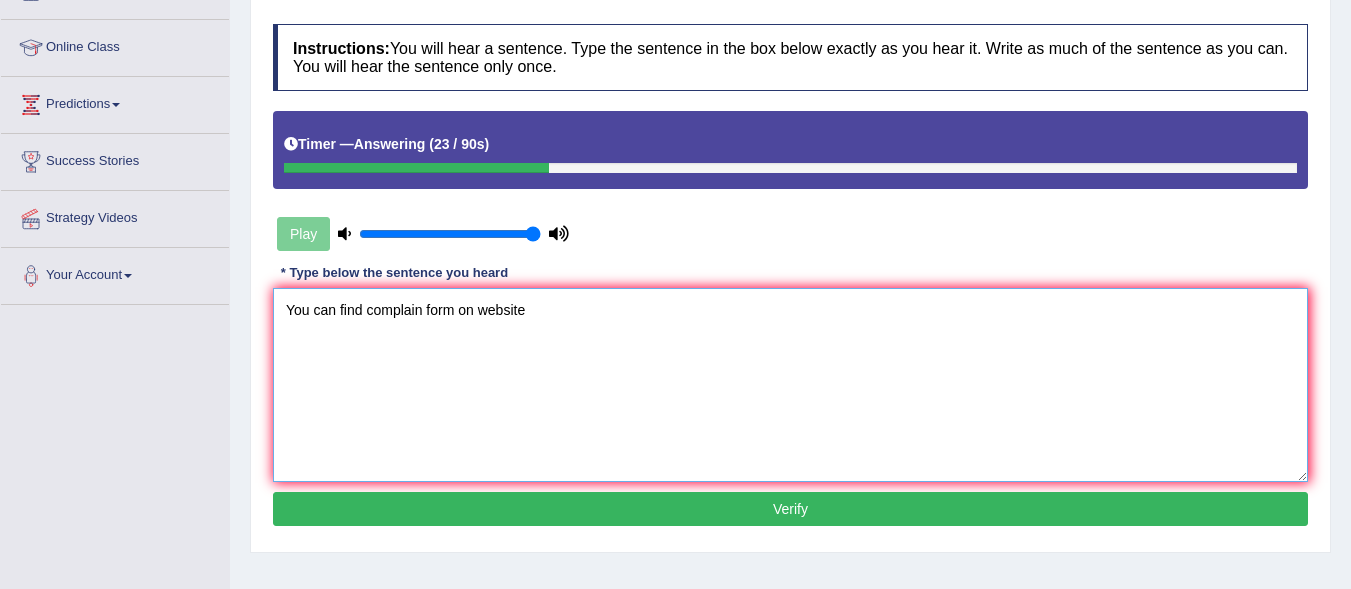 click on "You can find complain form on website" at bounding box center (790, 385) 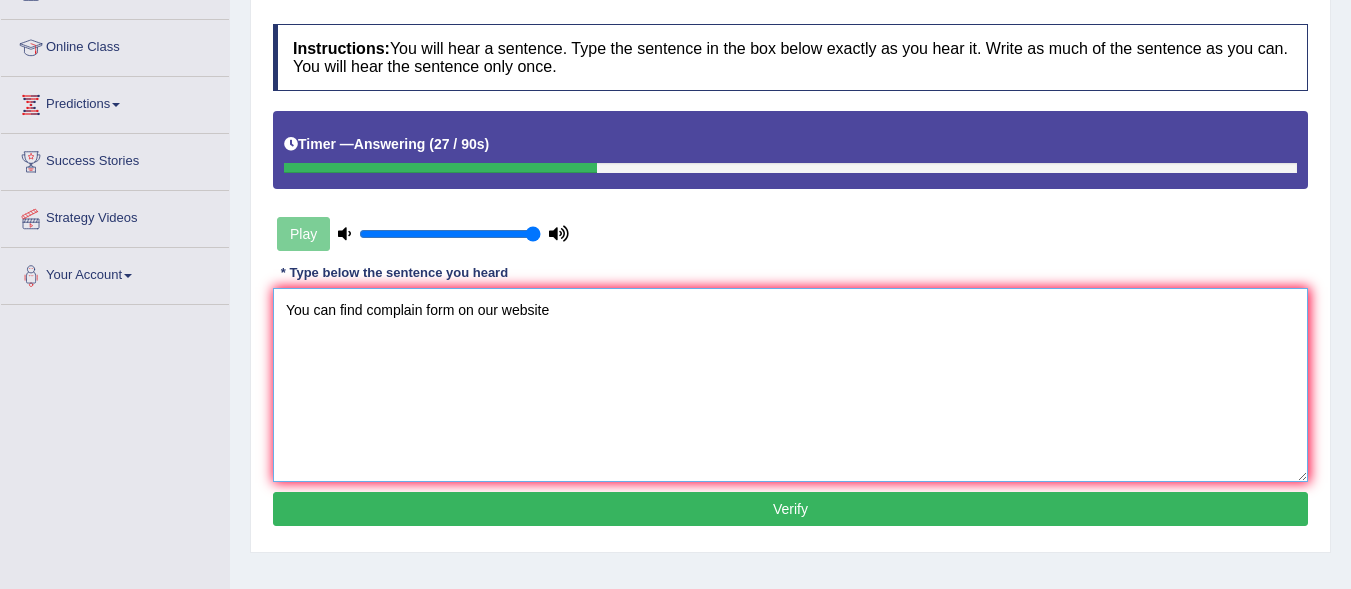 click on "You can find complain form on our website" at bounding box center (790, 385) 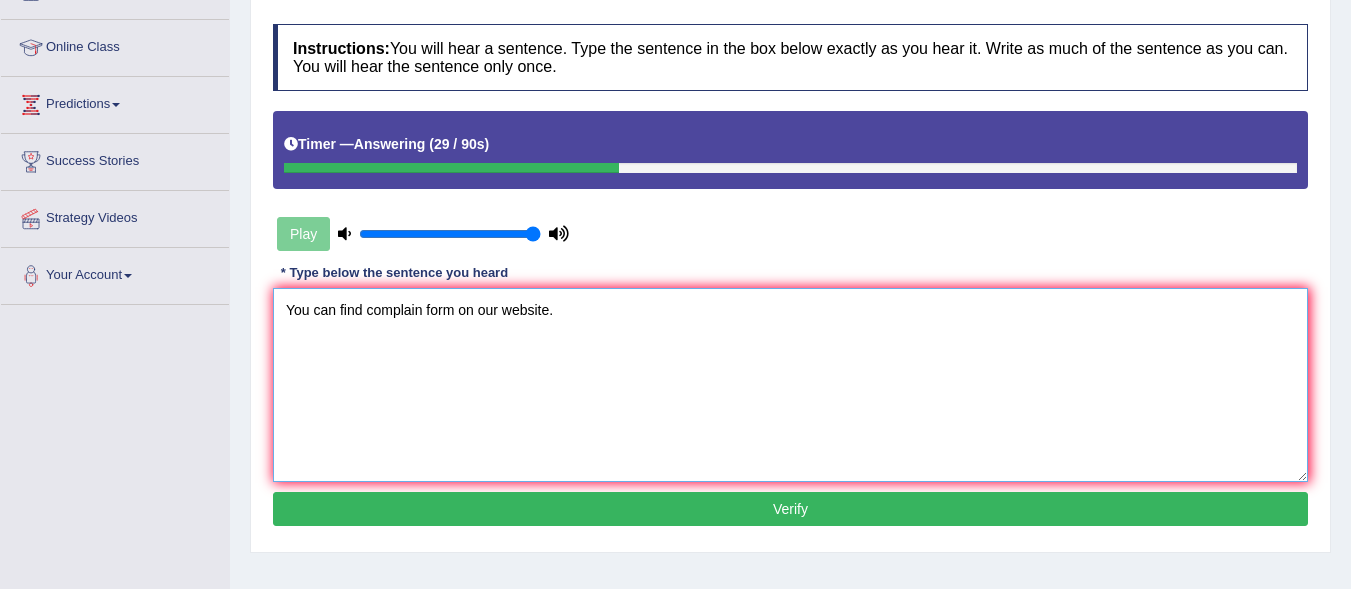 type on "You can find complain form on our website." 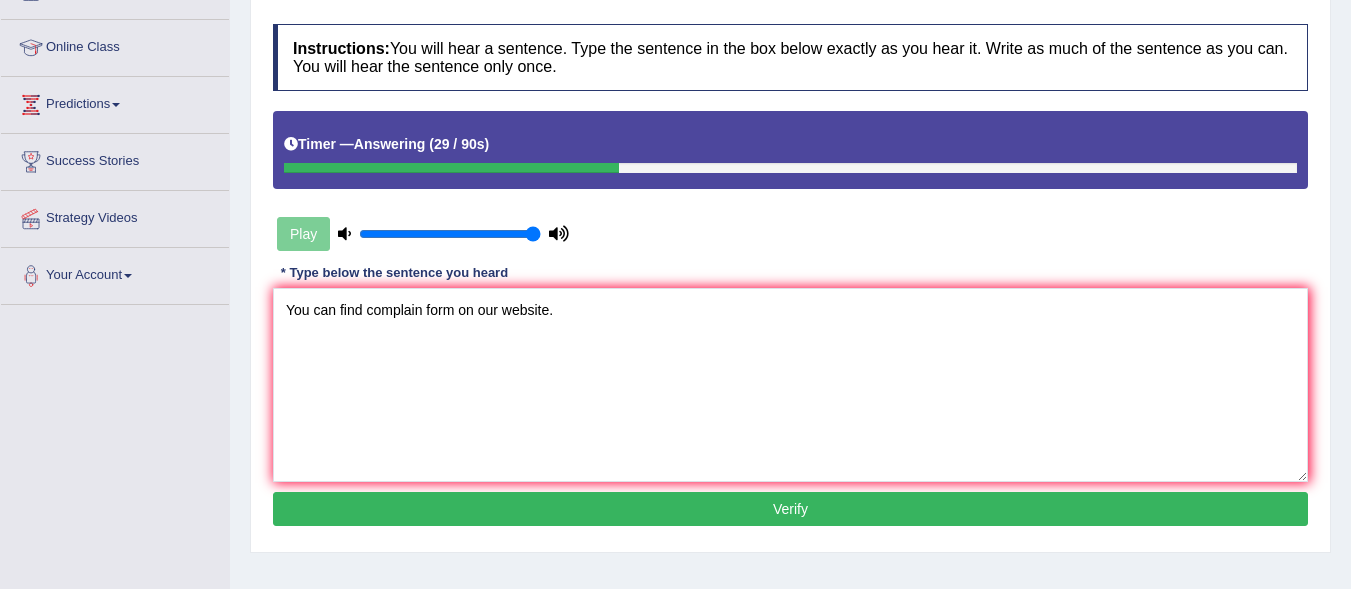 click on "Verify" at bounding box center (790, 509) 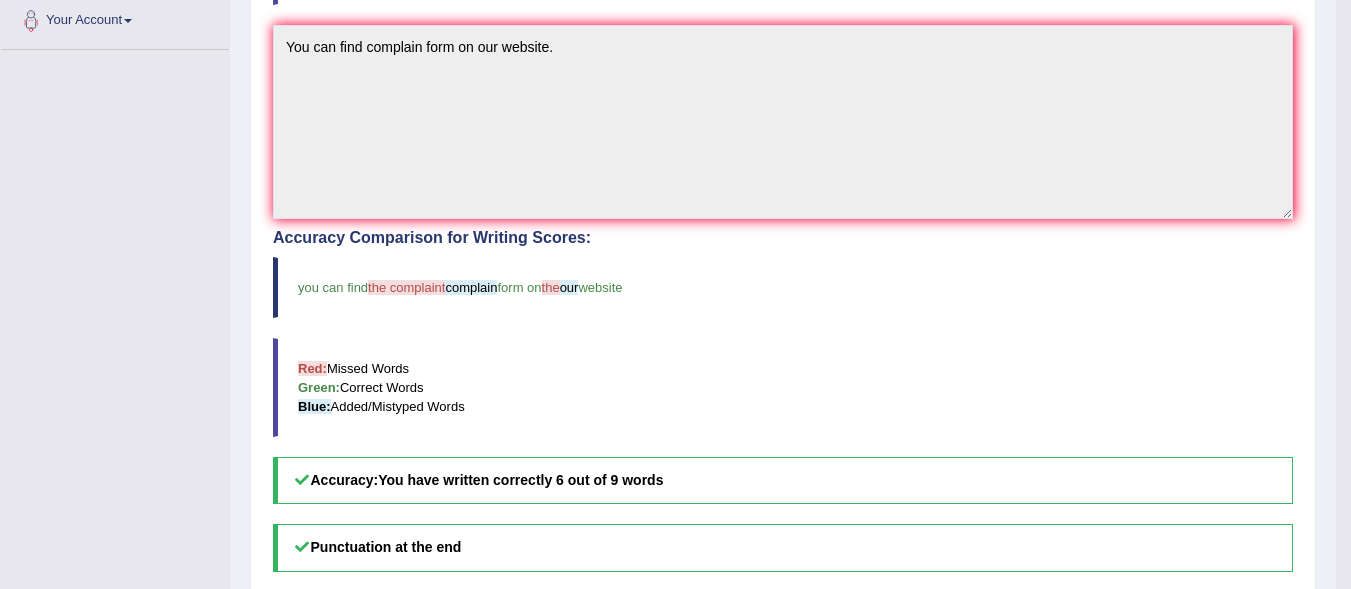 scroll, scrollTop: 510, scrollLeft: 0, axis: vertical 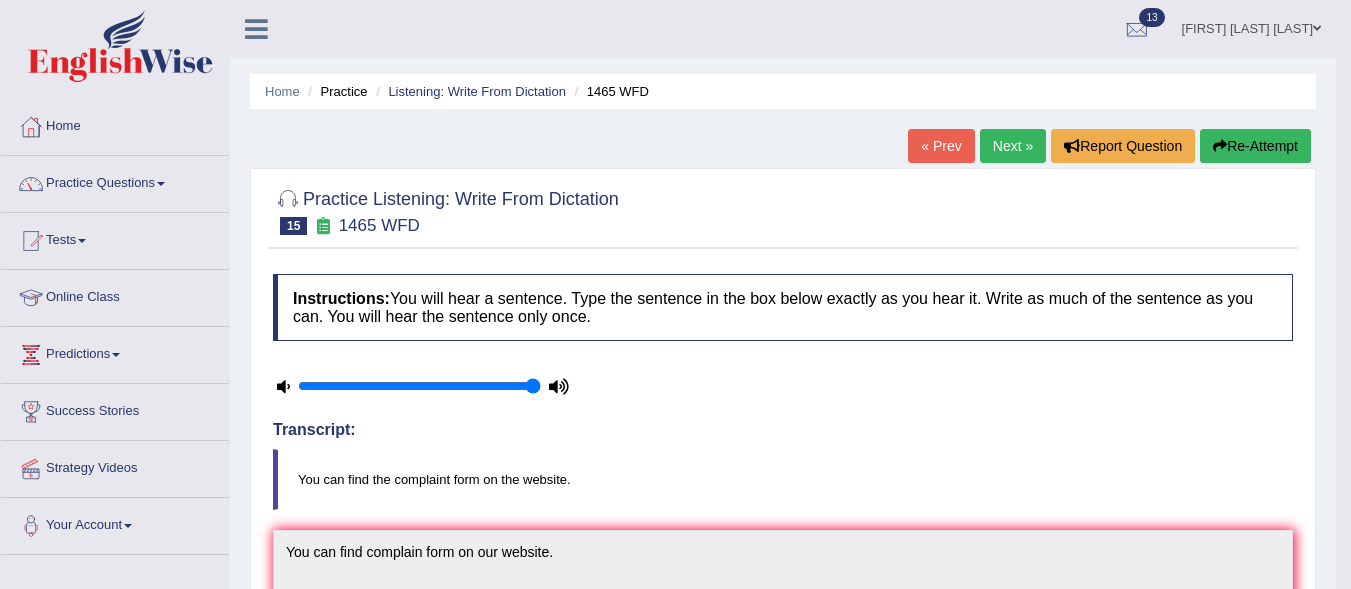 click on "Next »" at bounding box center (1013, 146) 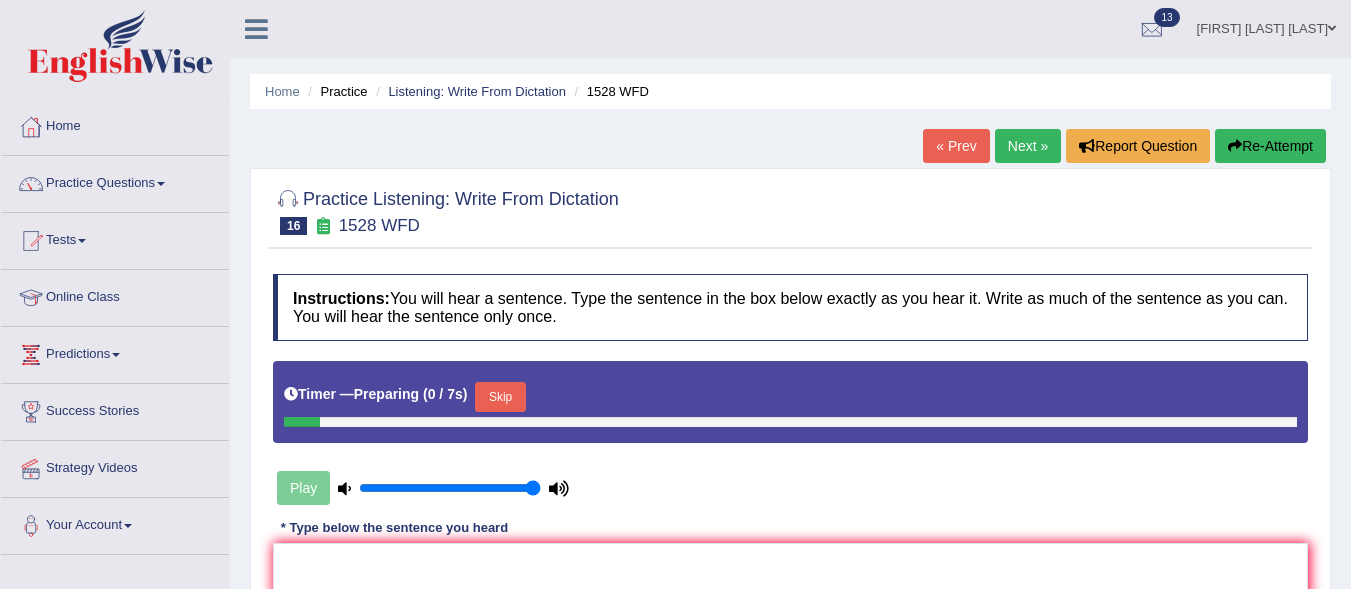 scroll, scrollTop: 0, scrollLeft: 0, axis: both 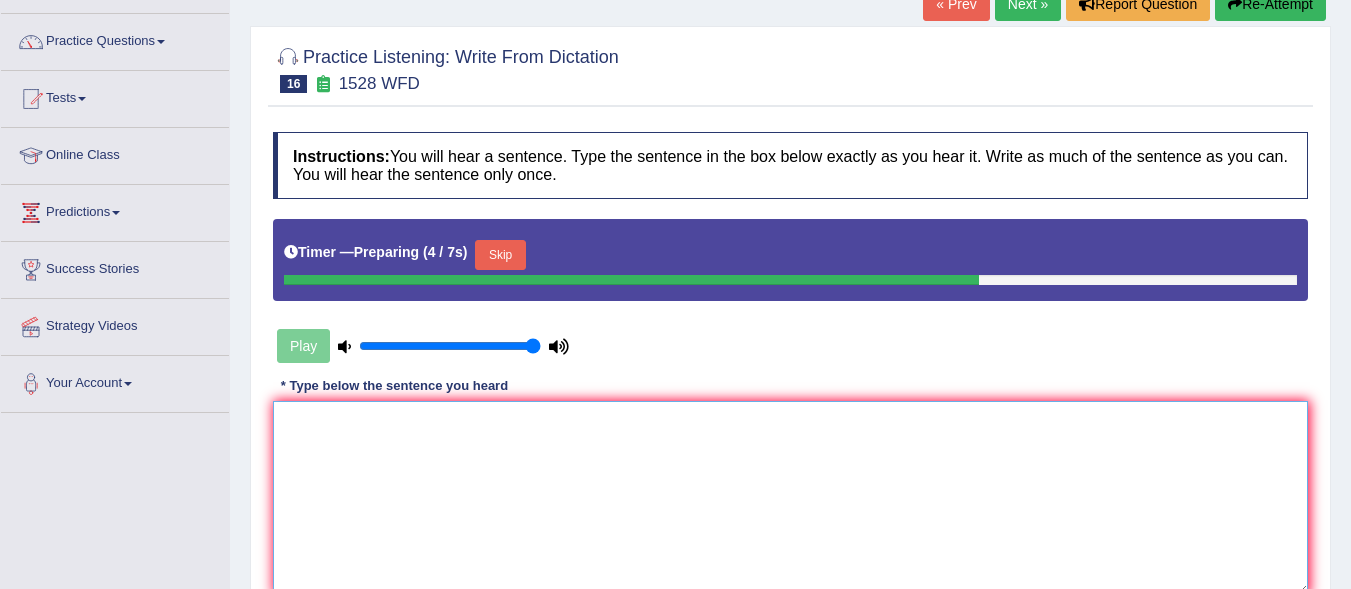 click at bounding box center (790, 498) 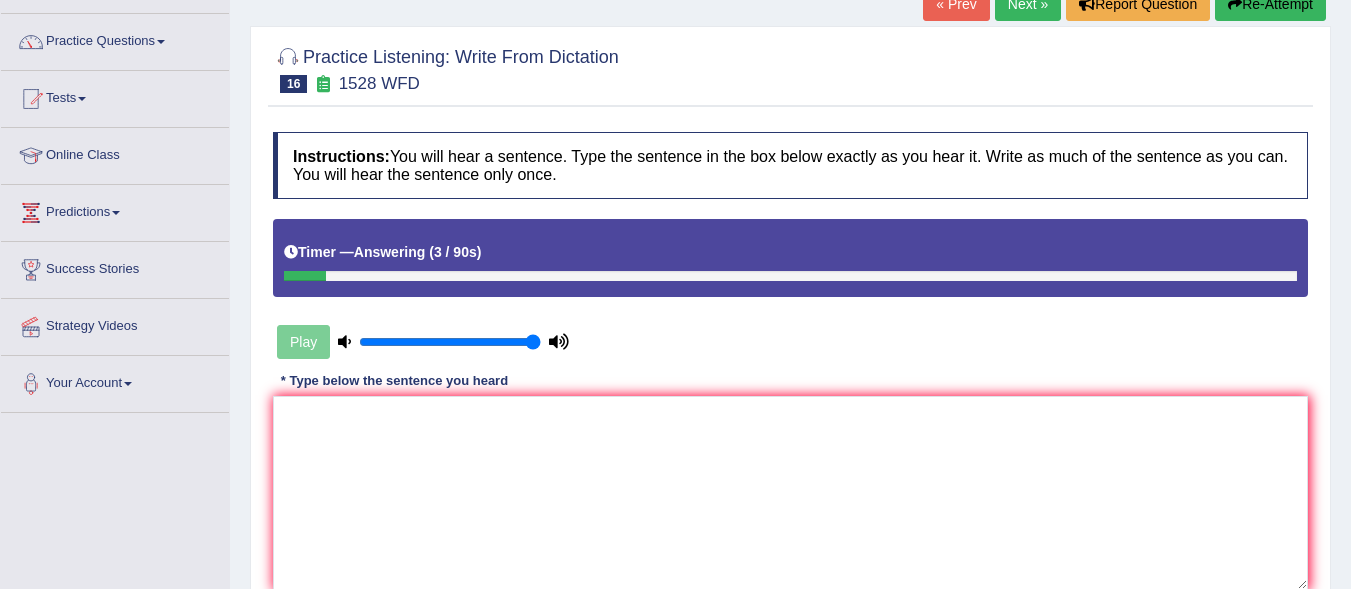 click on "Re-Attempt" at bounding box center (1270, 4) 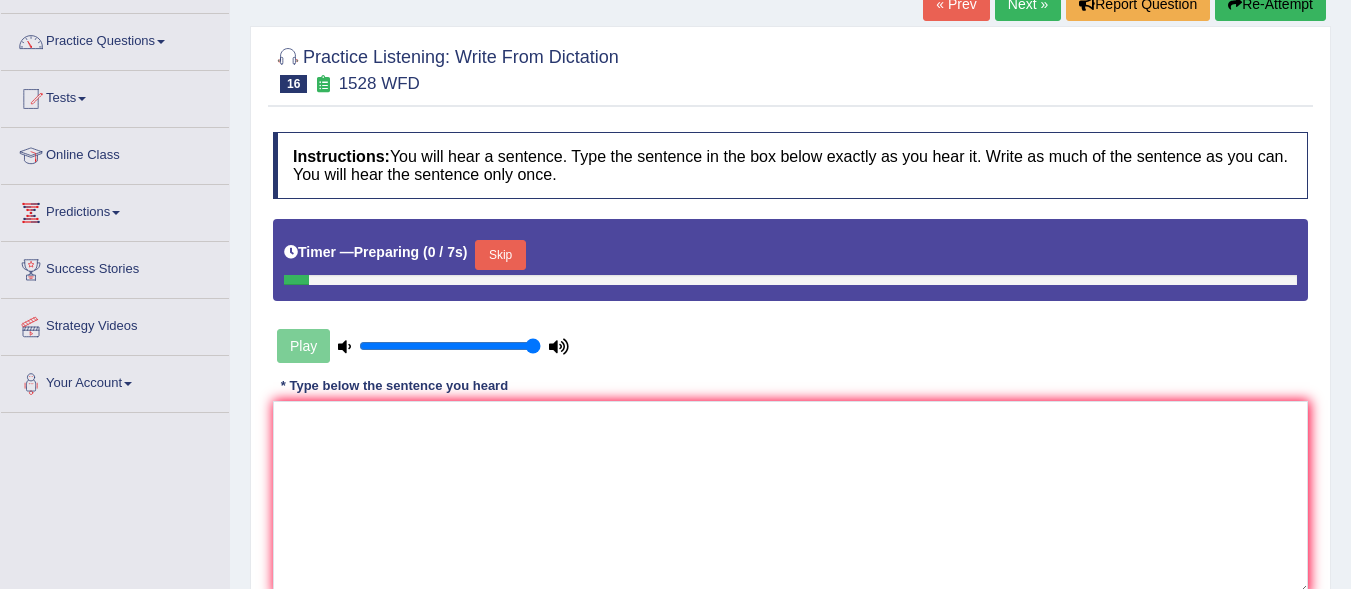 scroll, scrollTop: 142, scrollLeft: 0, axis: vertical 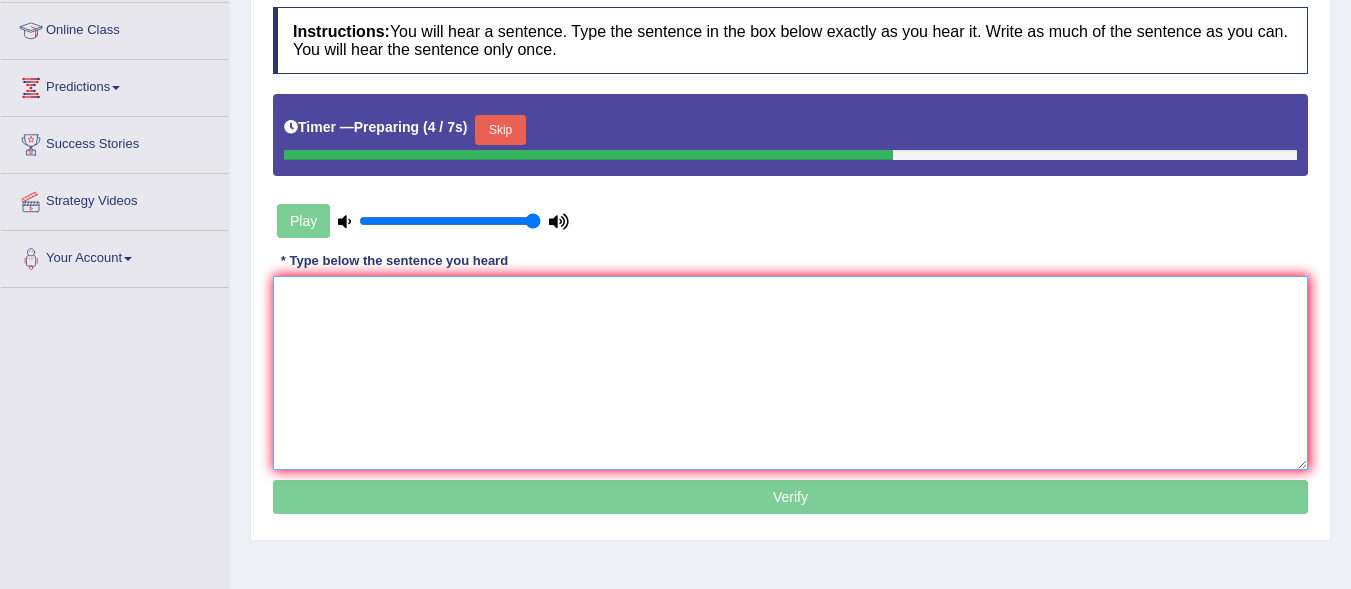 click at bounding box center [790, 373] 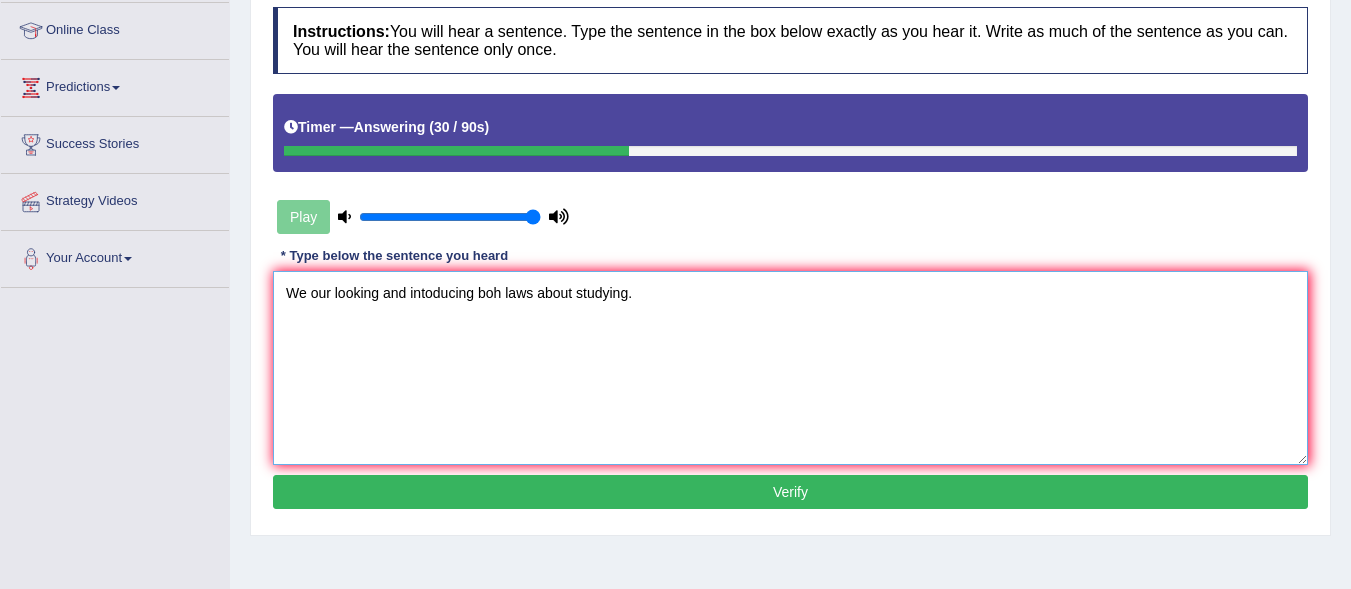 click on "We our looking and intoducing boh laws about studying." at bounding box center [790, 368] 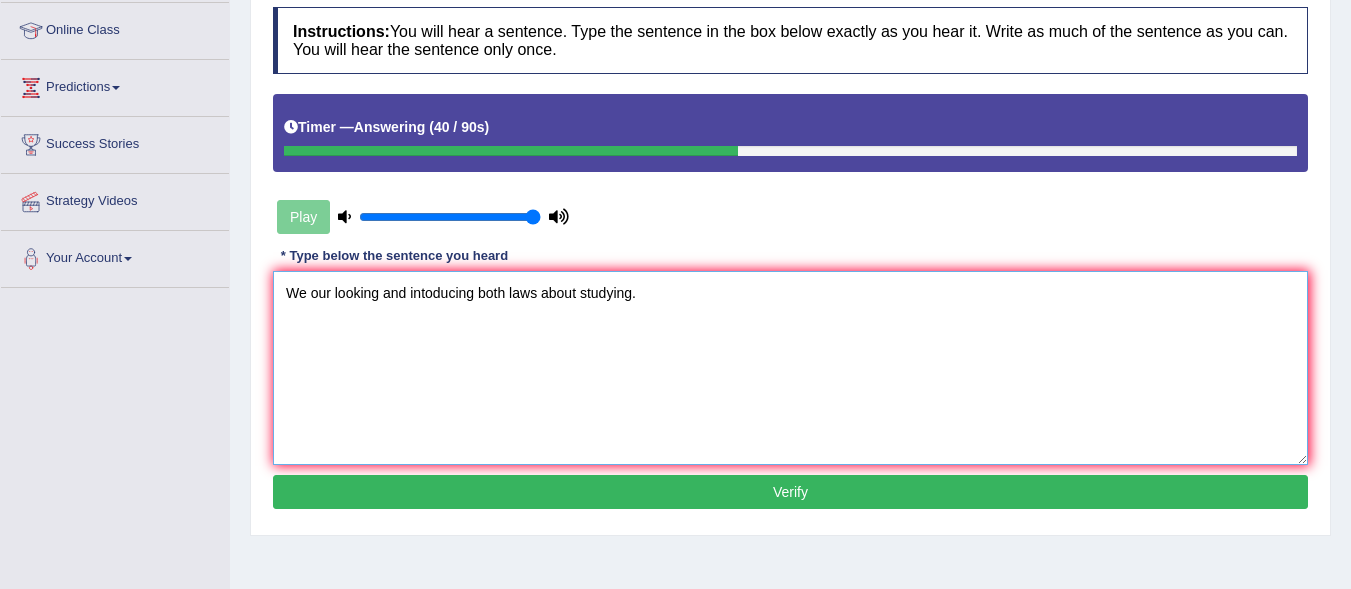 type on "We our looking and intoducing both laws about studying." 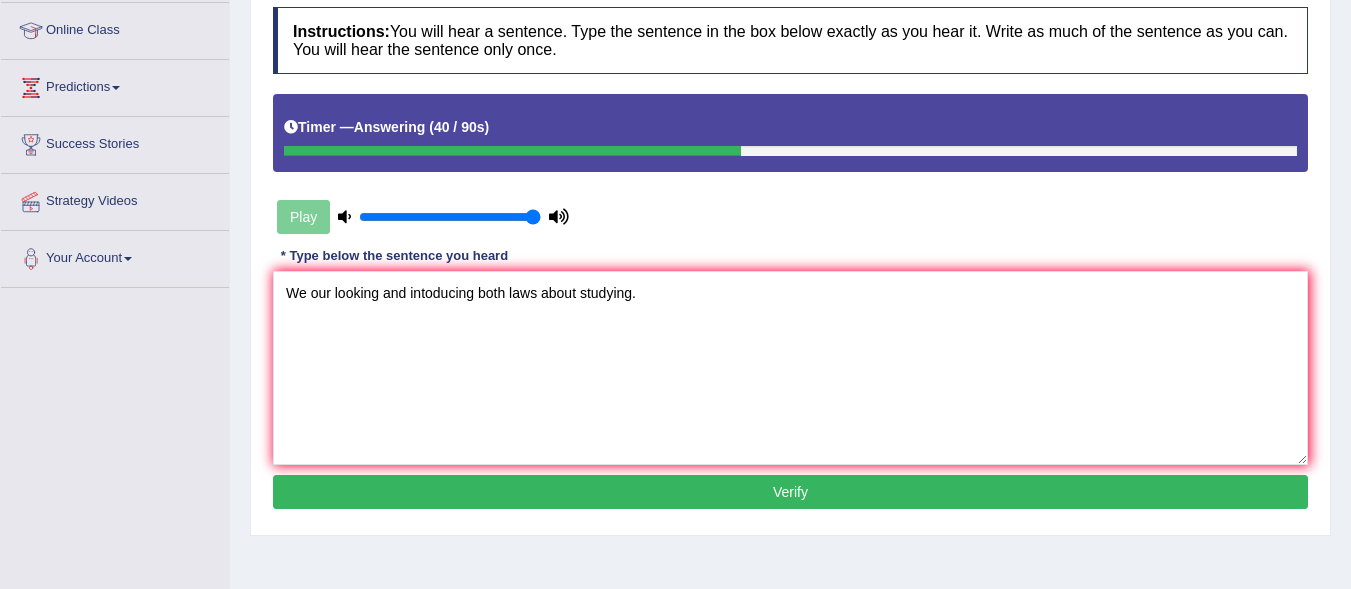click on "Verify" at bounding box center [790, 492] 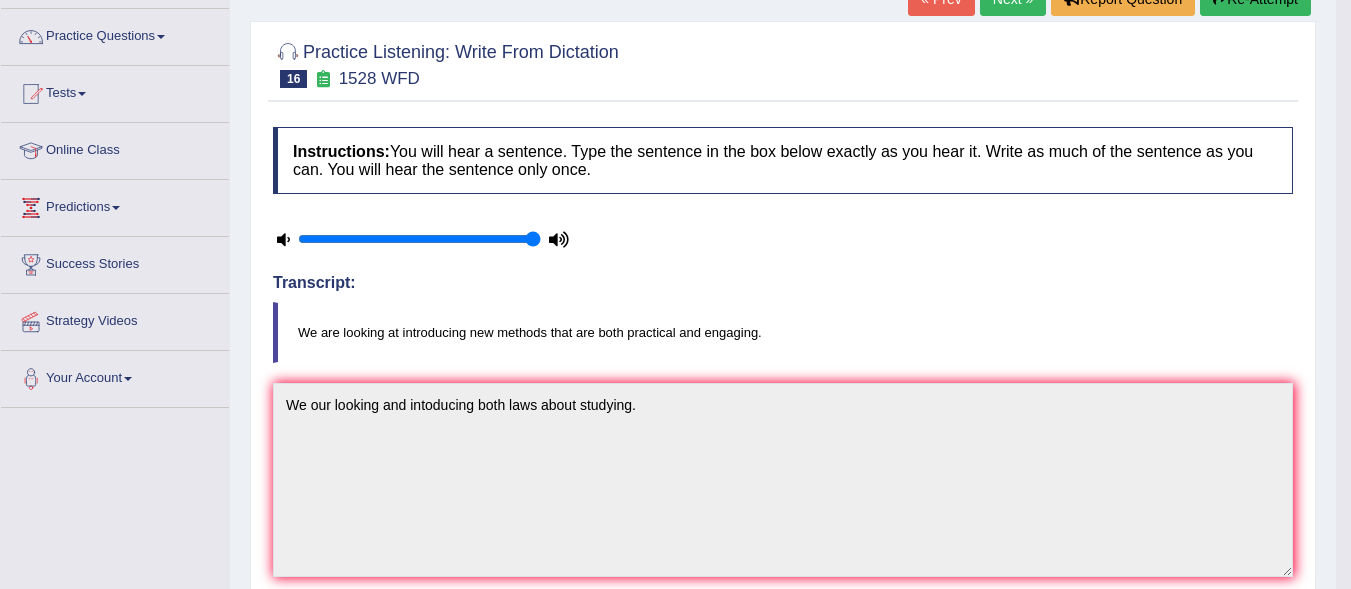 scroll, scrollTop: 0, scrollLeft: 0, axis: both 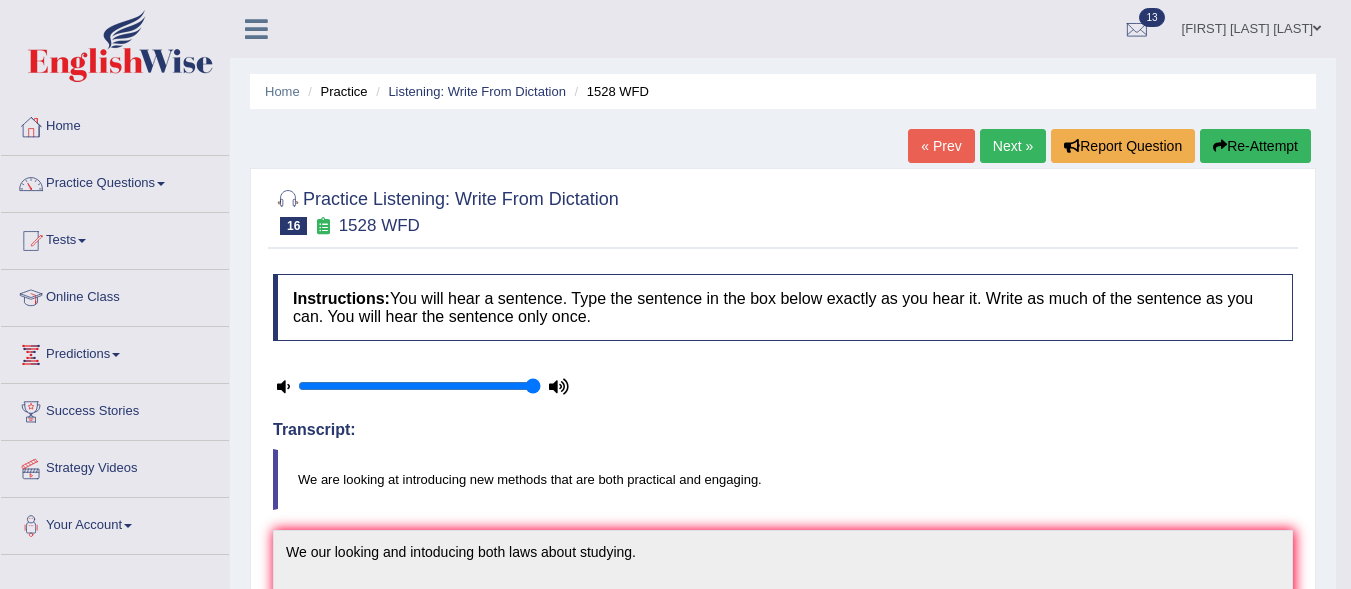 click on "Next »" at bounding box center [1013, 146] 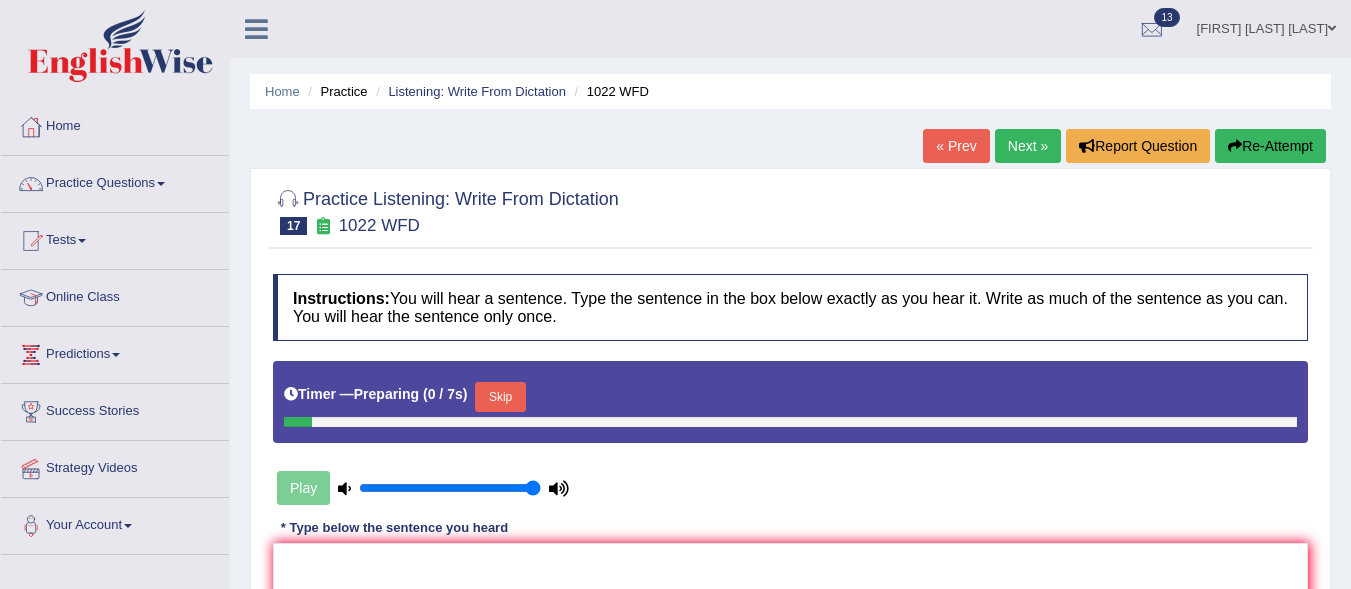 scroll, scrollTop: 0, scrollLeft: 0, axis: both 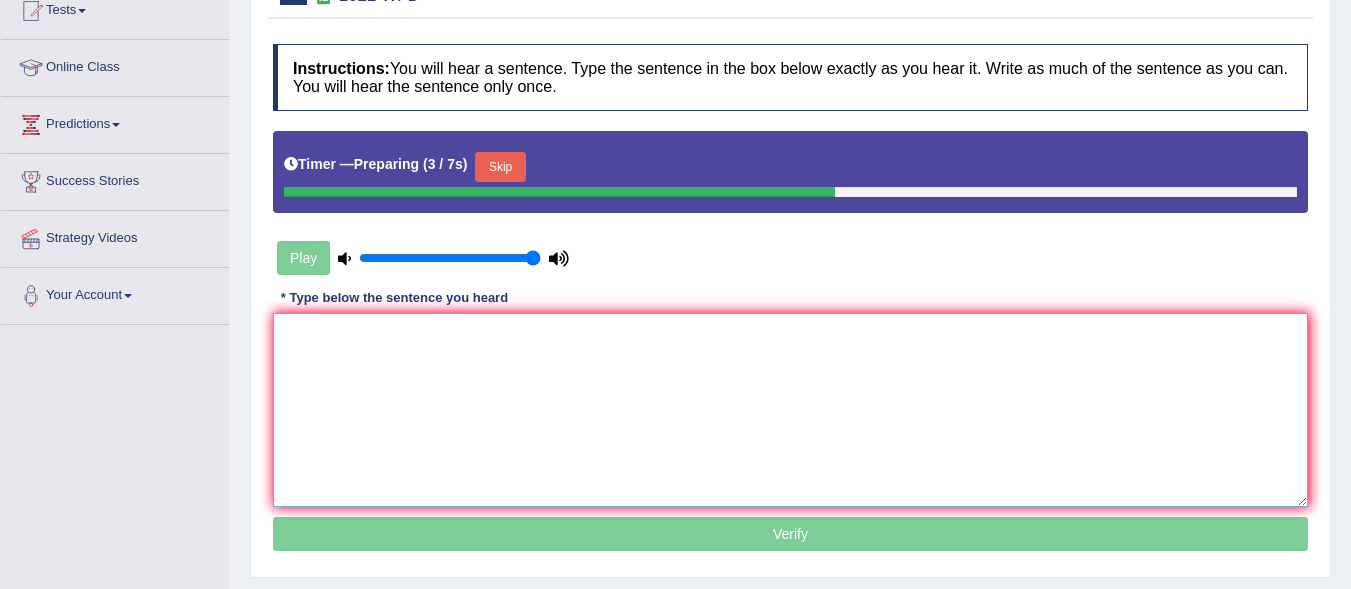 click at bounding box center [790, 410] 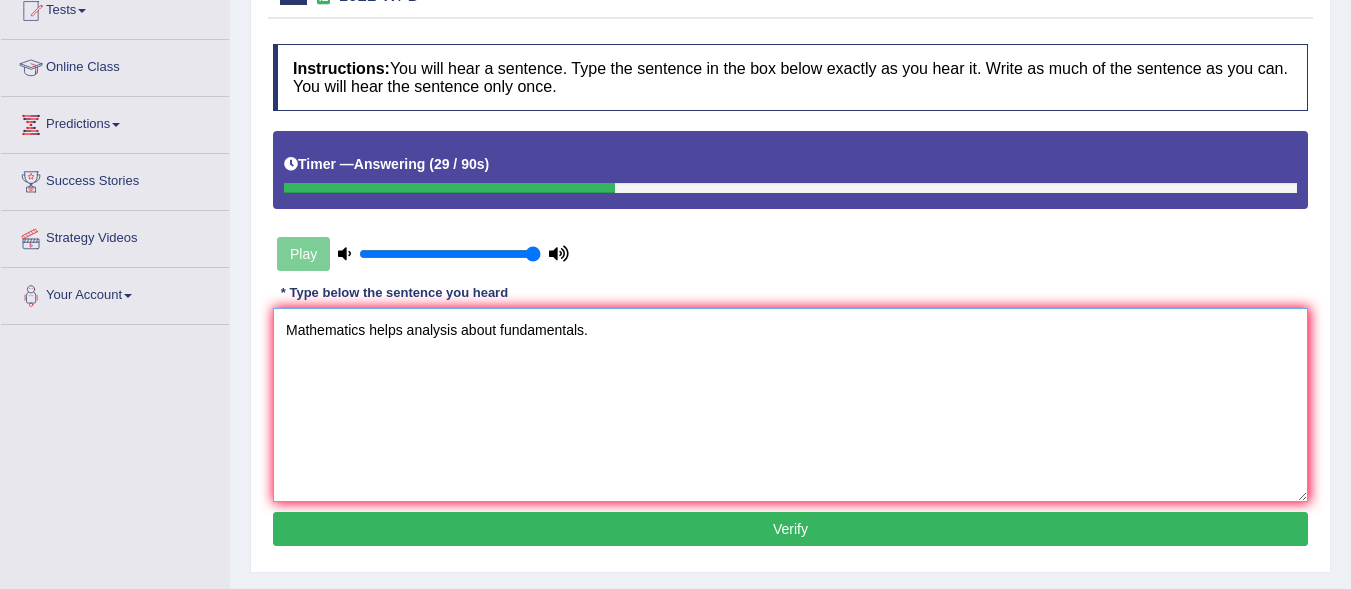 type on "Mathematics helps analysis about fundamentals." 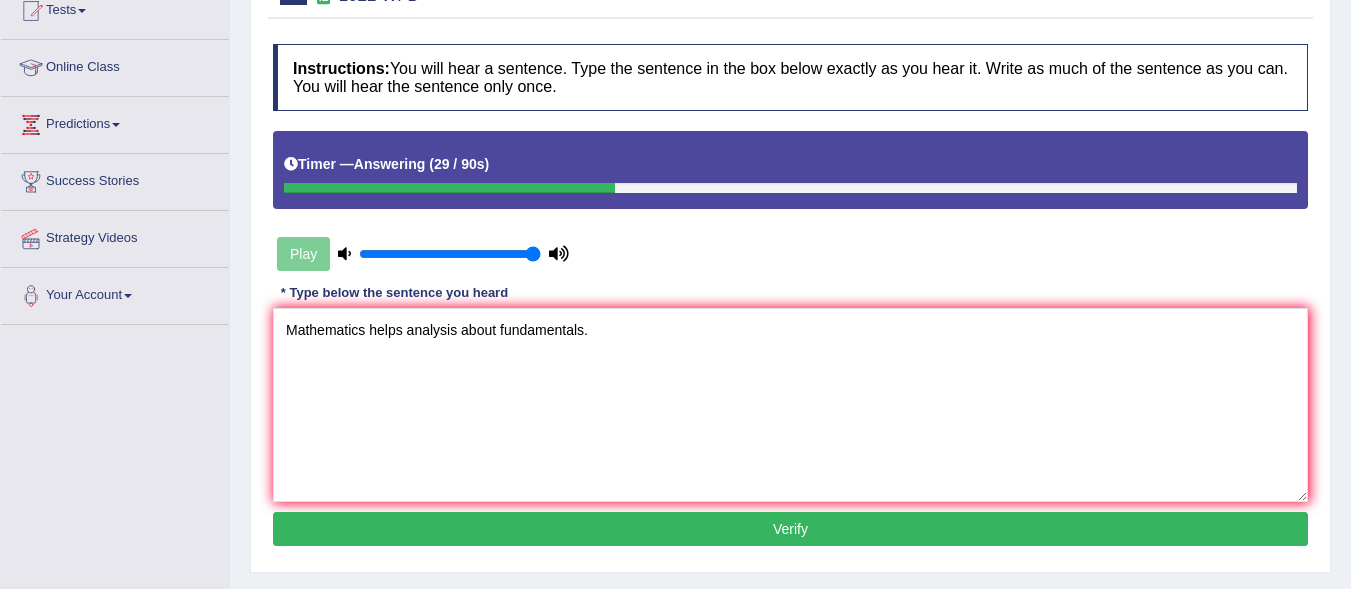 click on "Verify" at bounding box center [790, 529] 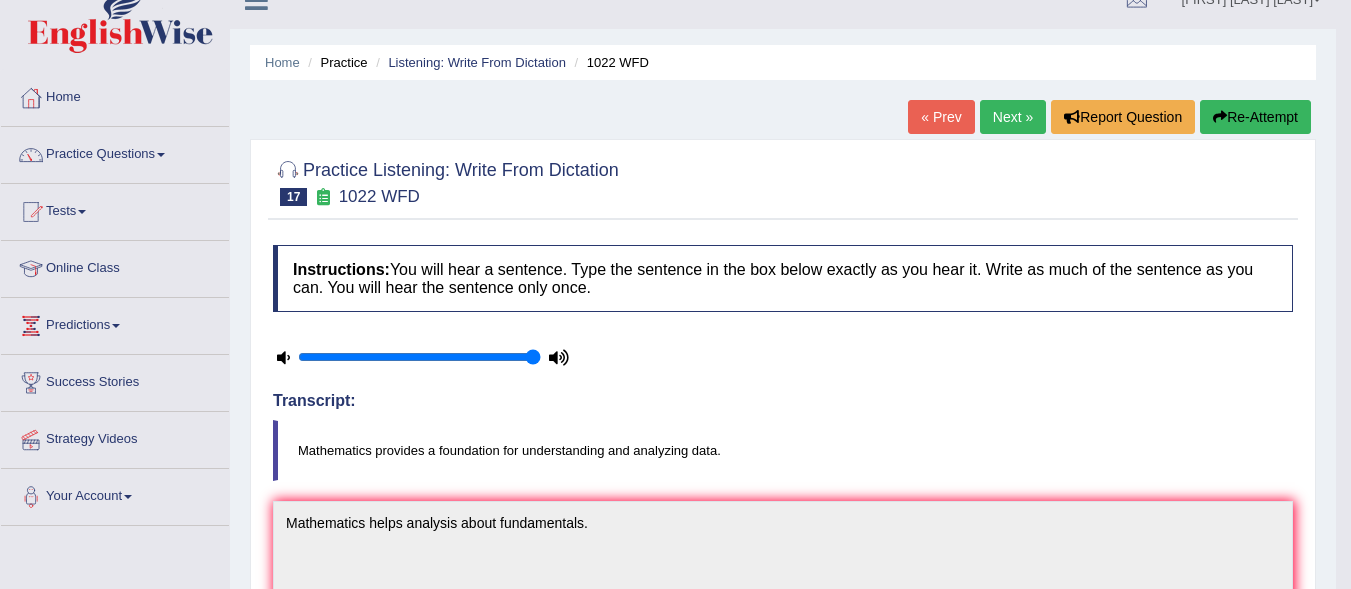 scroll, scrollTop: 0, scrollLeft: 0, axis: both 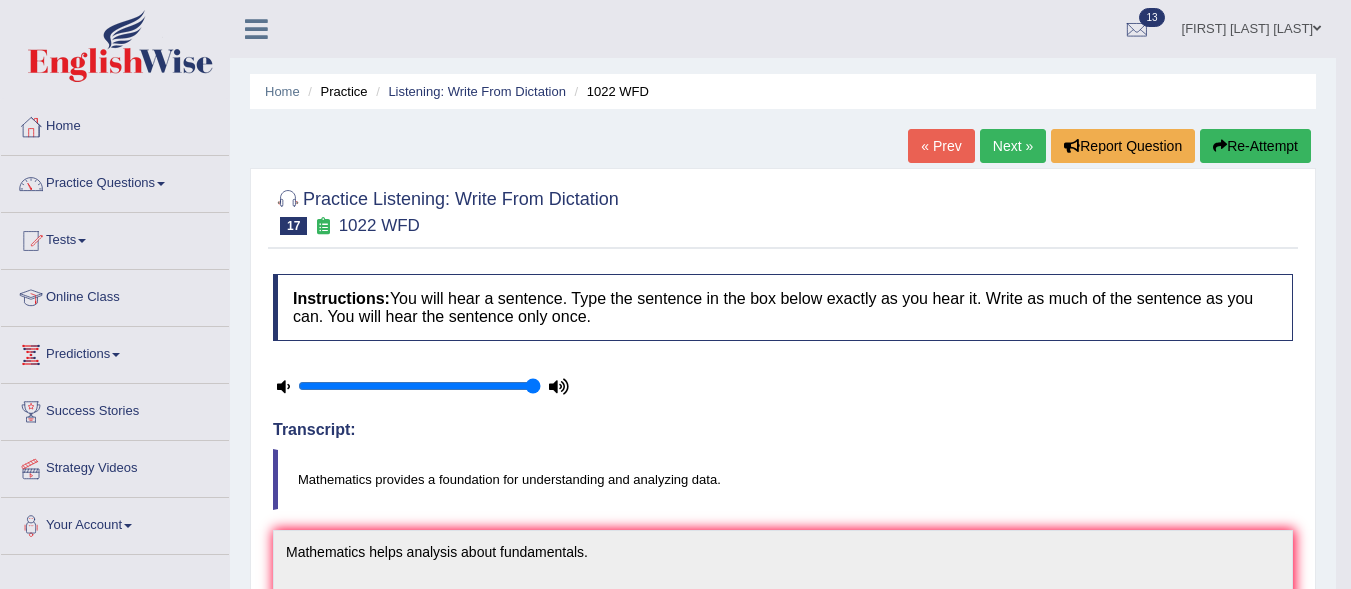 click on "Next »" at bounding box center [1013, 146] 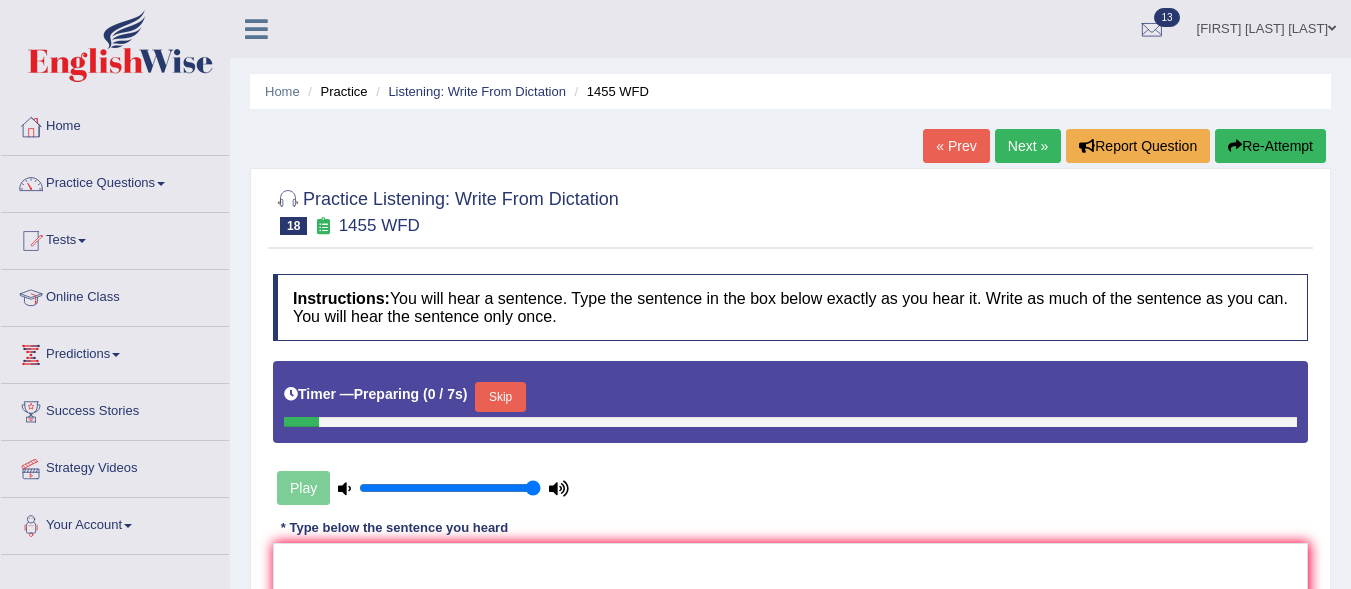 scroll, scrollTop: 0, scrollLeft: 0, axis: both 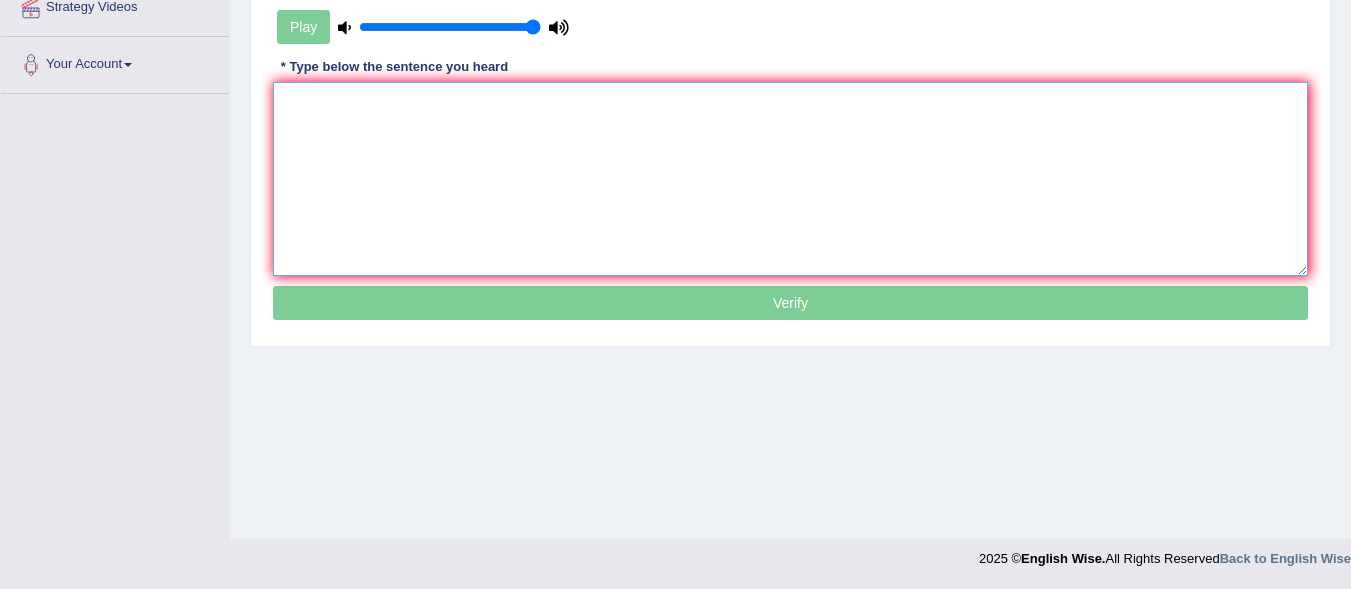 click at bounding box center (790, 179) 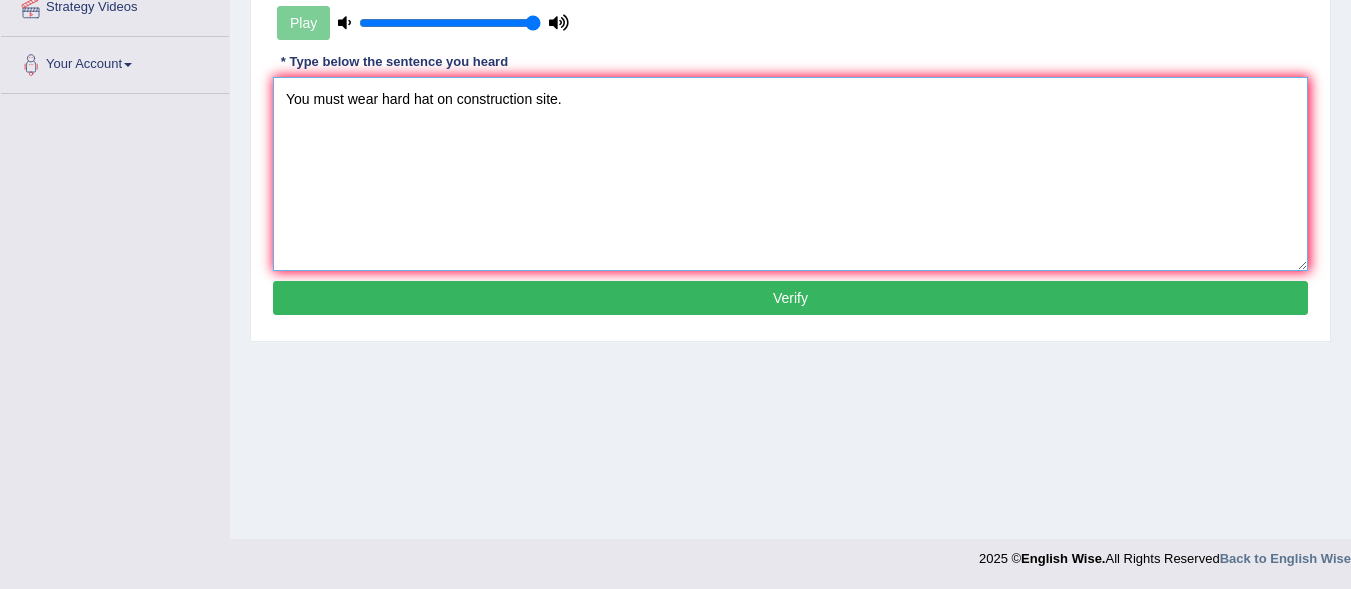 type on "You must wear hard hat on construction site." 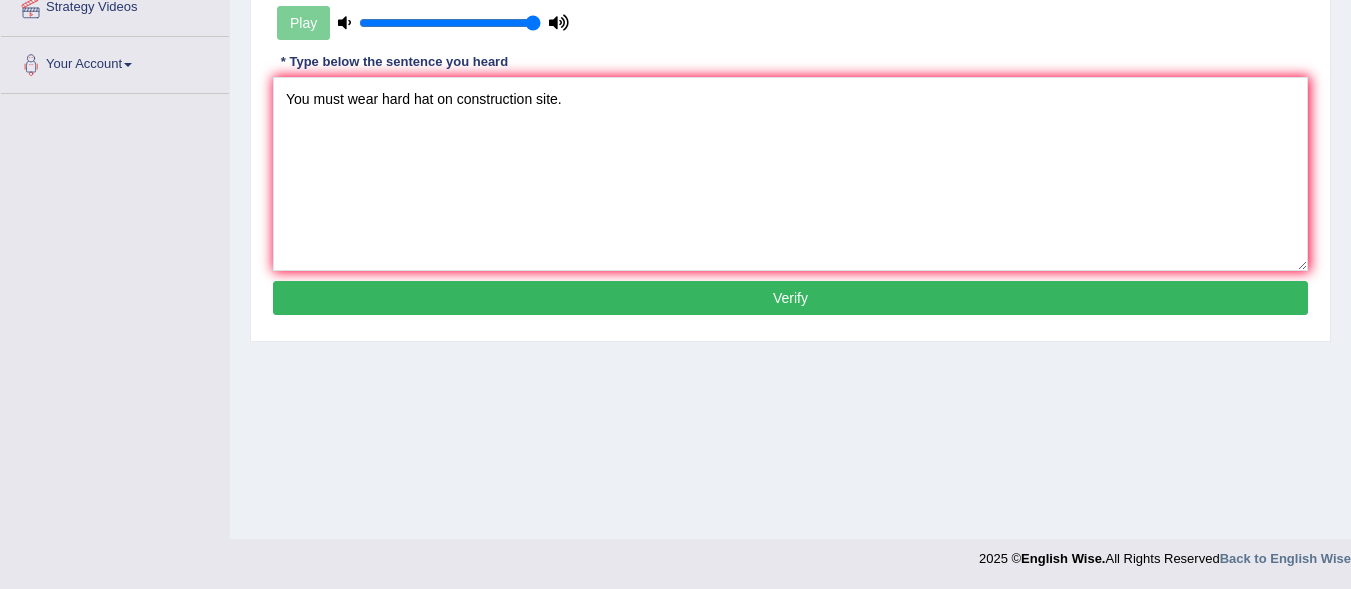 click on "Verify" at bounding box center (790, 298) 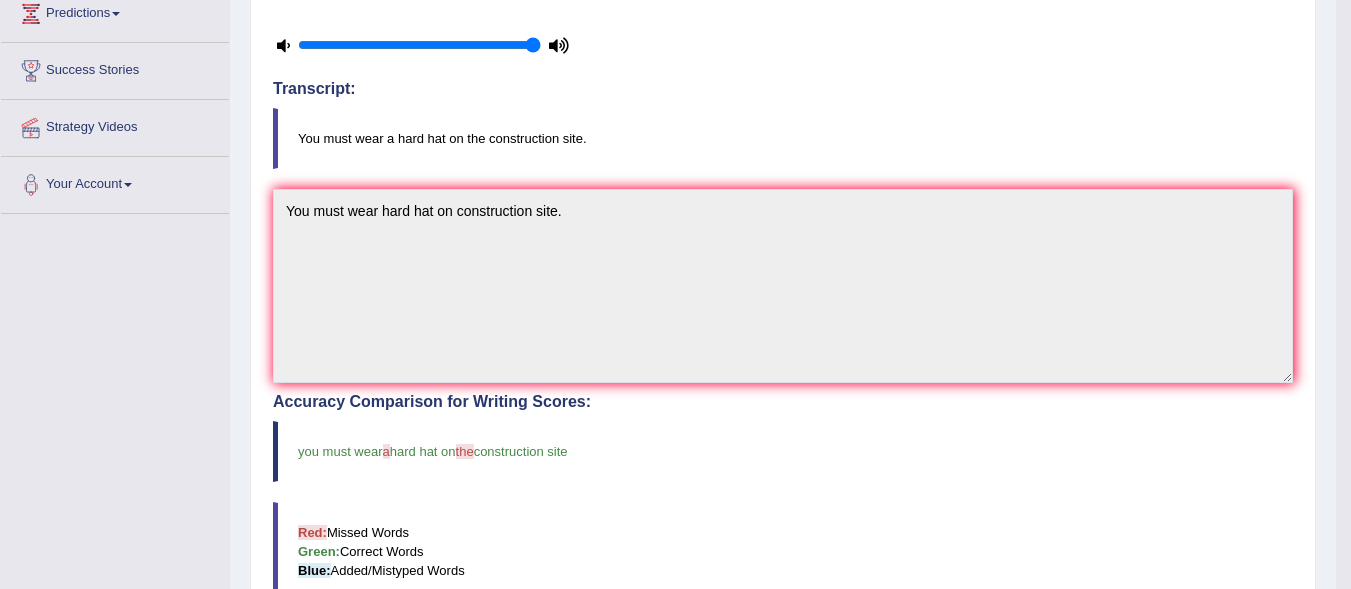 scroll, scrollTop: 346, scrollLeft: 0, axis: vertical 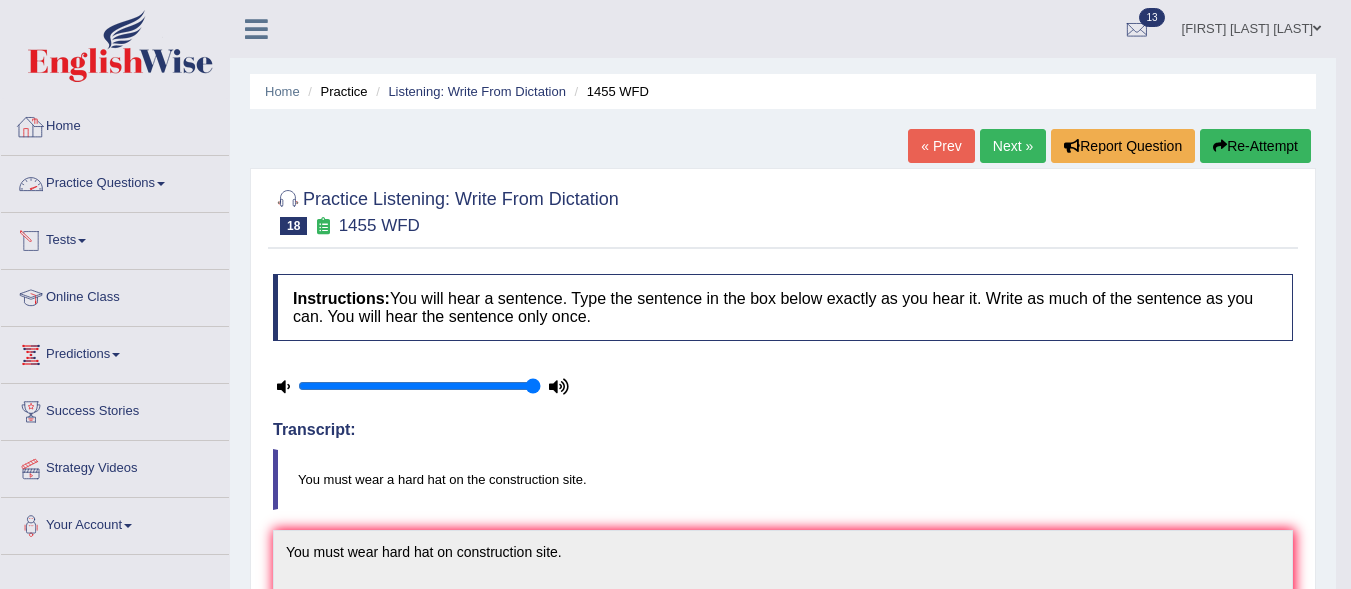 click on "Practice Questions" at bounding box center [115, 181] 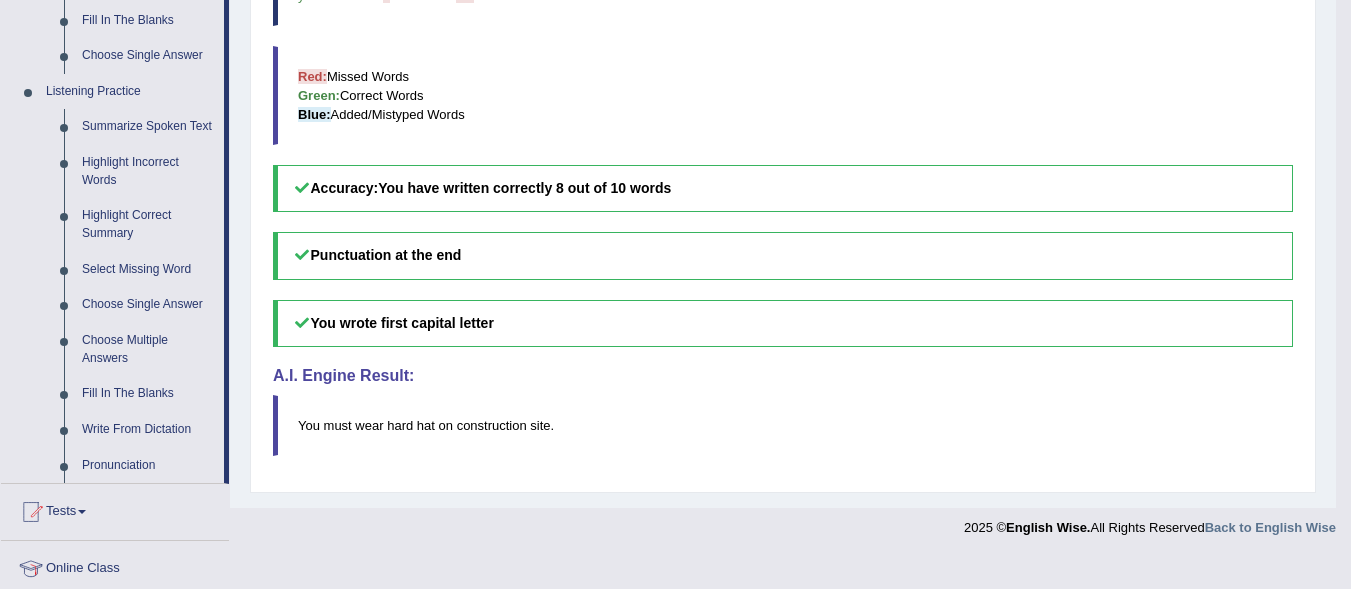 scroll, scrollTop: 803, scrollLeft: 0, axis: vertical 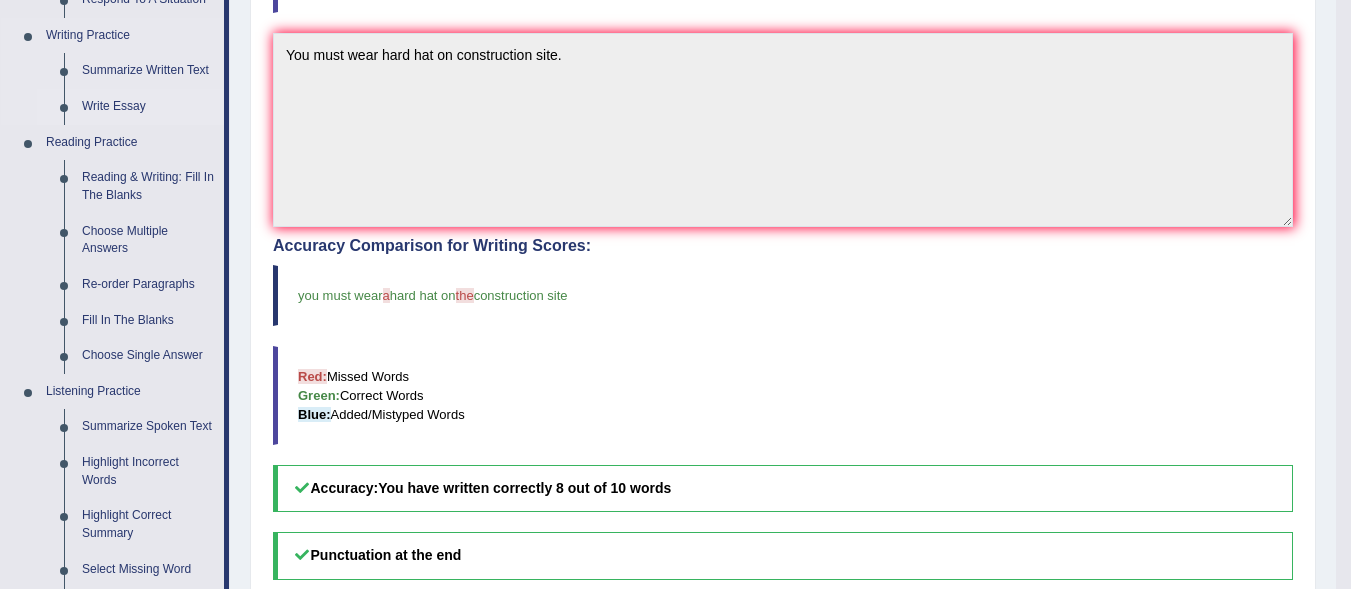 click on "Write Essay" at bounding box center (148, 107) 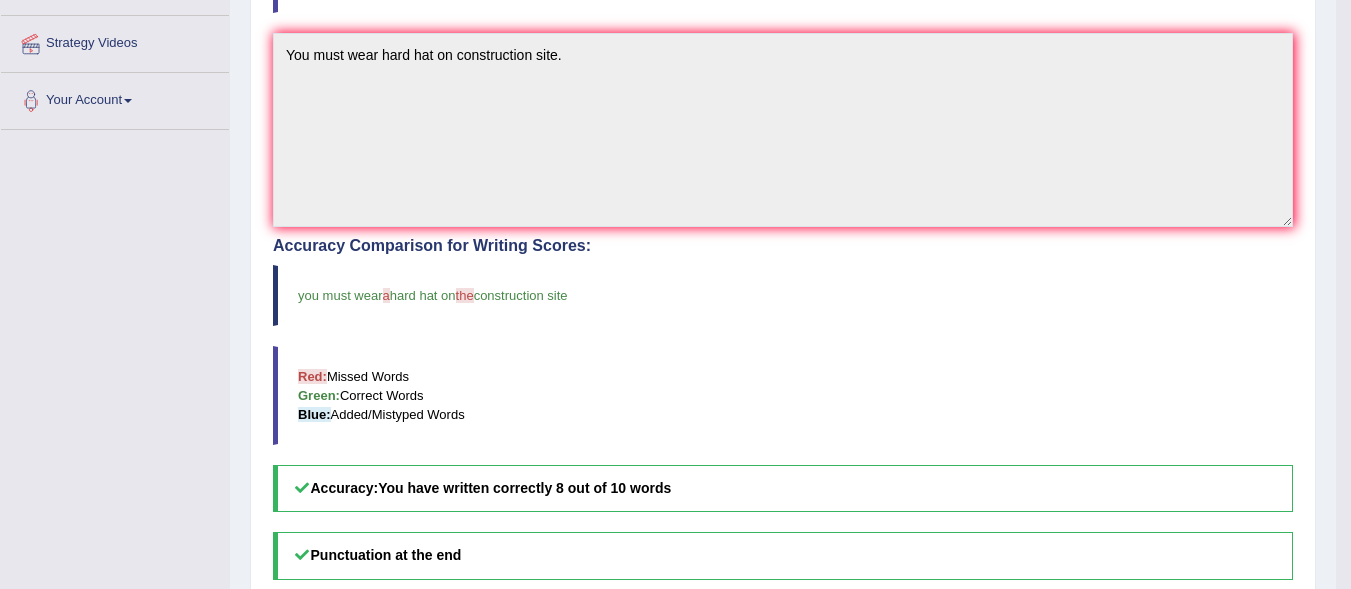 scroll, scrollTop: 565, scrollLeft: 0, axis: vertical 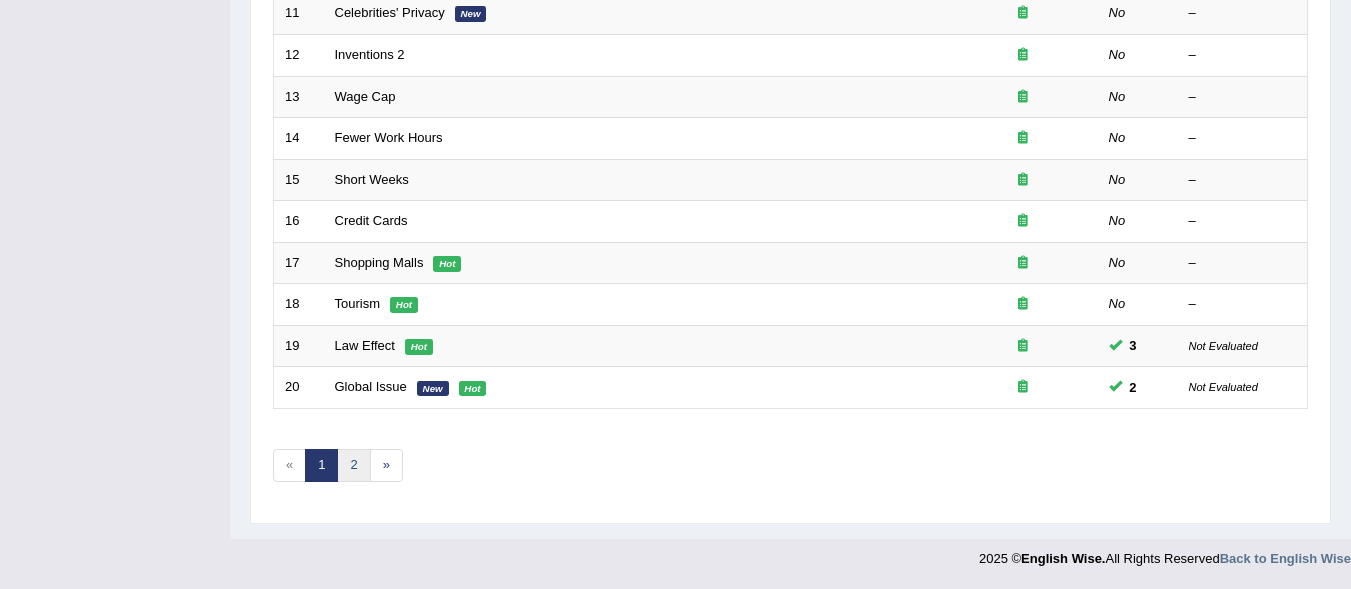 click on "2" at bounding box center [353, 465] 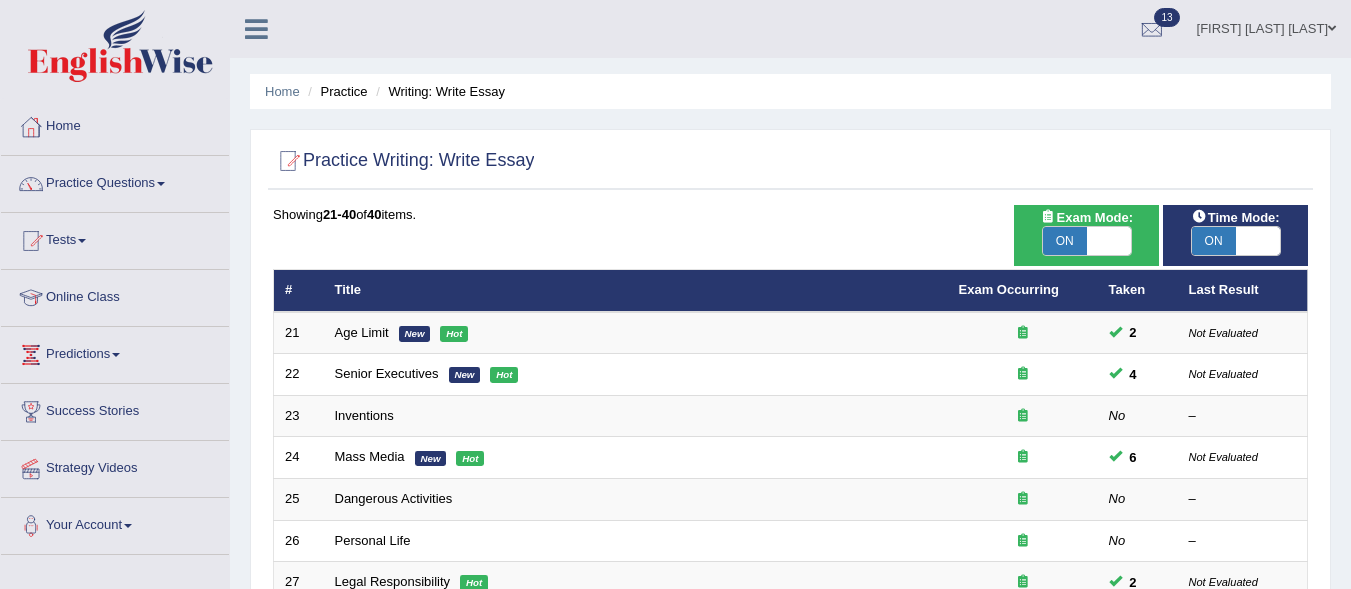 scroll, scrollTop: 0, scrollLeft: 0, axis: both 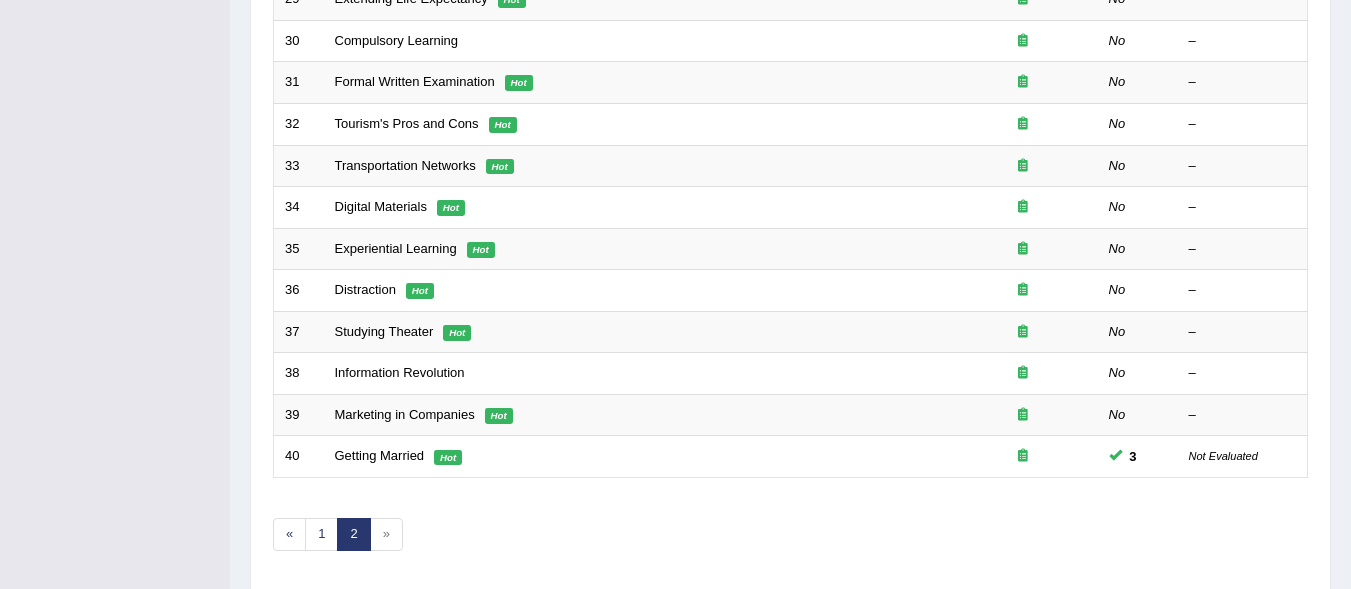 click on "»" at bounding box center (386, 534) 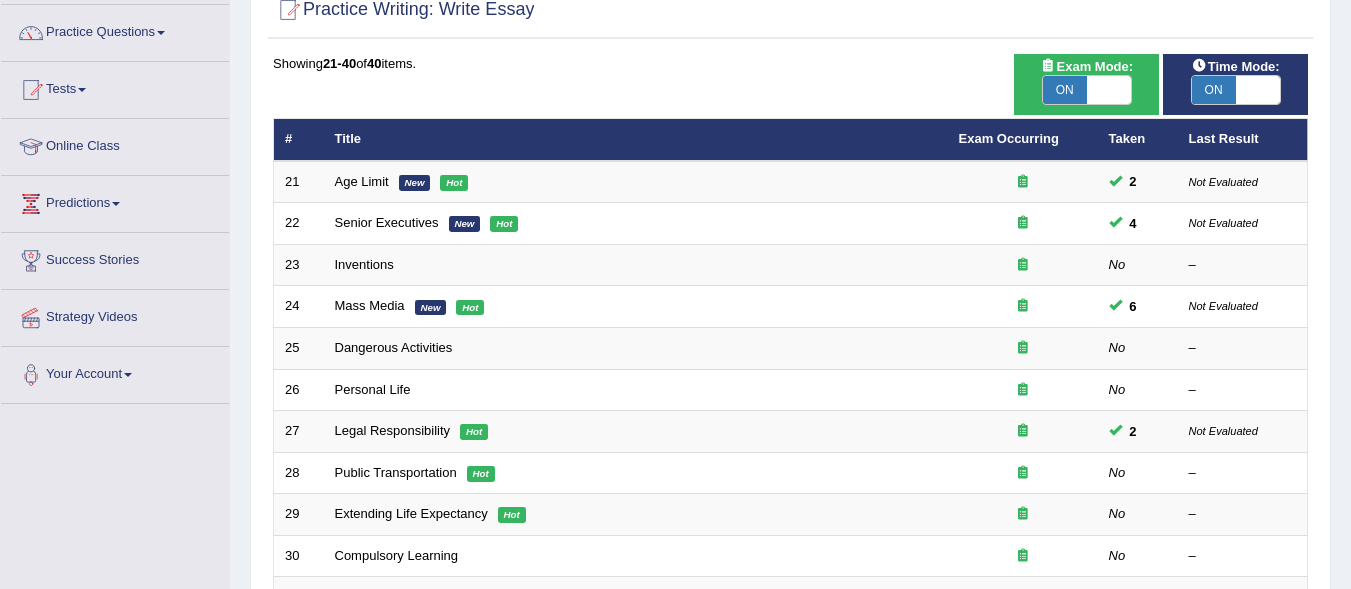 scroll, scrollTop: 61, scrollLeft: 0, axis: vertical 